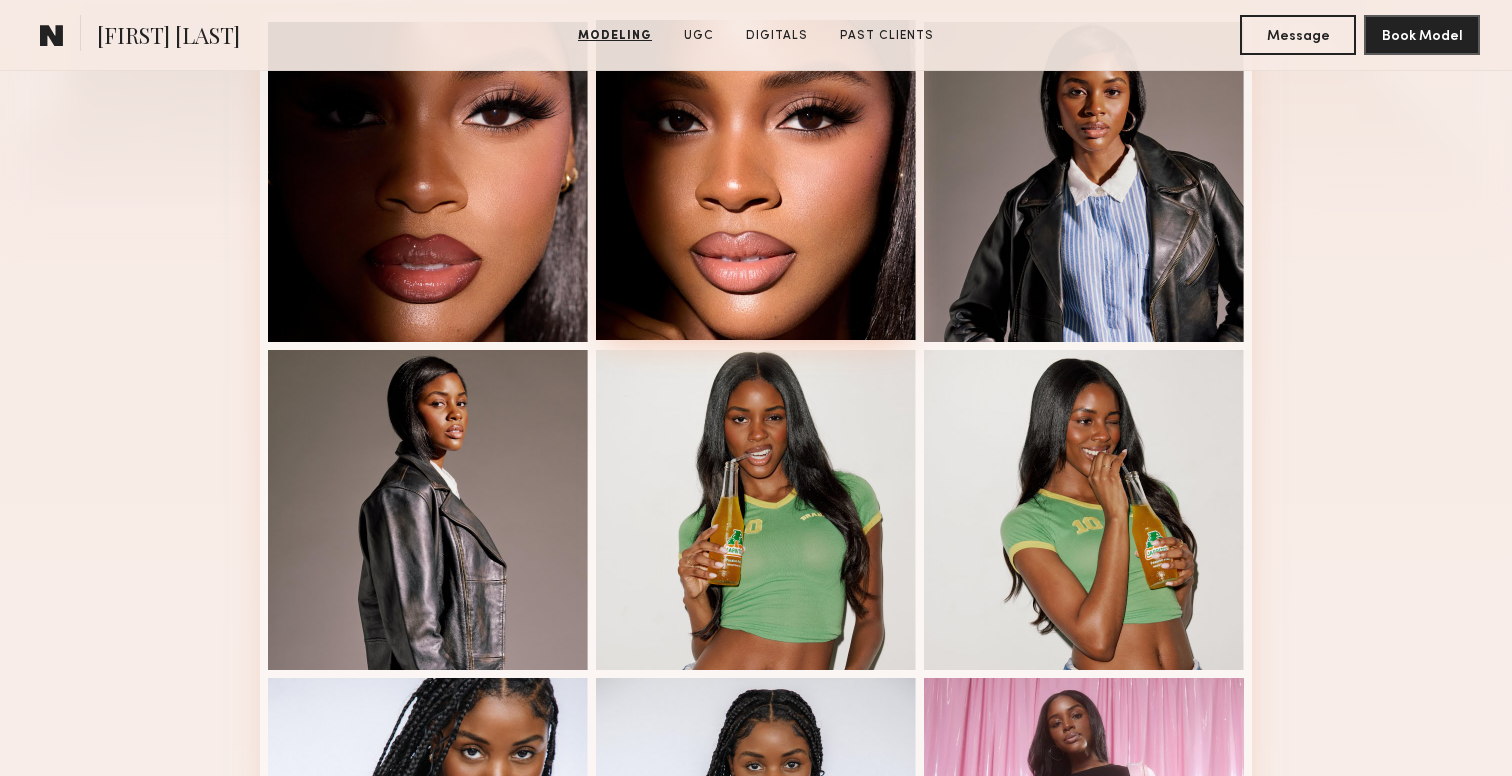 scroll, scrollTop: 585, scrollLeft: 0, axis: vertical 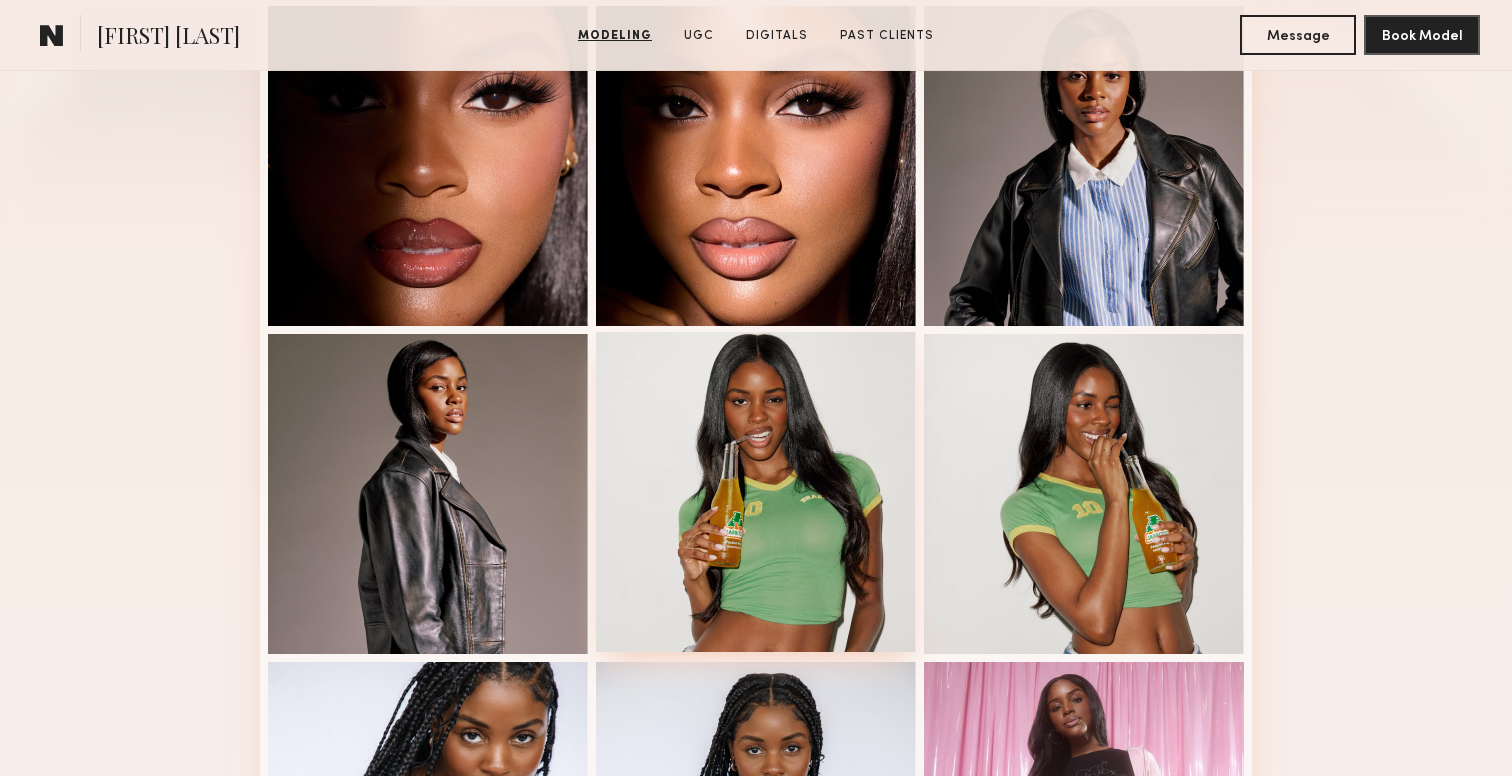 click at bounding box center (756, 492) 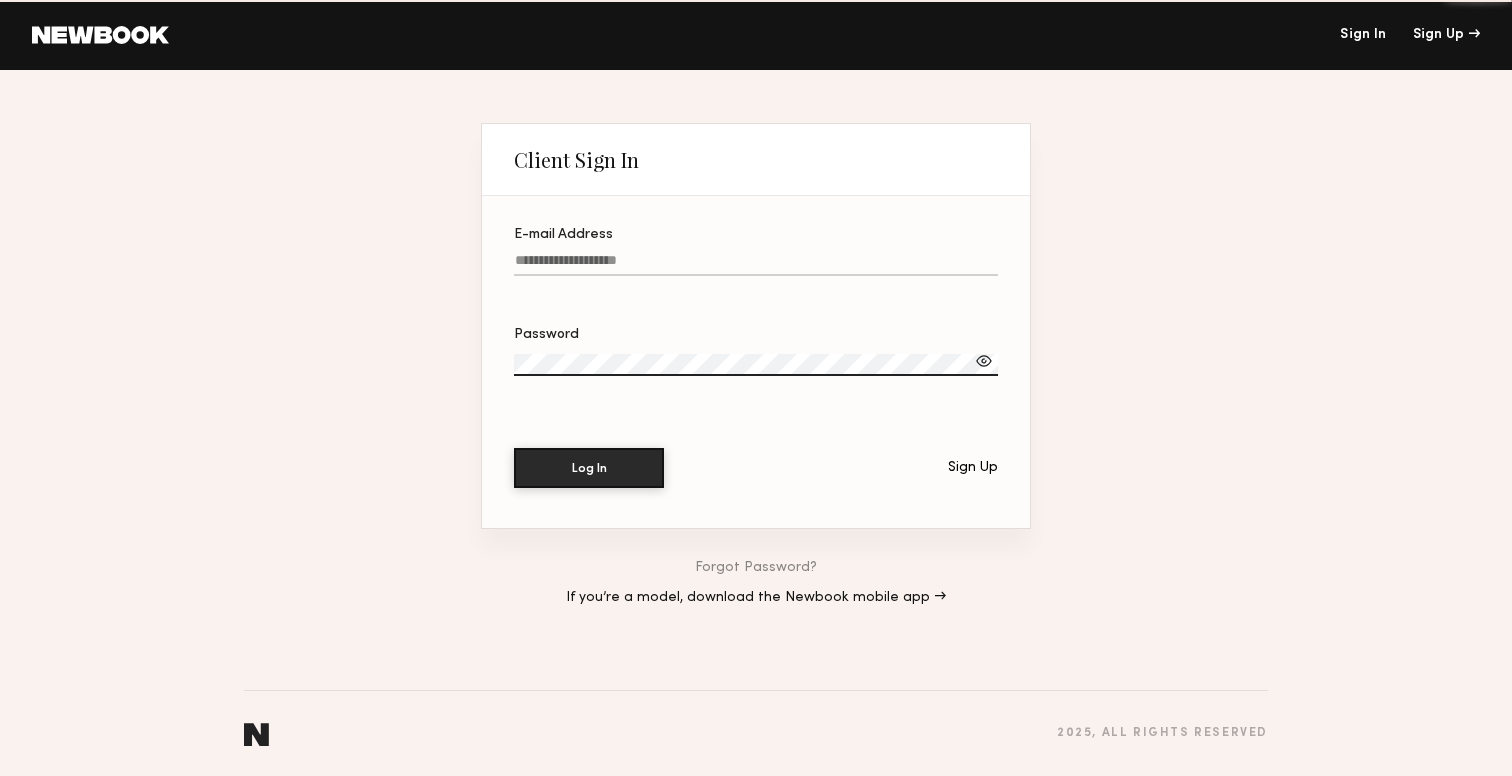 scroll, scrollTop: 0, scrollLeft: 0, axis: both 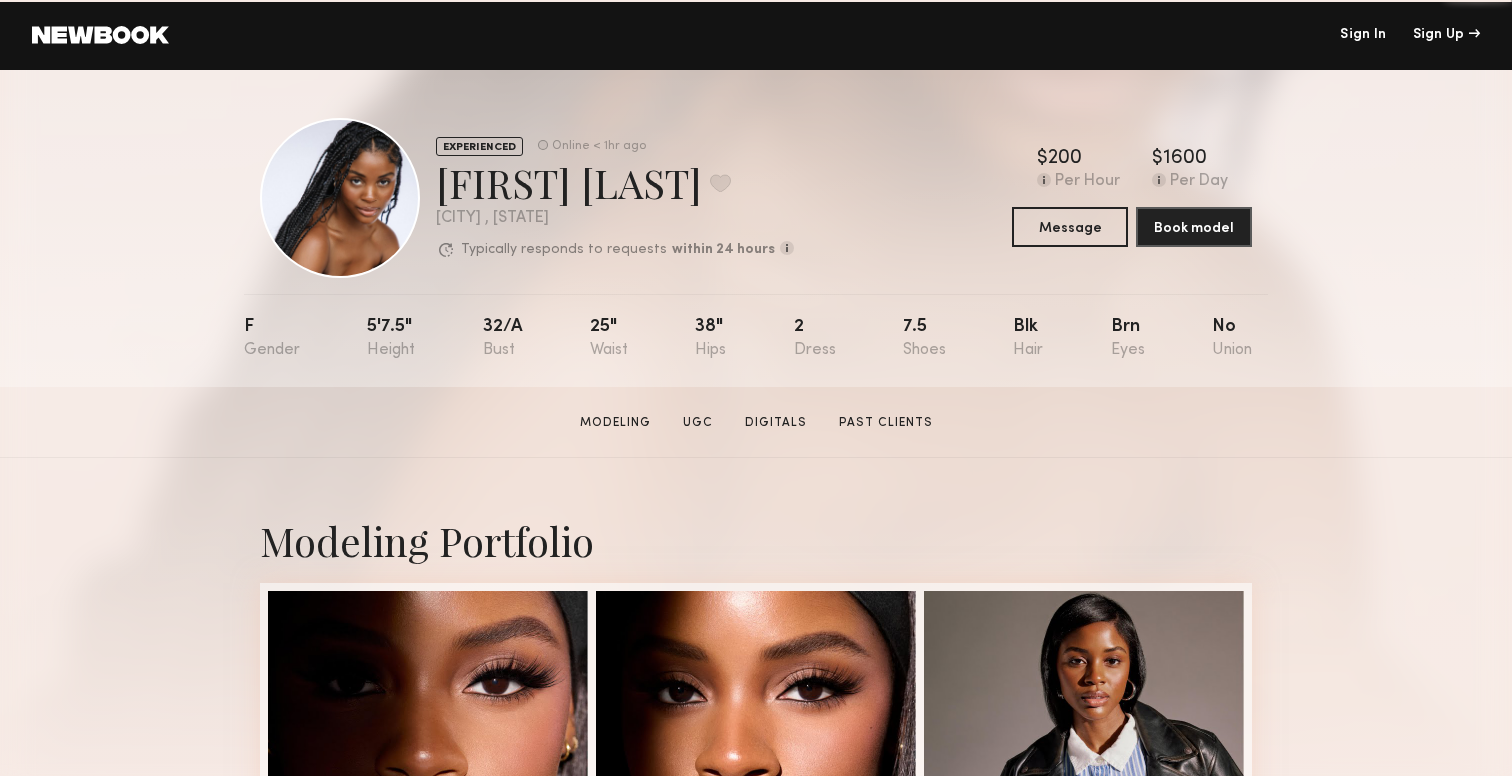 click on "Sign In Sign Up" 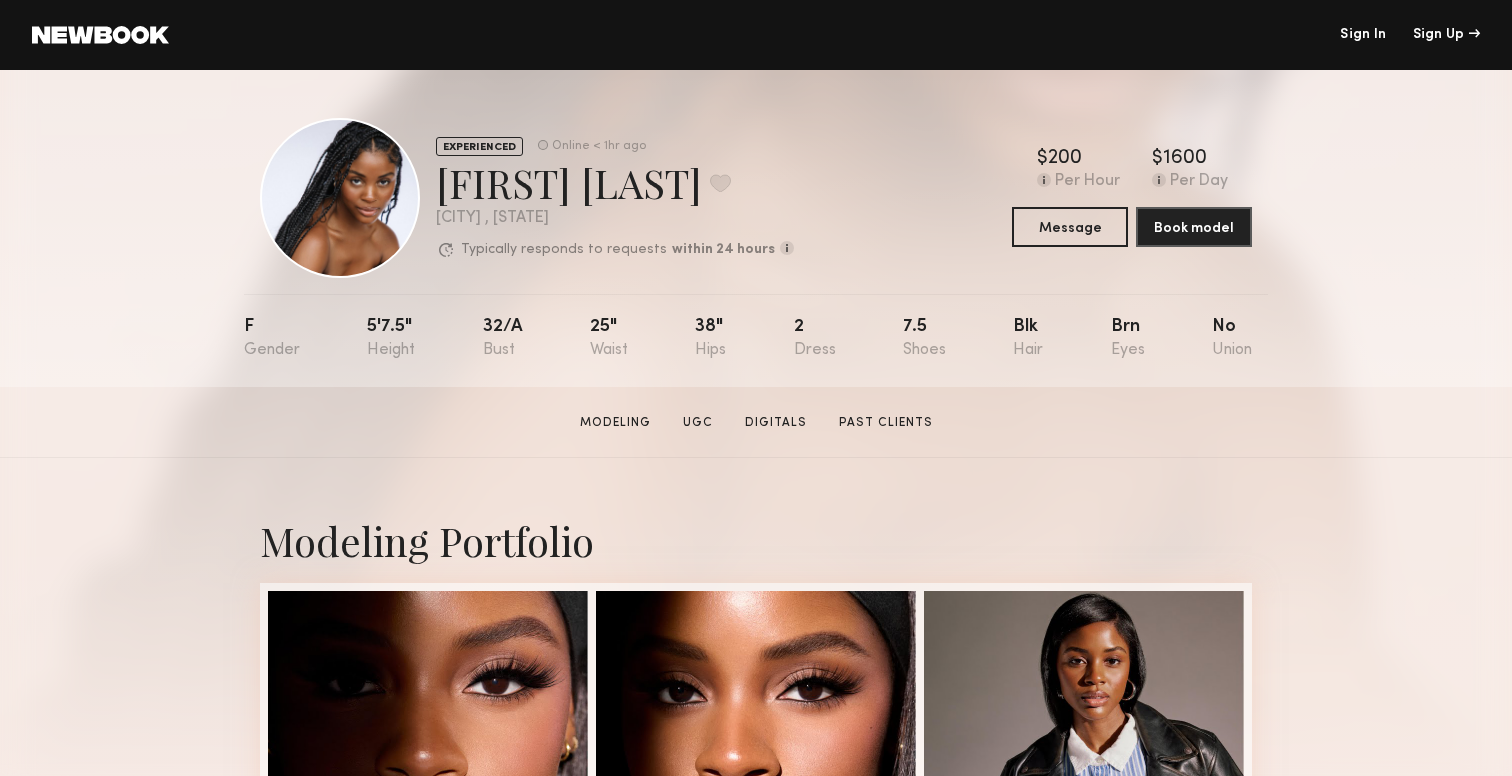 click on "Sign In" 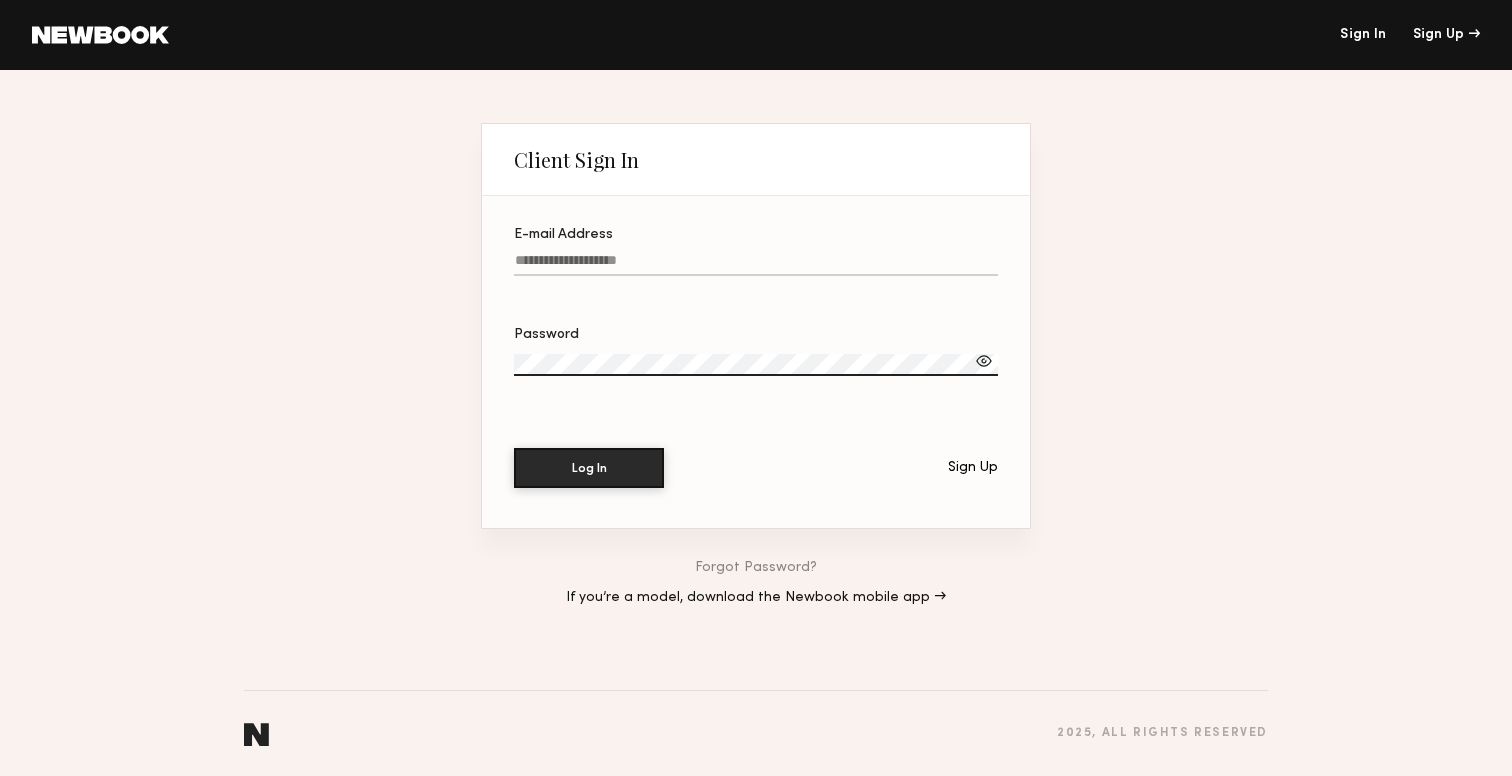 click on "E-mail Address" 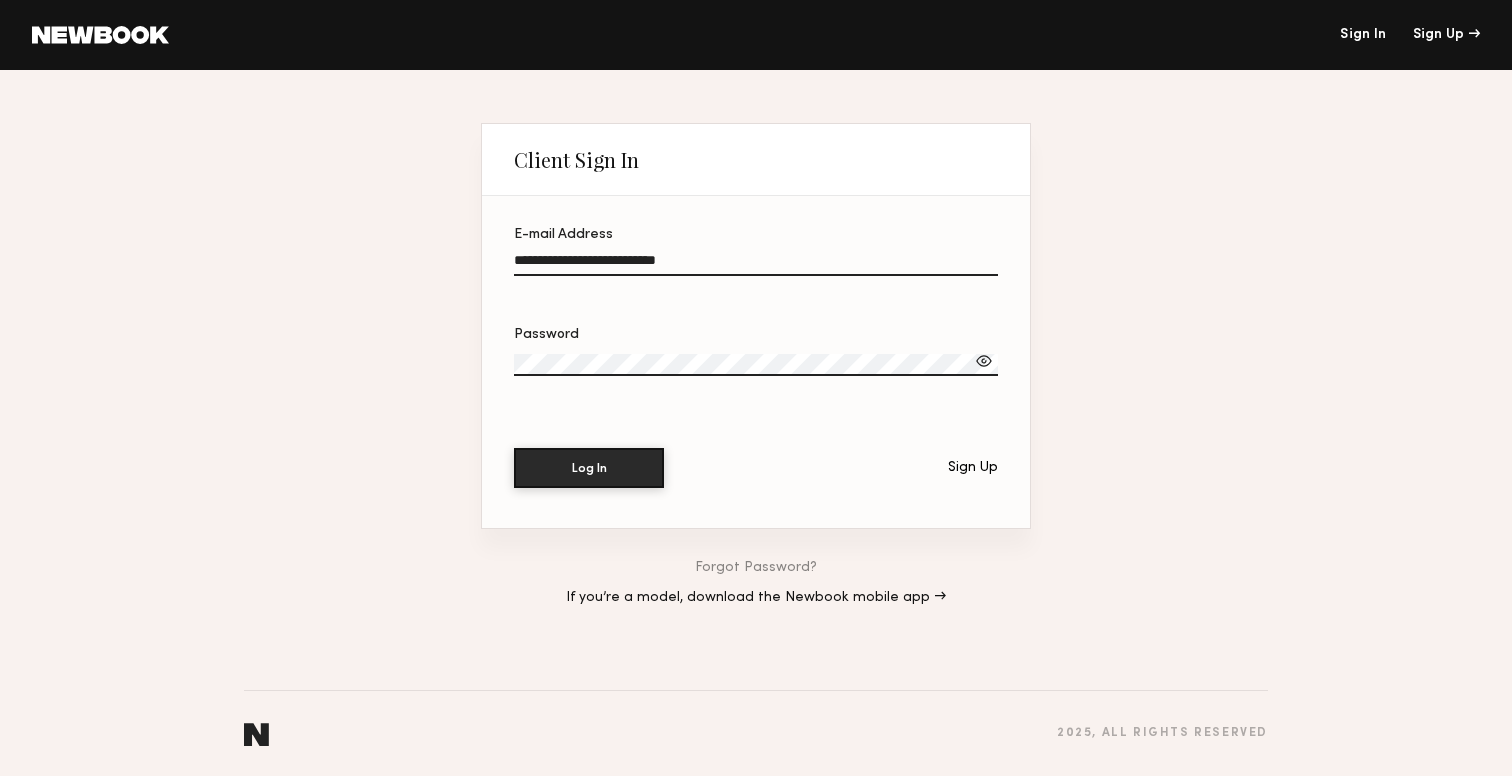 type on "**********" 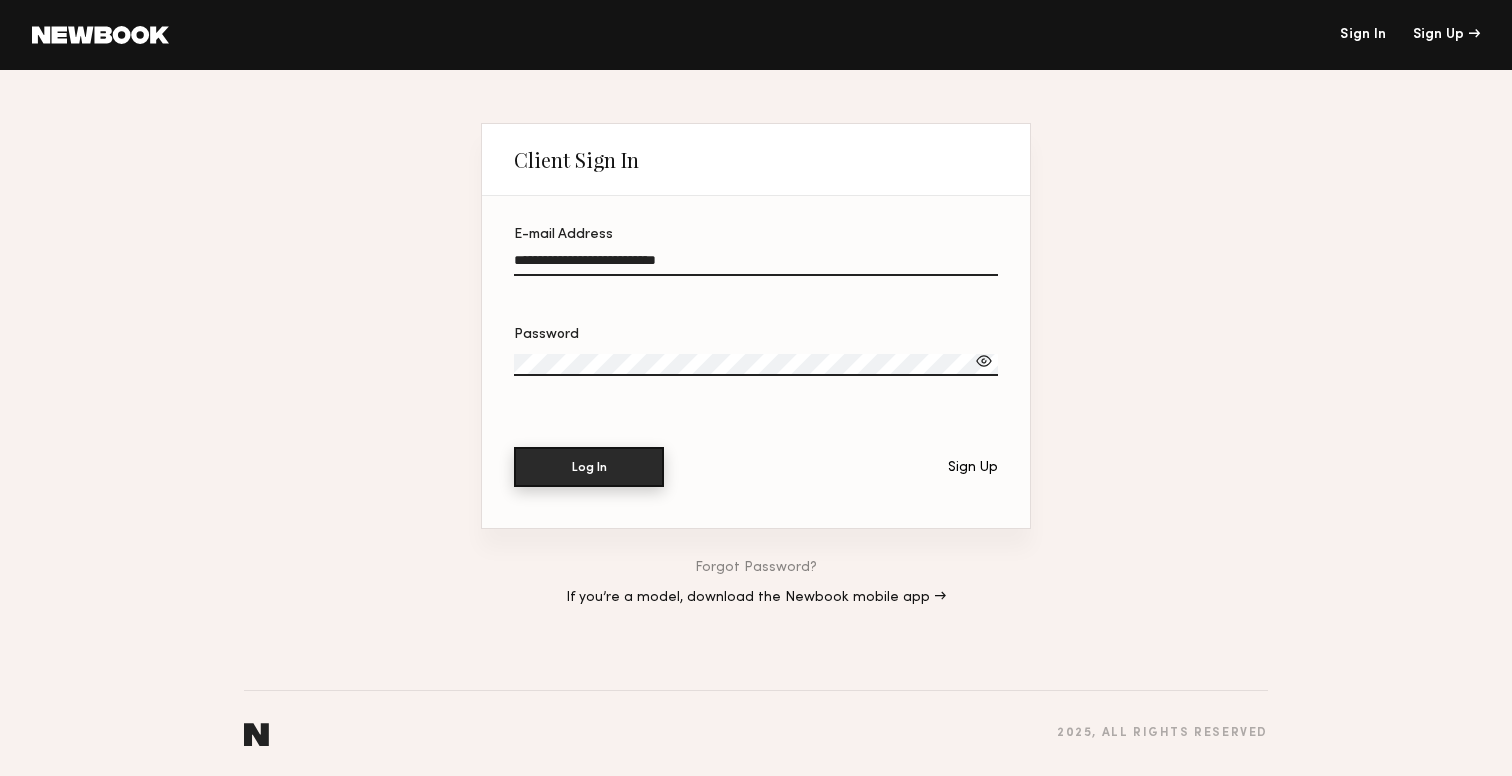 click on "Log In" 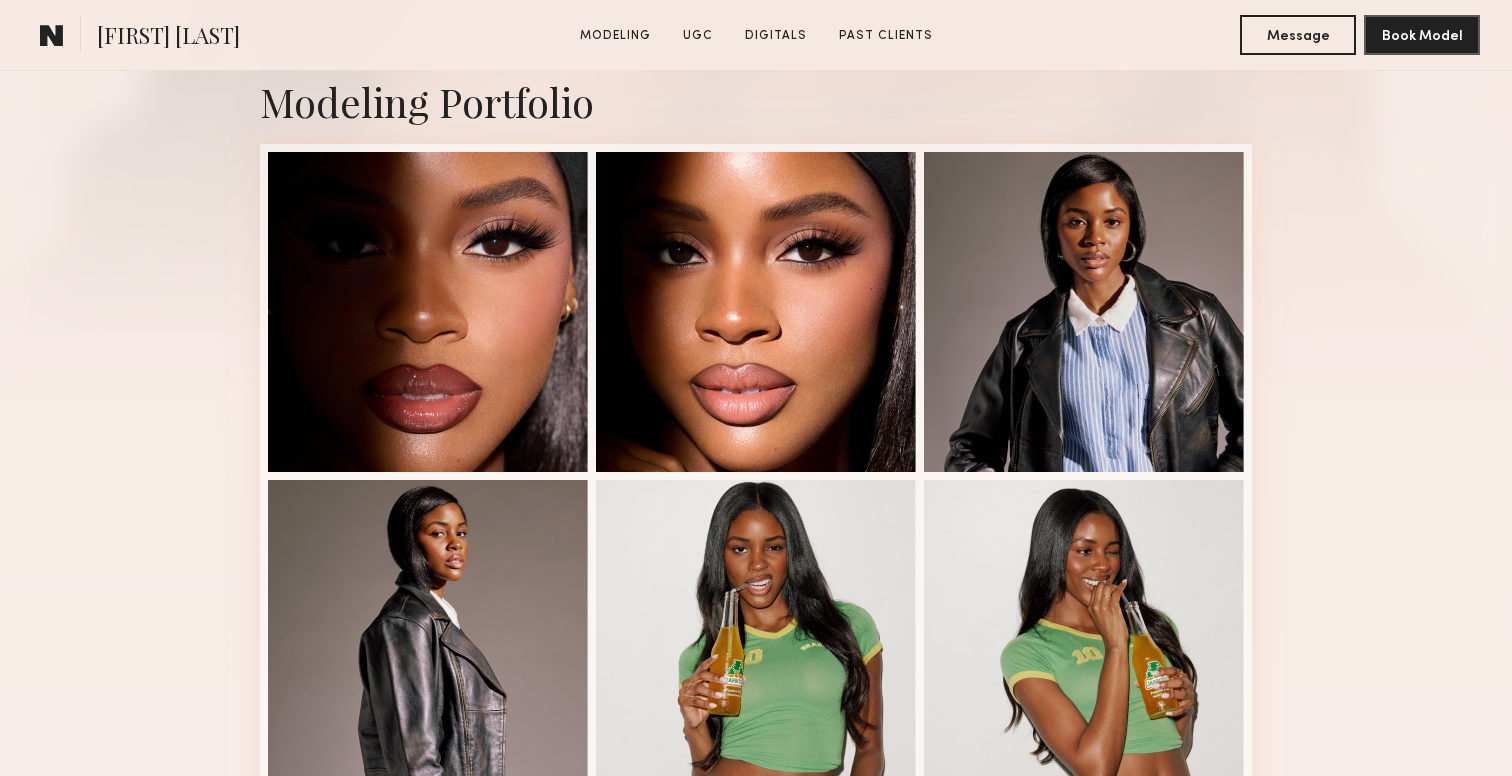 scroll, scrollTop: 643, scrollLeft: 0, axis: vertical 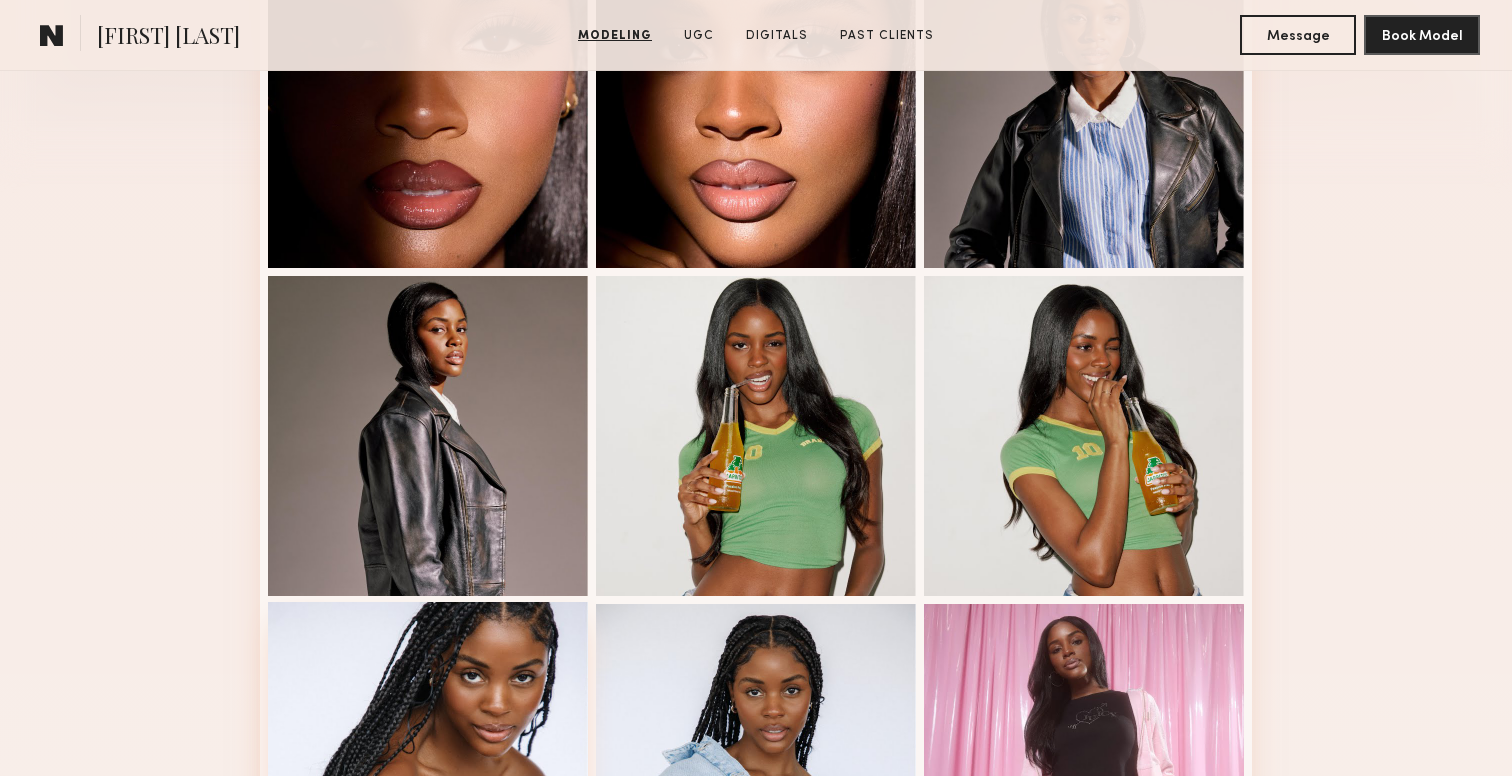 click at bounding box center (428, 762) 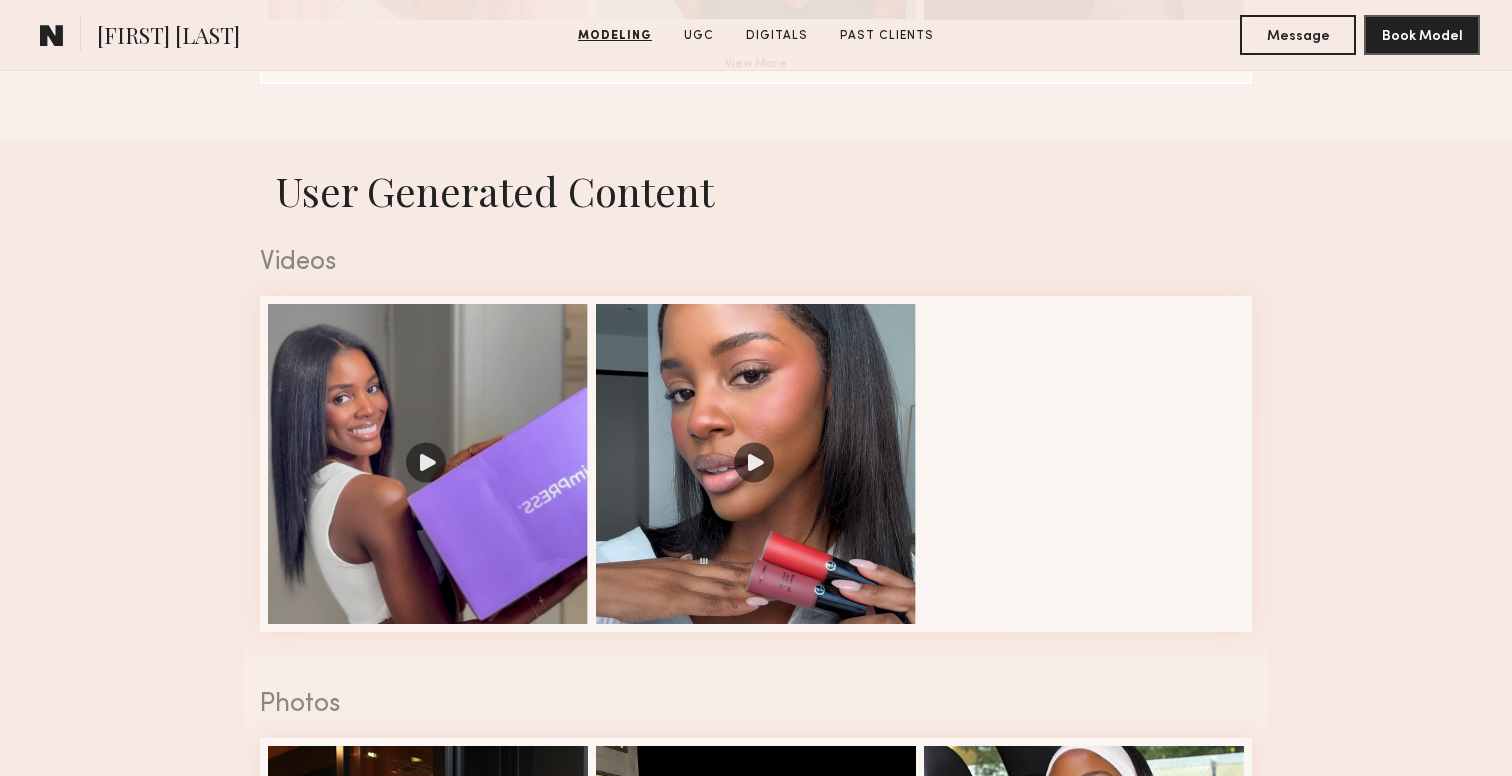 scroll, scrollTop: 1884, scrollLeft: 0, axis: vertical 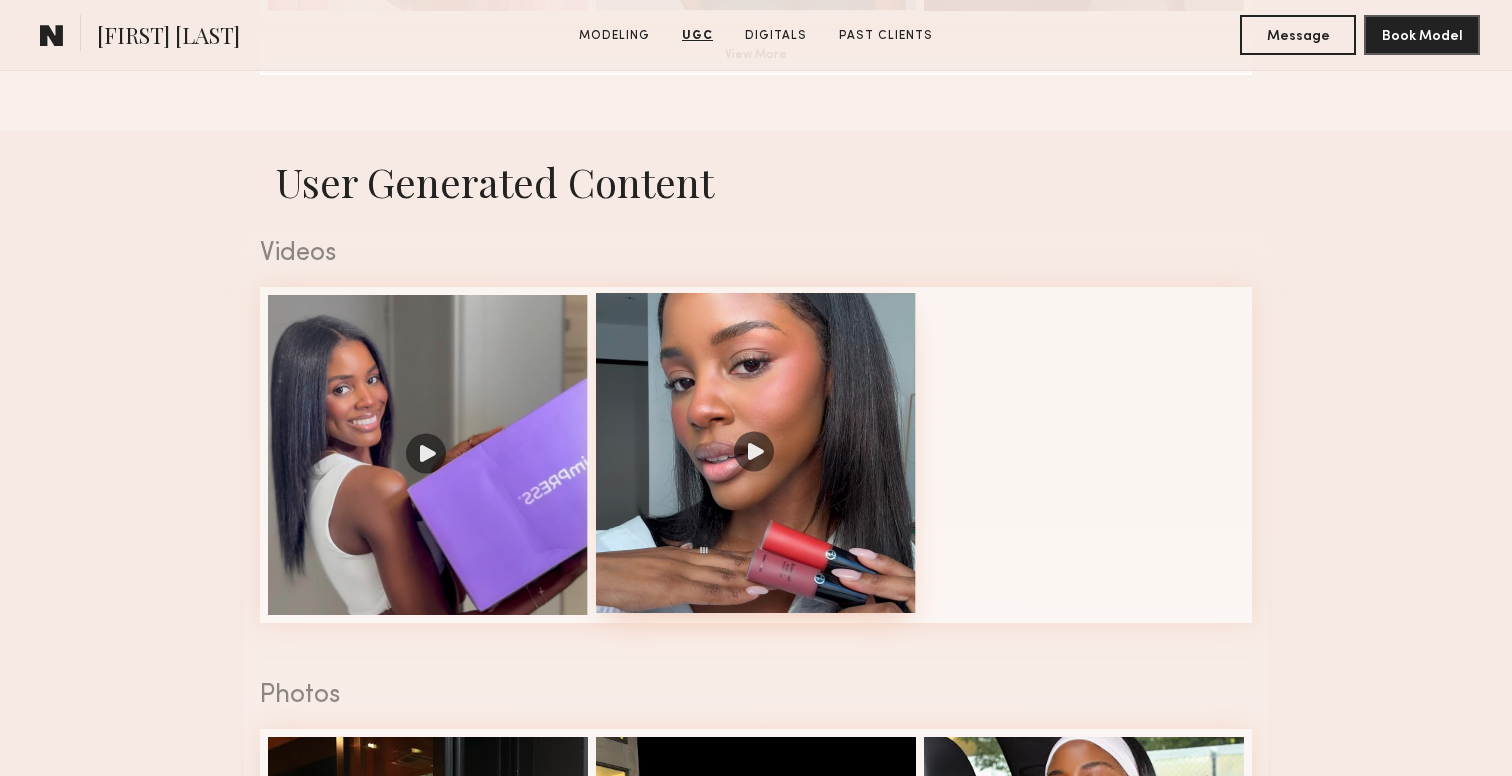 click at bounding box center (756, 453) 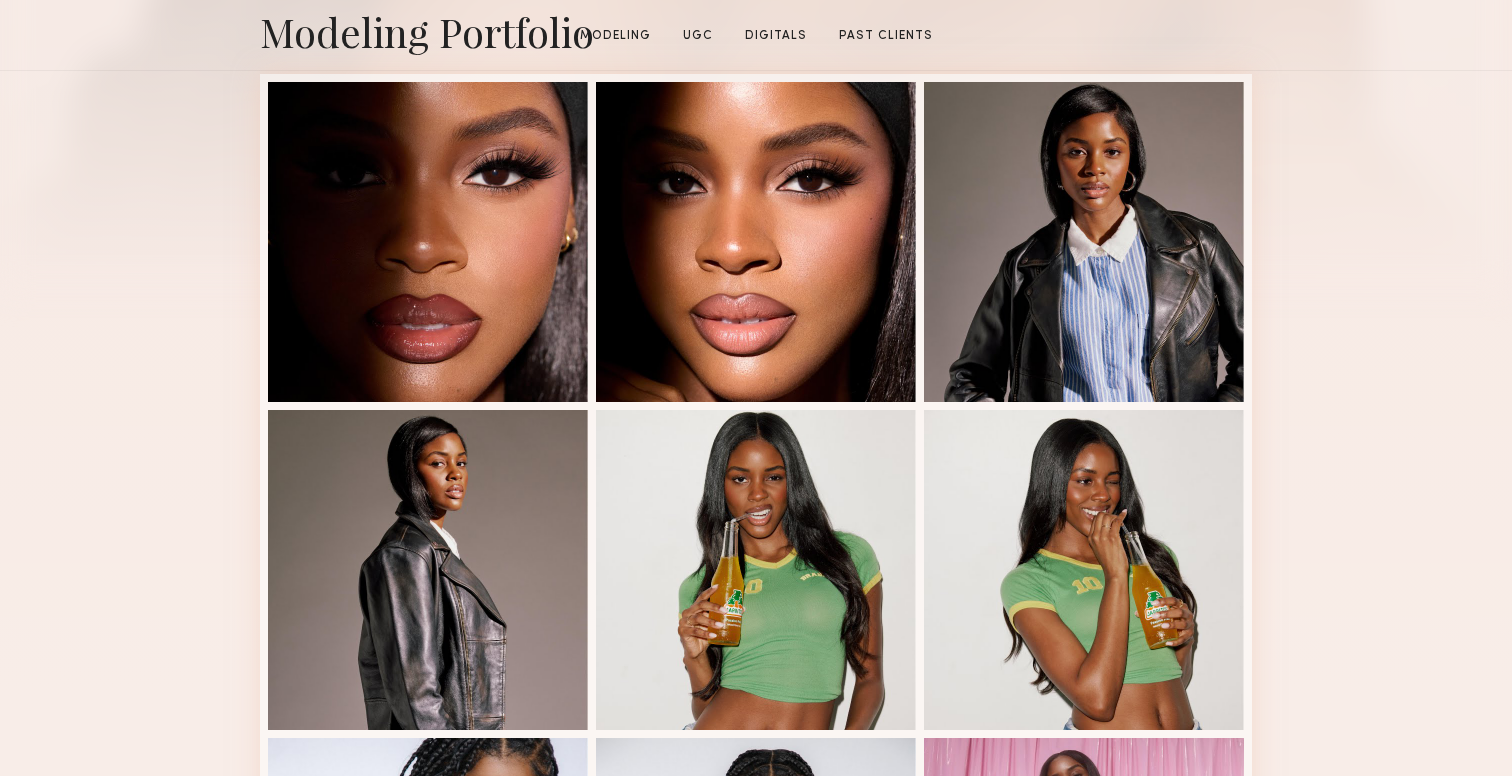 scroll, scrollTop: 670, scrollLeft: 0, axis: vertical 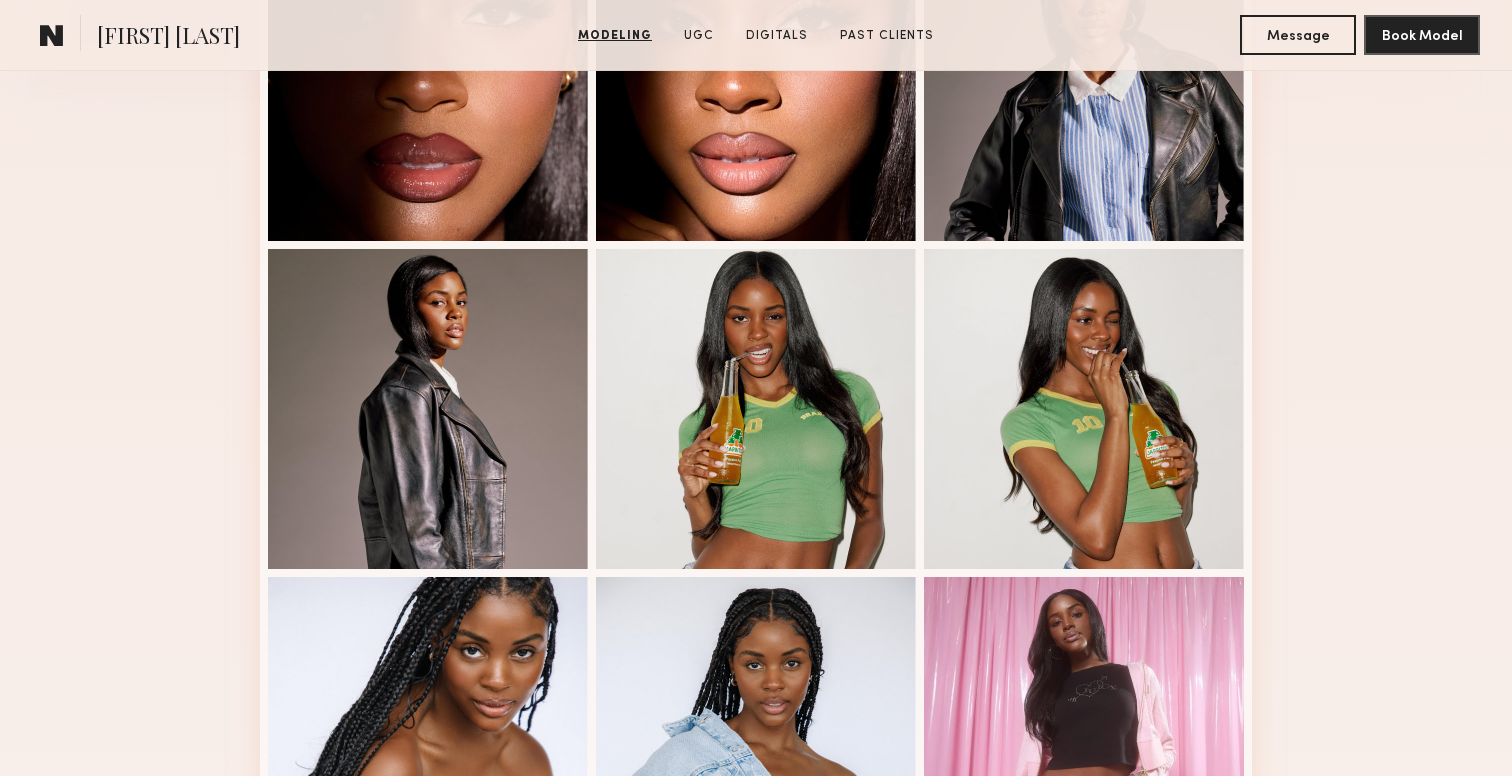click on "Modeling" 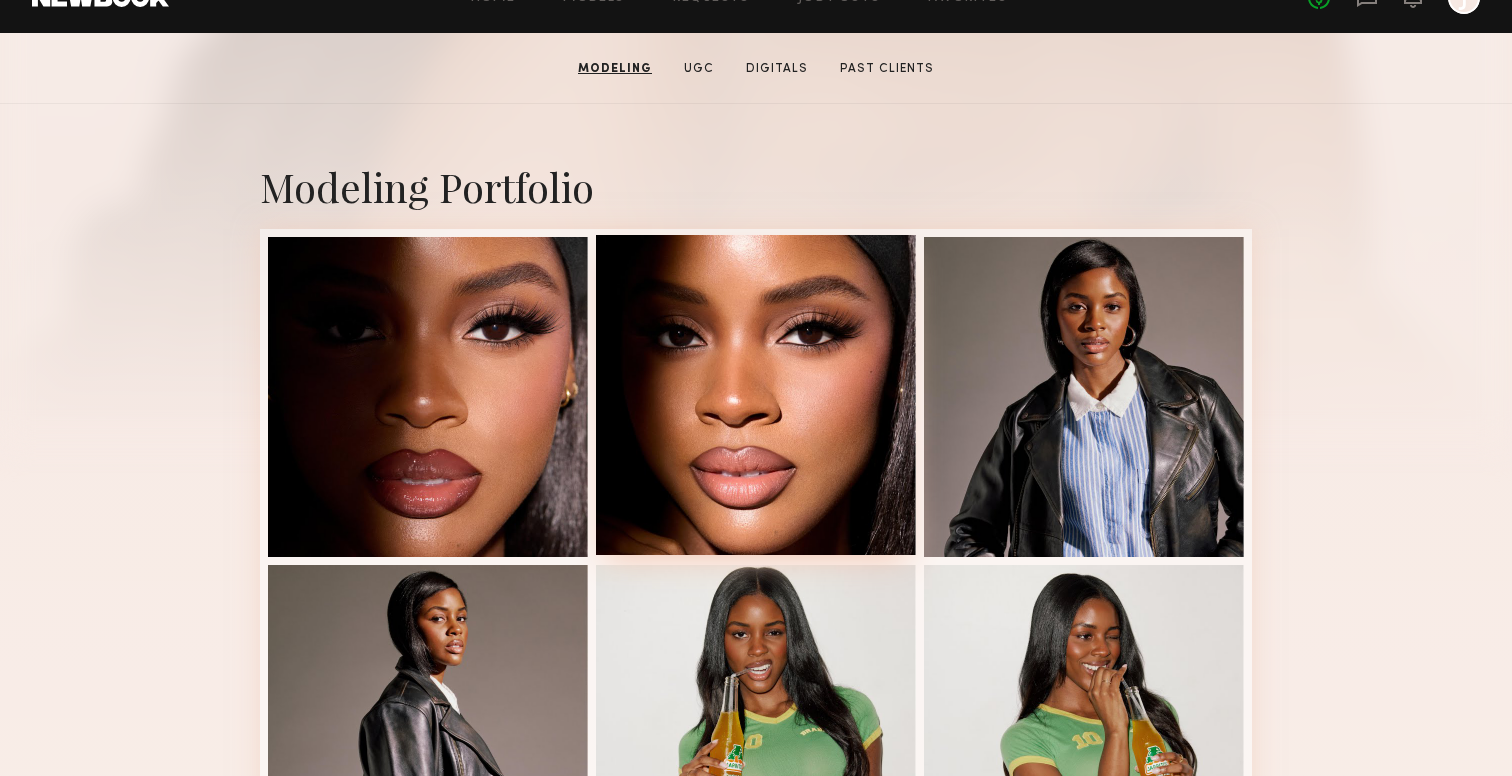 scroll, scrollTop: 337, scrollLeft: 0, axis: vertical 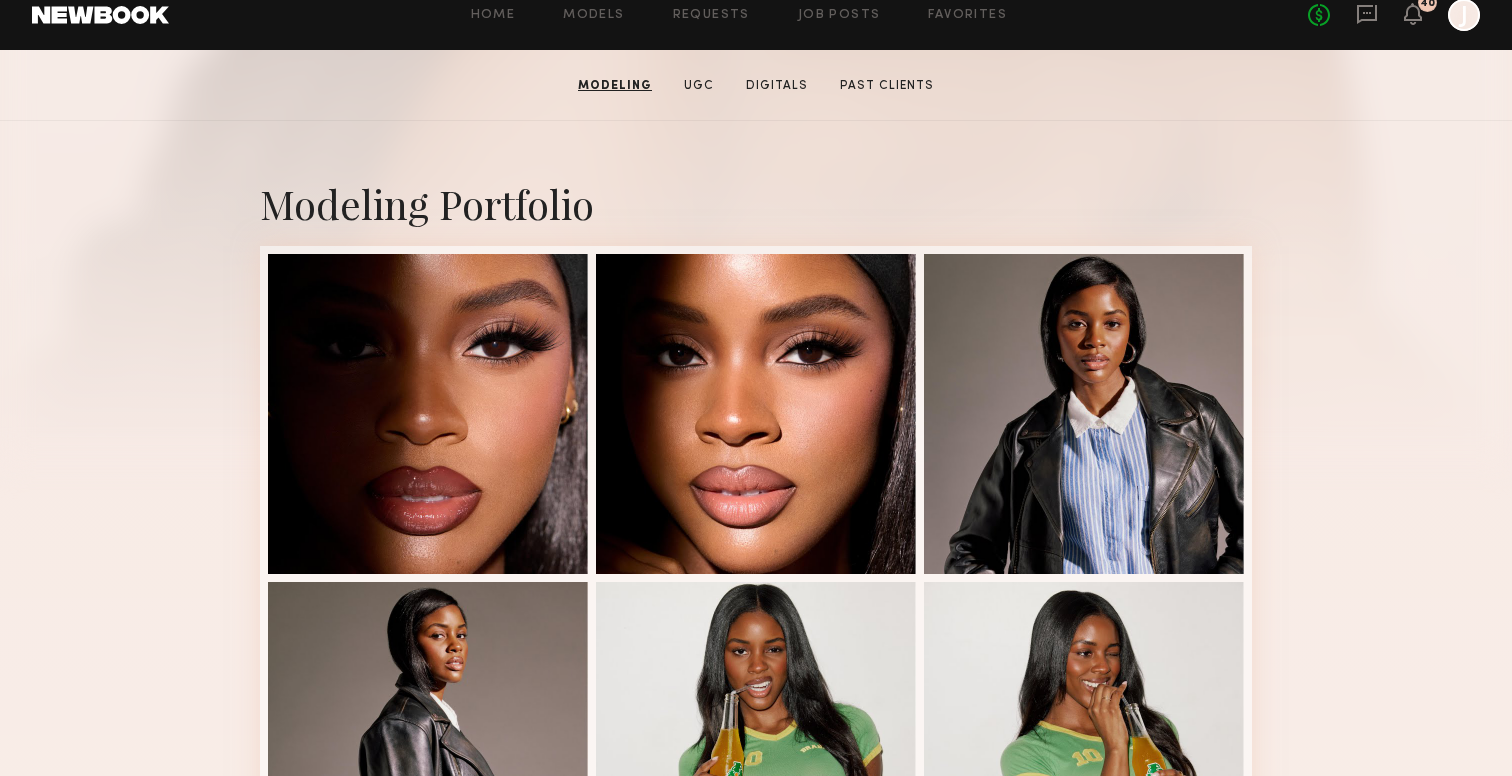 click 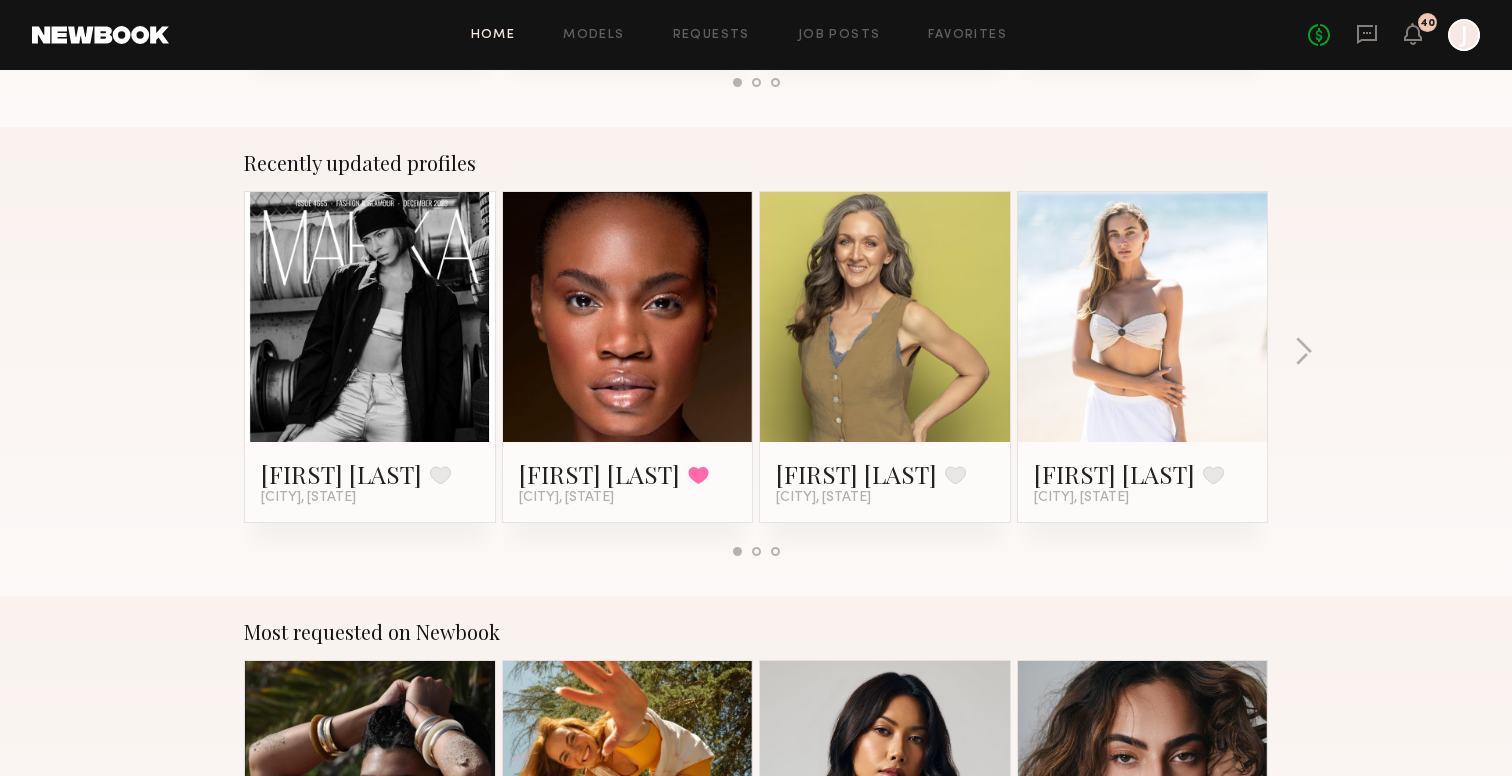 scroll, scrollTop: 1484, scrollLeft: 0, axis: vertical 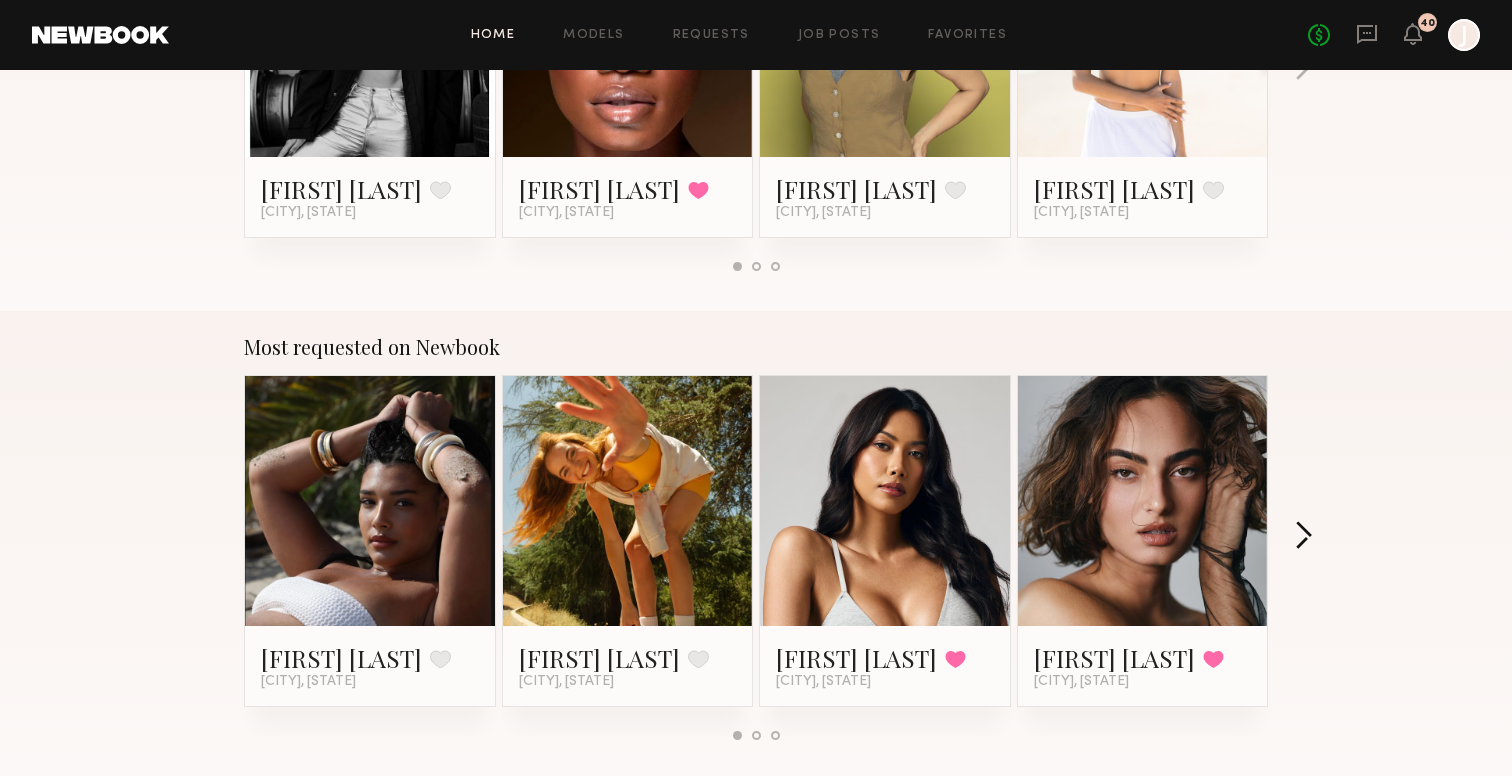 click 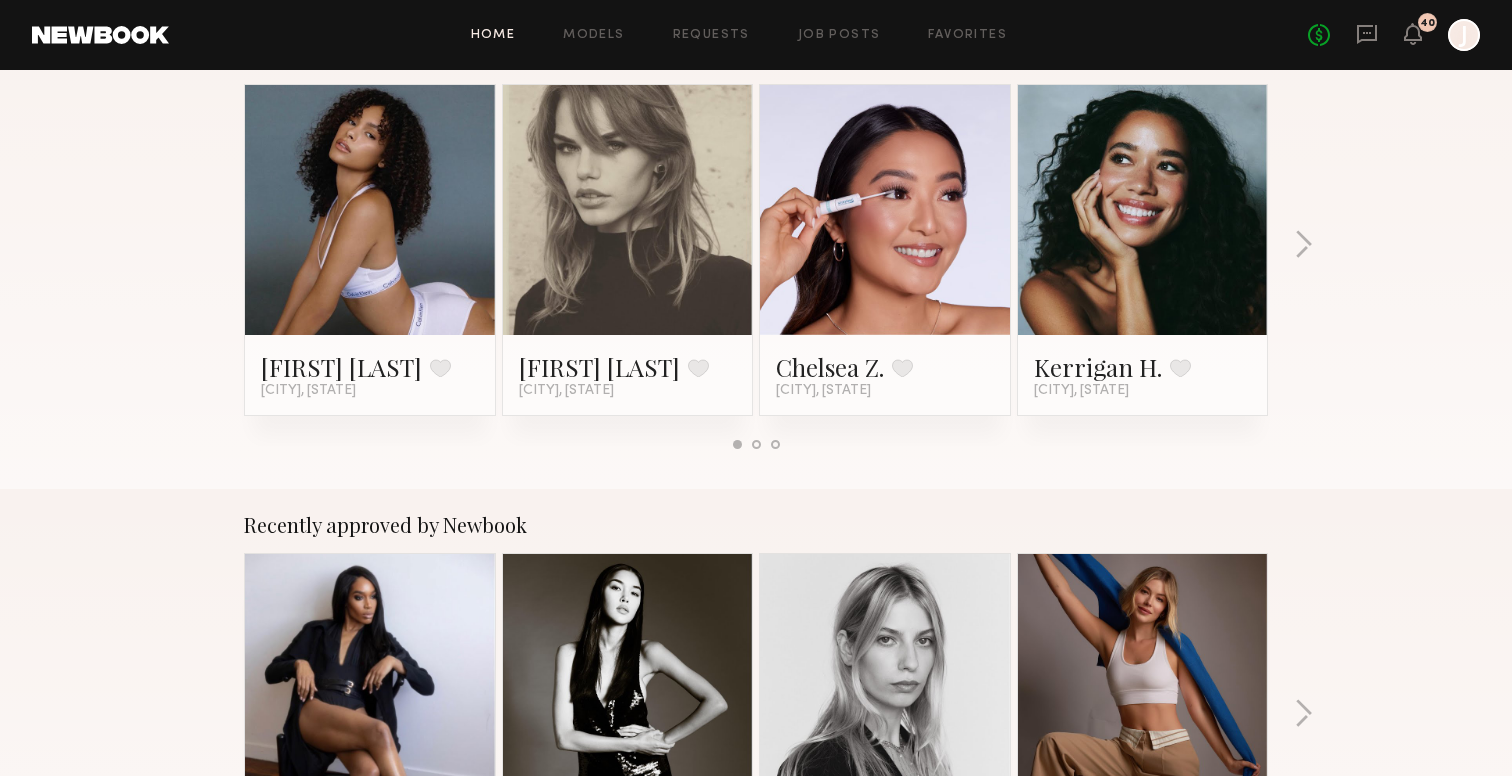 scroll, scrollTop: 0, scrollLeft: 0, axis: both 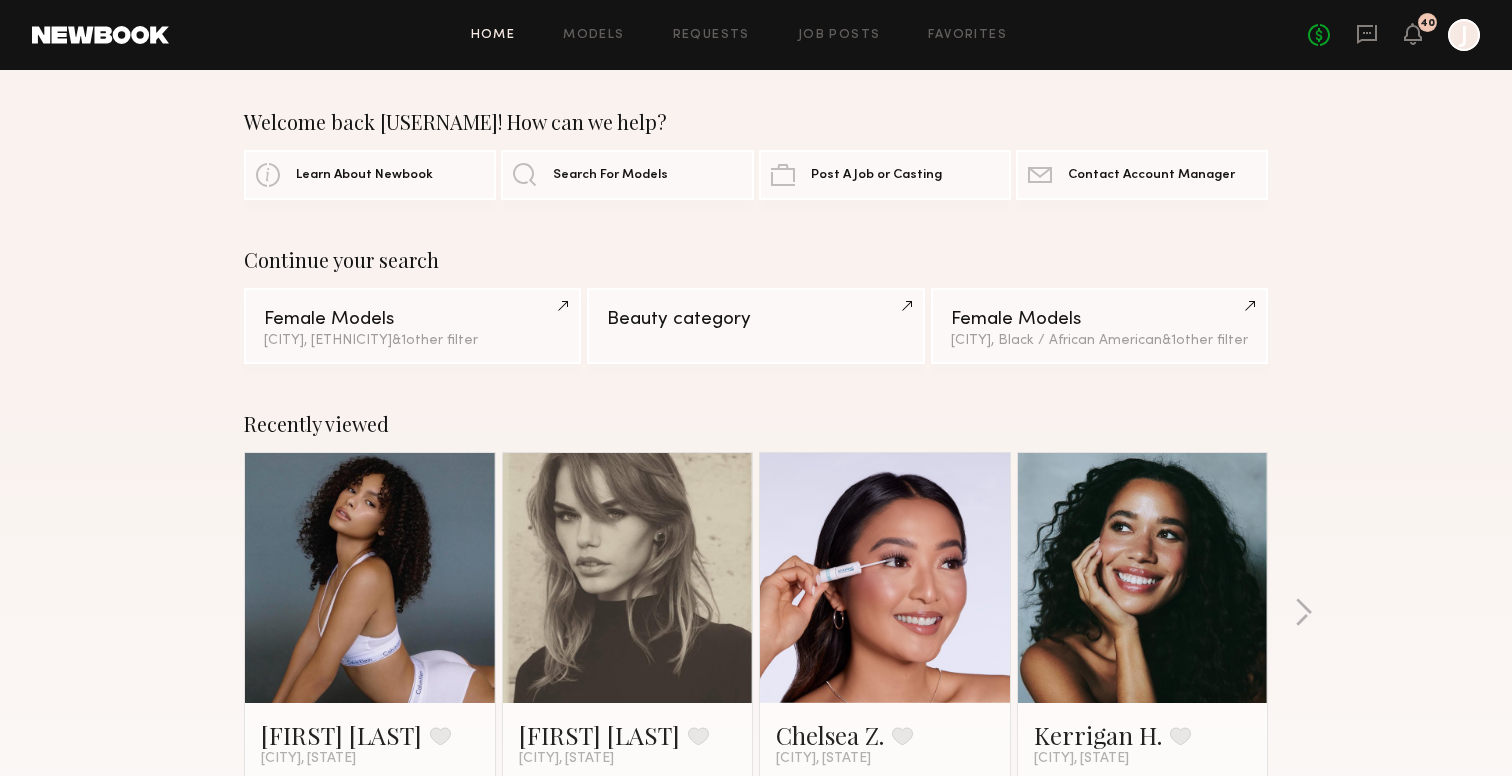 click on "Home" 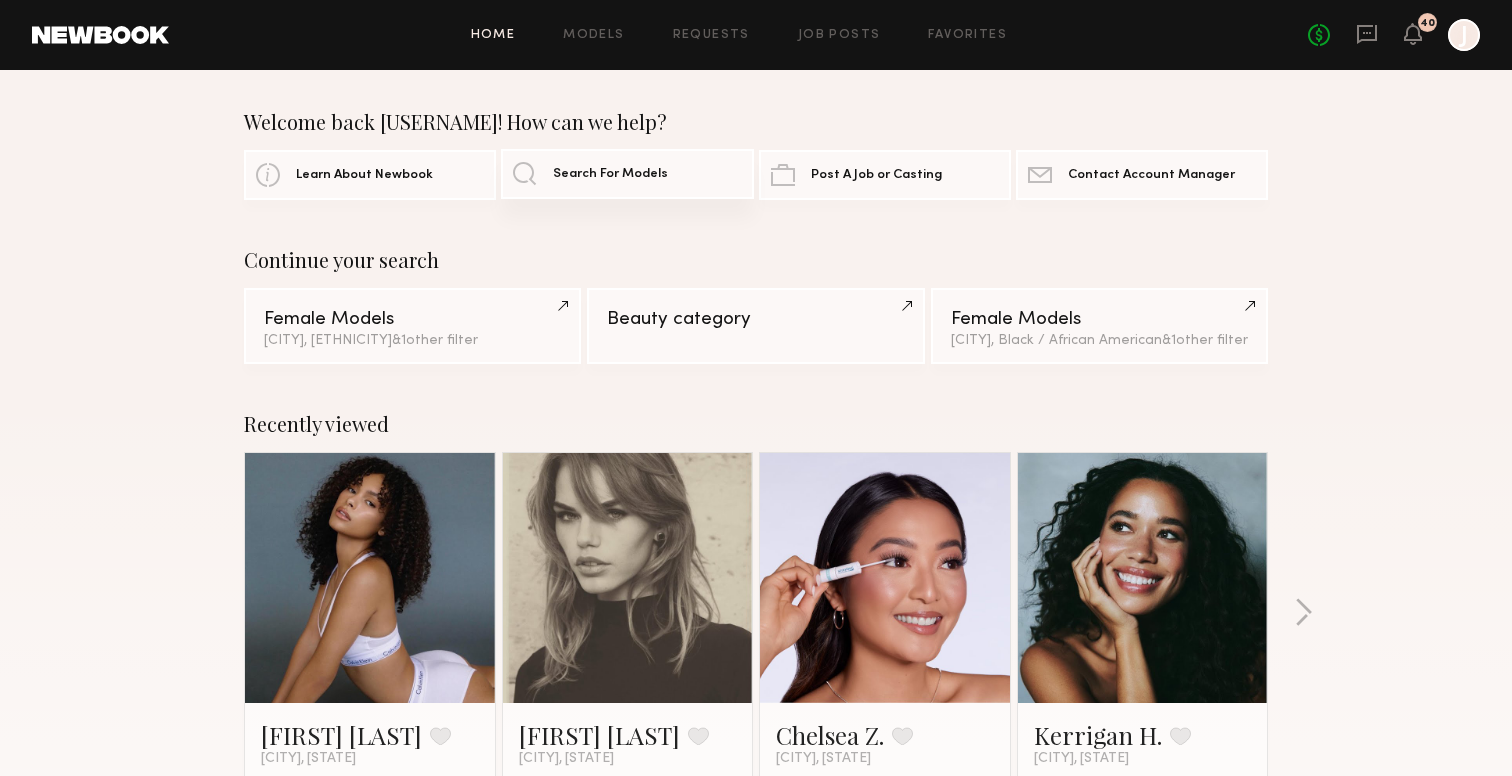 click on "Search For Models" 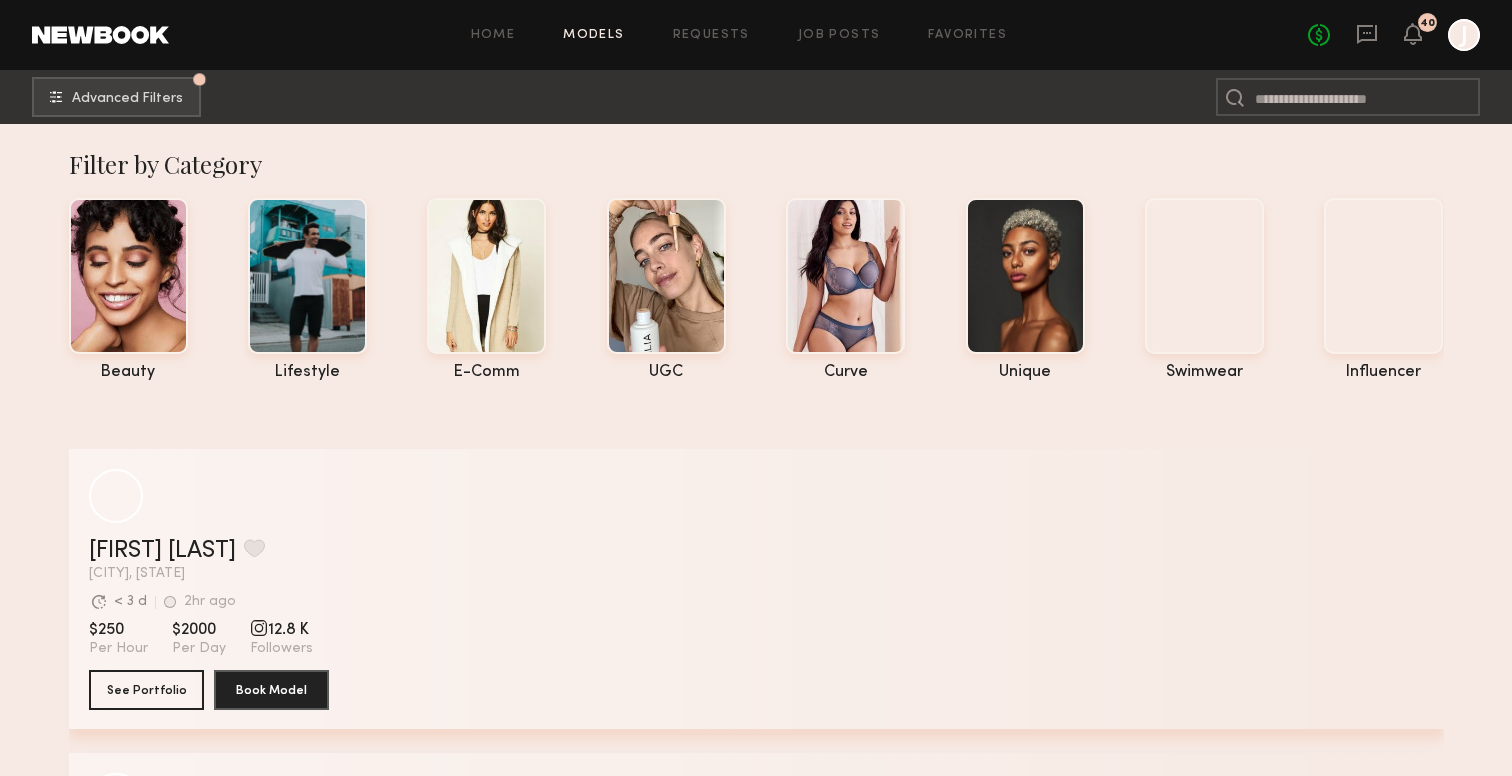 scroll, scrollTop: 60, scrollLeft: 0, axis: vertical 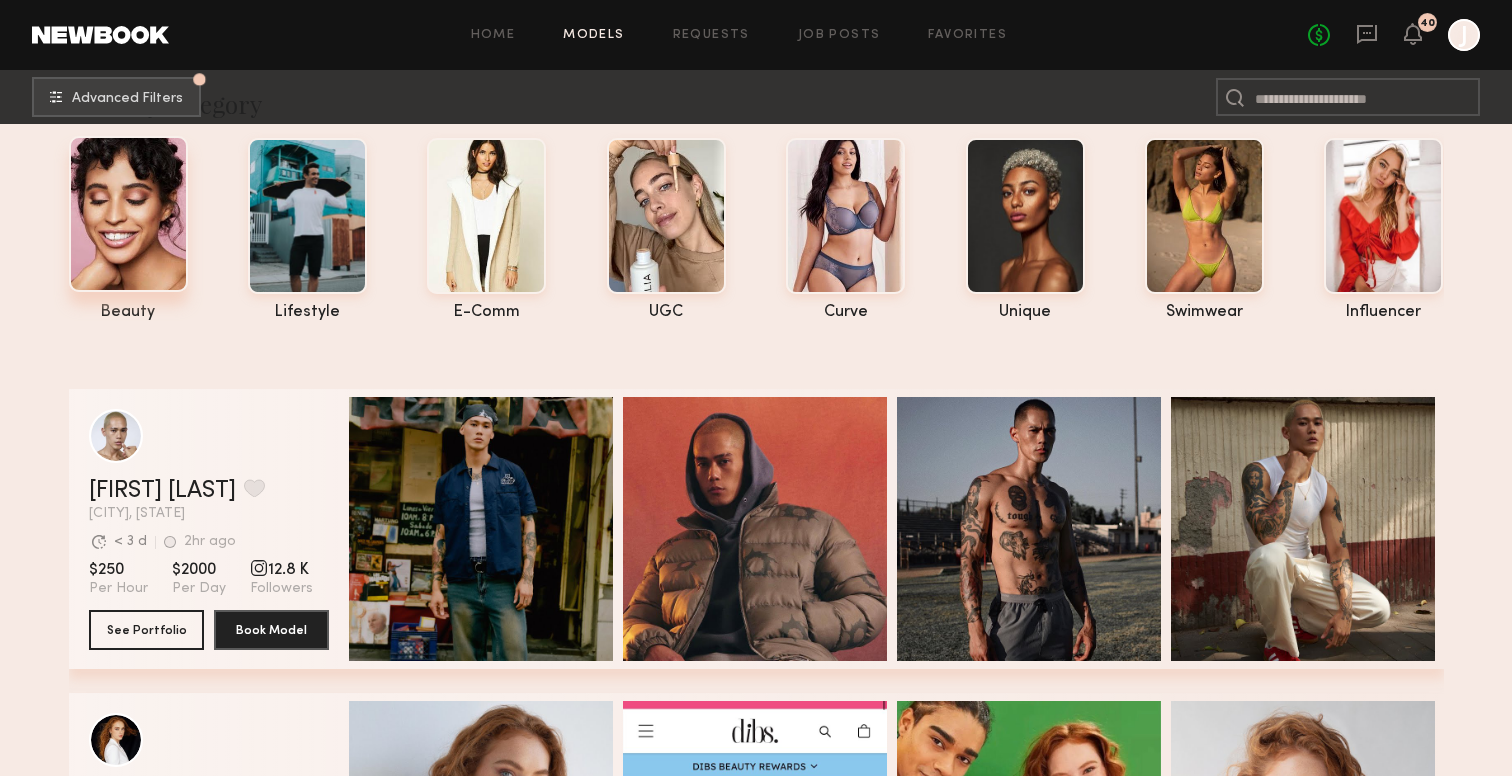 click 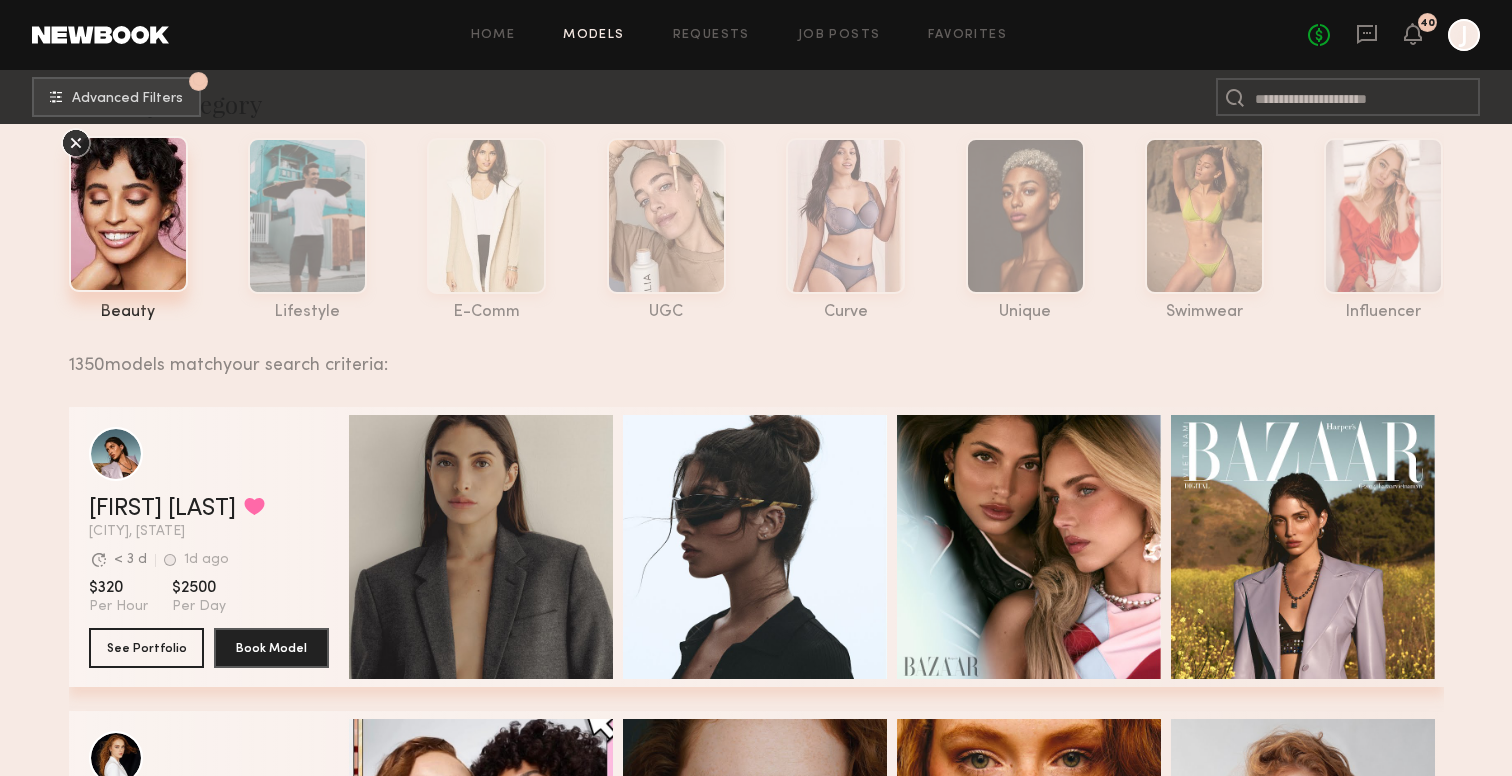 scroll, scrollTop: 0, scrollLeft: 0, axis: both 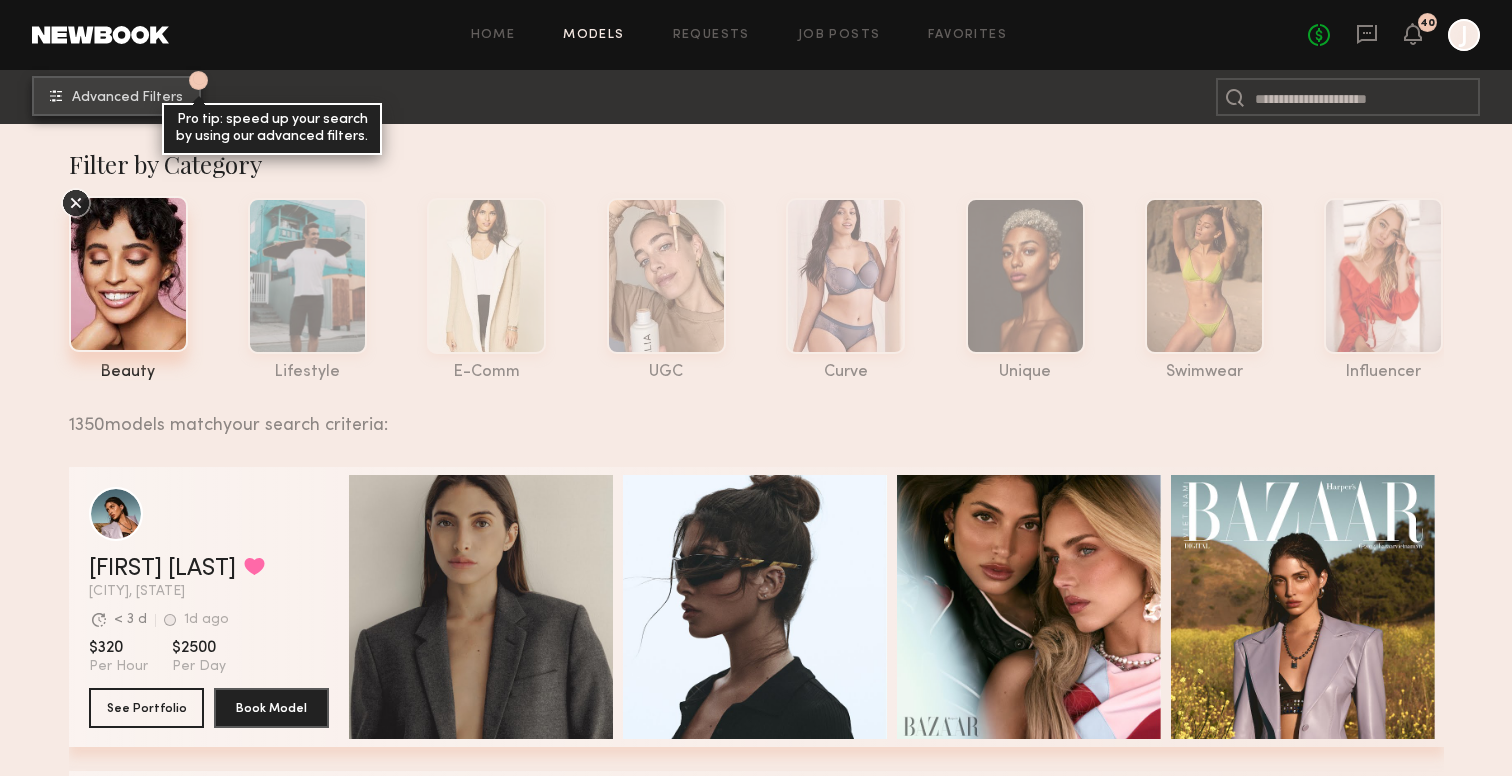 click on "Advanced Filters" 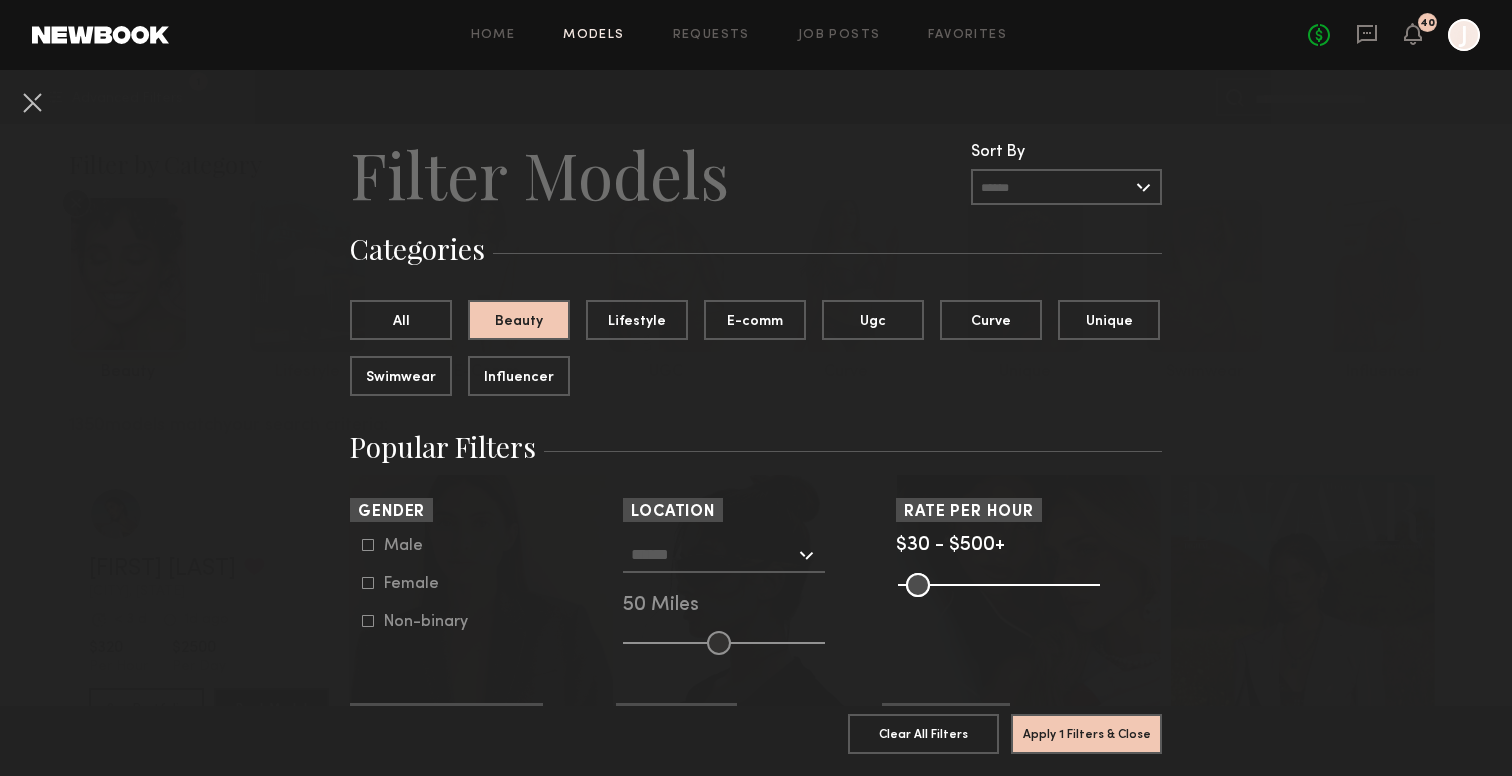 click on "Female" 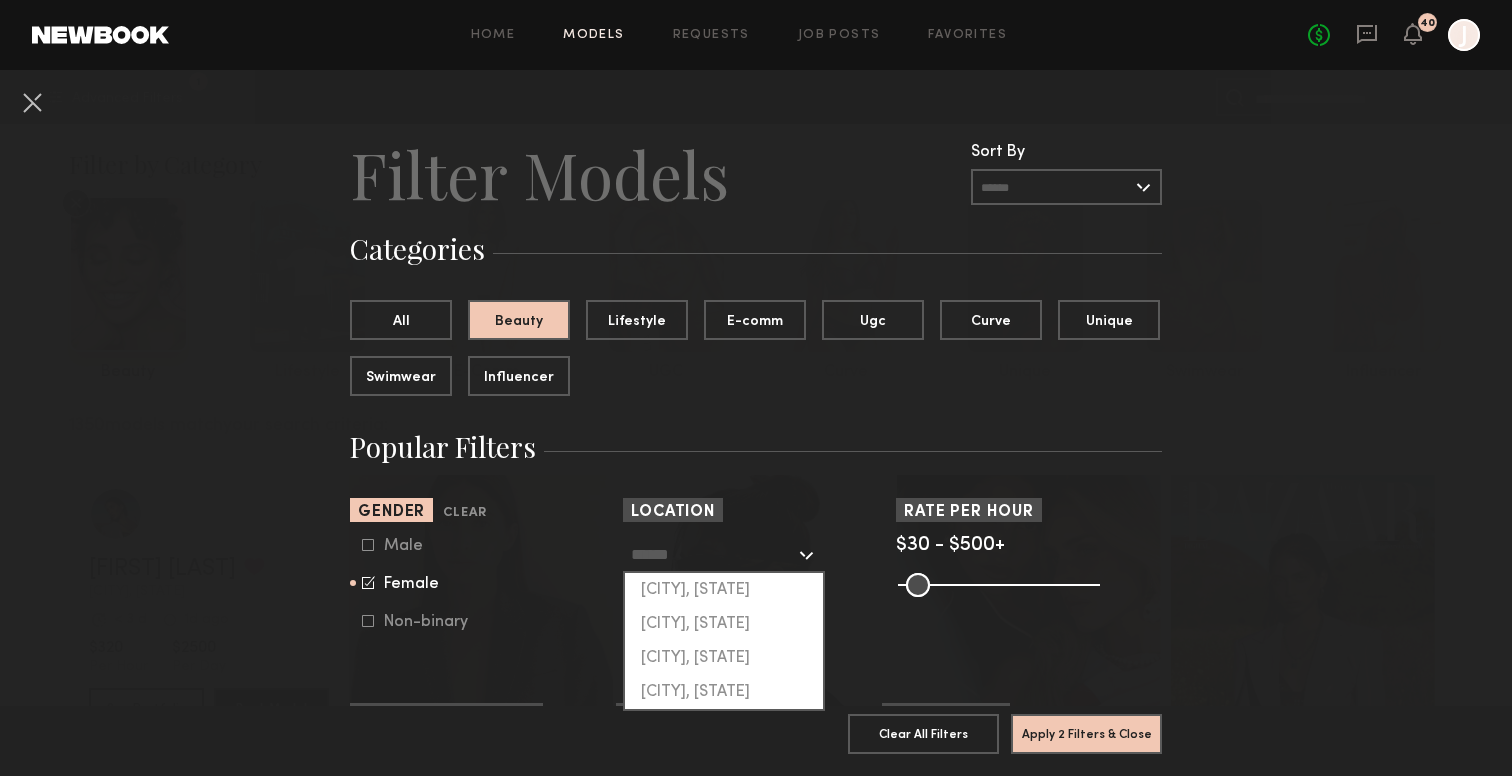 click 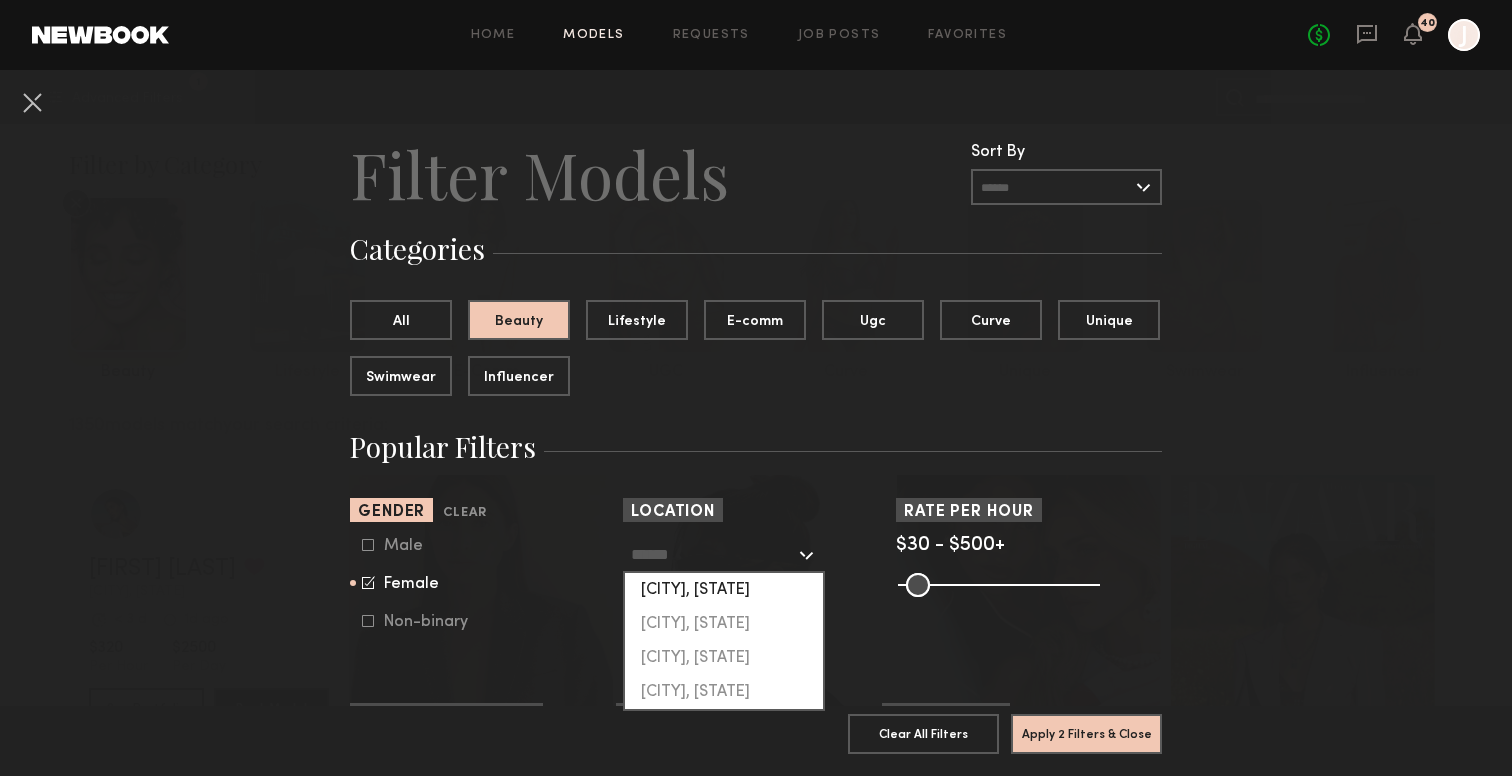 click on "[CITY], [STATE]" 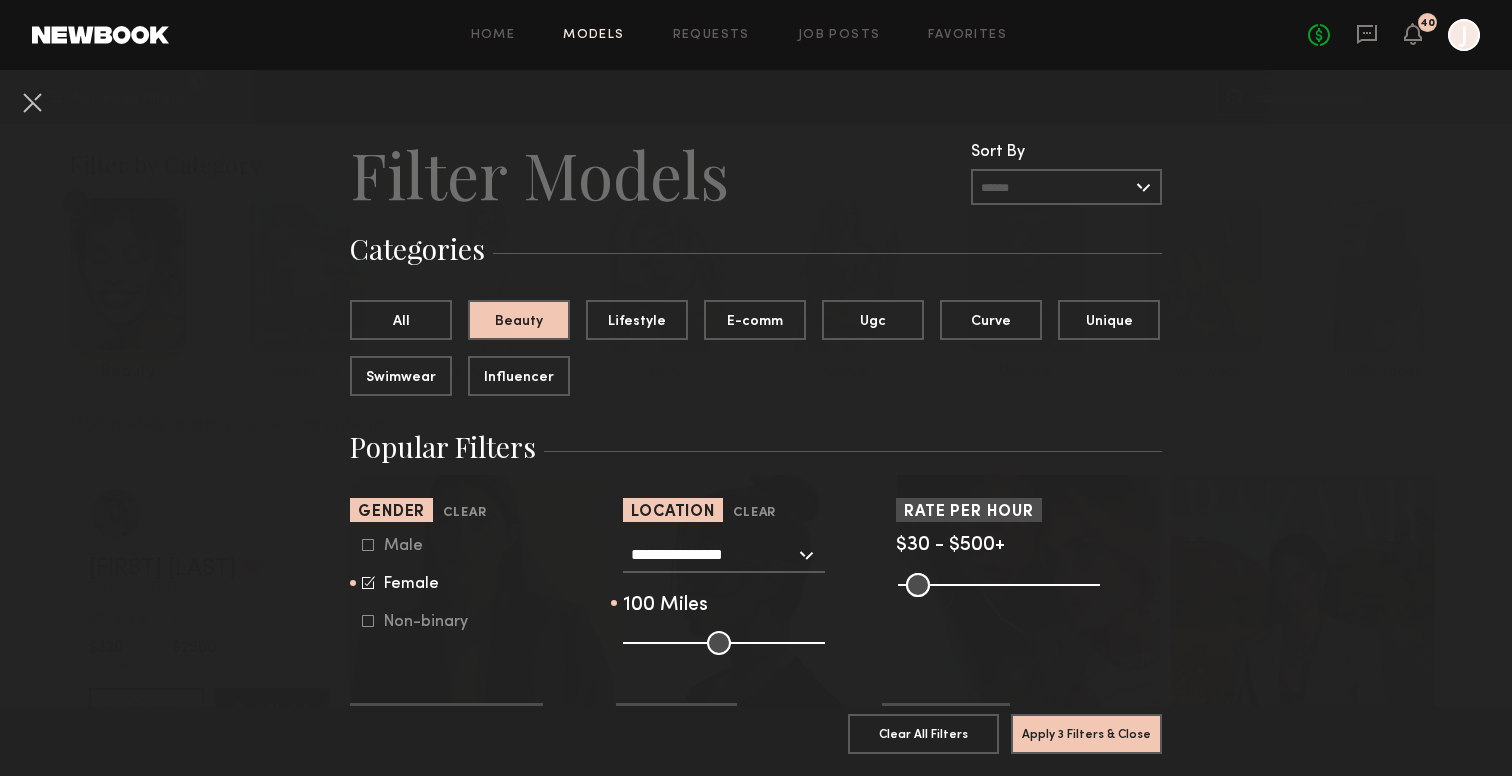 drag, startPoint x: 724, startPoint y: 635, endPoint x: 809, endPoint y: 636, distance: 85.00588 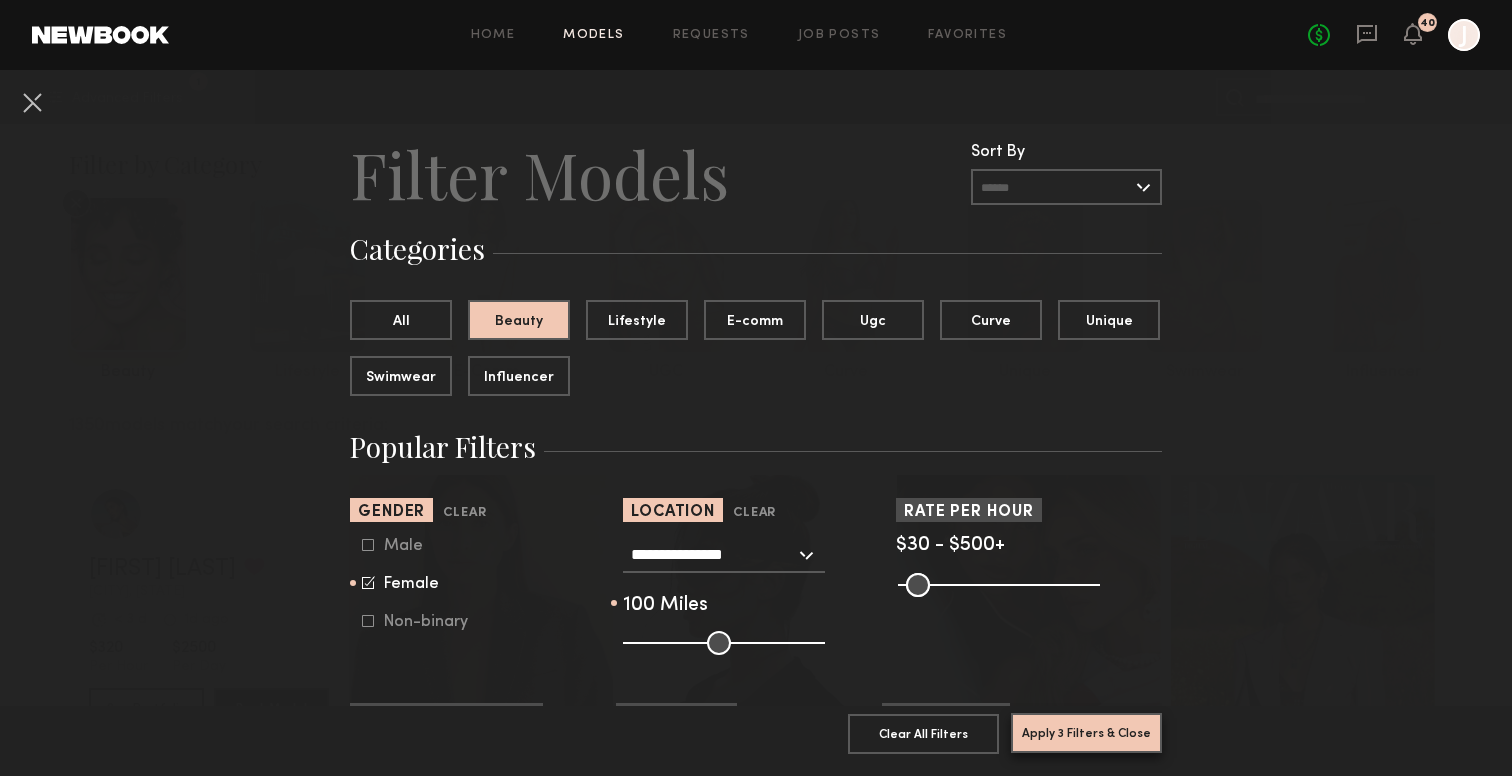 click on "Apply 3 Filters & Close" 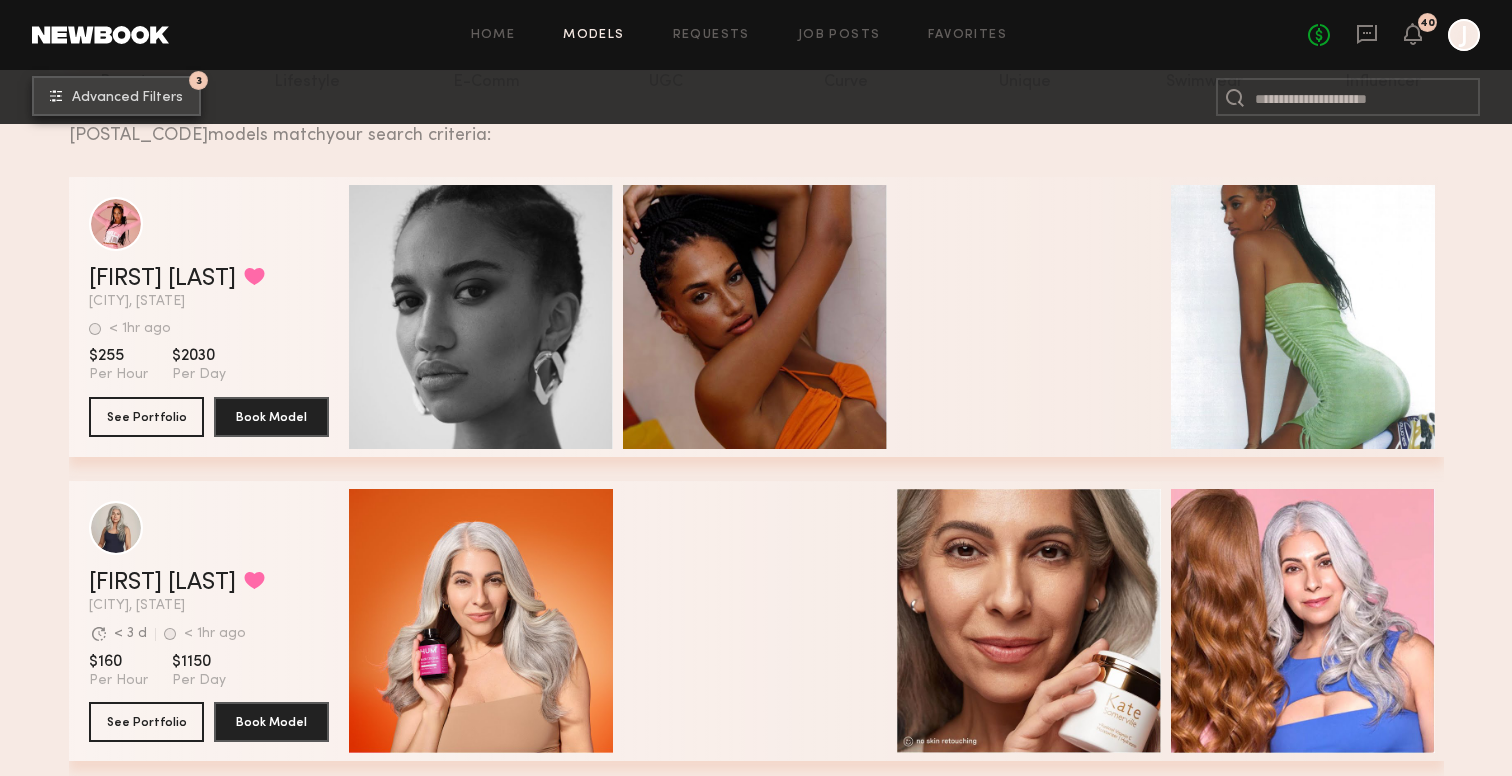 scroll, scrollTop: 307, scrollLeft: 0, axis: vertical 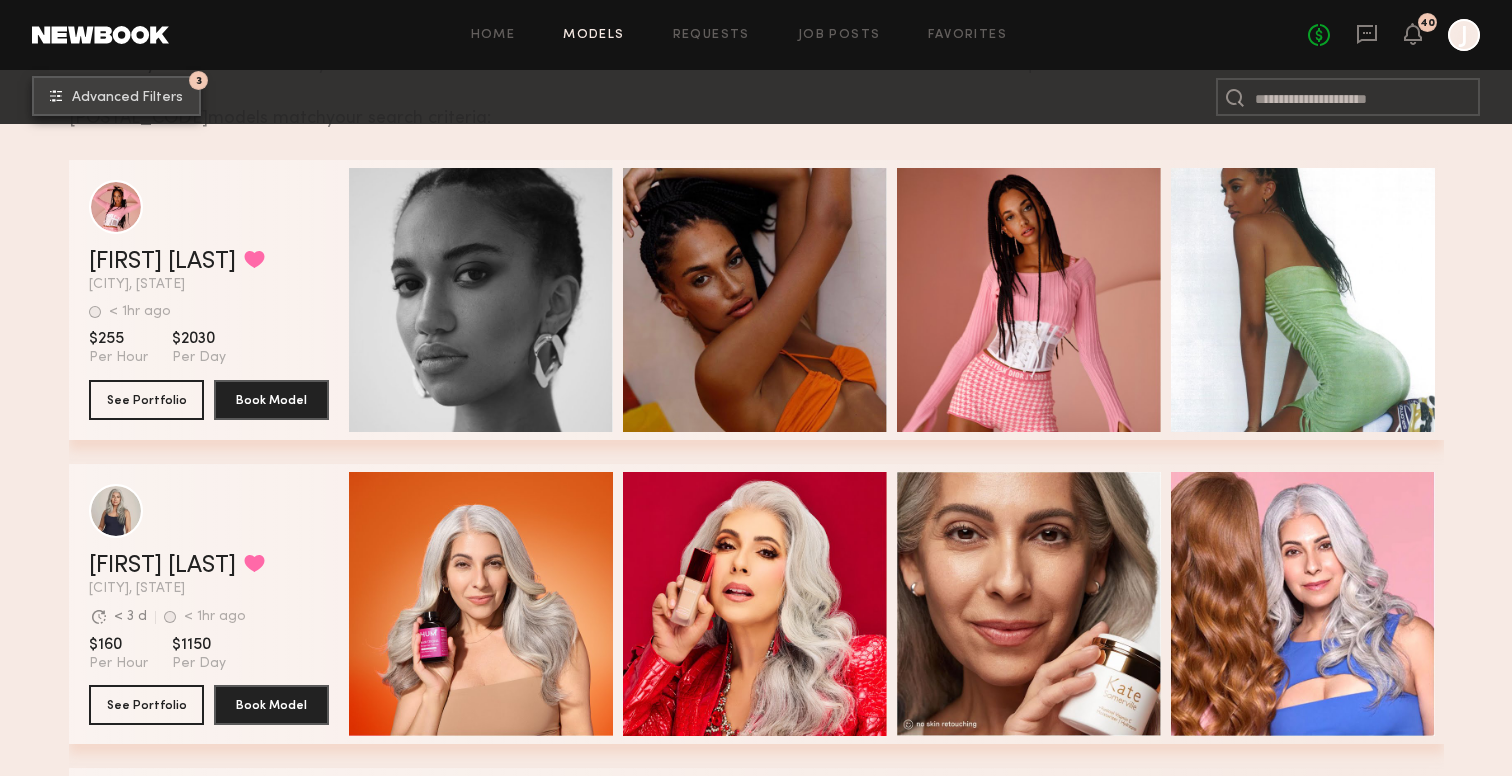 type 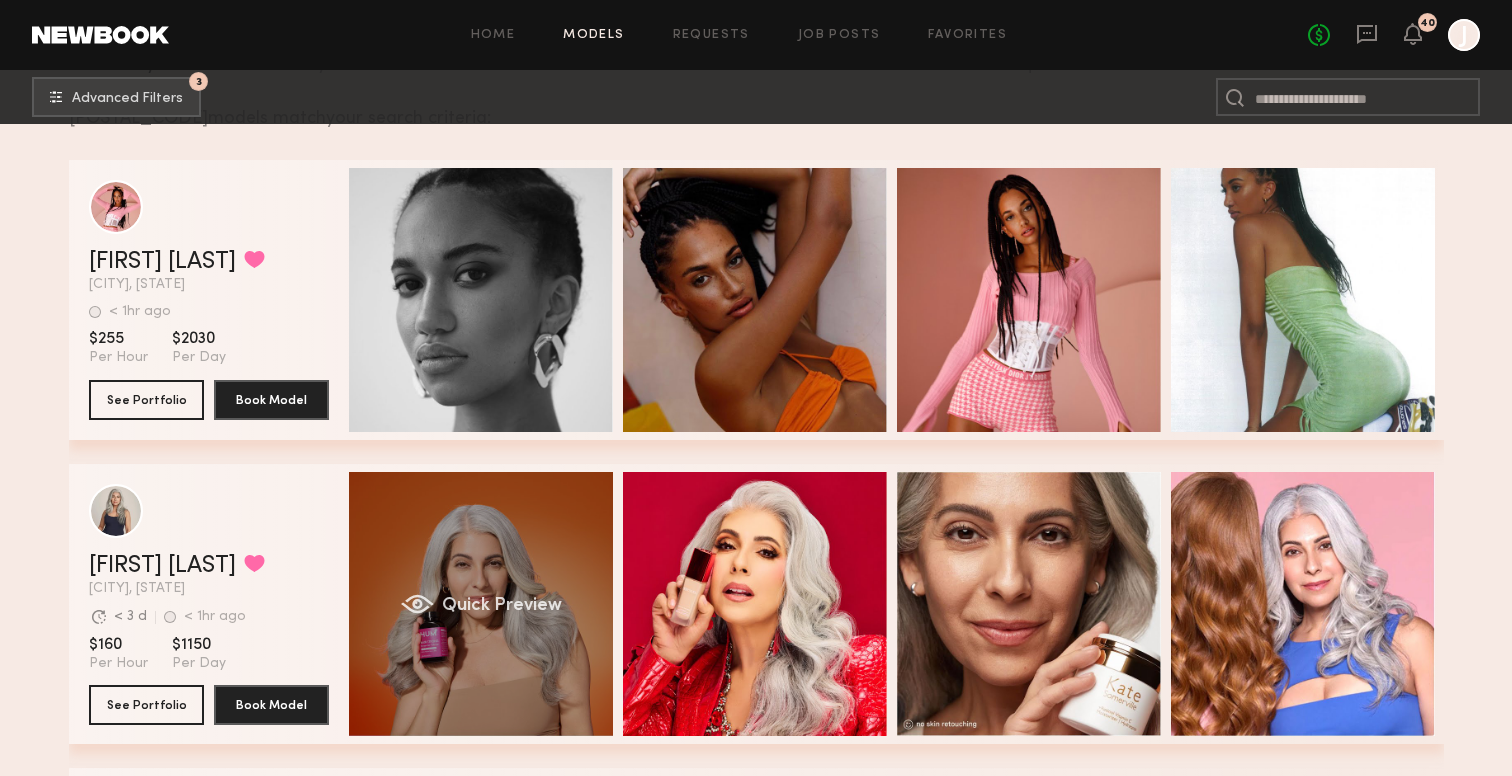 click on "Quick Preview" 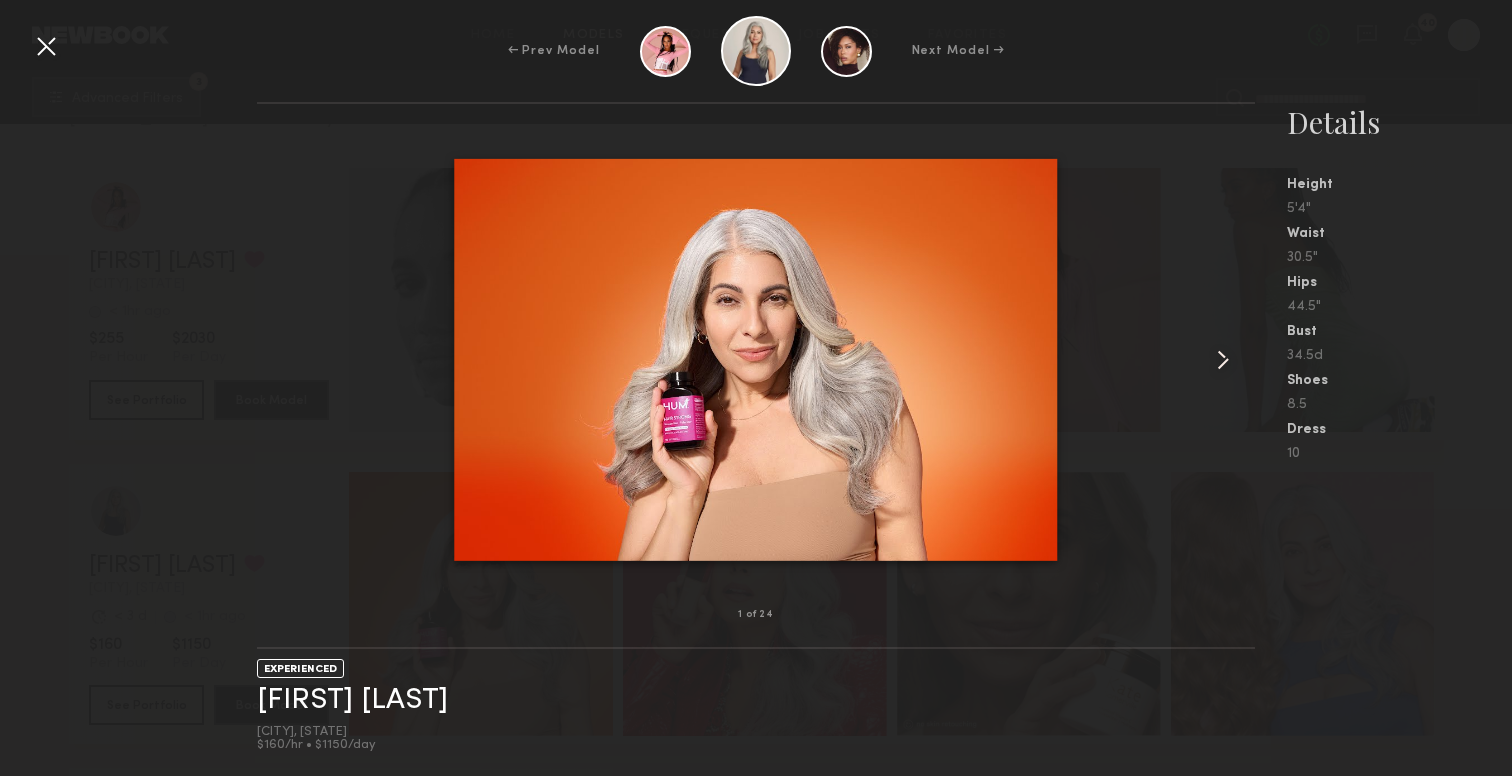 click at bounding box center (1223, 360) 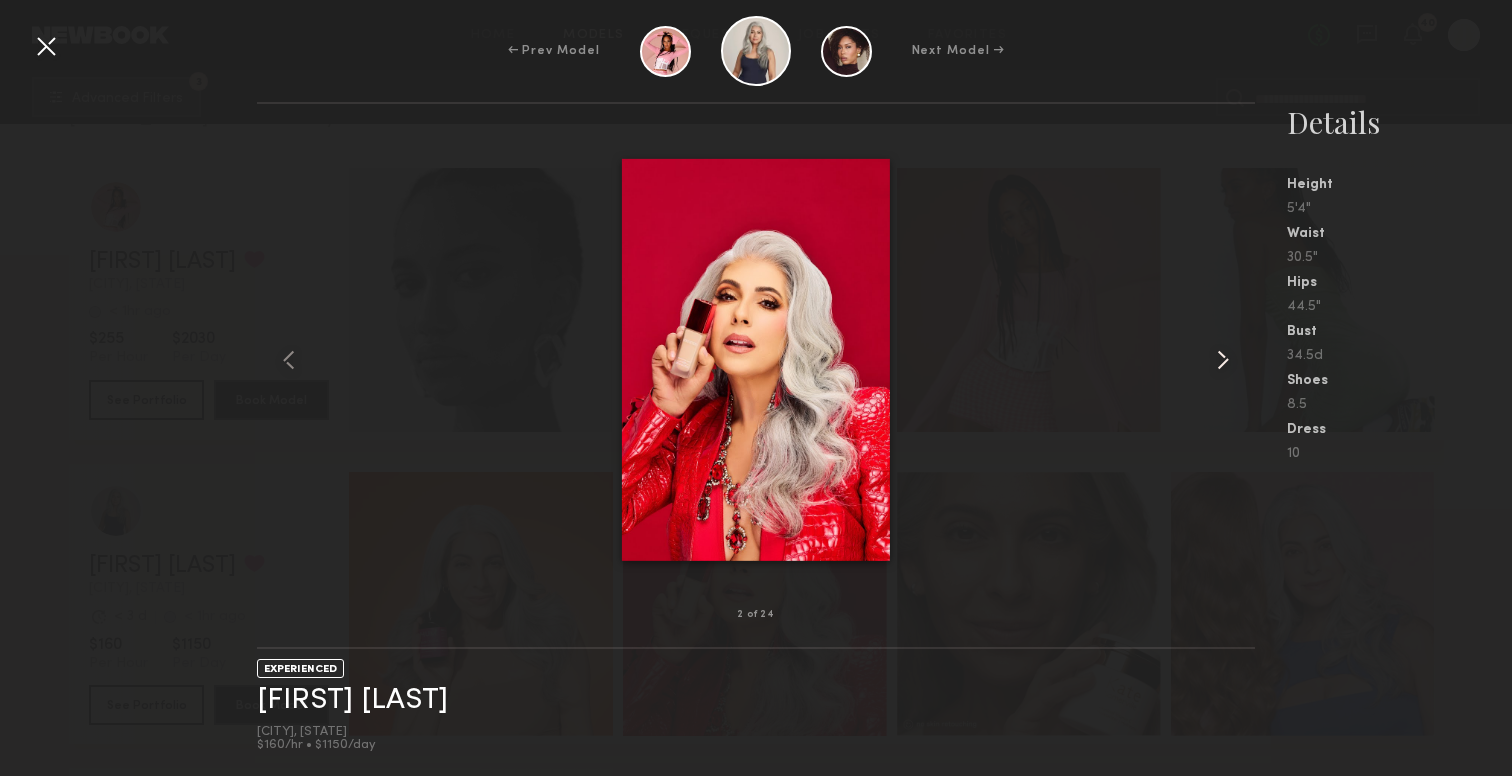click at bounding box center [1223, 360] 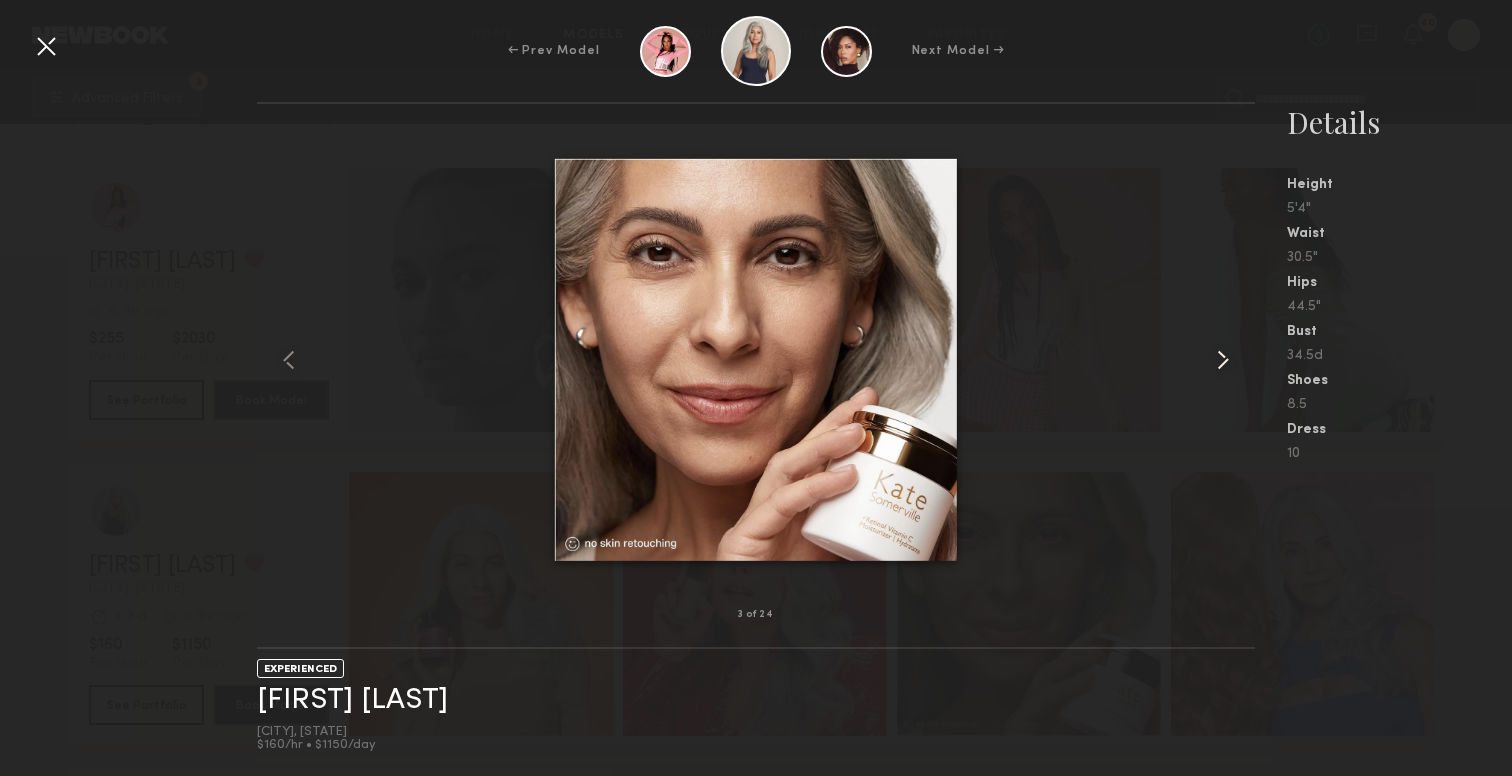 click at bounding box center [1223, 360] 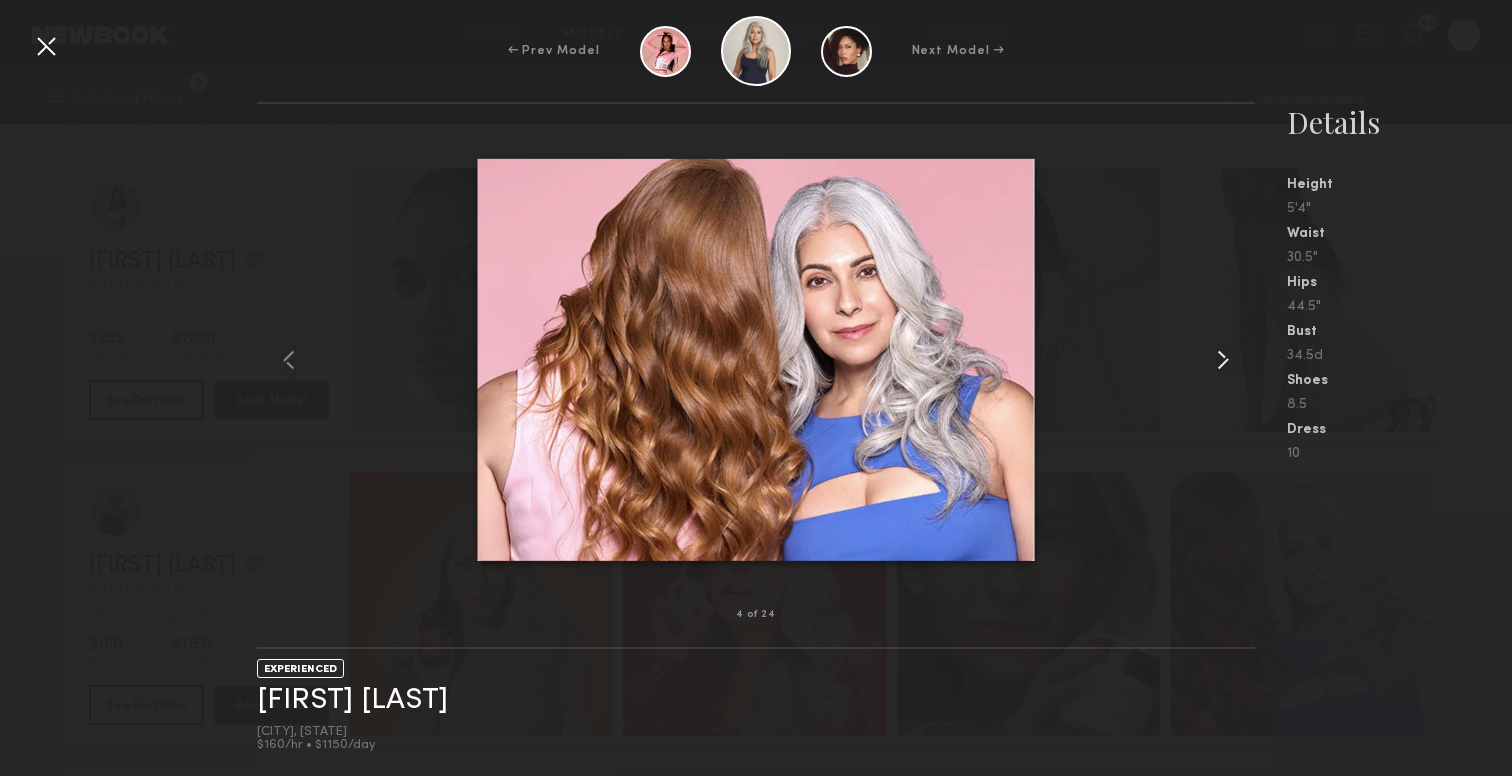 click at bounding box center (1223, 360) 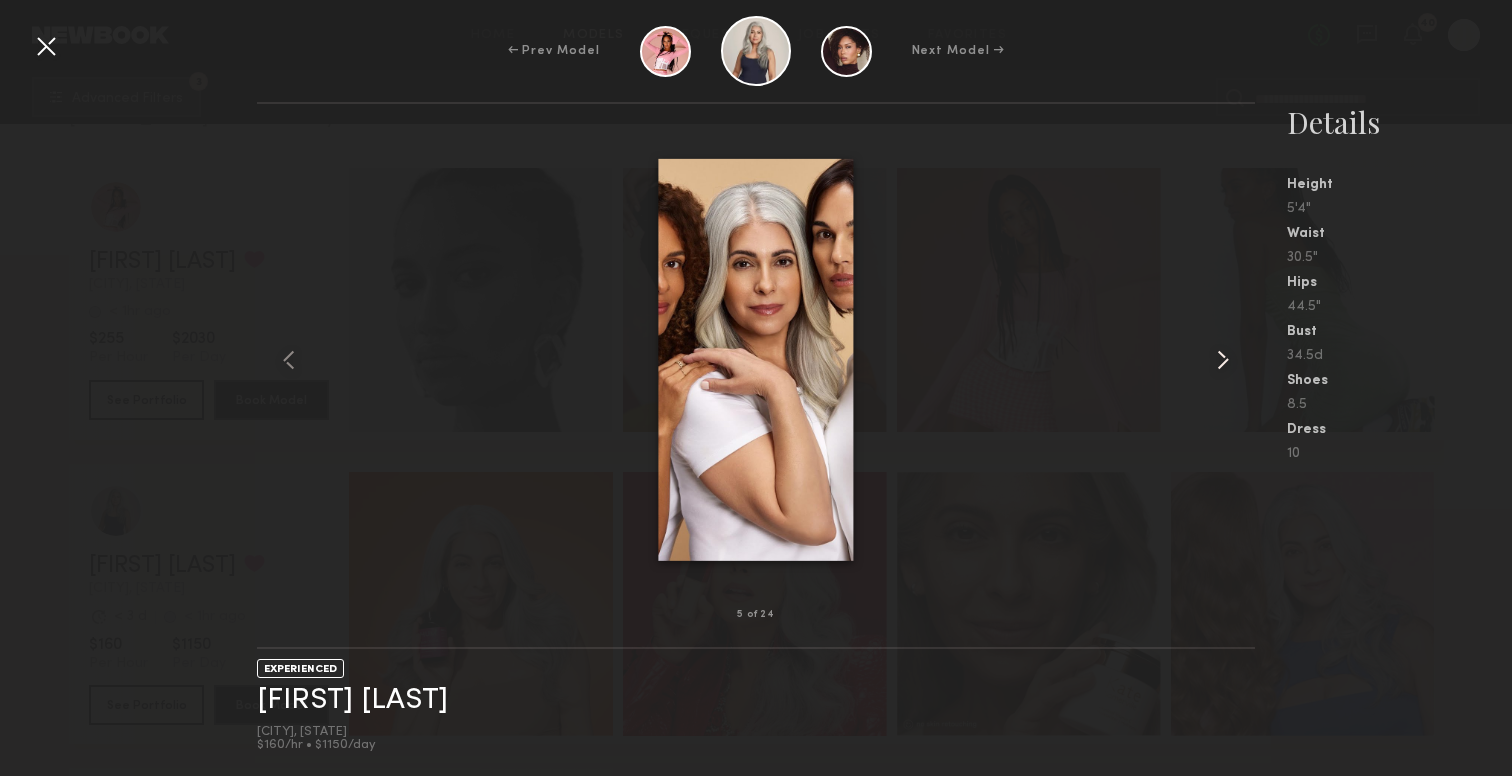 click at bounding box center [1223, 360] 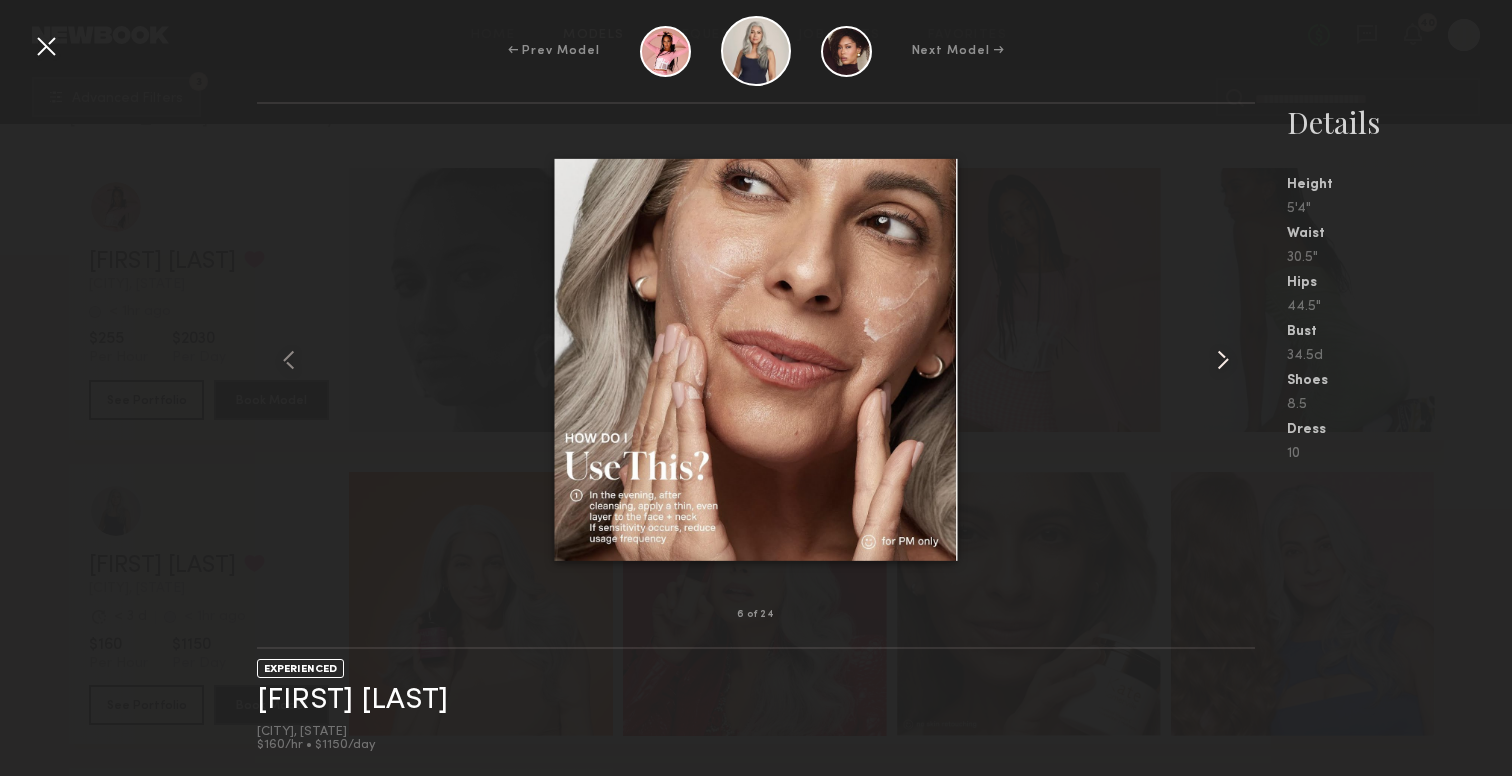 click at bounding box center (1223, 360) 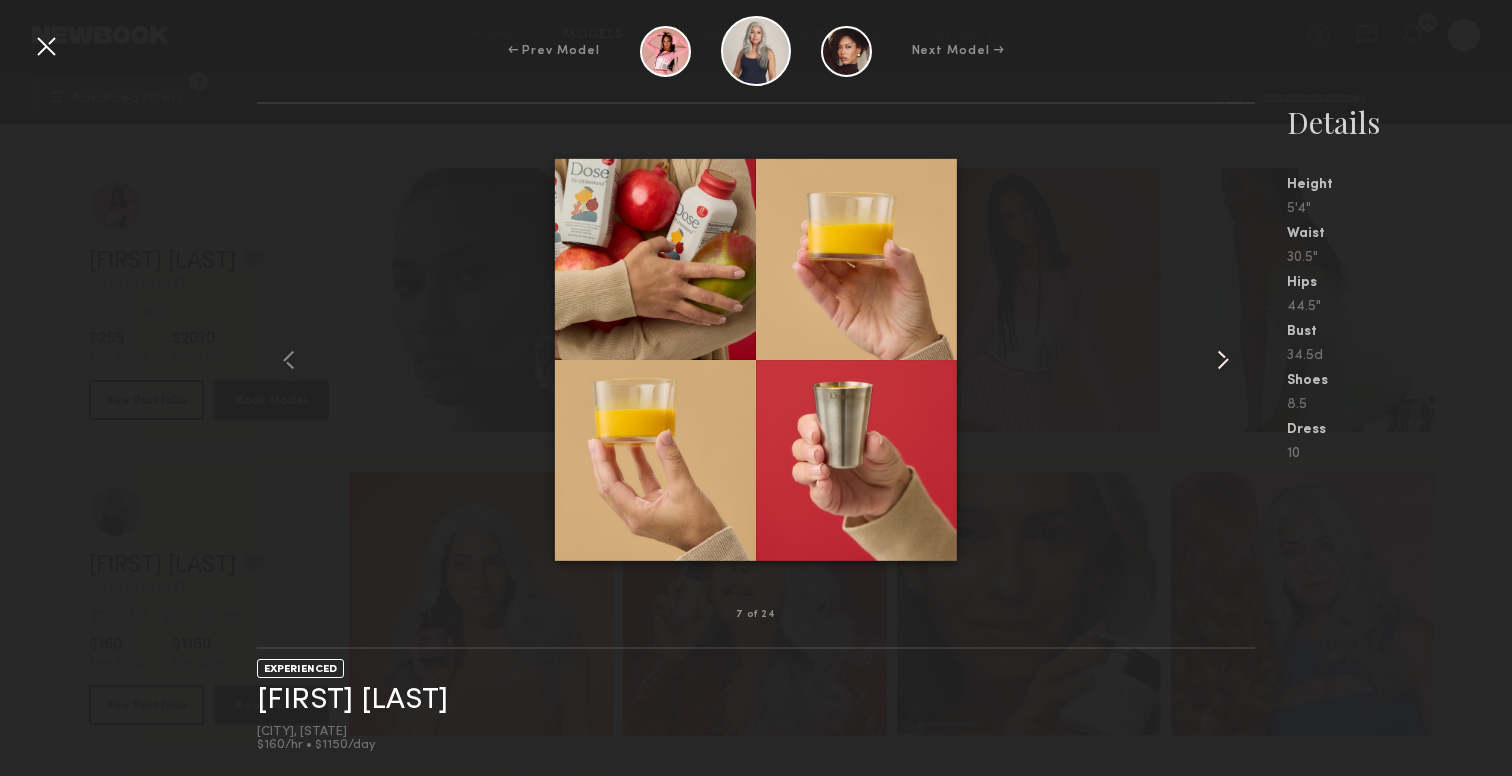 click at bounding box center (1223, 360) 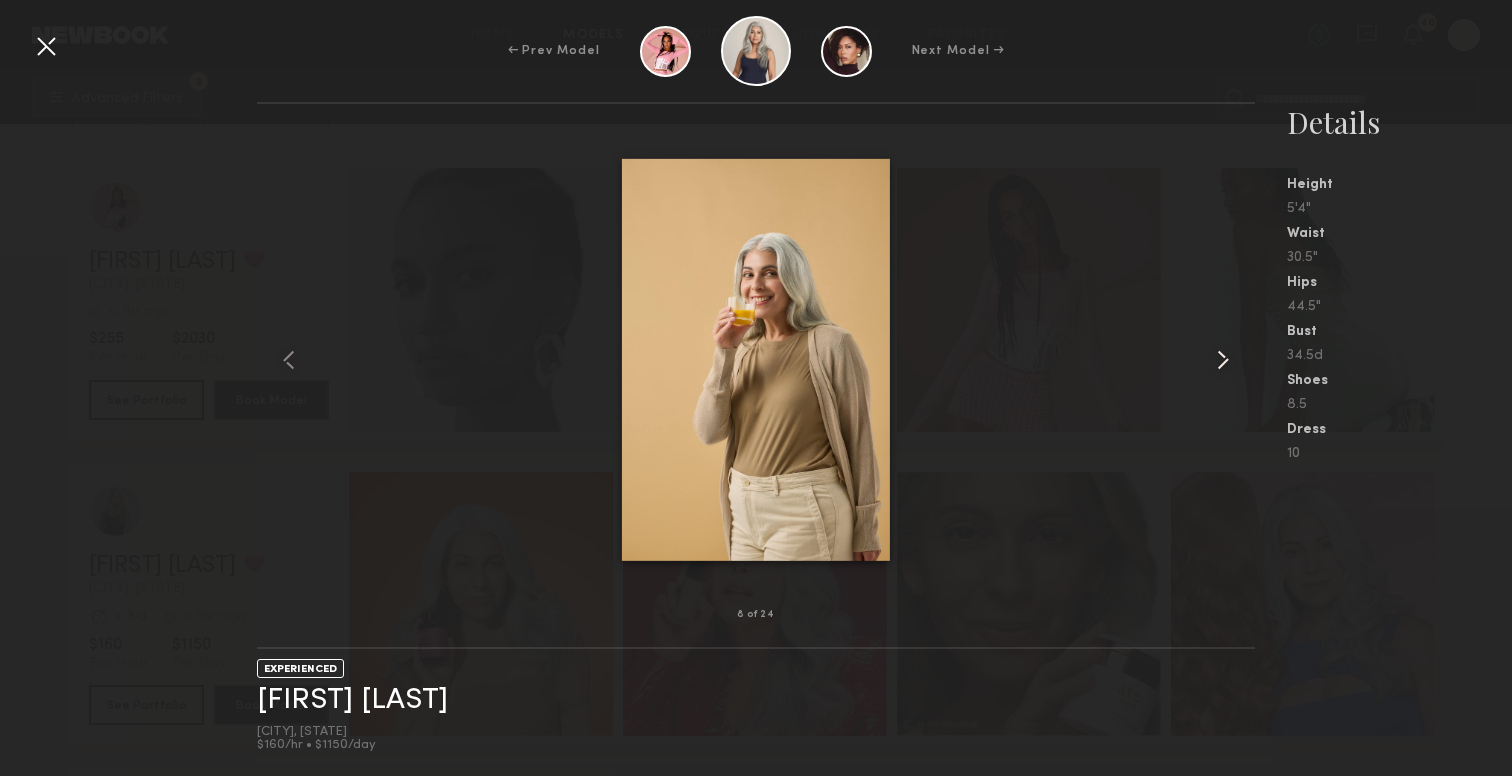 click at bounding box center (1223, 360) 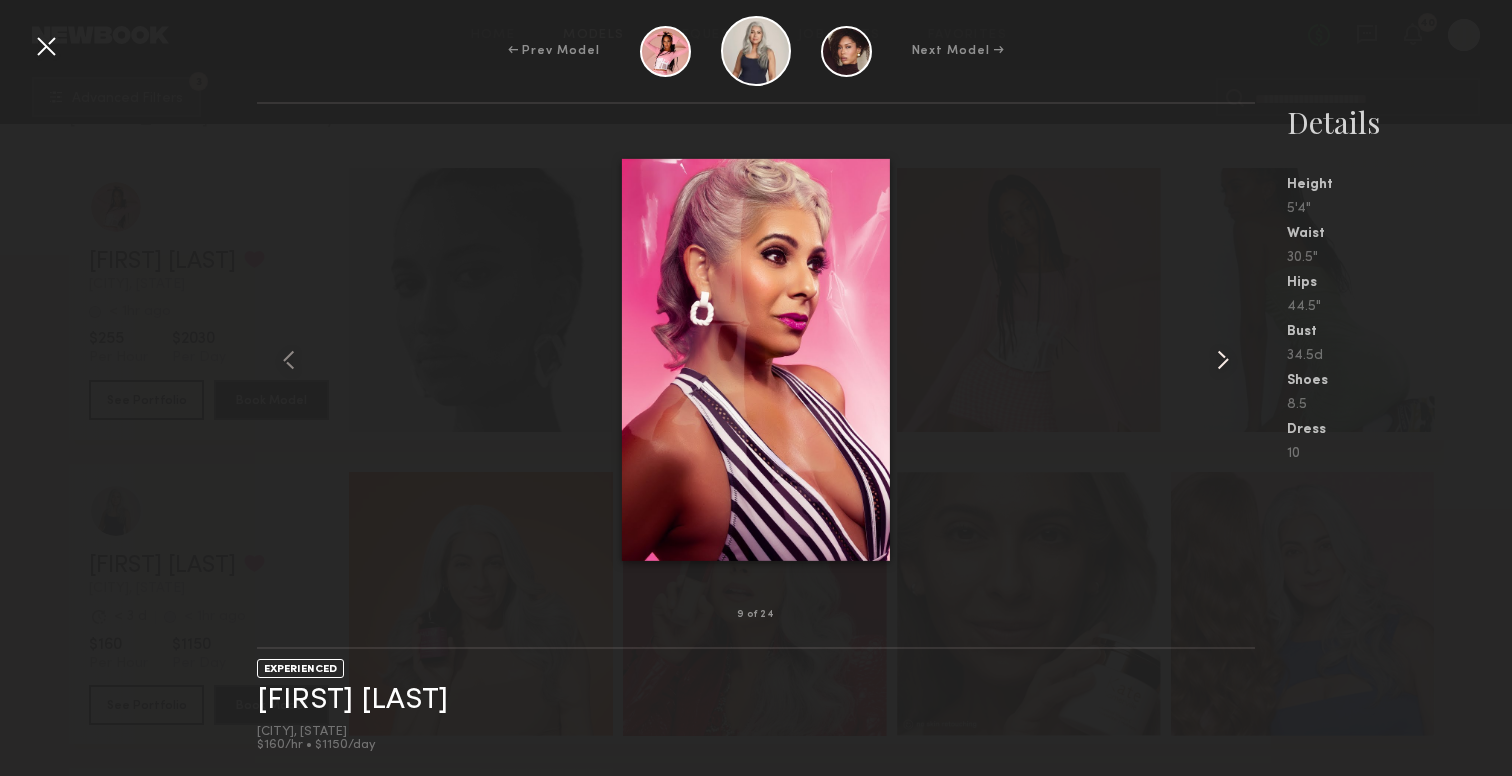 click at bounding box center (1223, 360) 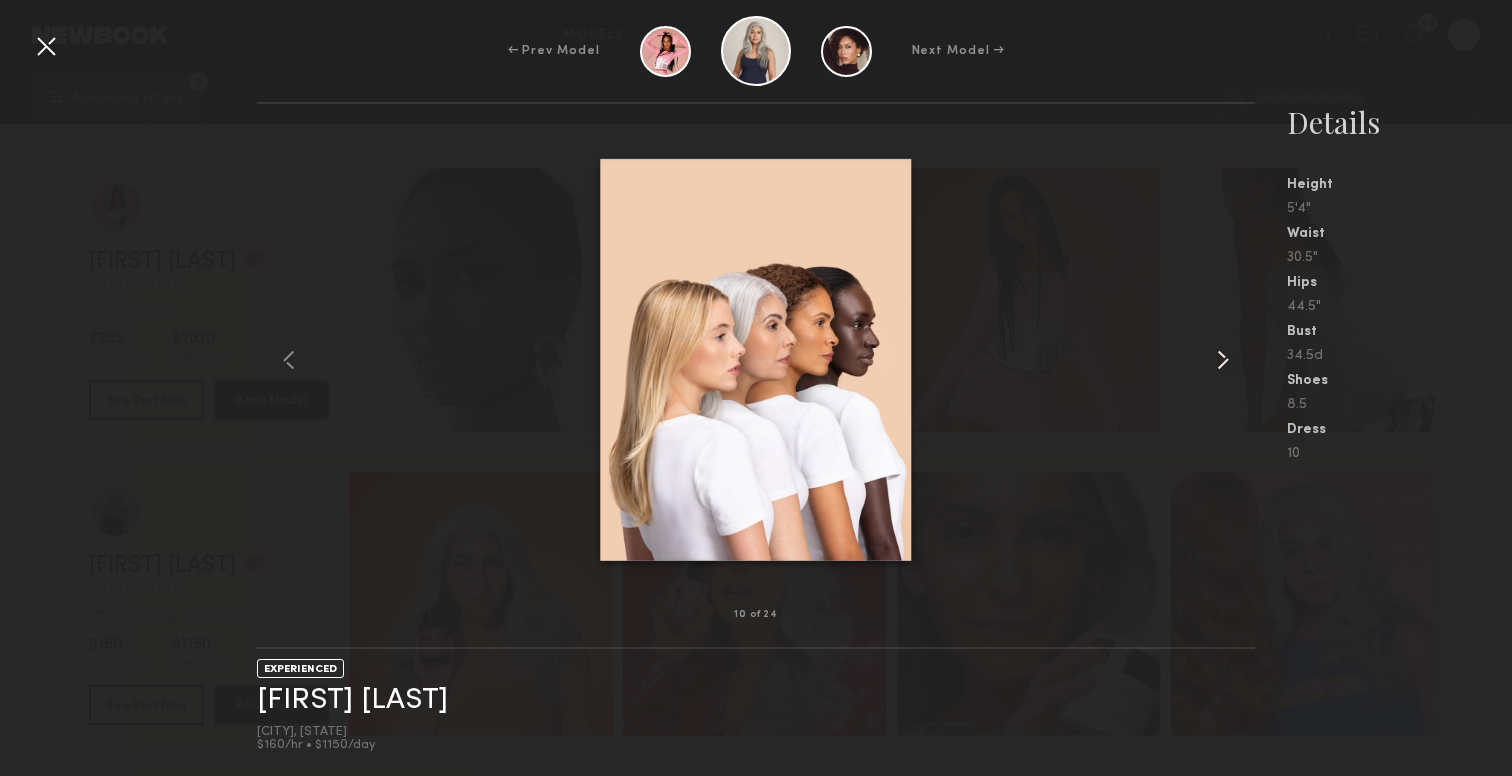 click at bounding box center (1223, 360) 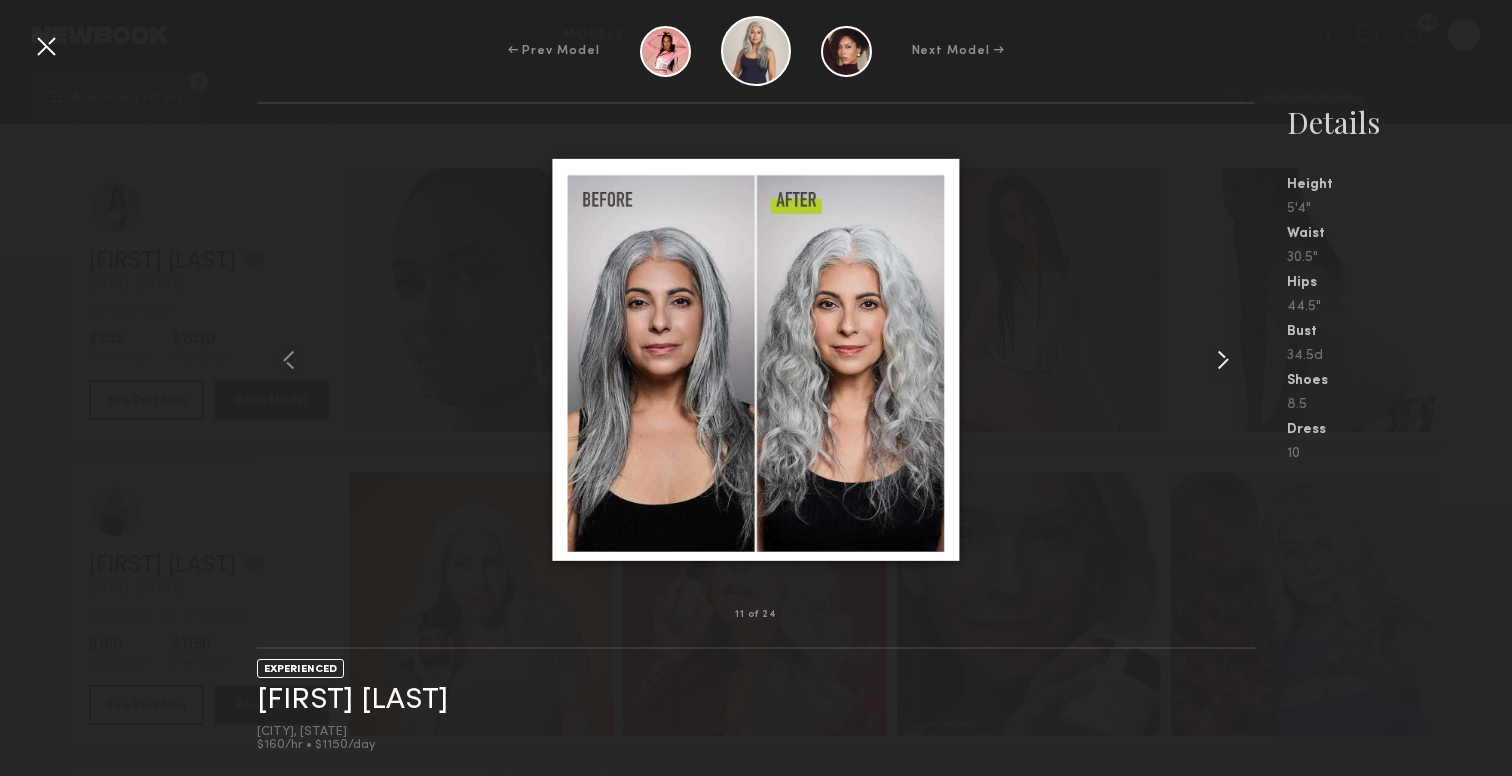 click at bounding box center (1223, 360) 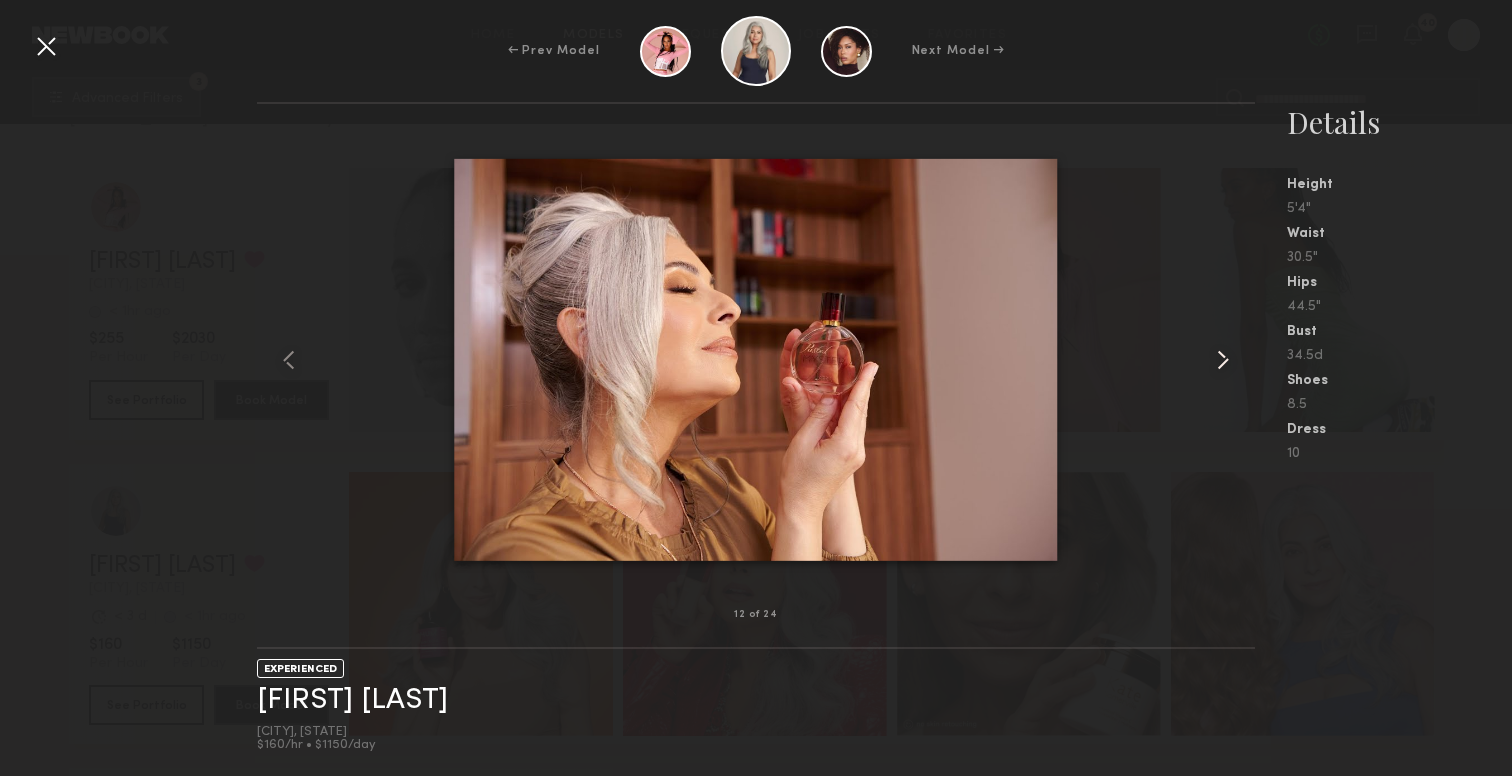 click at bounding box center [1223, 360] 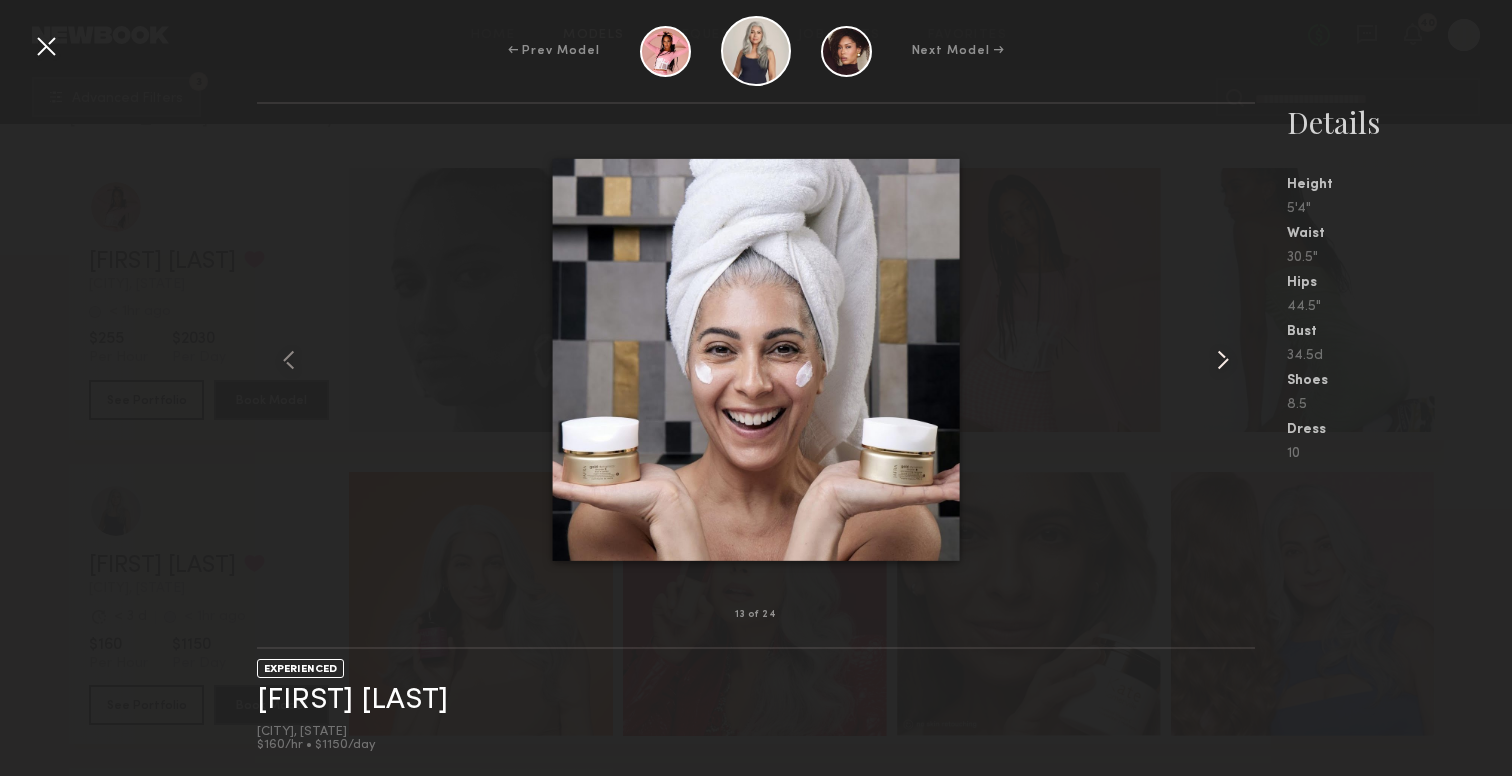 click at bounding box center (1223, 360) 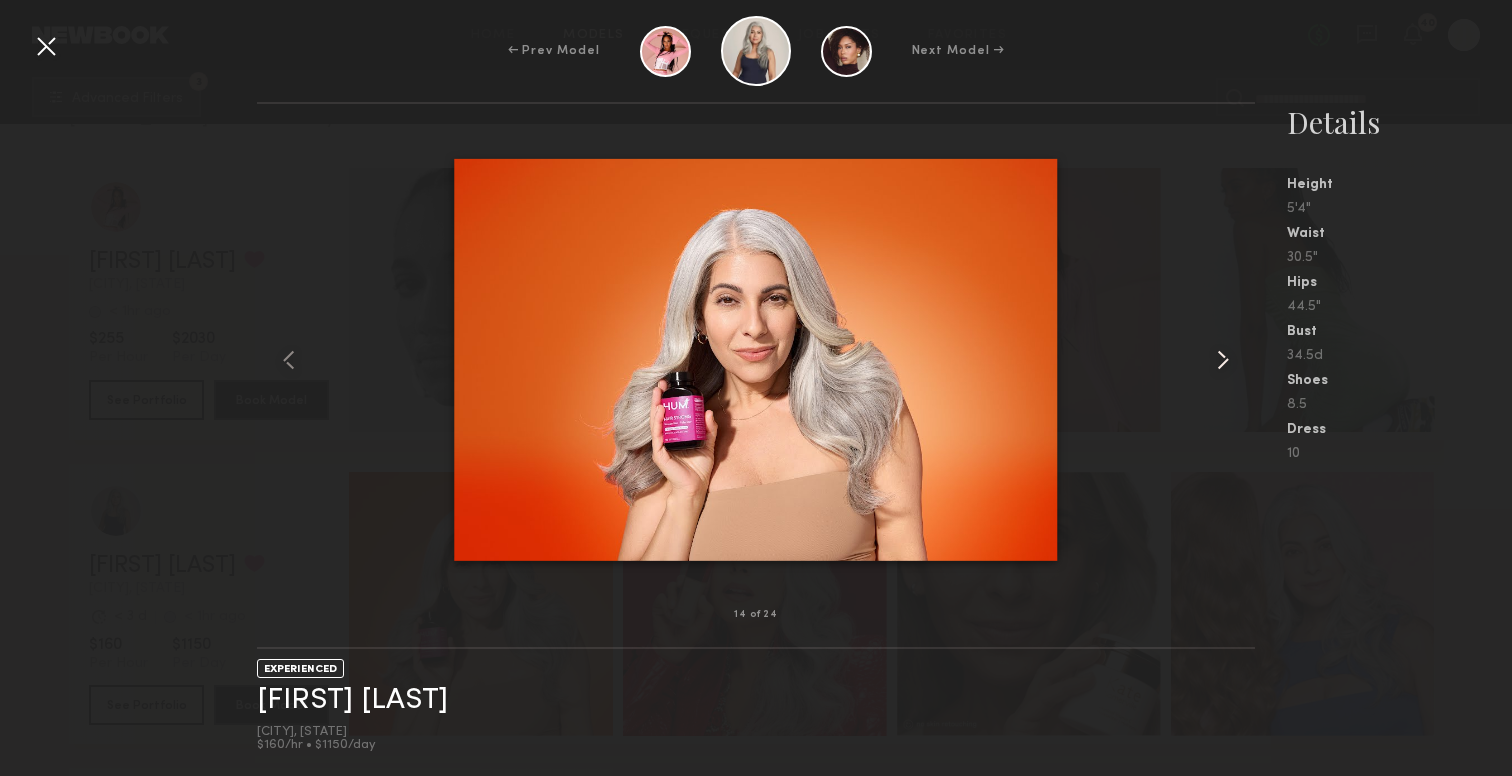 click at bounding box center [1223, 360] 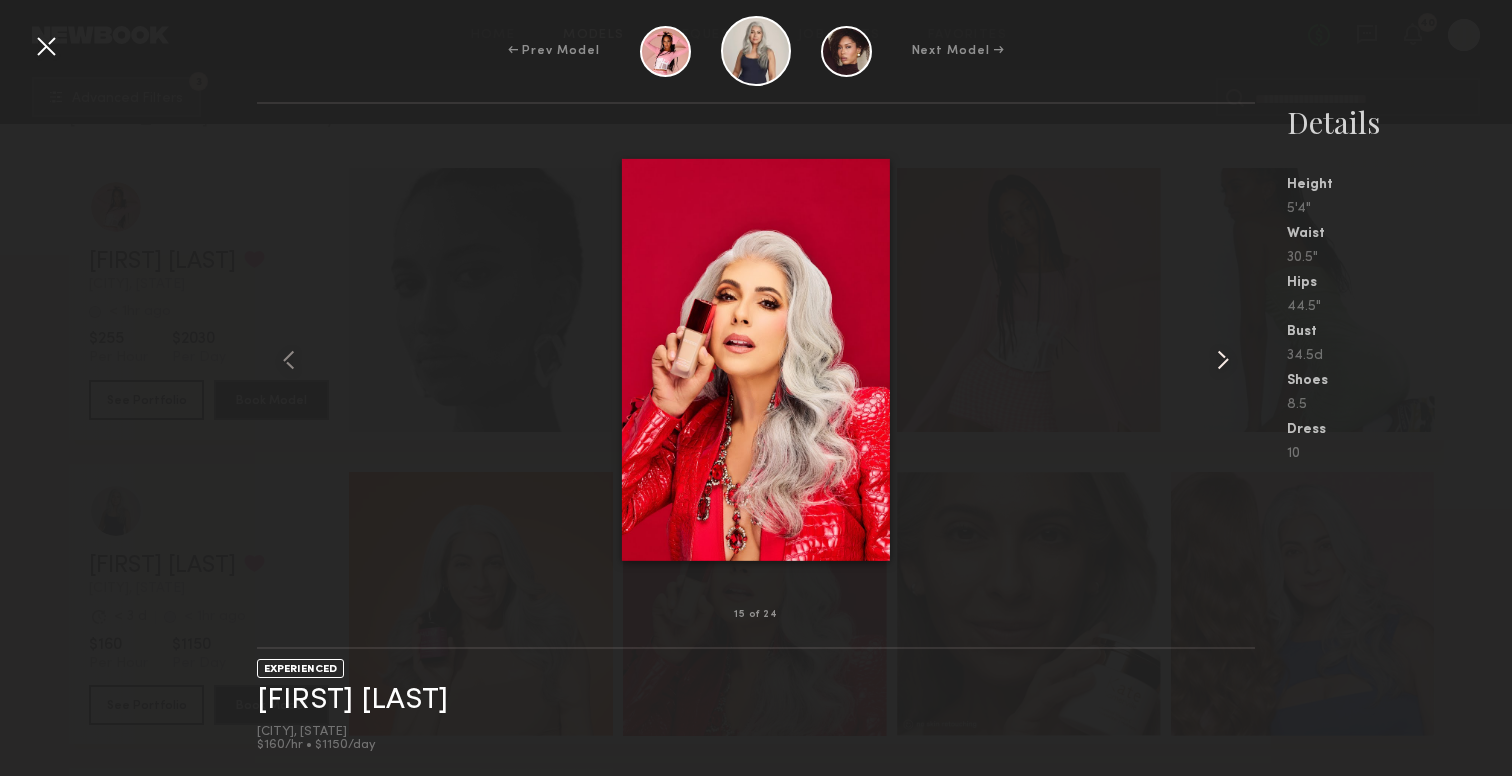 click at bounding box center [1223, 360] 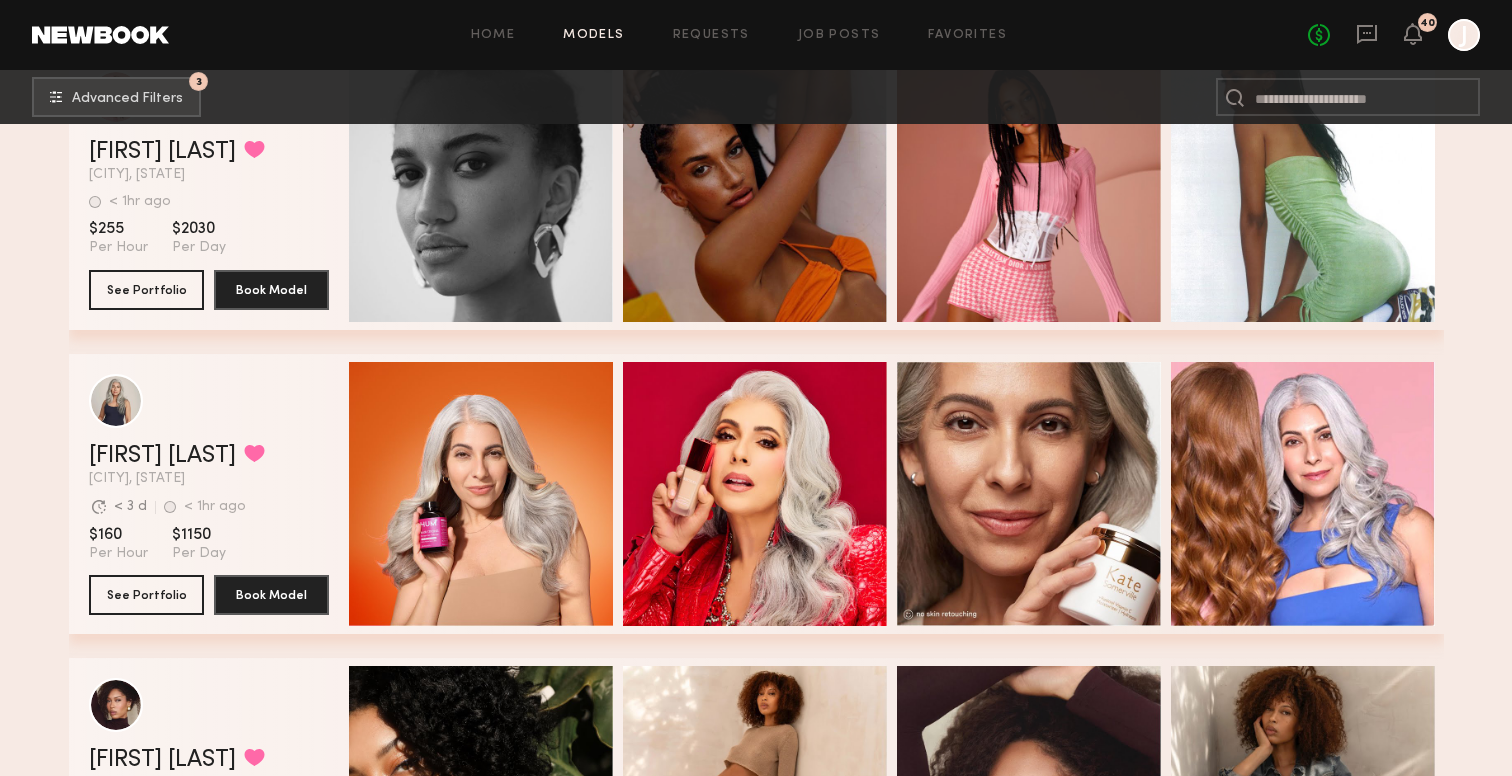 scroll, scrollTop: 257, scrollLeft: 0, axis: vertical 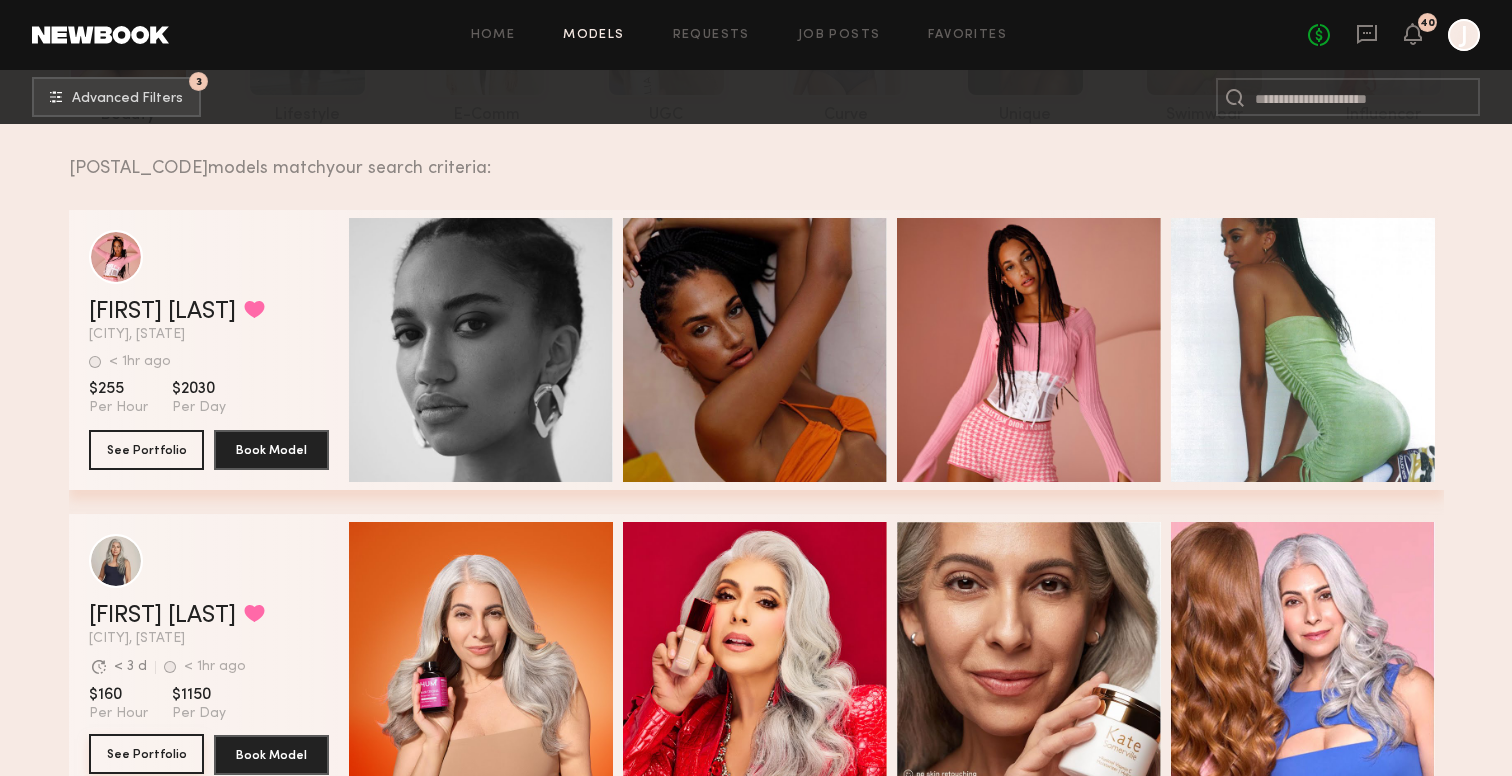 click on "See Portfolio" 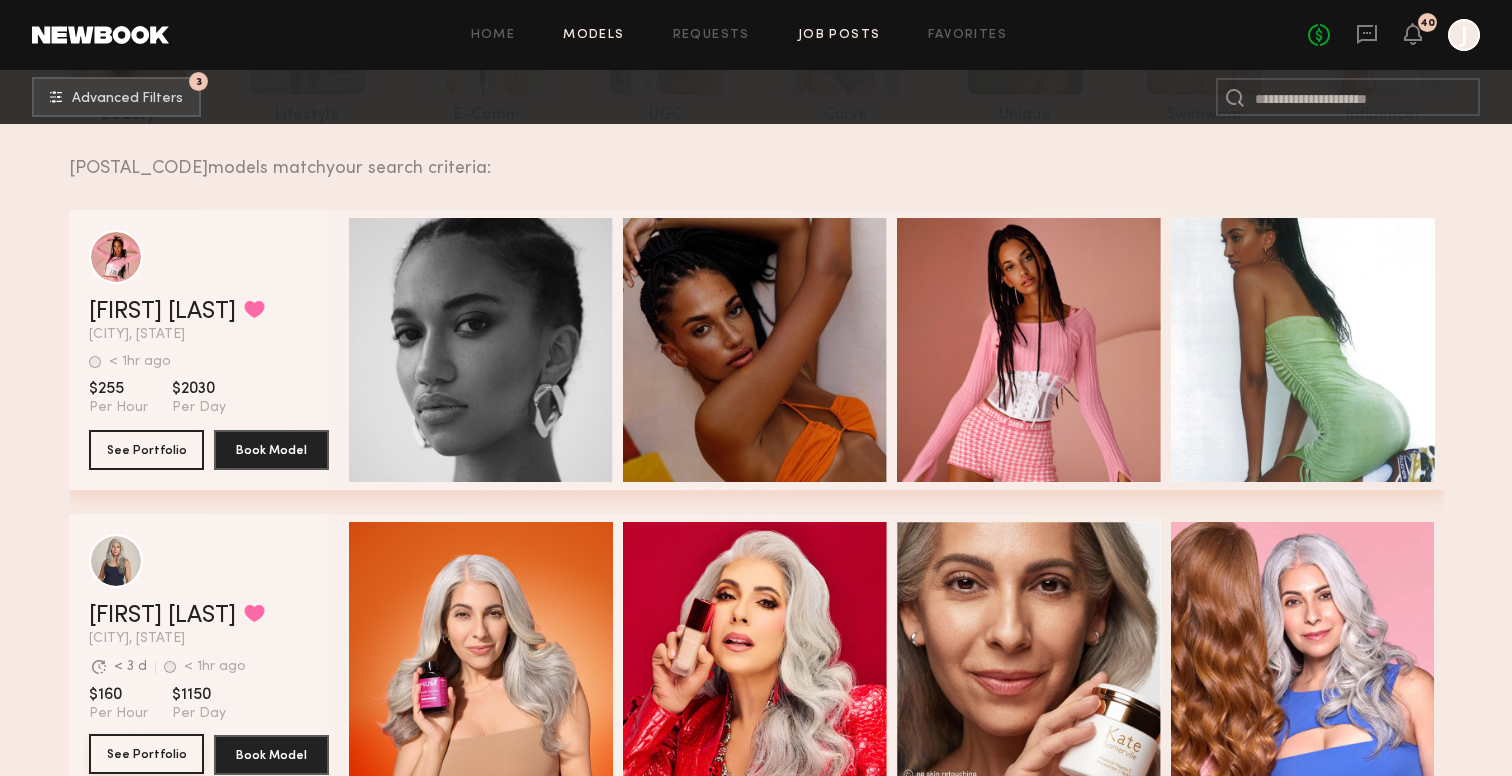 type 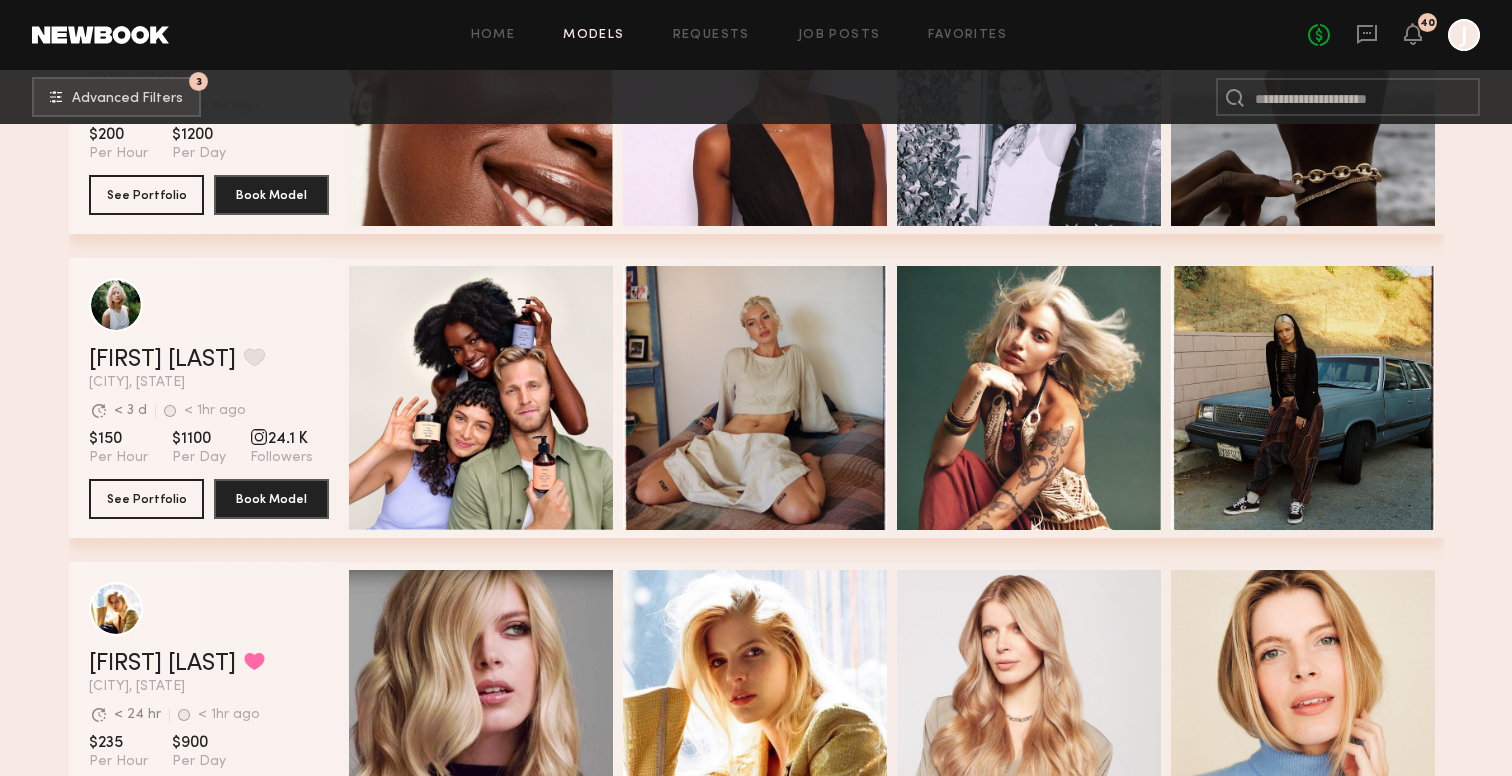 scroll, scrollTop: 2039, scrollLeft: 0, axis: vertical 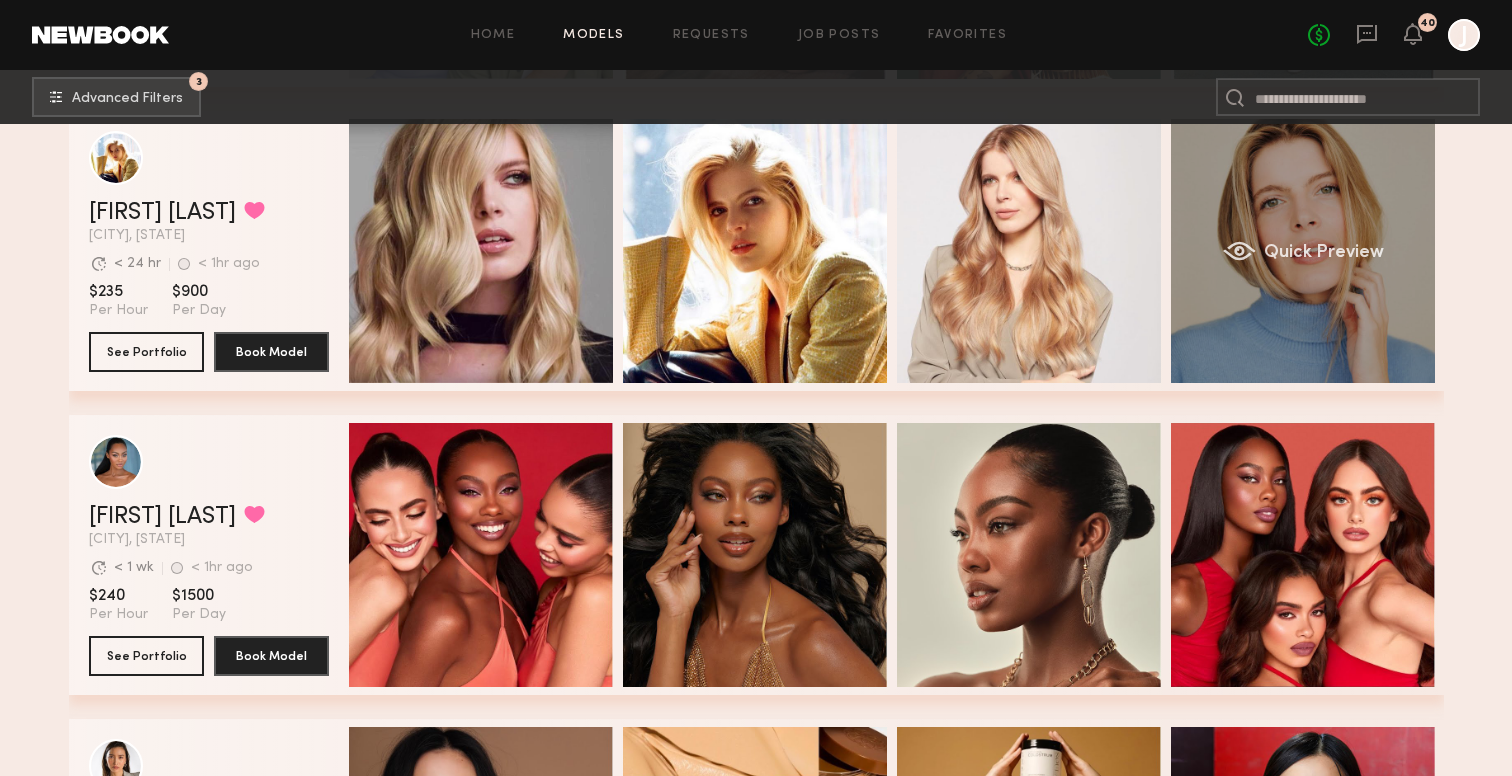 click on "Quick Preview" 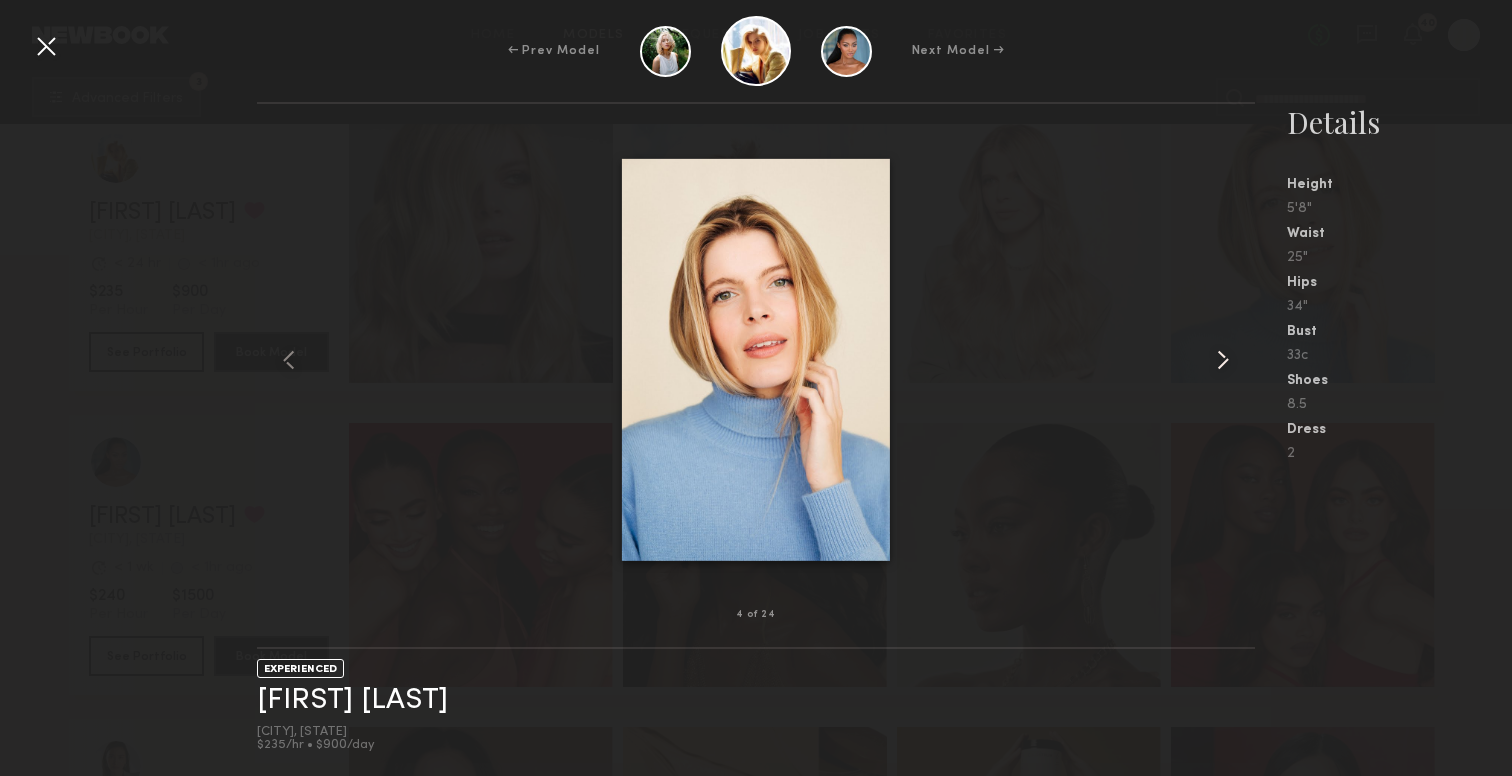 click at bounding box center (1223, 360) 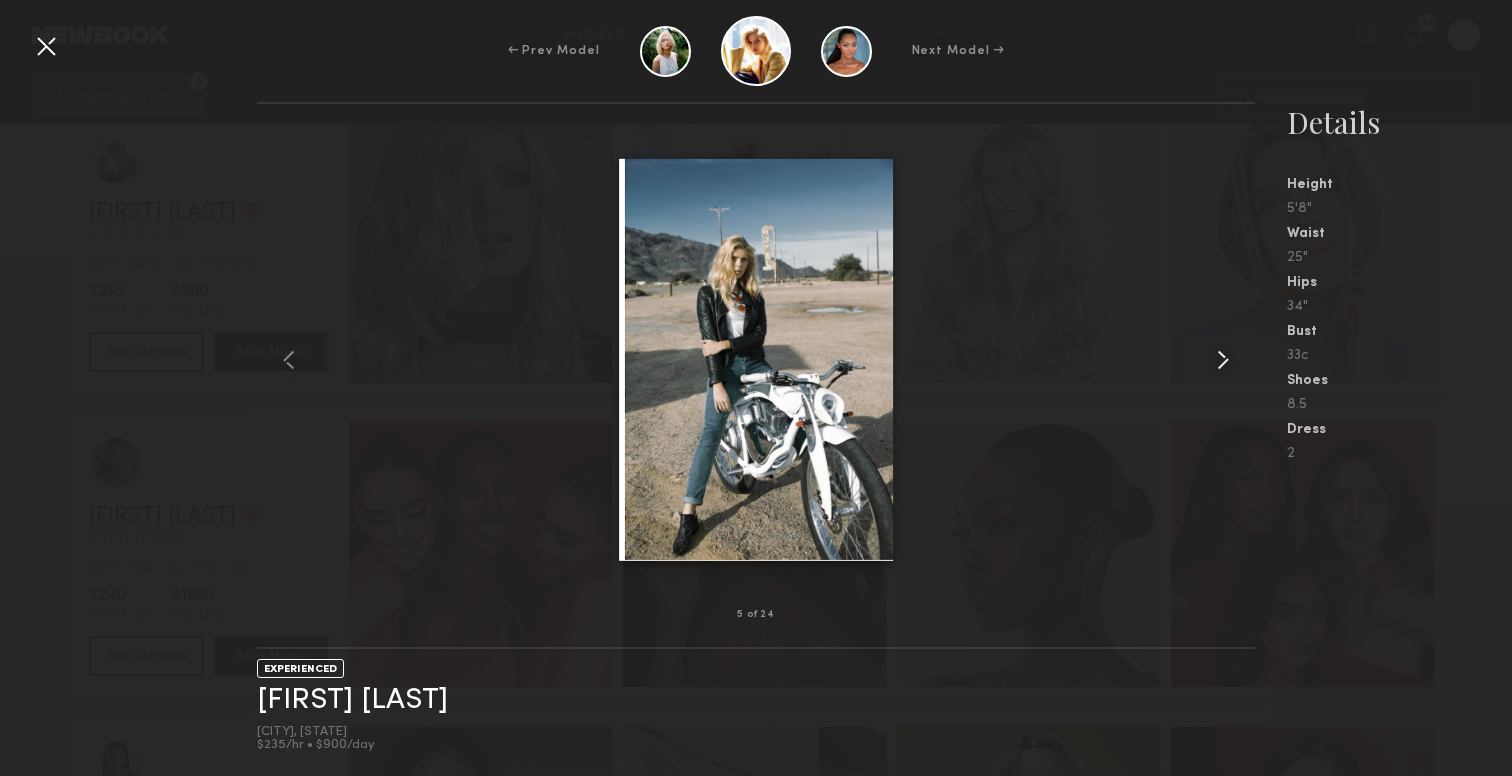click at bounding box center (1223, 360) 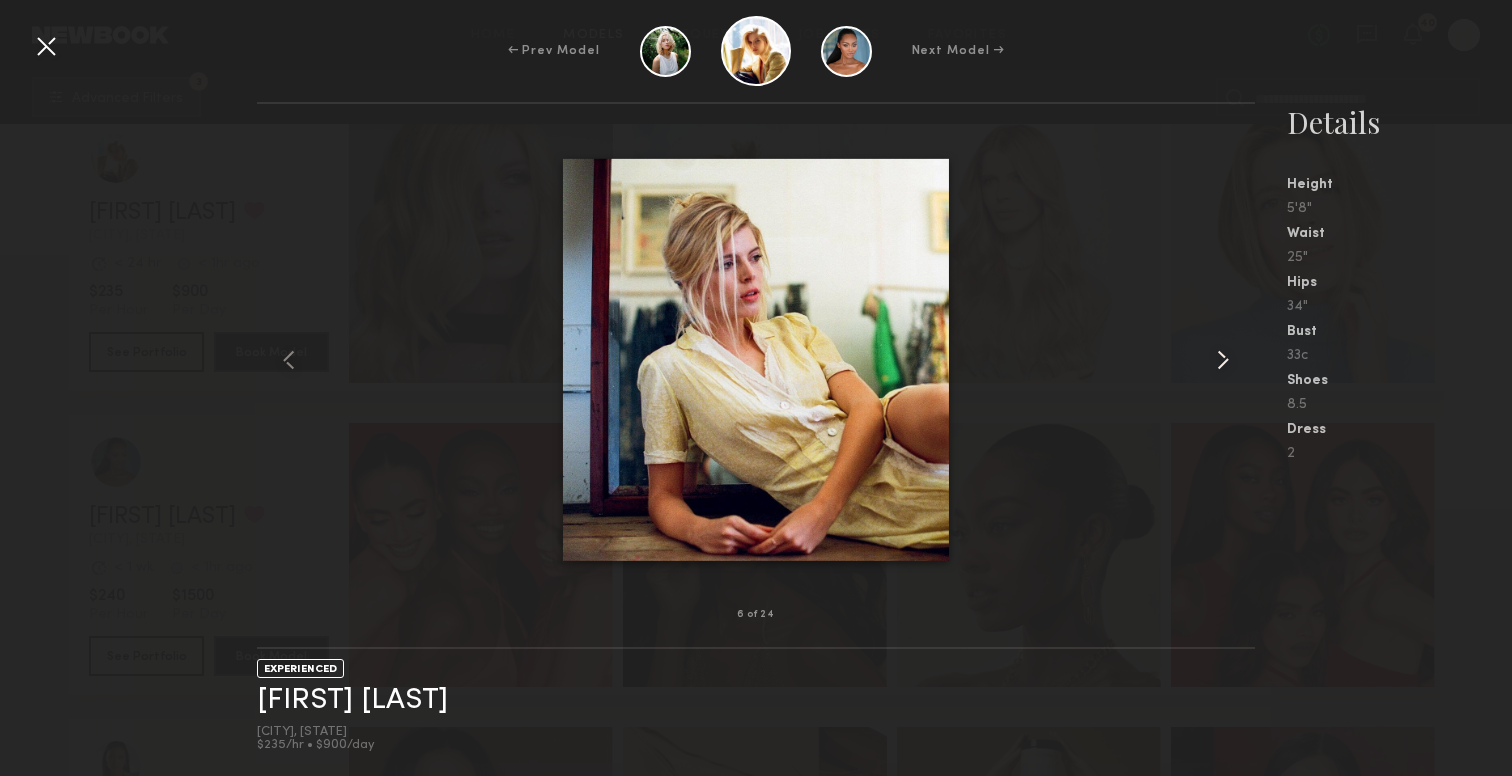 click at bounding box center (1223, 360) 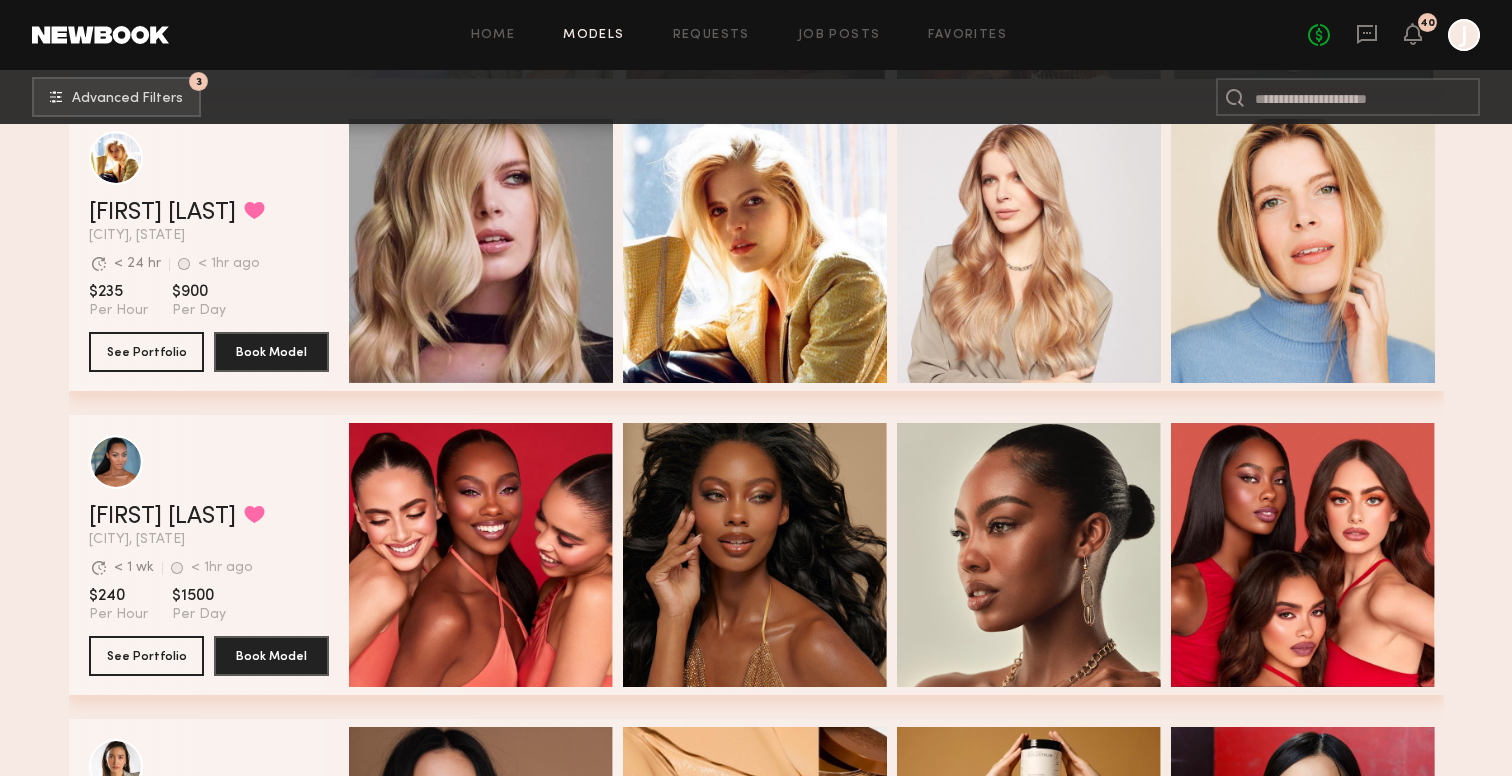 scroll, scrollTop: 2814, scrollLeft: 0, axis: vertical 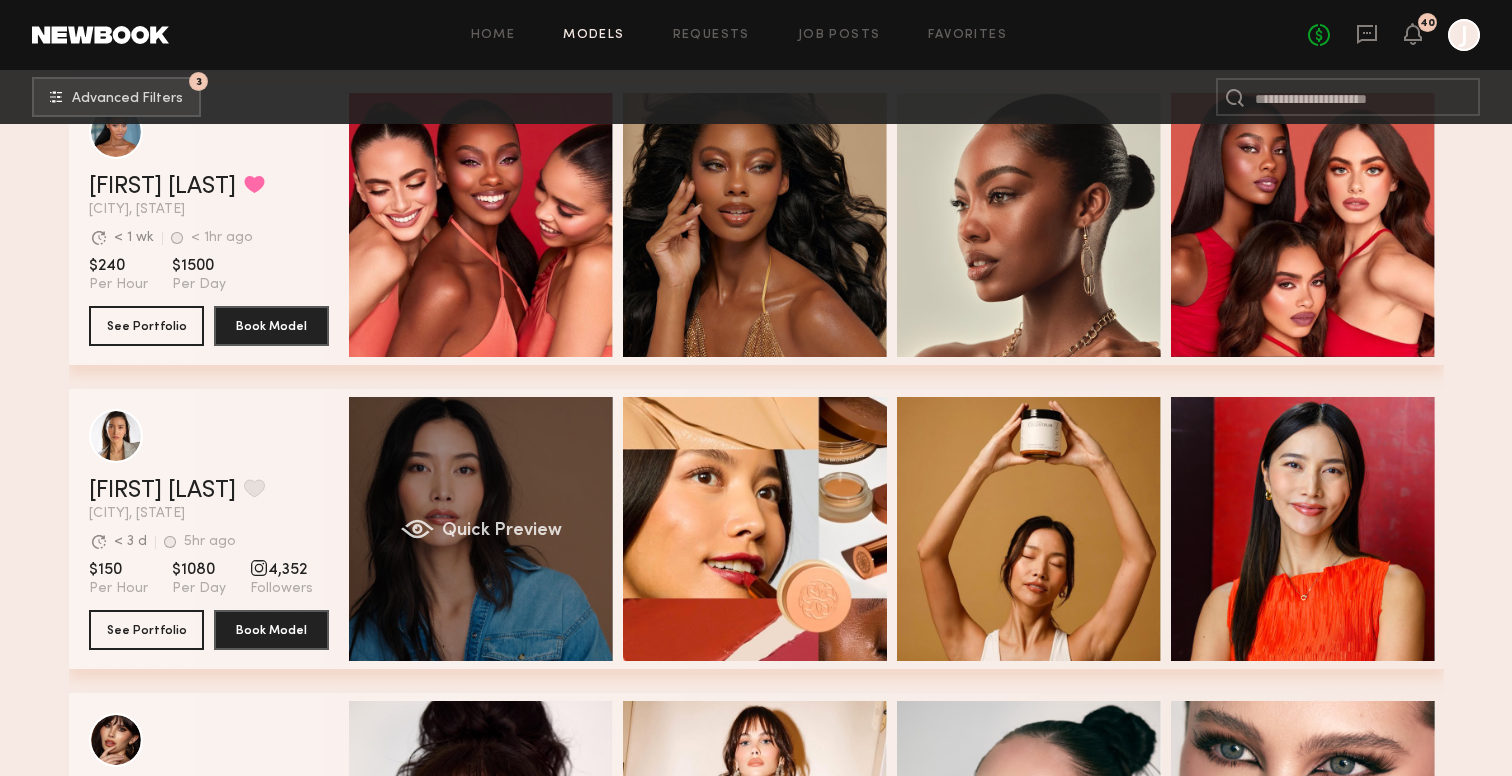 click on "Quick Preview" 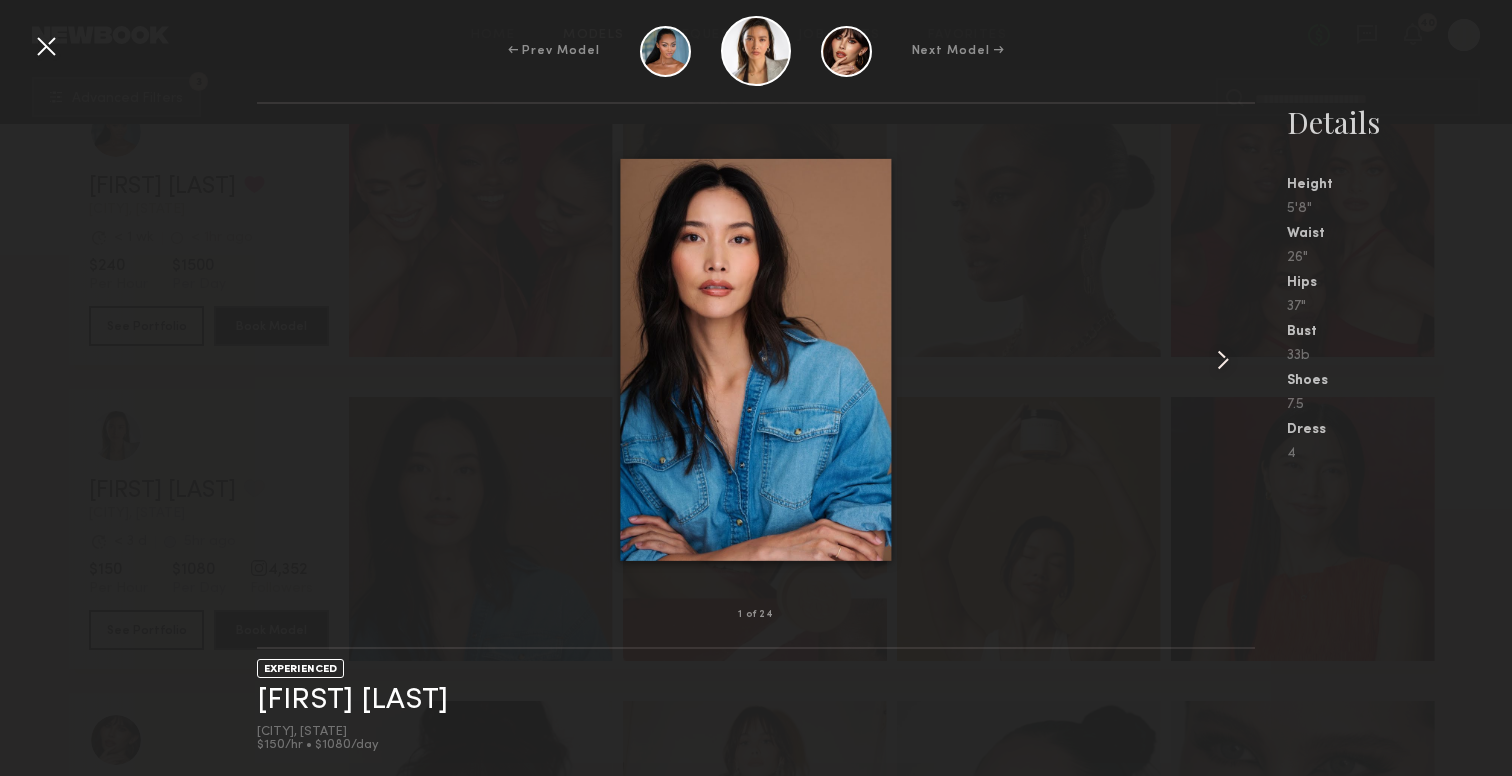 click at bounding box center (1223, 360) 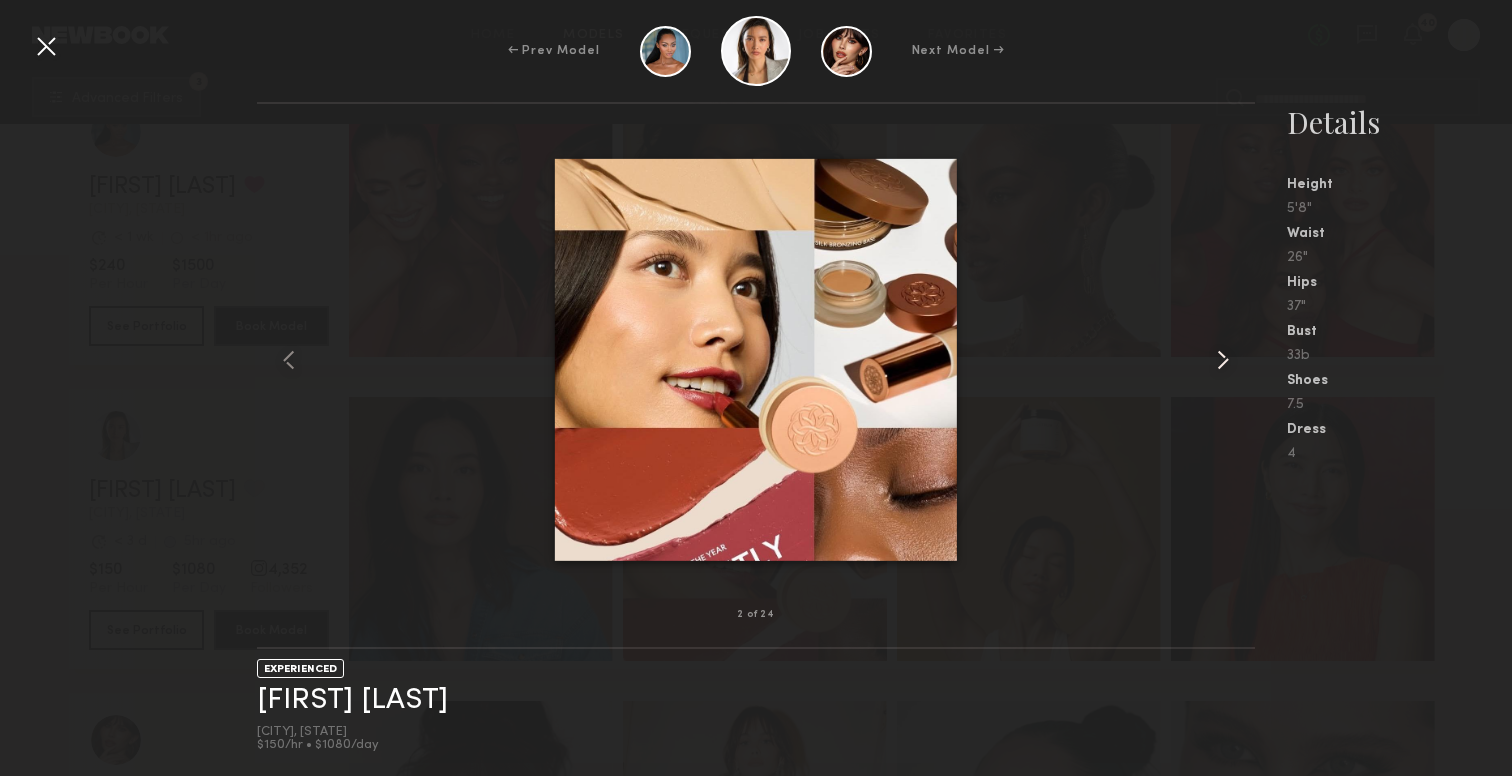 click at bounding box center (1223, 360) 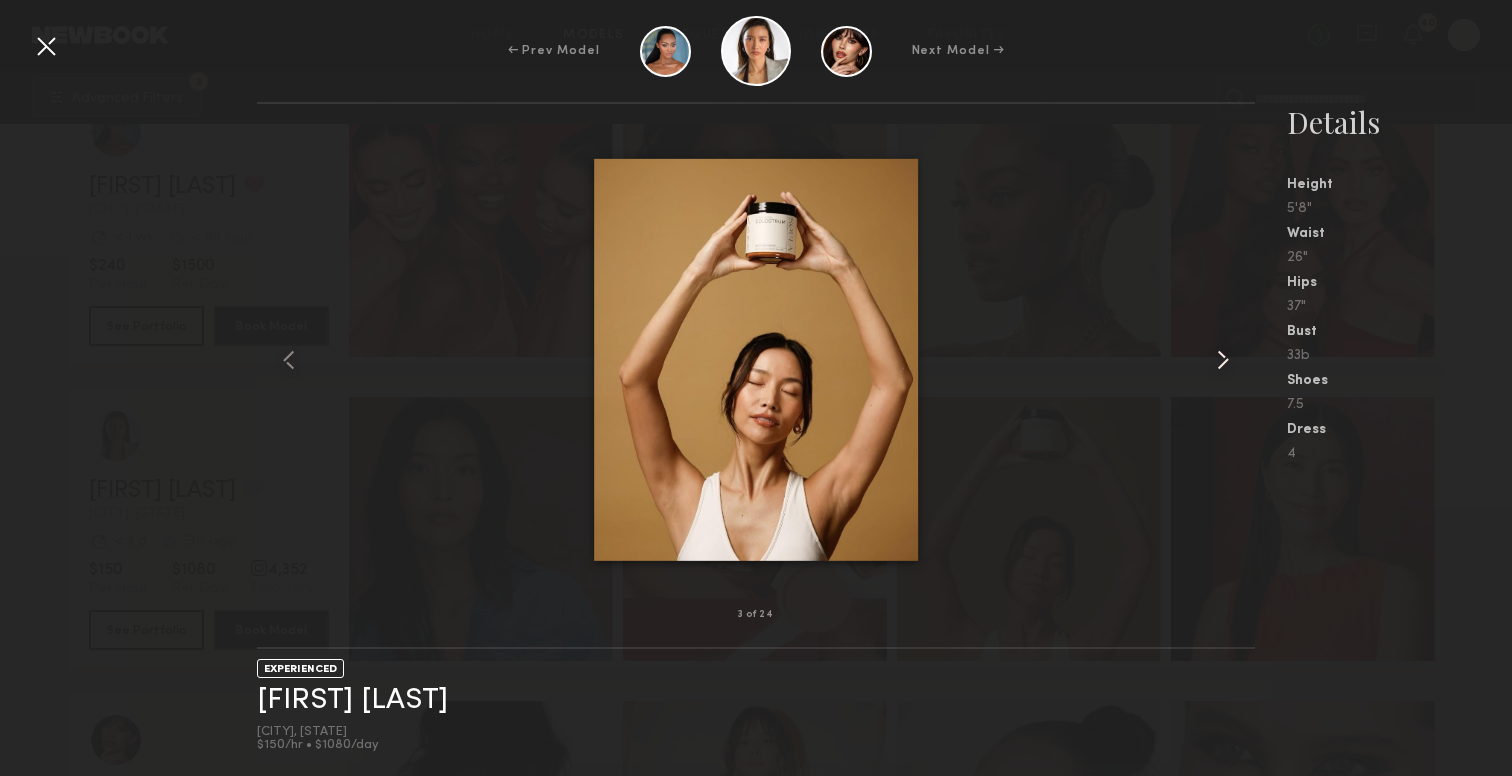 click at bounding box center (1223, 360) 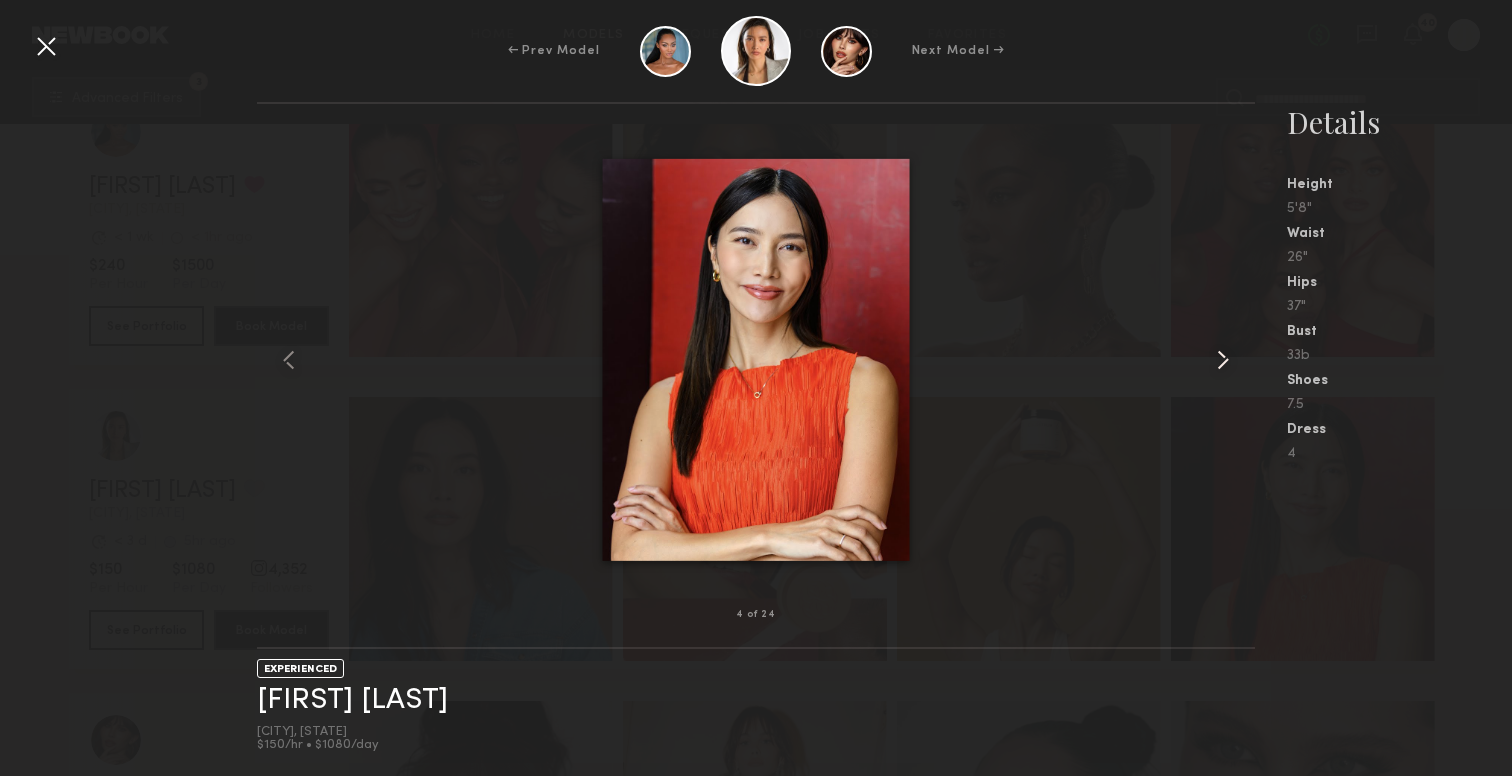click at bounding box center [1223, 360] 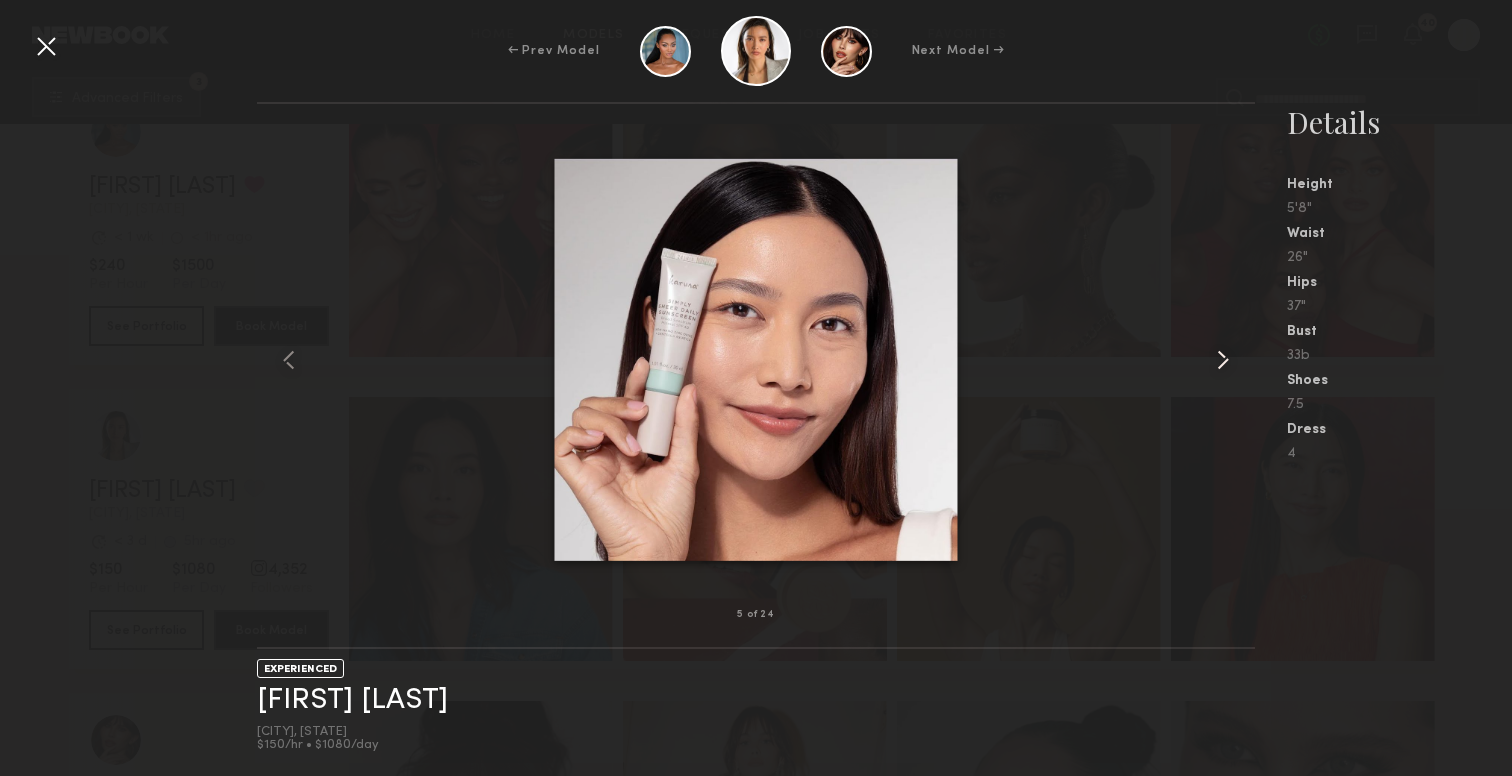 click at bounding box center [1223, 360] 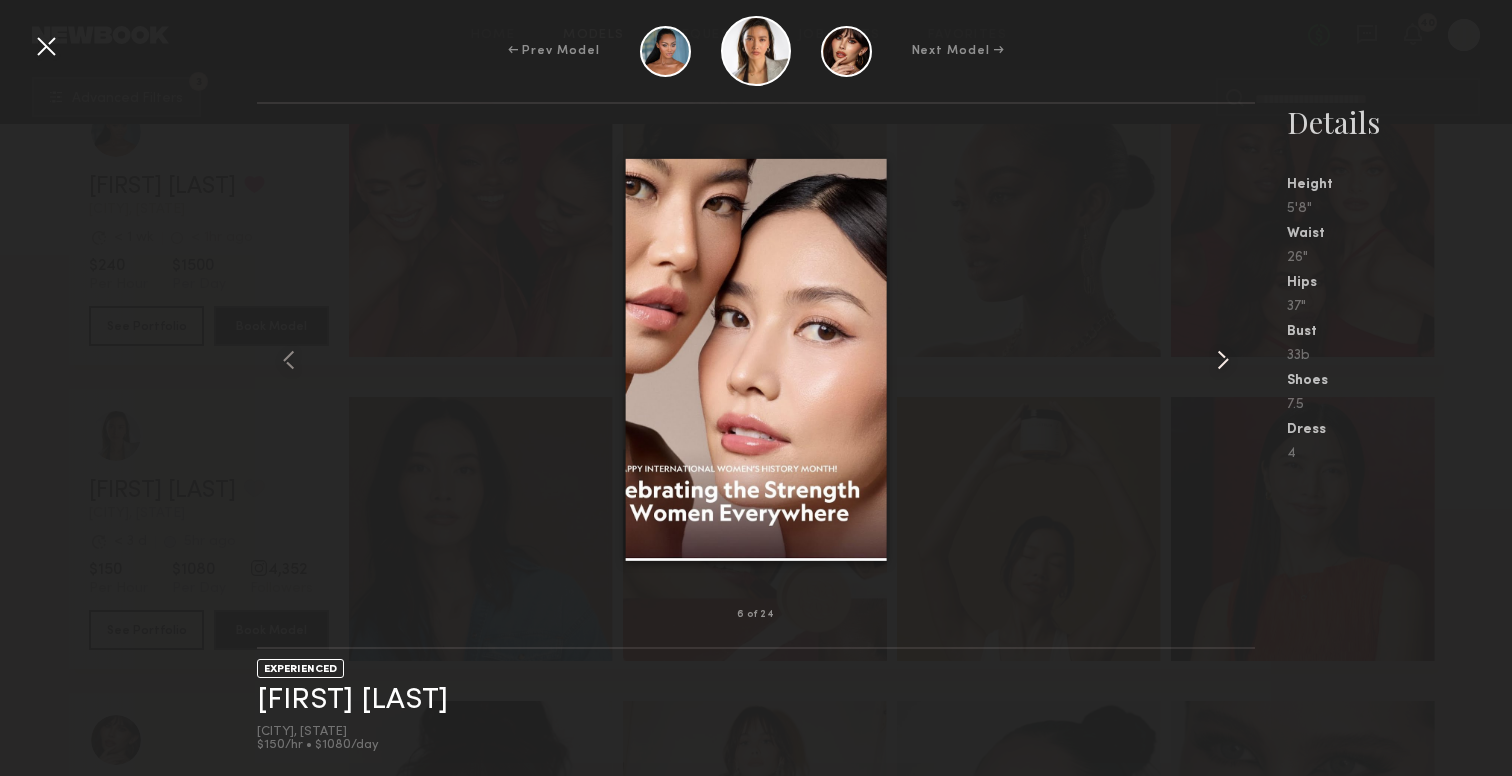 click at bounding box center [1223, 360] 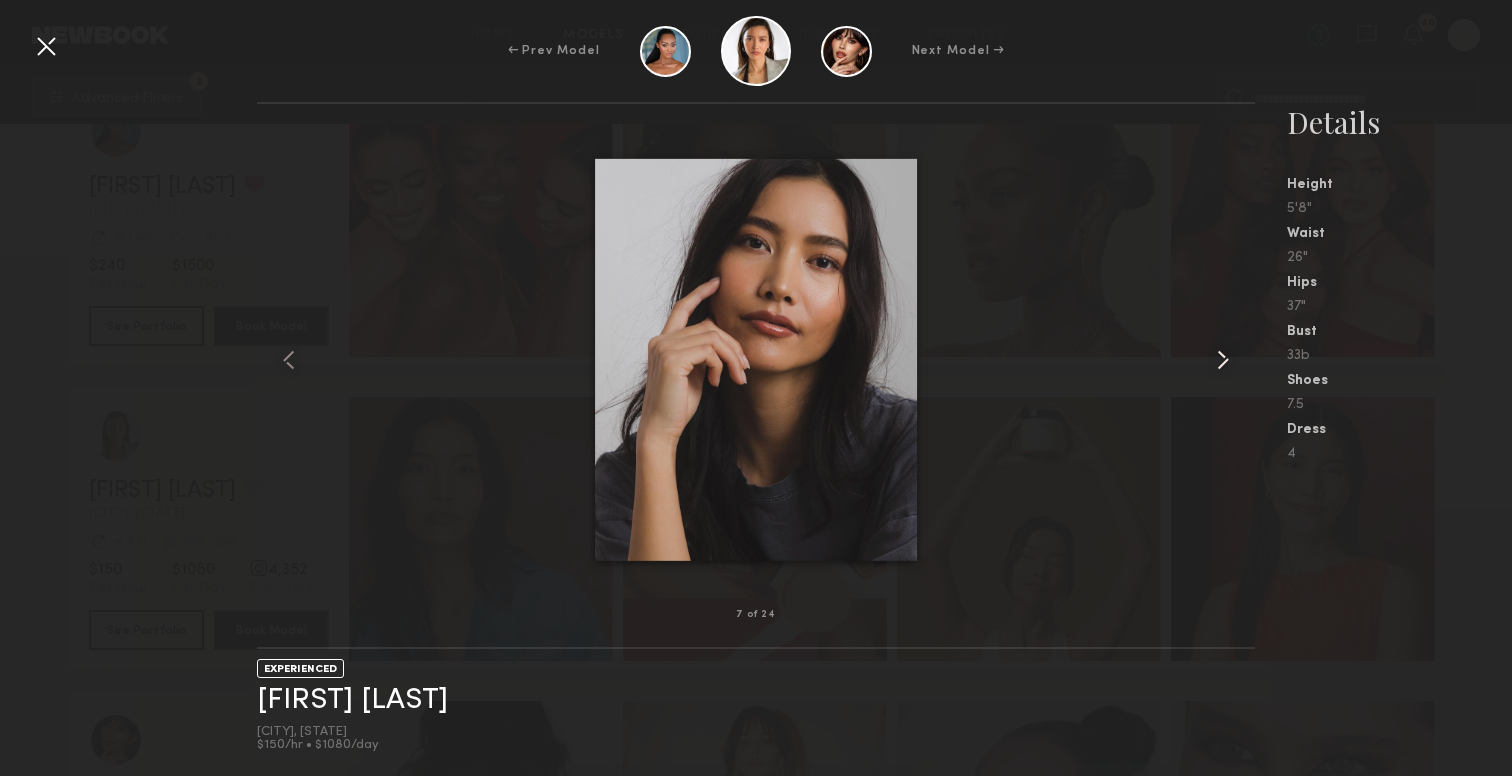 click at bounding box center [1223, 360] 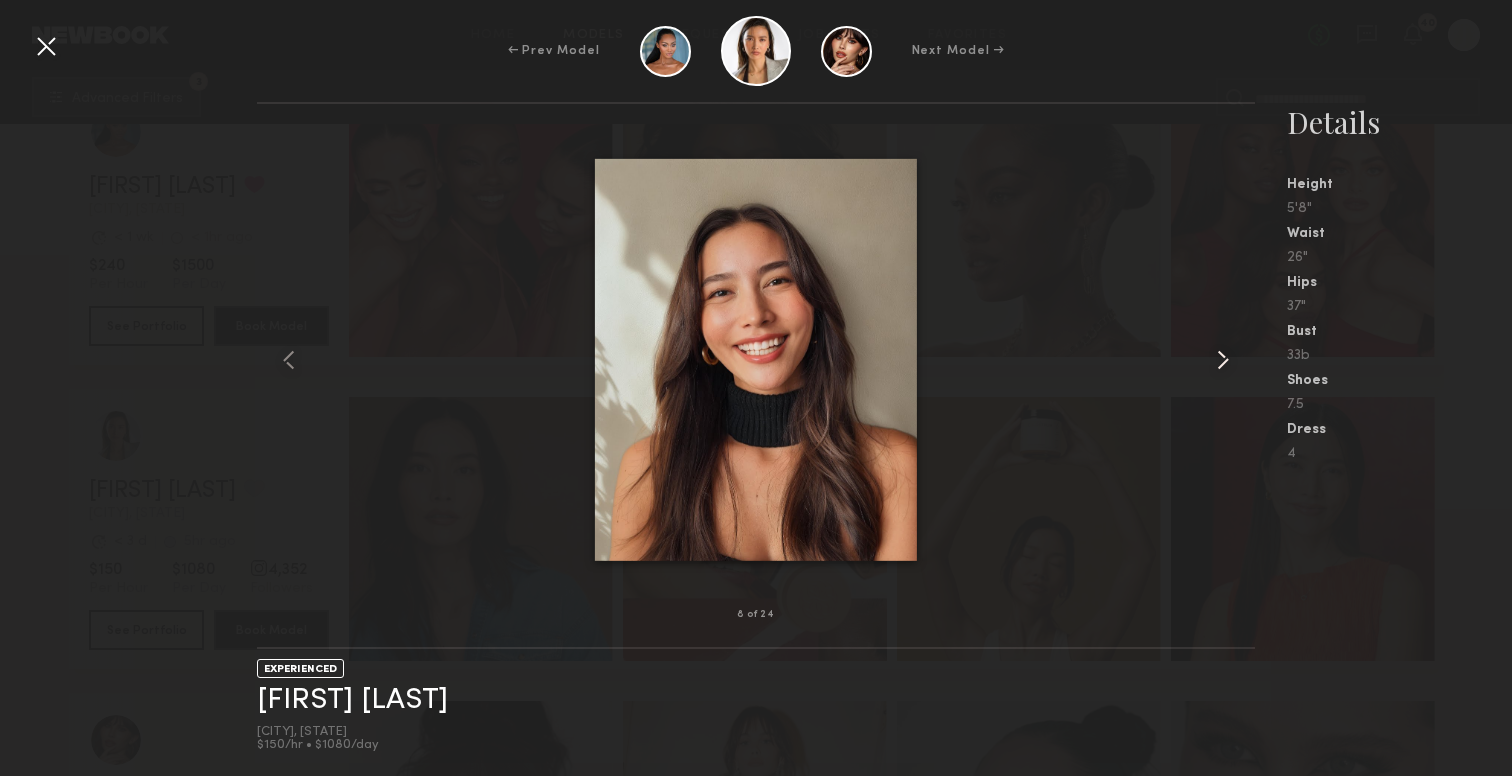 click at bounding box center [1223, 360] 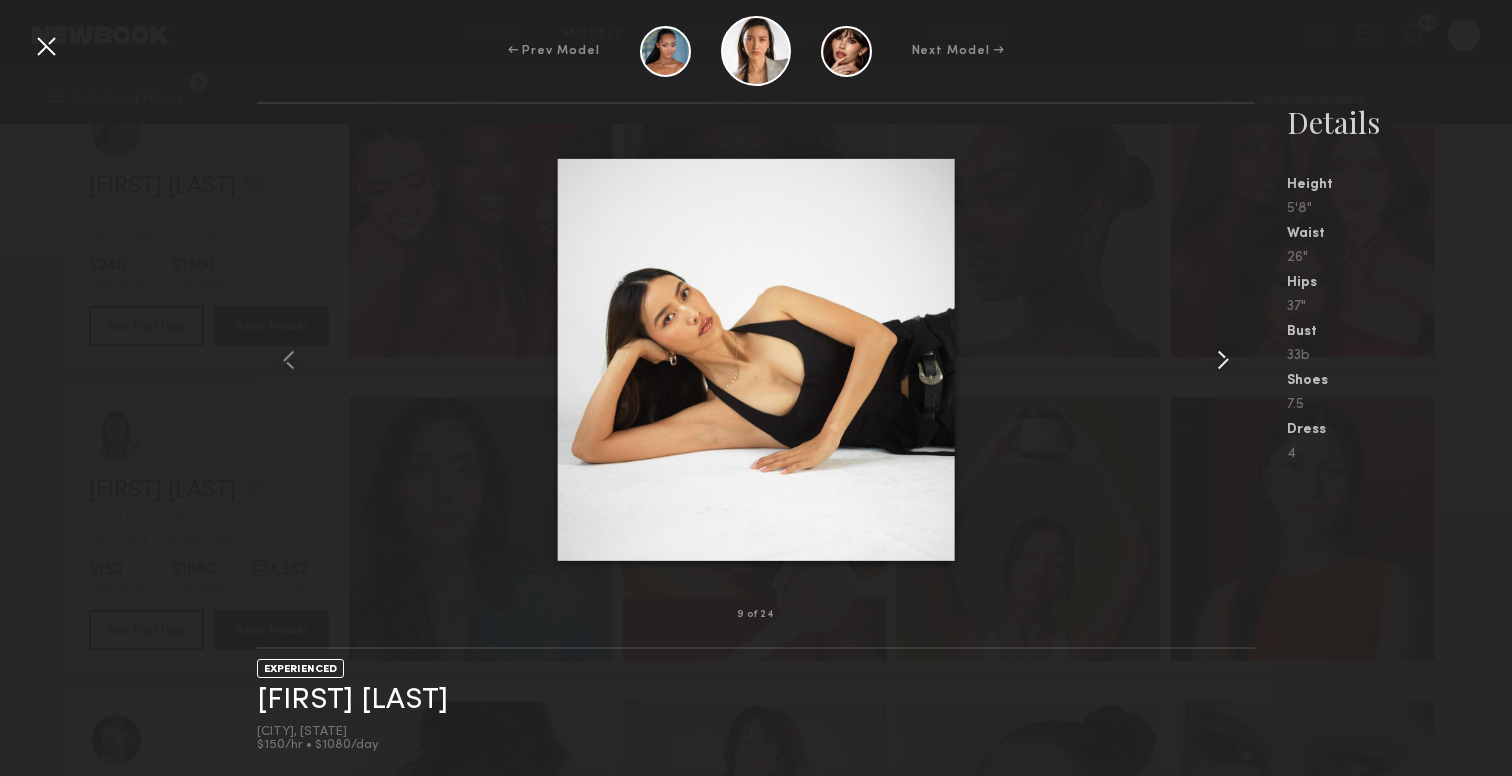 click at bounding box center (1223, 360) 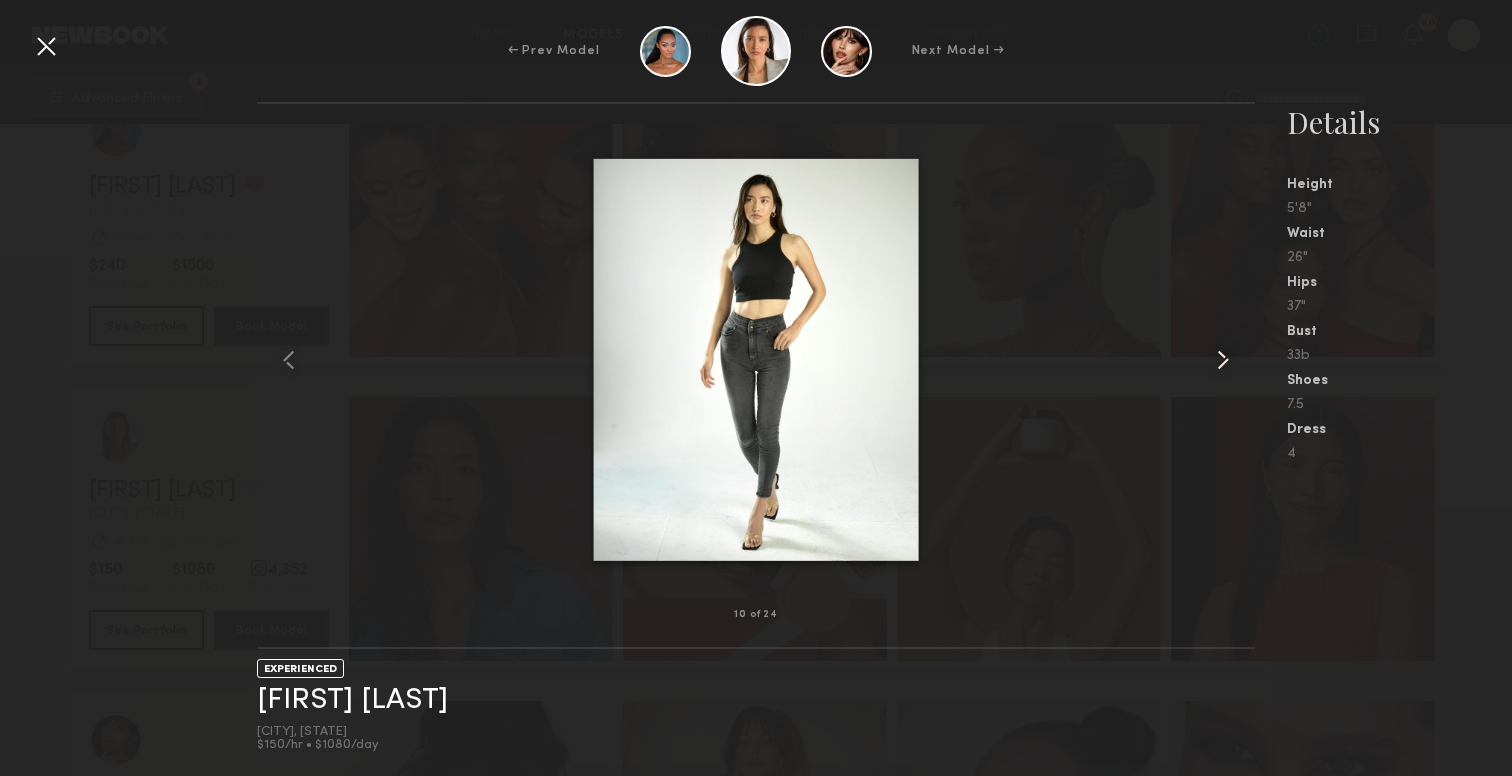 click at bounding box center (1223, 360) 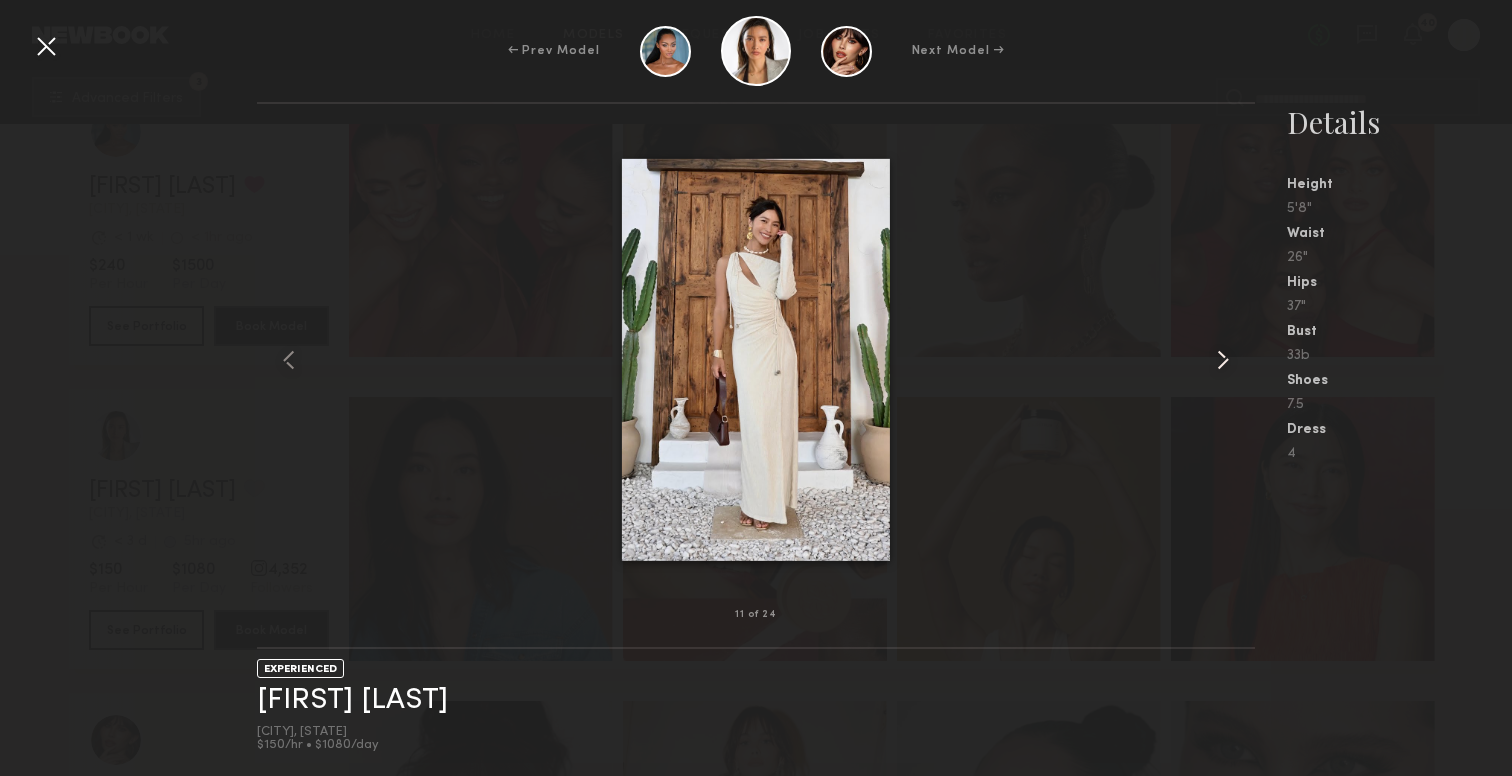 click at bounding box center [1223, 360] 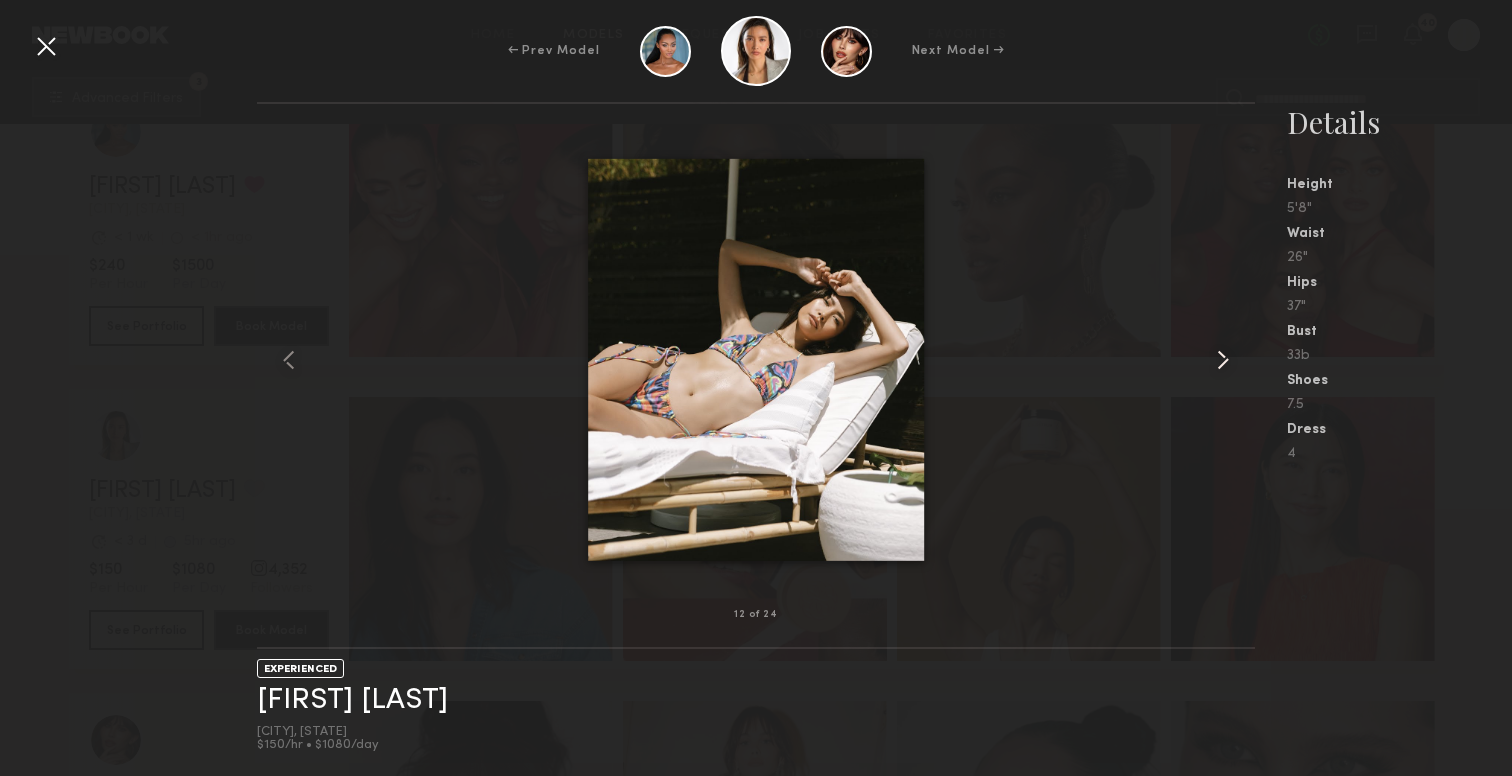 click at bounding box center (1223, 360) 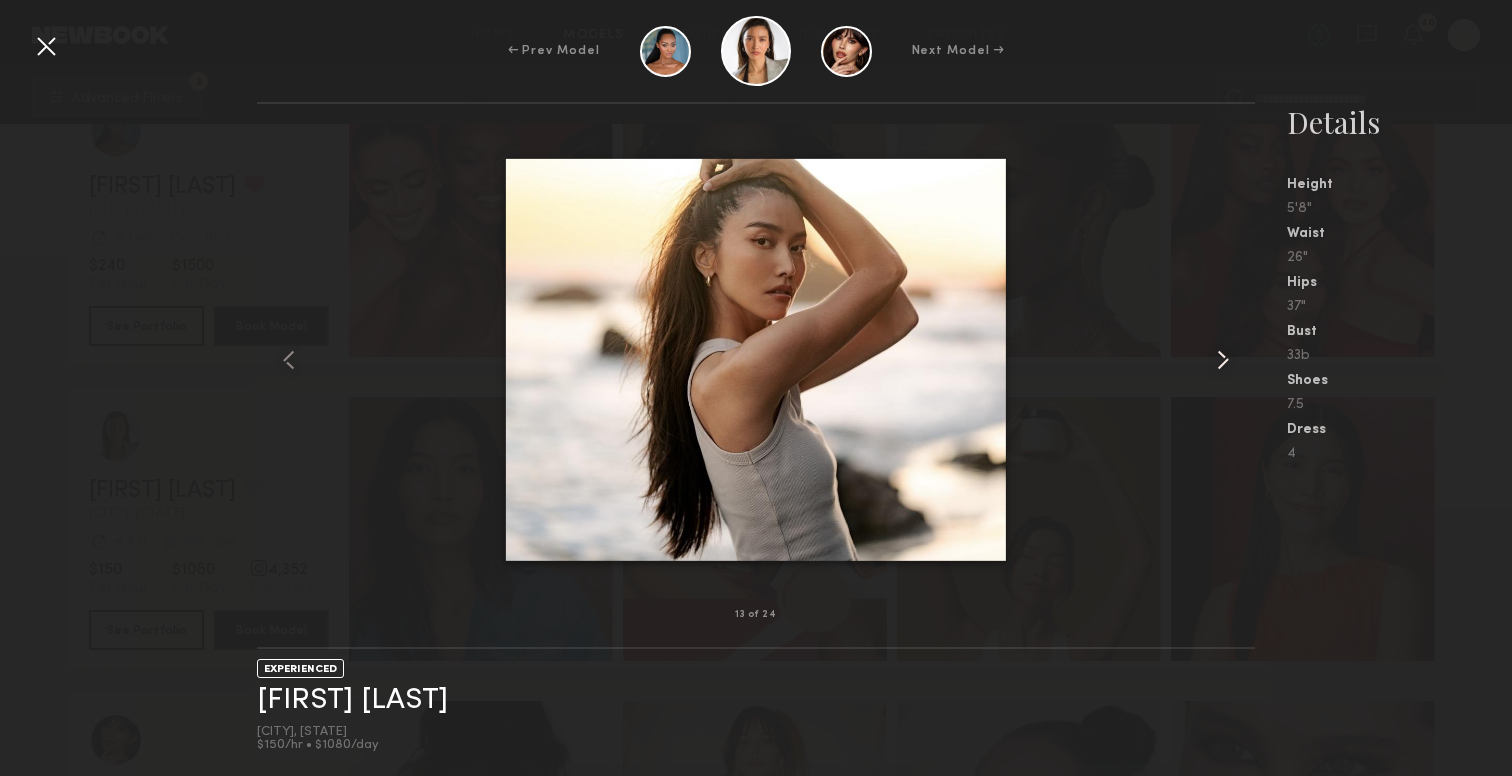 click at bounding box center [1223, 360] 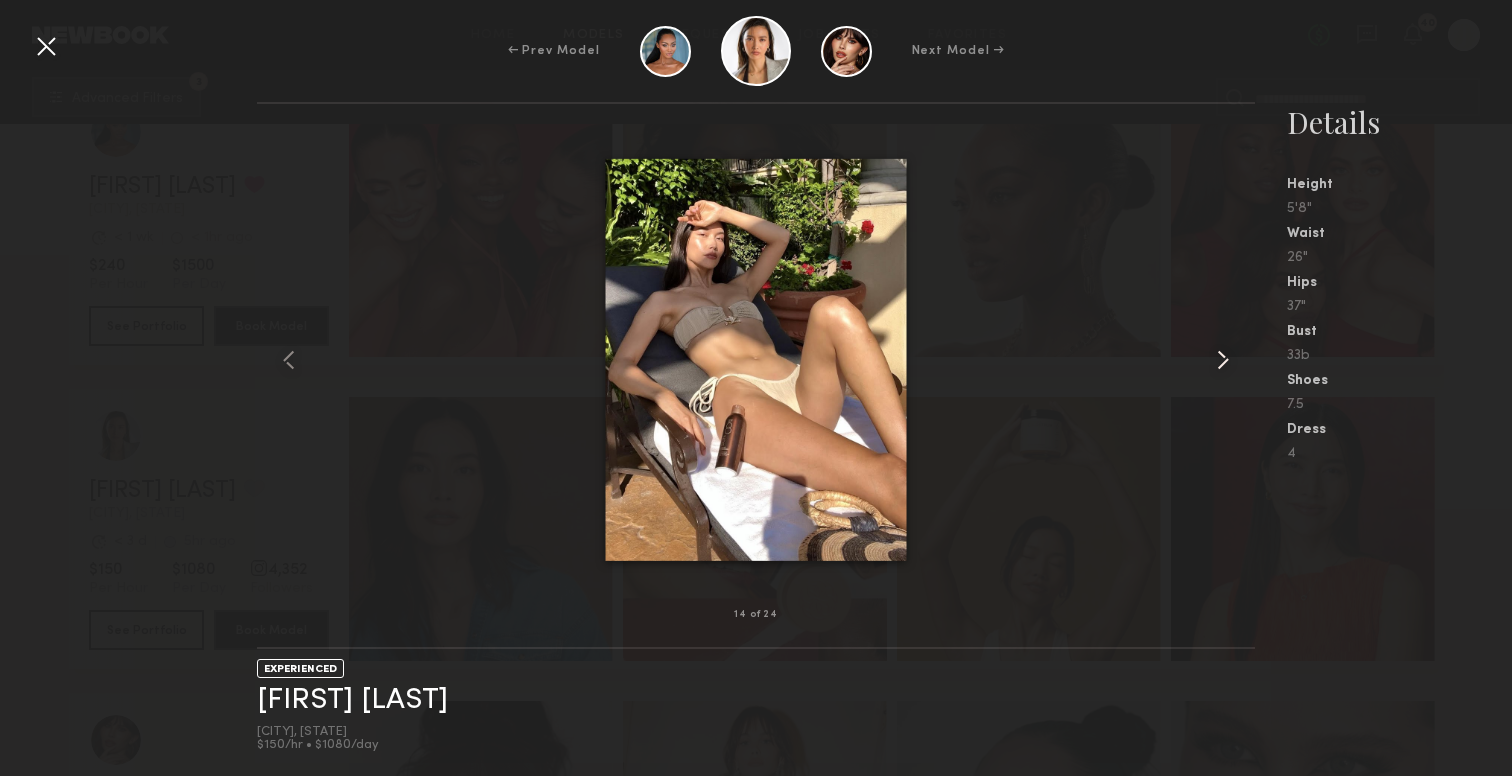 click at bounding box center (1223, 360) 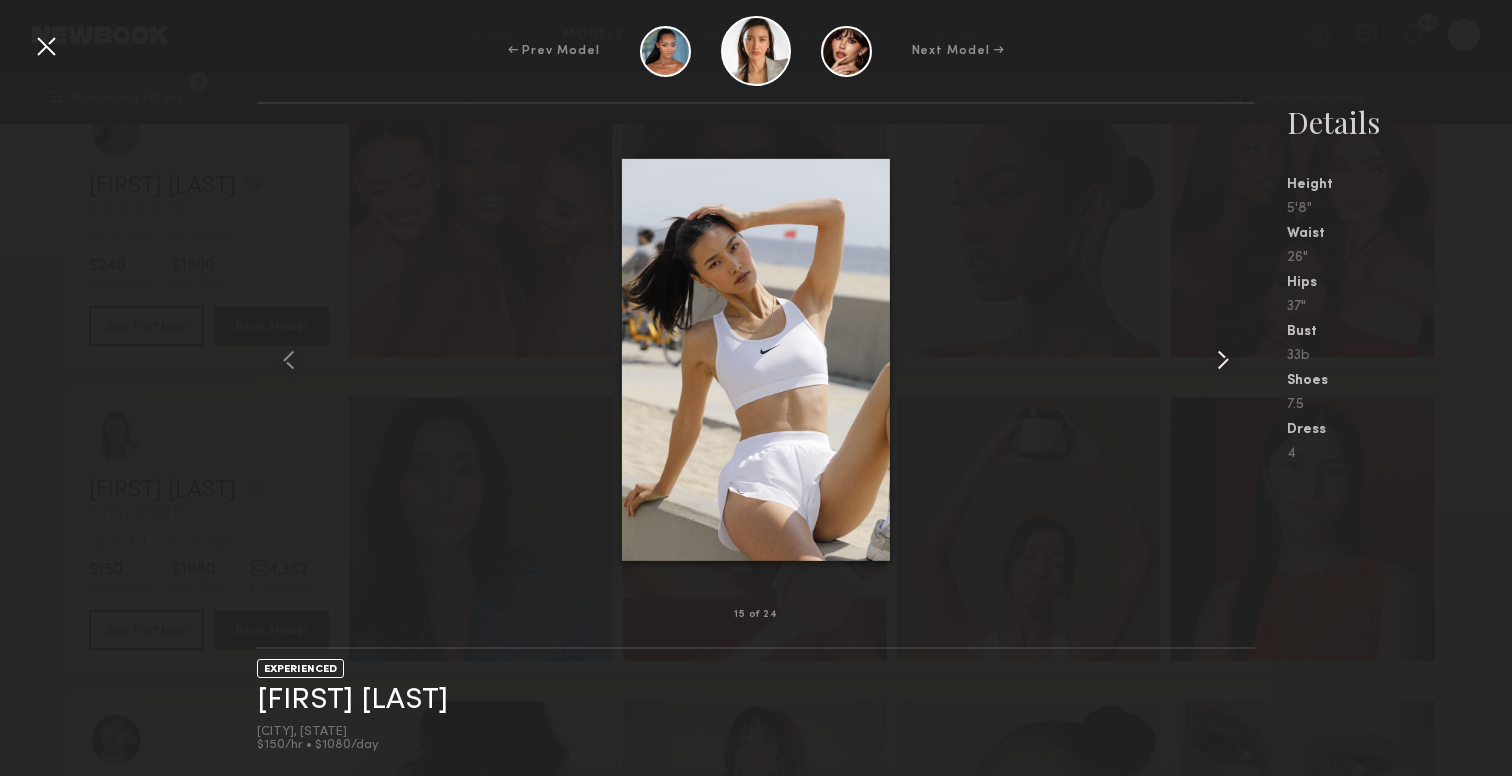 click at bounding box center (1223, 360) 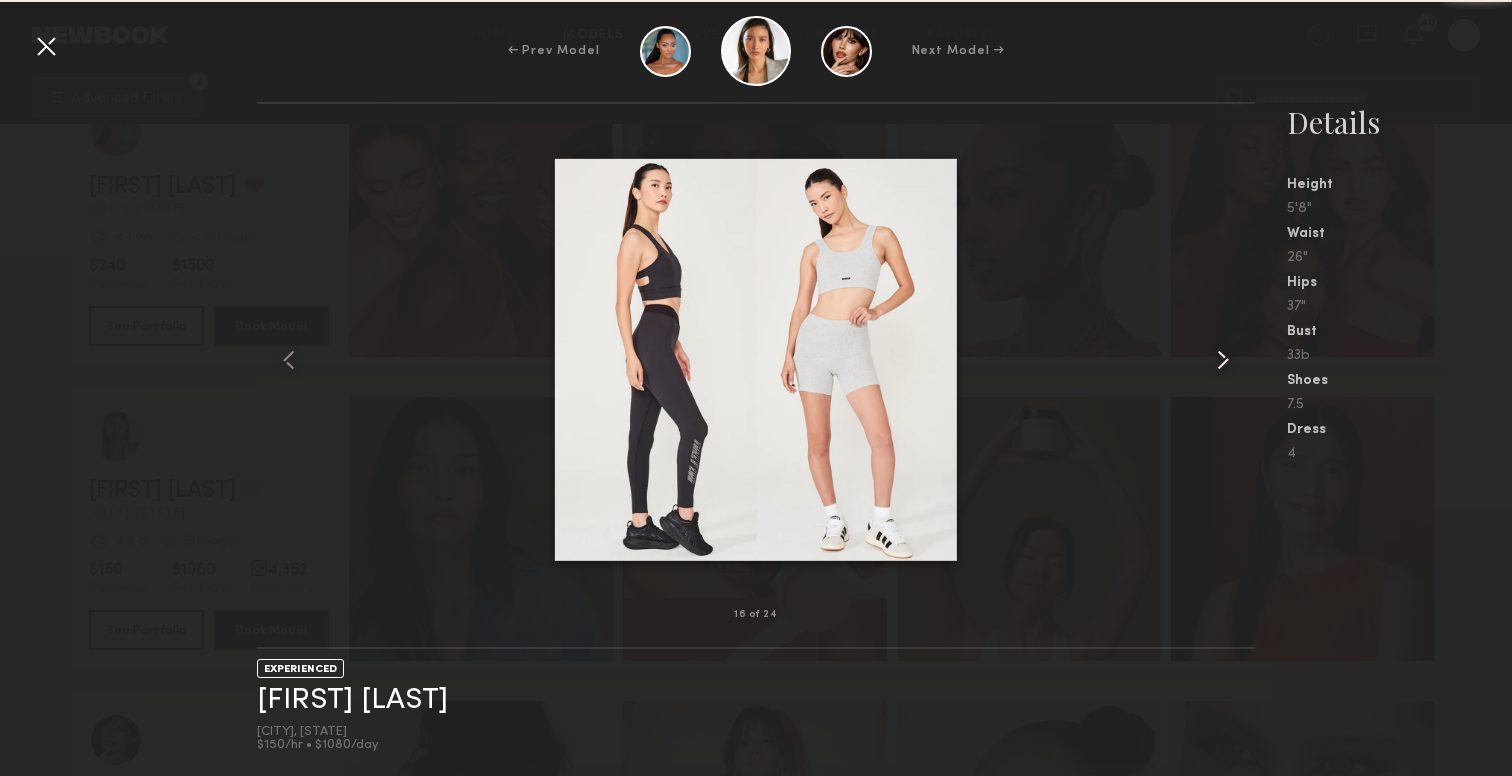 click at bounding box center [1223, 360] 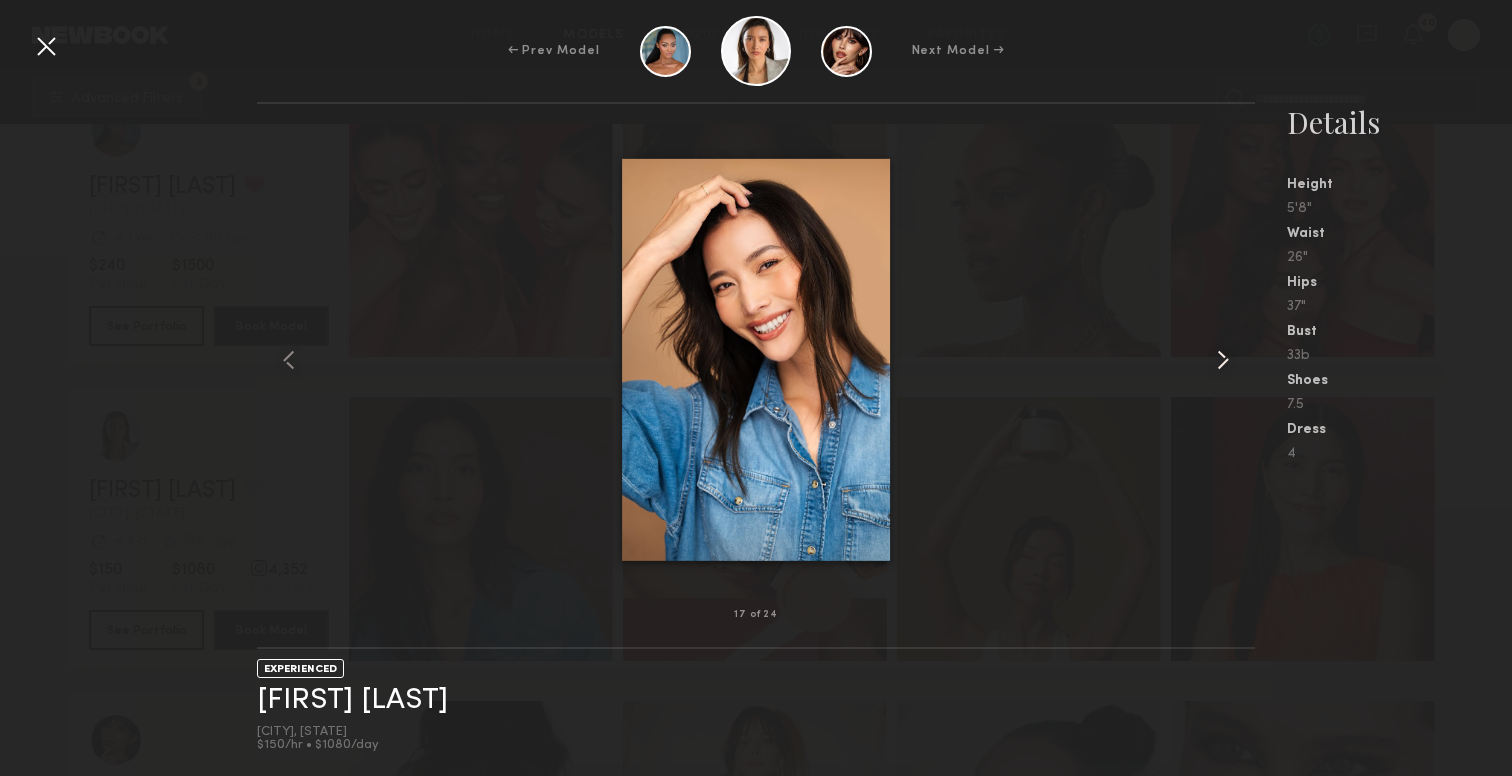 click at bounding box center [1223, 360] 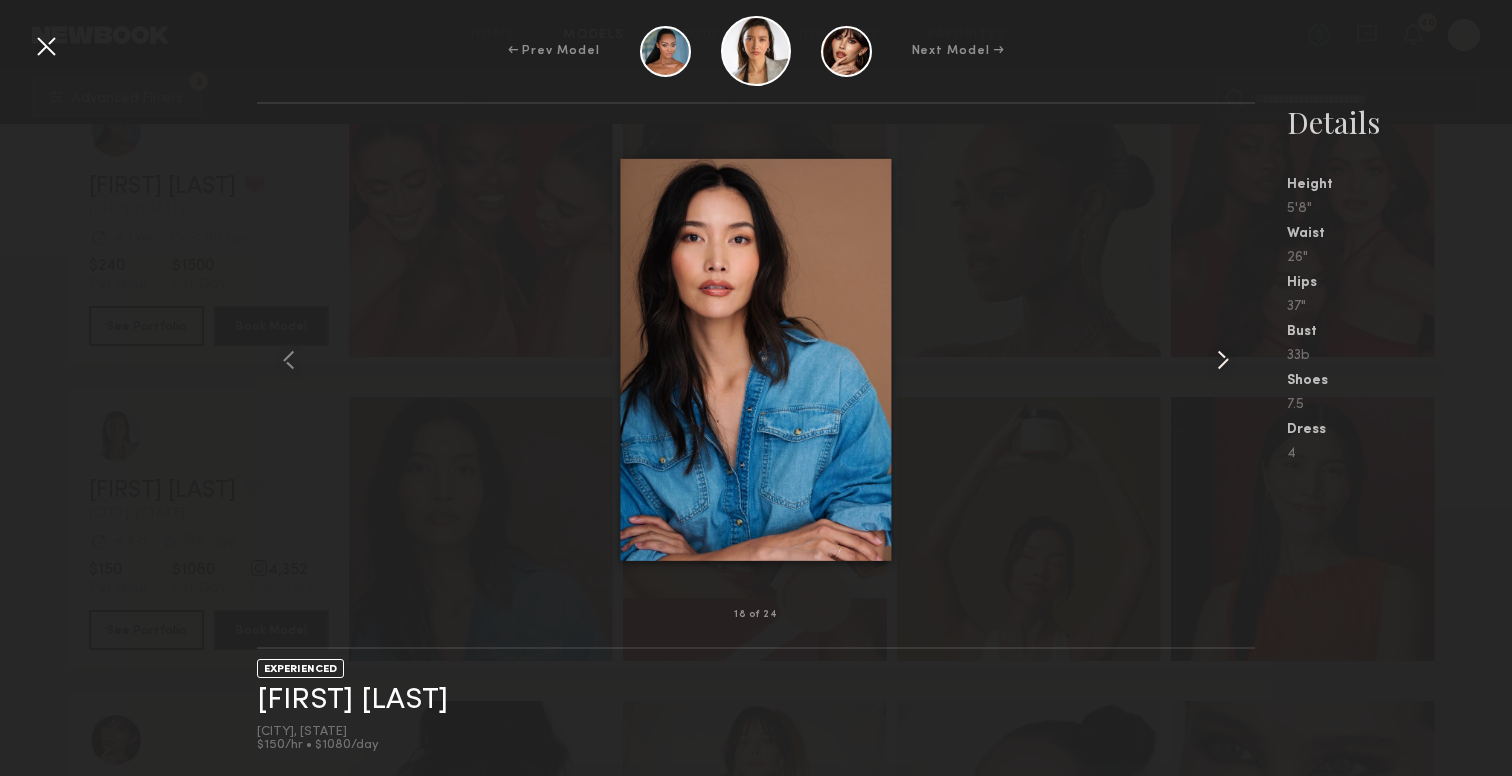 click at bounding box center (1223, 360) 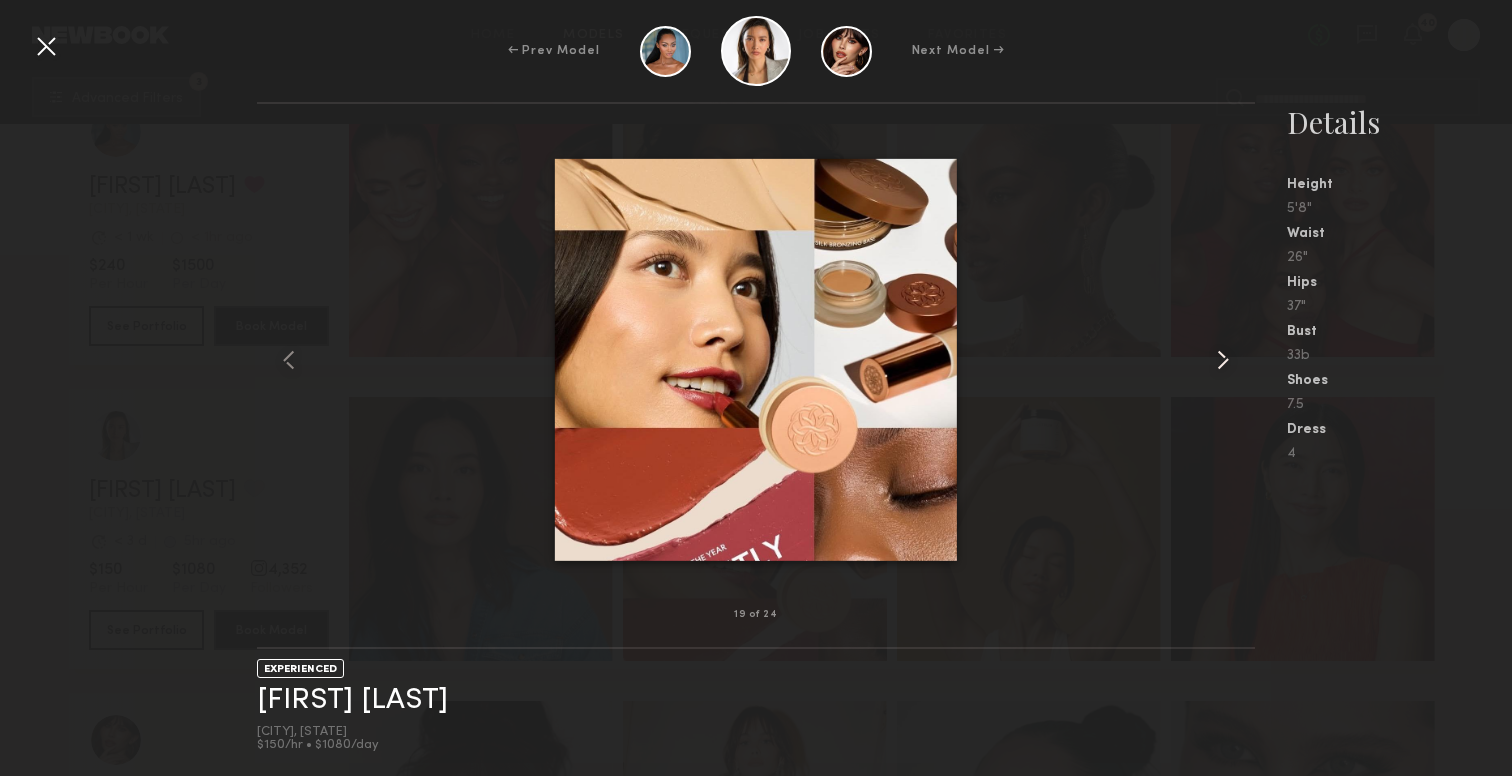 click at bounding box center (1223, 360) 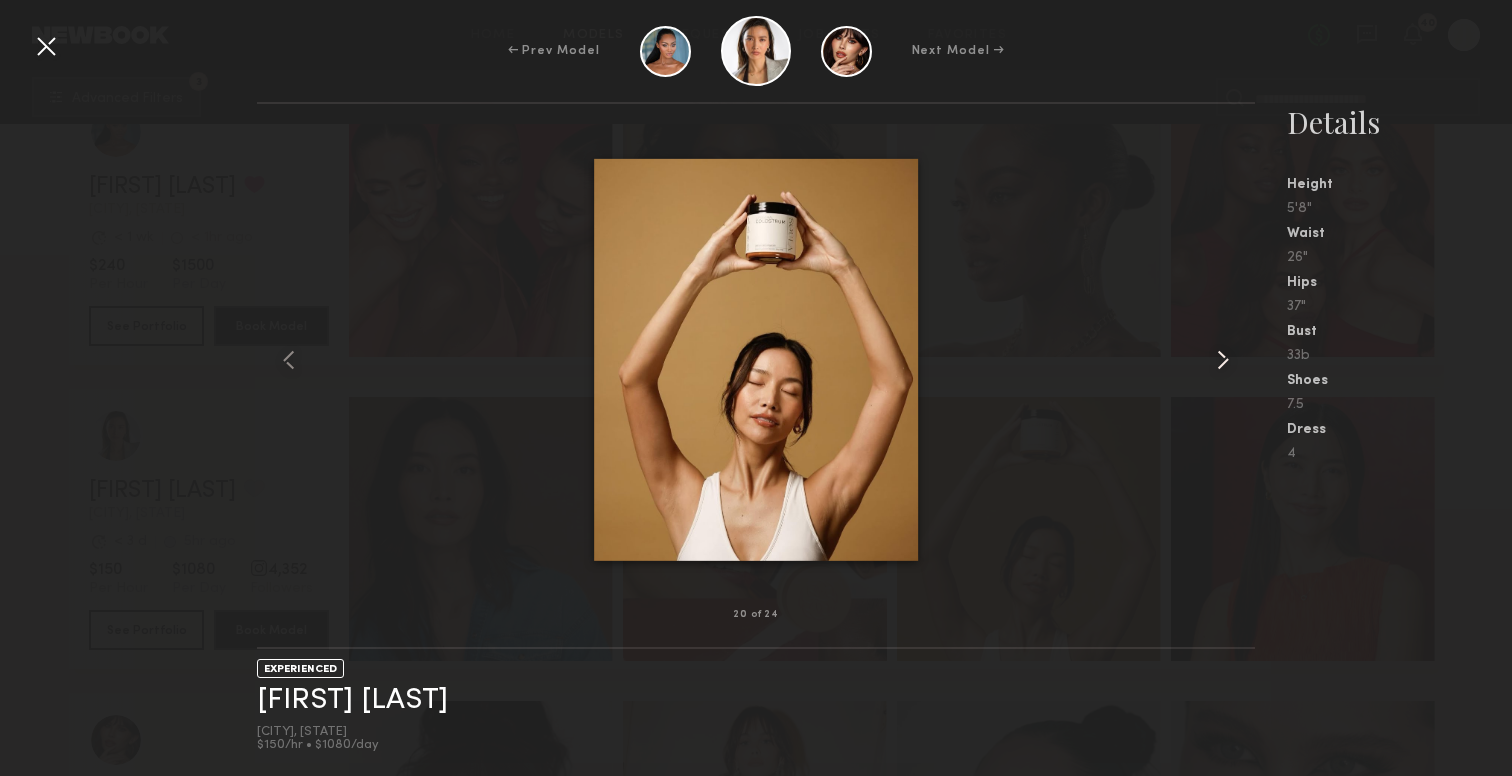 click at bounding box center [1223, 360] 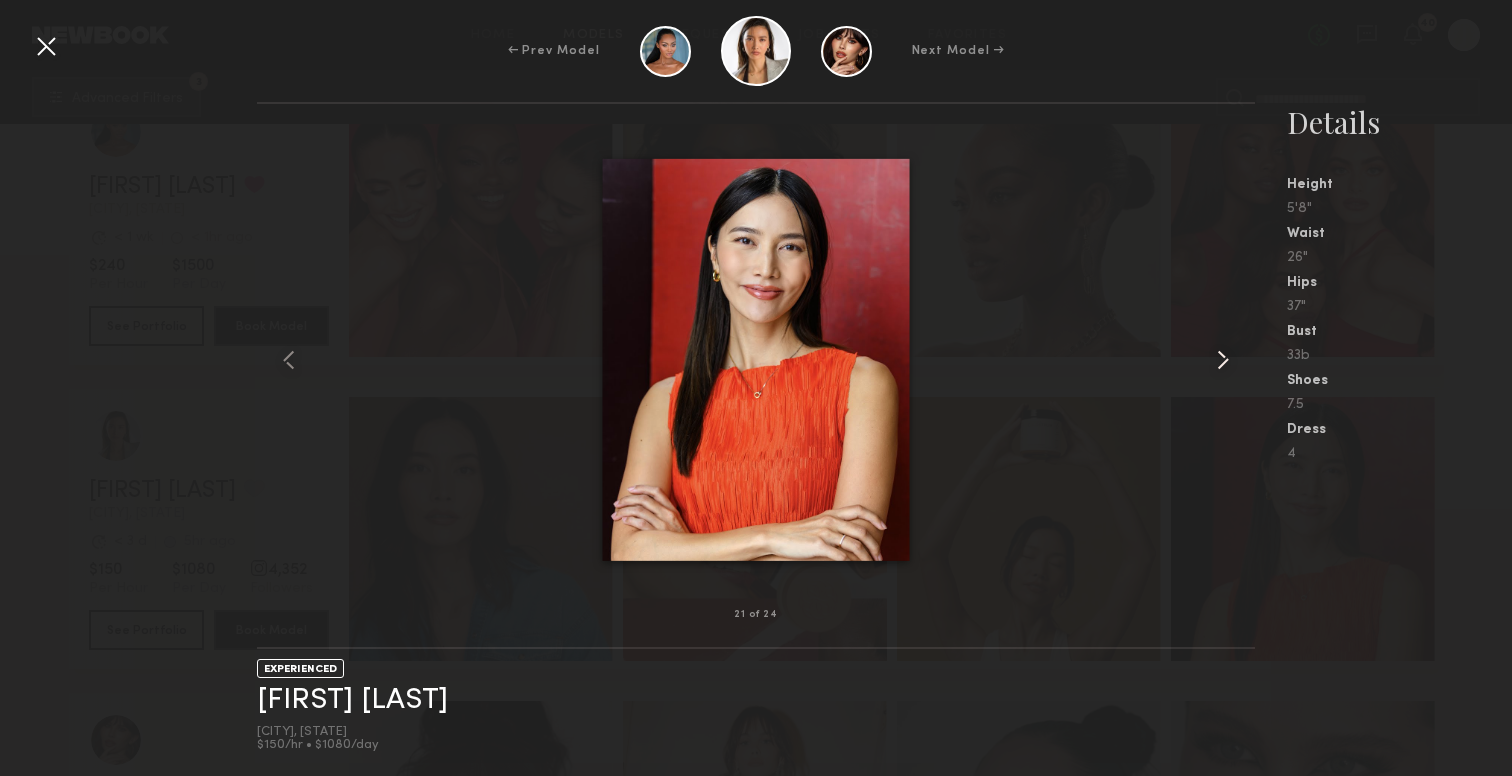 click at bounding box center (1223, 360) 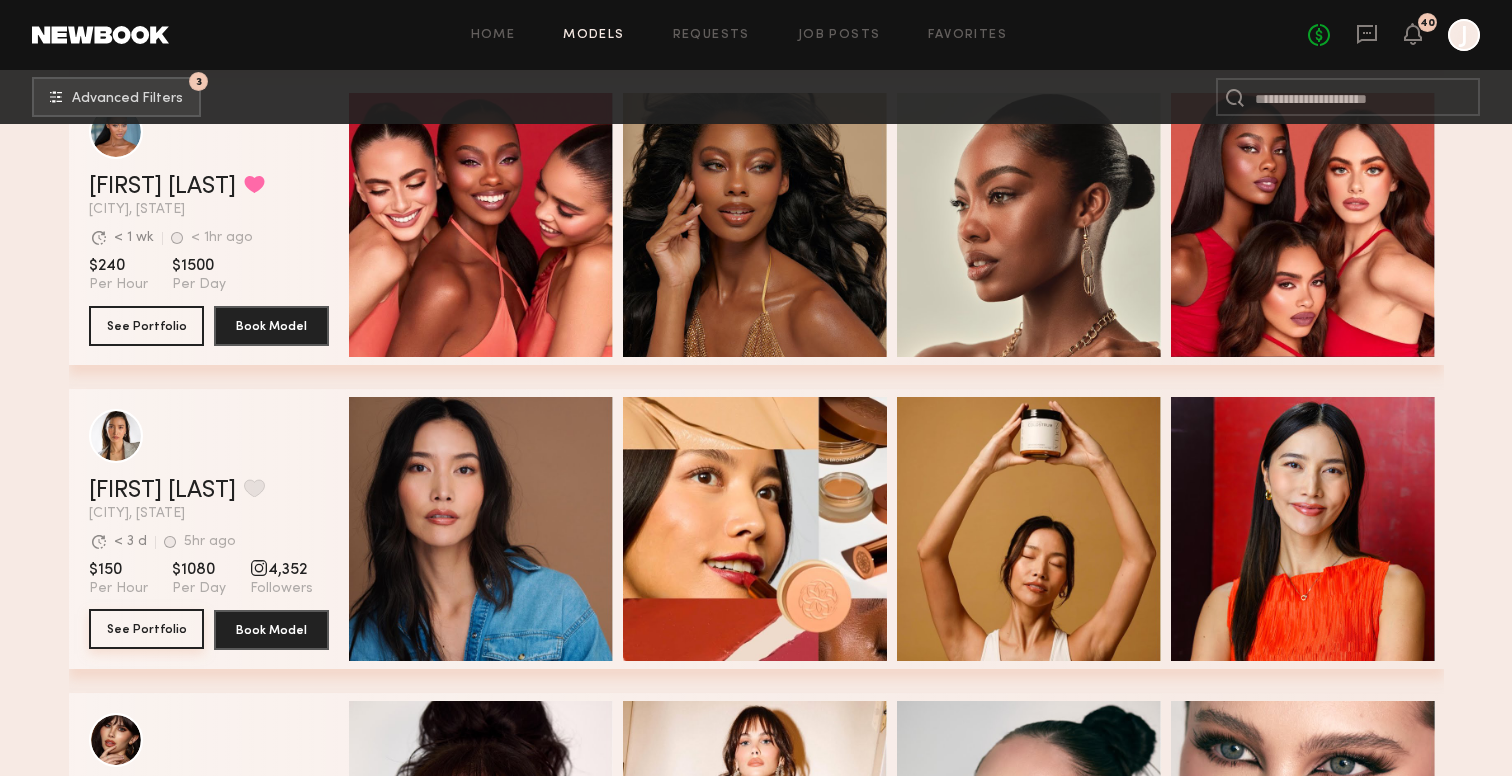 click on "See Portfolio" 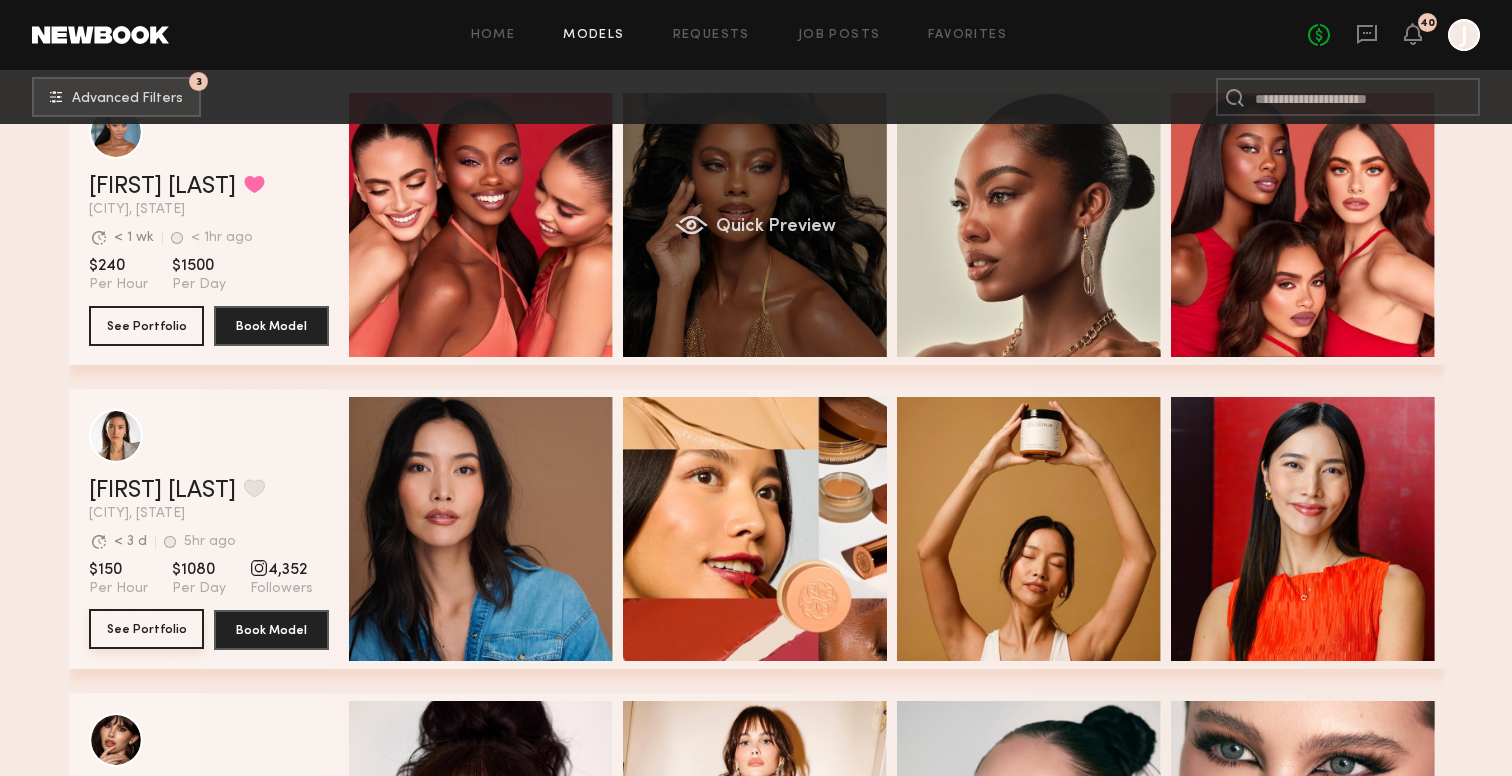 type 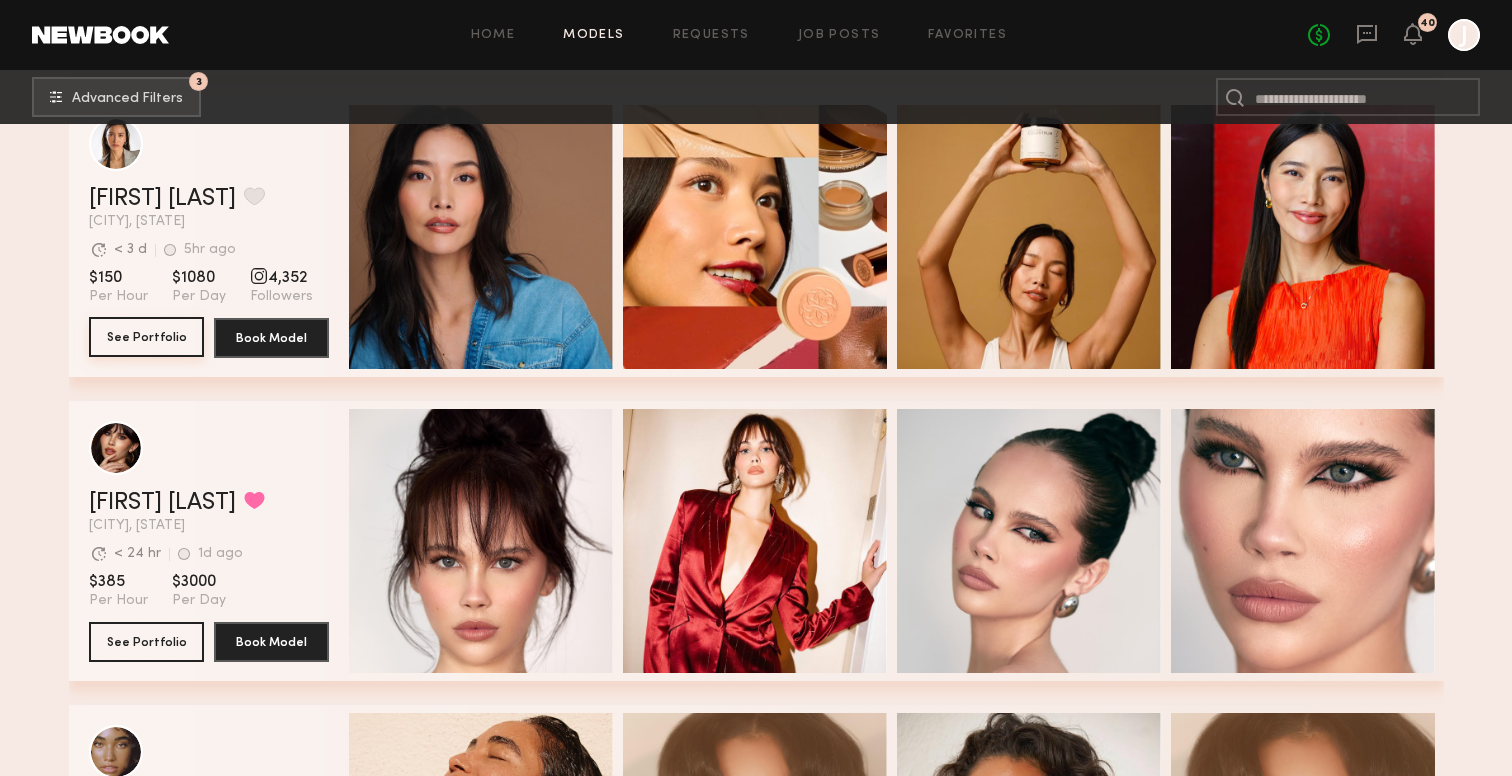 scroll, scrollTop: 3188, scrollLeft: 0, axis: vertical 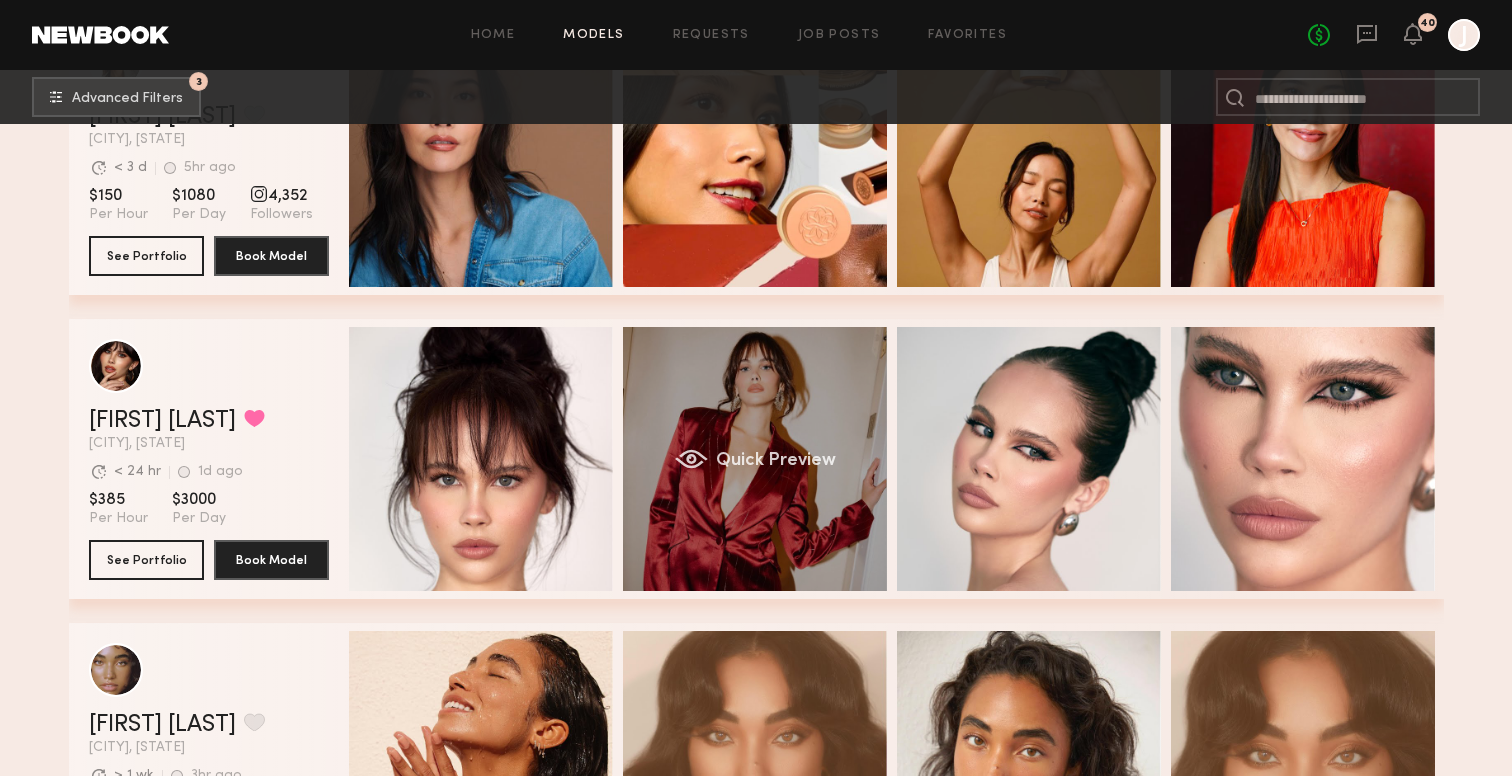 click on "Quick Preview" 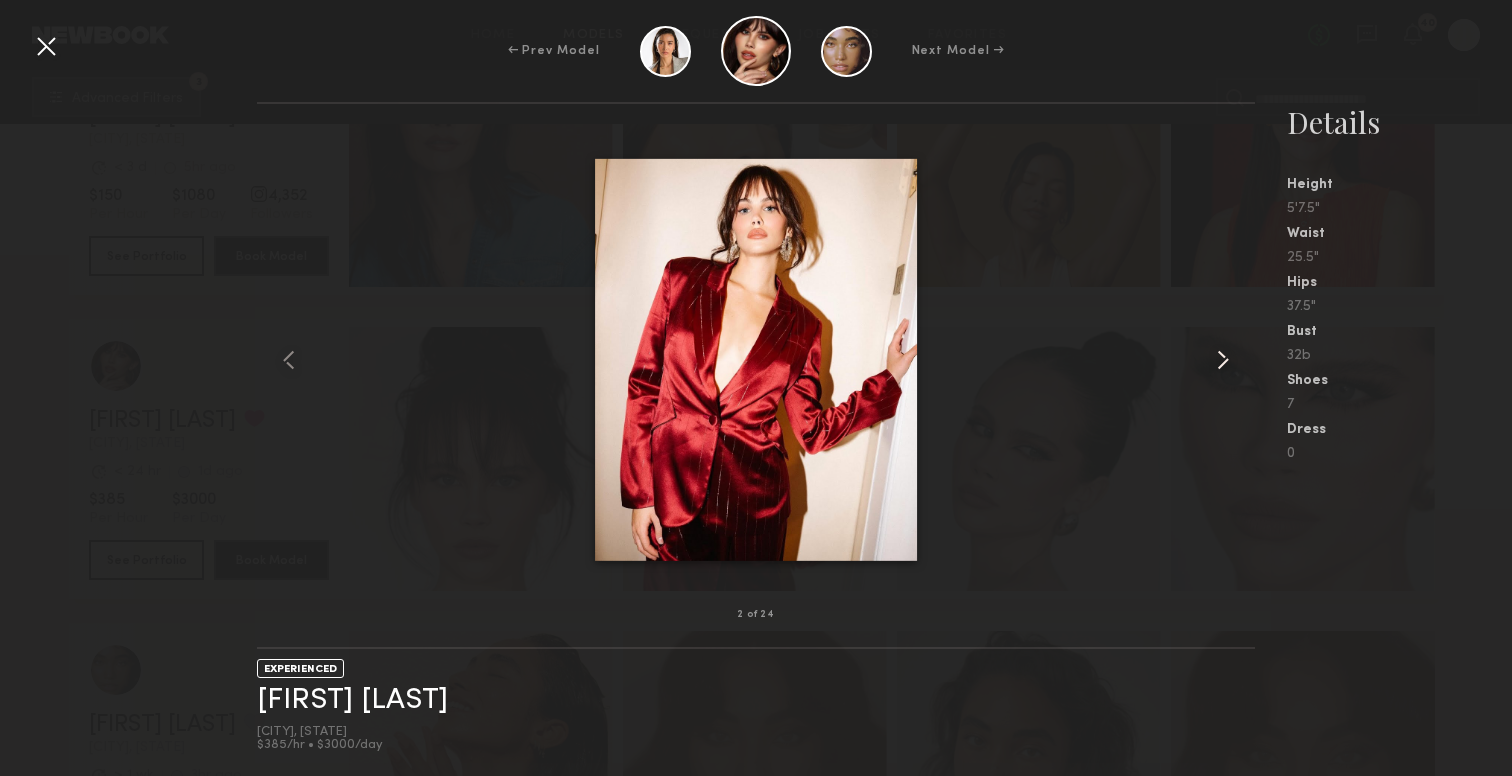 click at bounding box center [1223, 360] 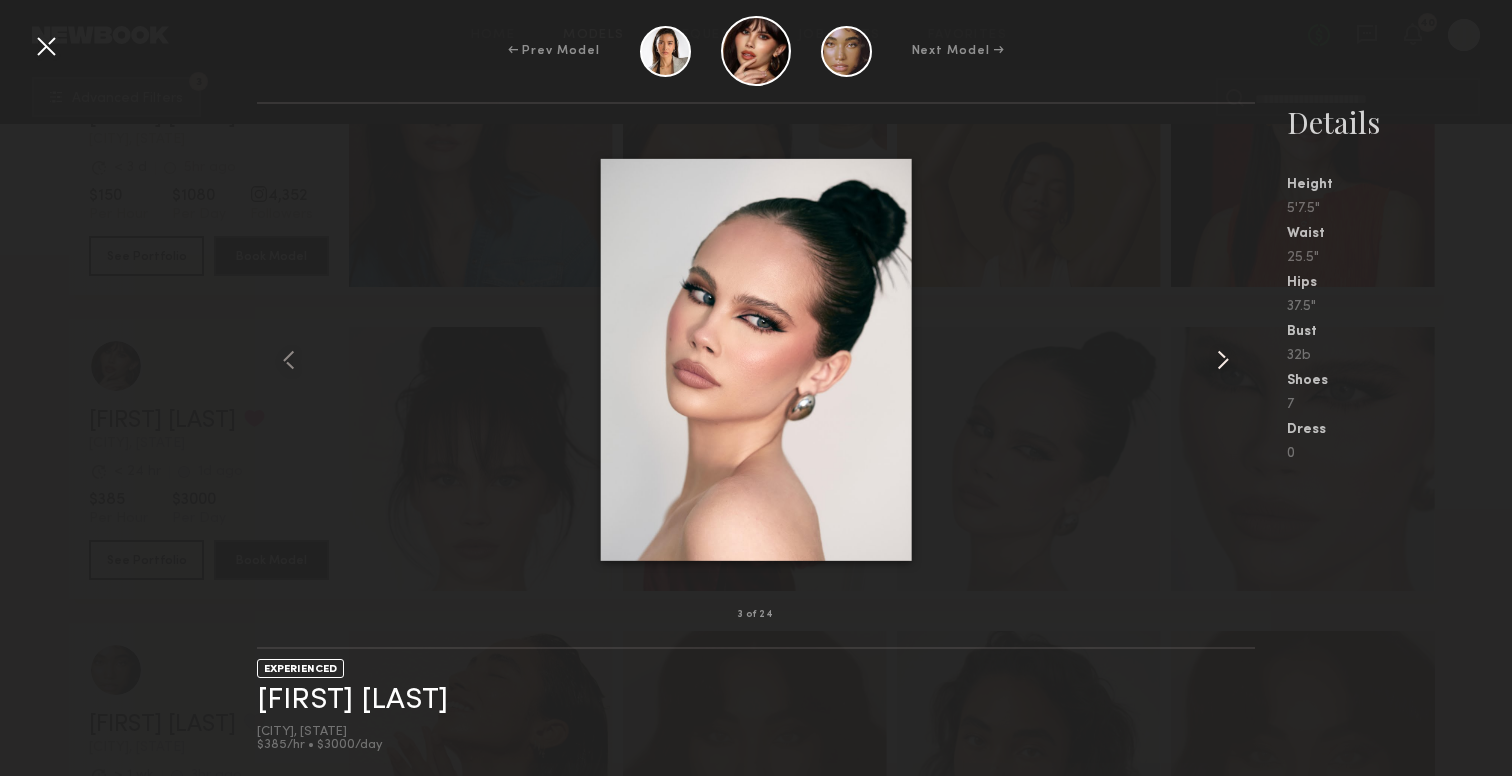 click at bounding box center (1223, 360) 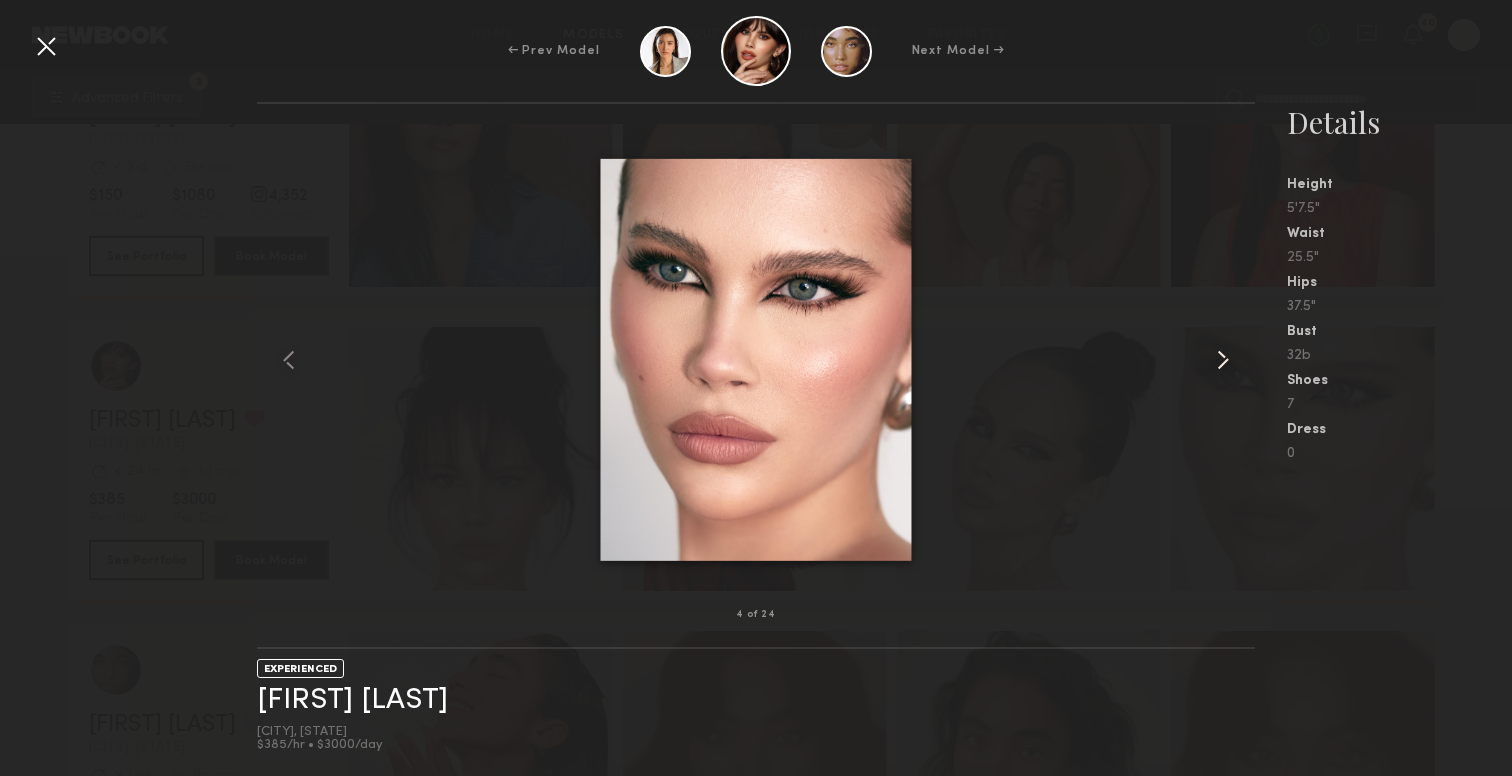 click at bounding box center [1223, 360] 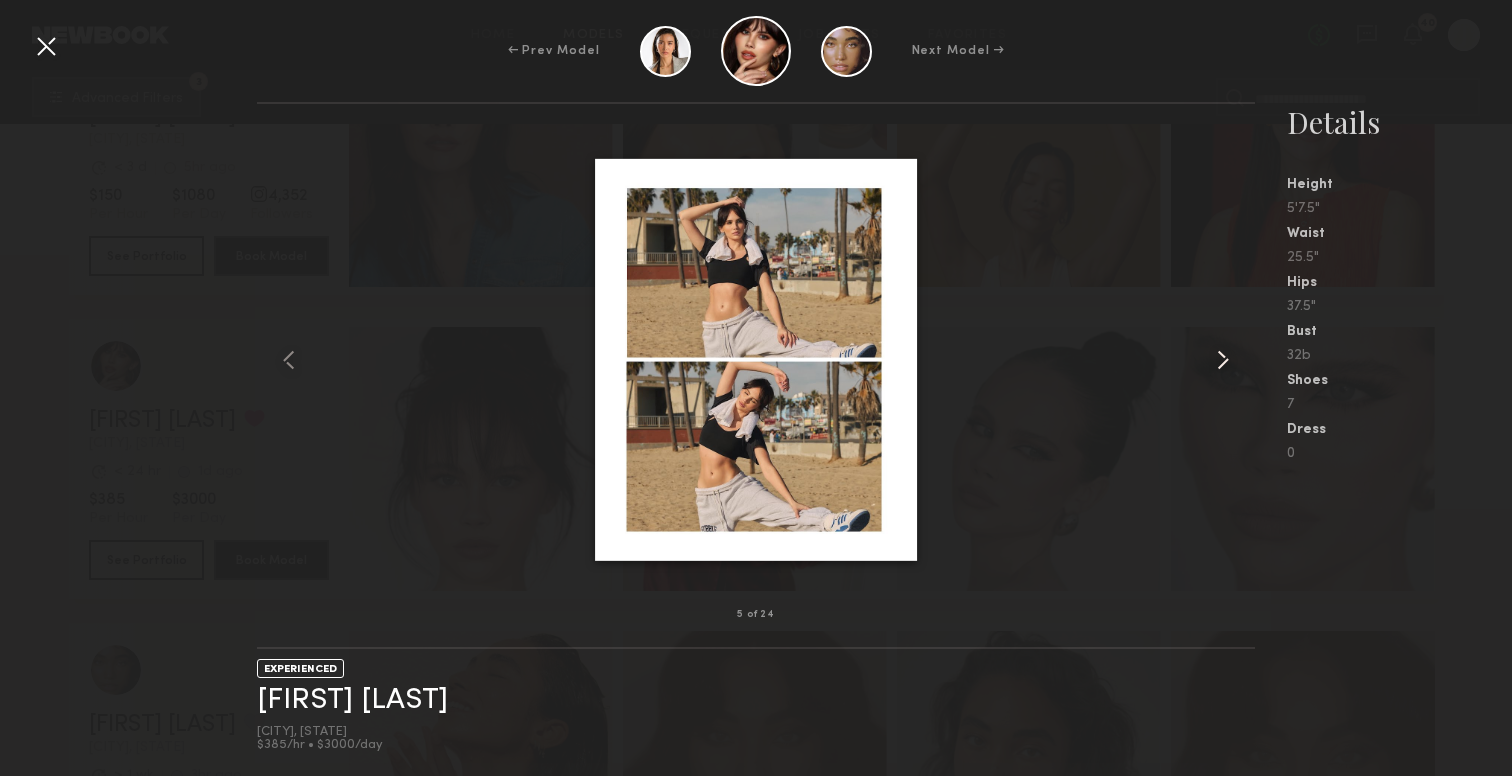 click at bounding box center (1223, 360) 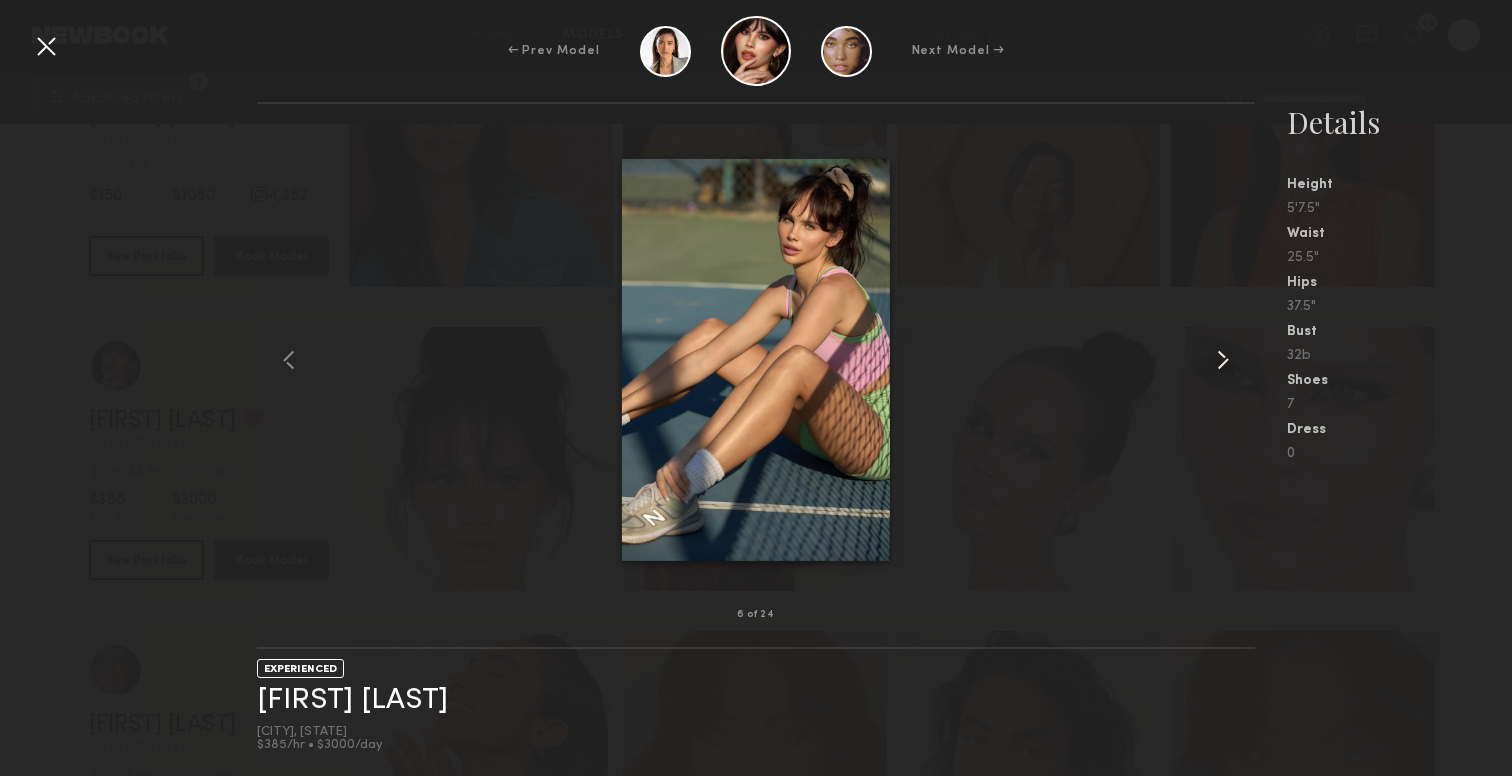 click at bounding box center (1223, 360) 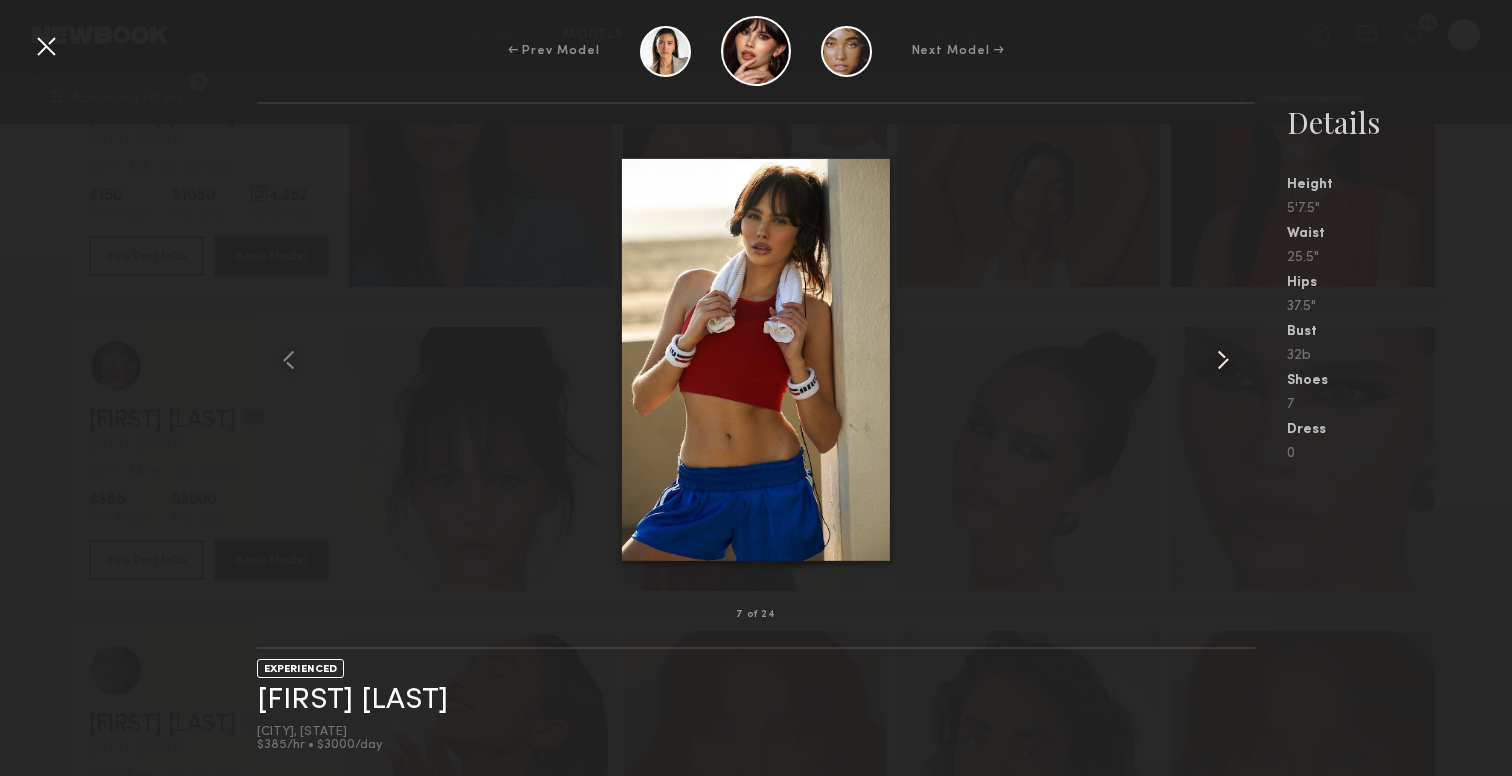 click at bounding box center [1223, 360] 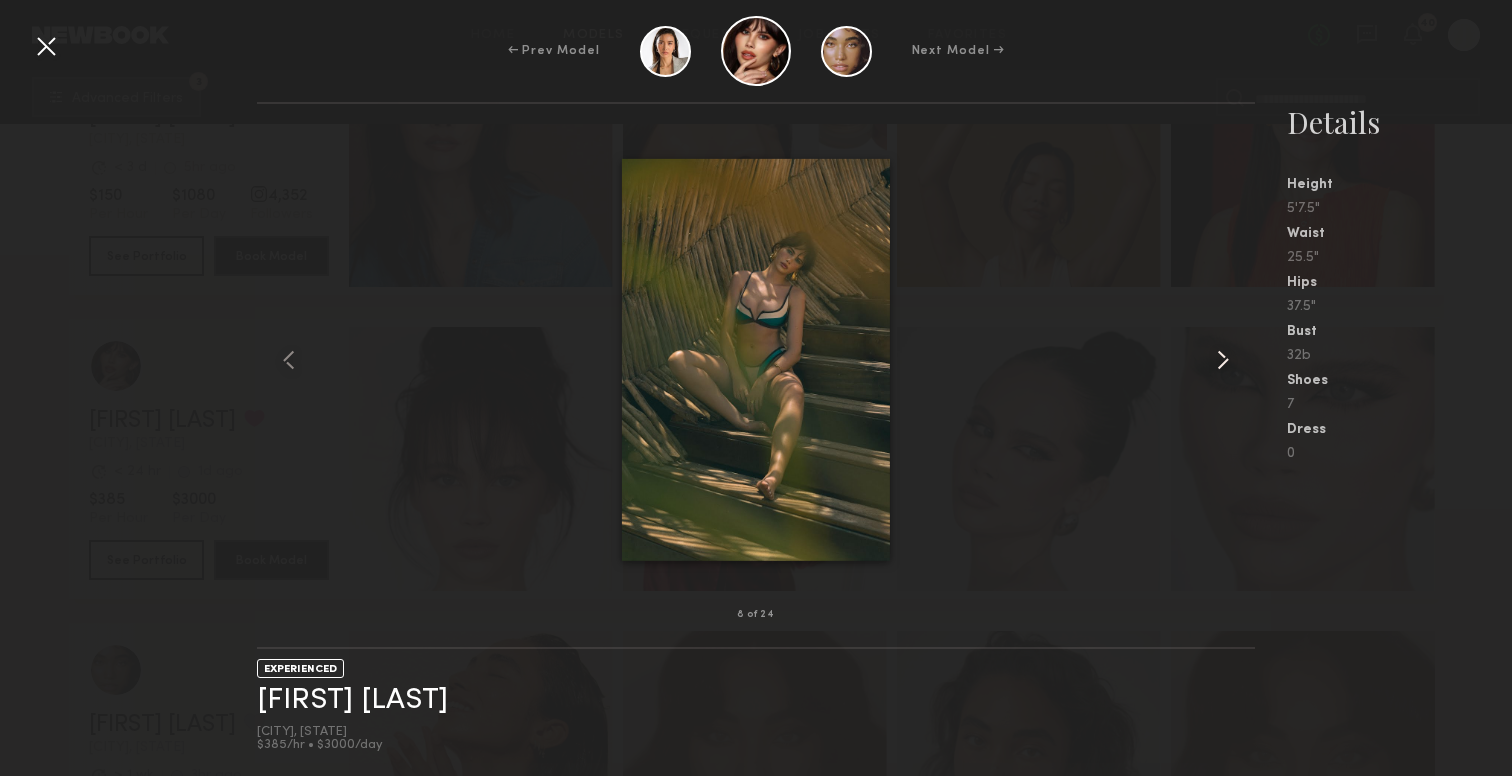 click at bounding box center [1223, 360] 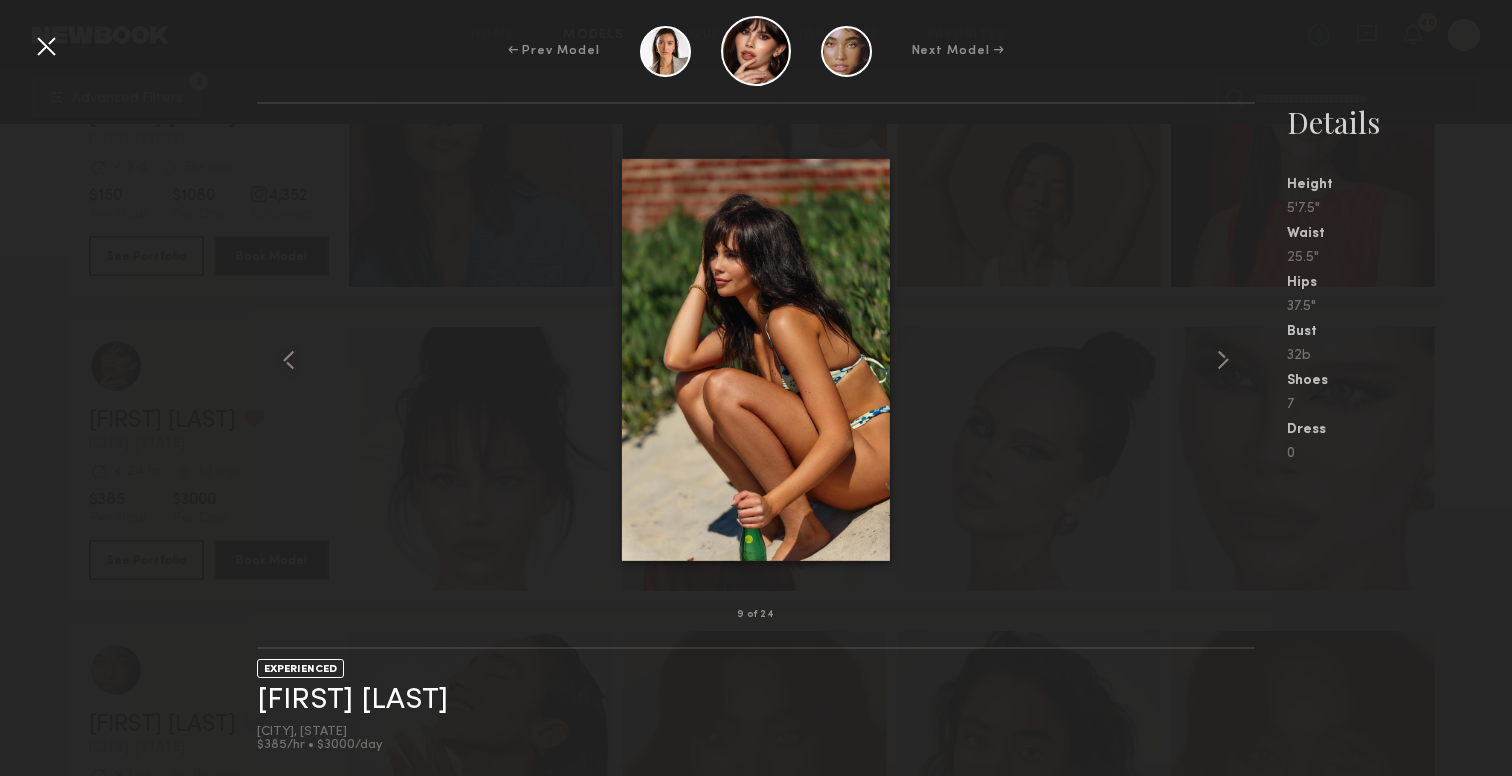 click at bounding box center [756, 359] 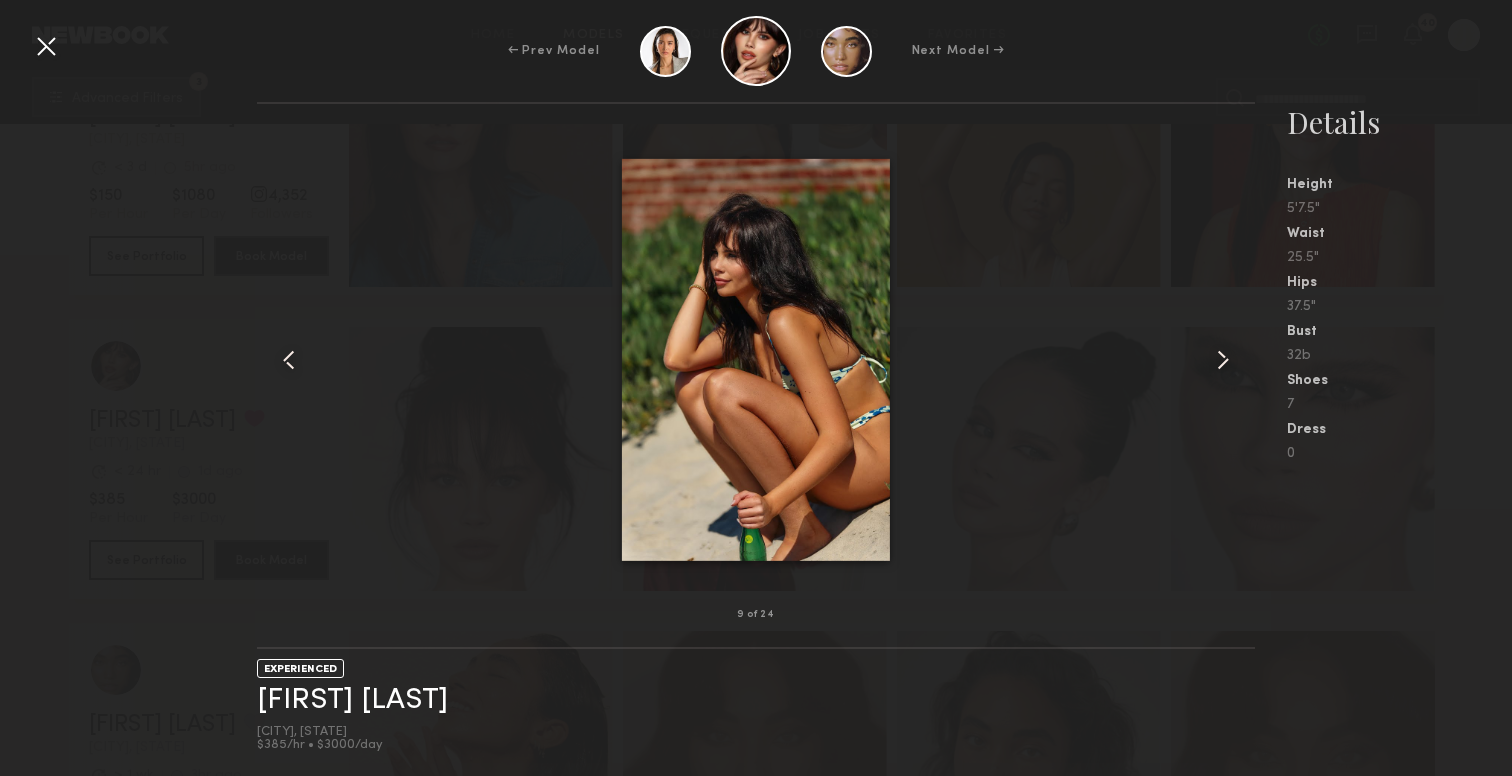click at bounding box center [46, 46] 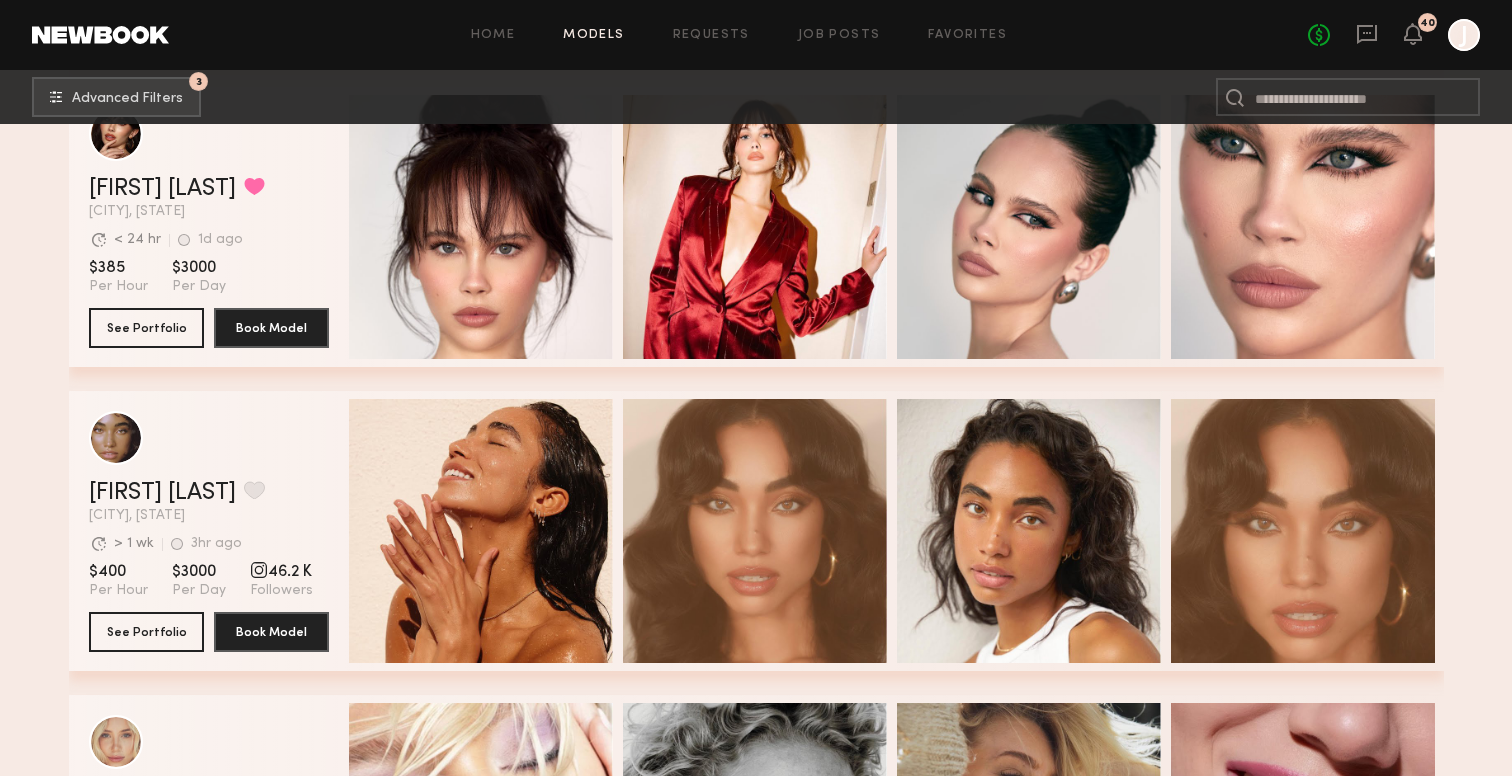 scroll, scrollTop: 3435, scrollLeft: 0, axis: vertical 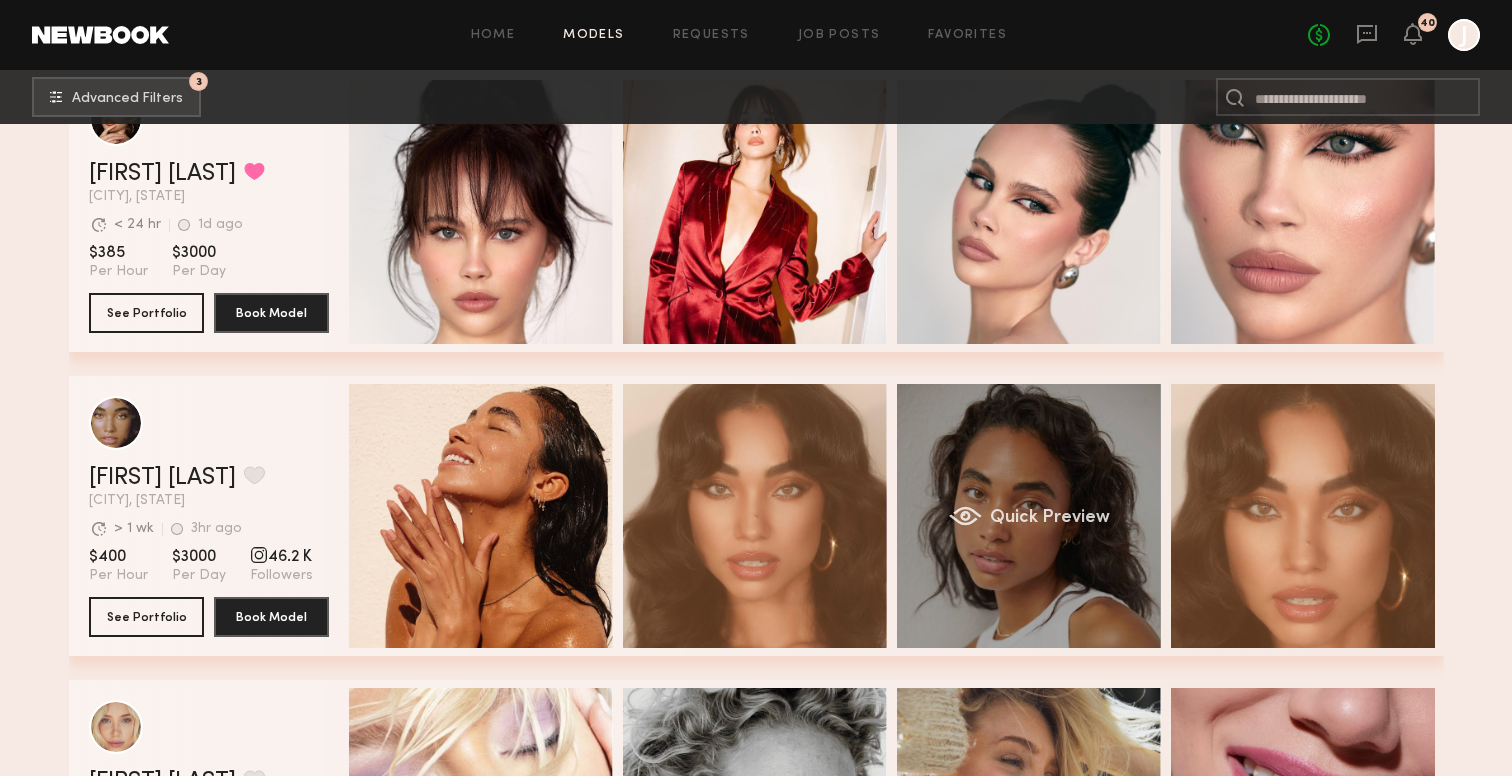 click on "Quick Preview" 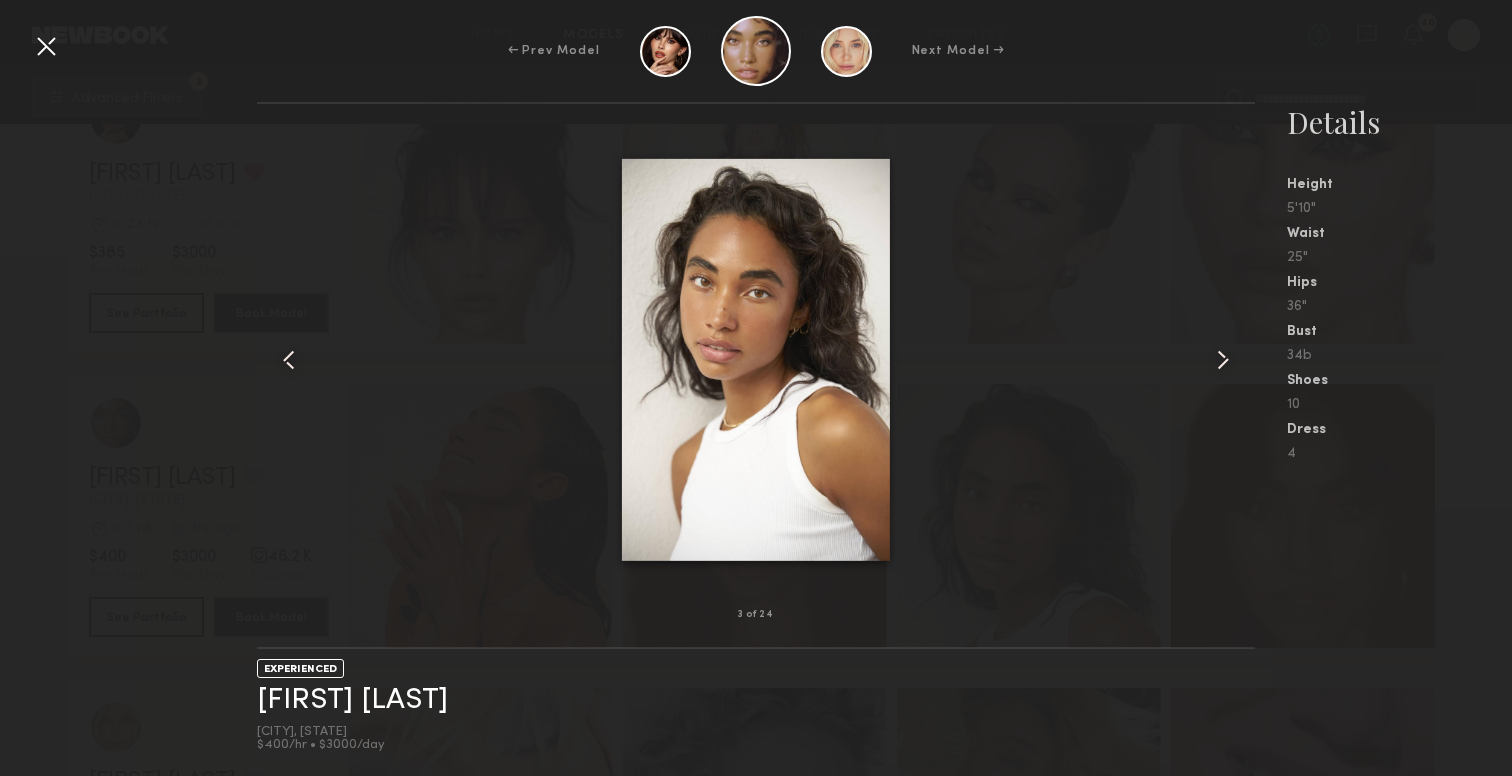 click at bounding box center [1223, 360] 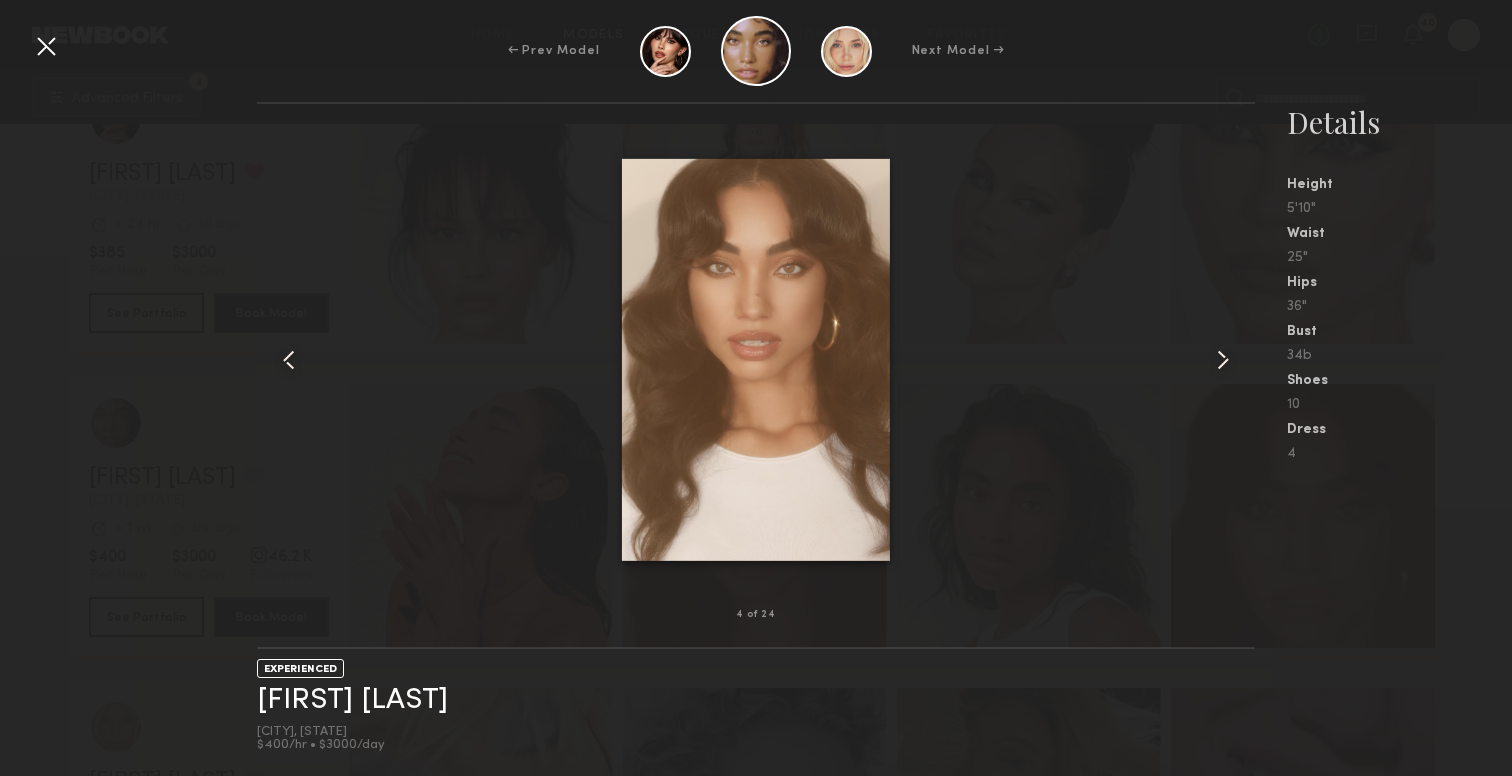 click at bounding box center (1223, 360) 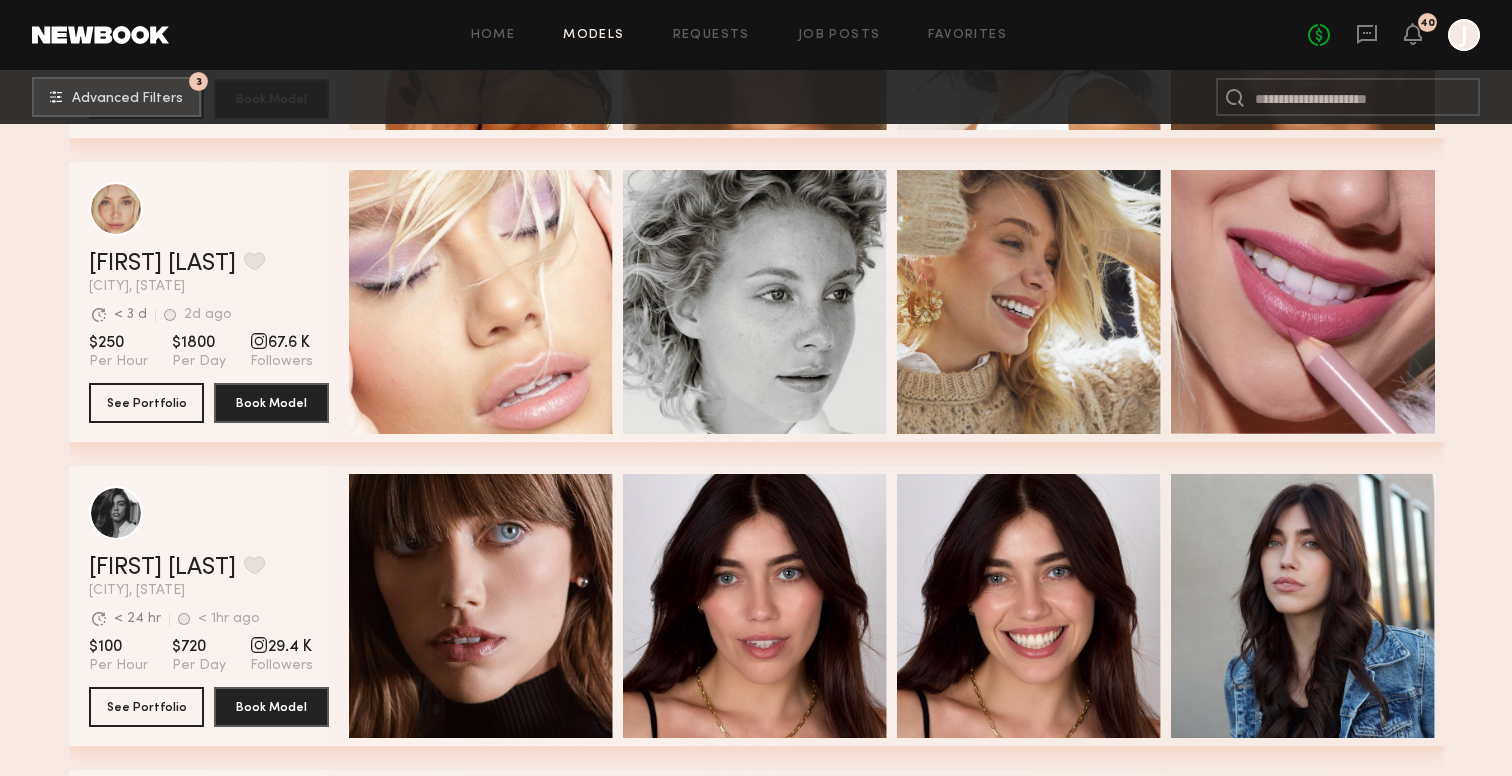scroll, scrollTop: 3955, scrollLeft: 0, axis: vertical 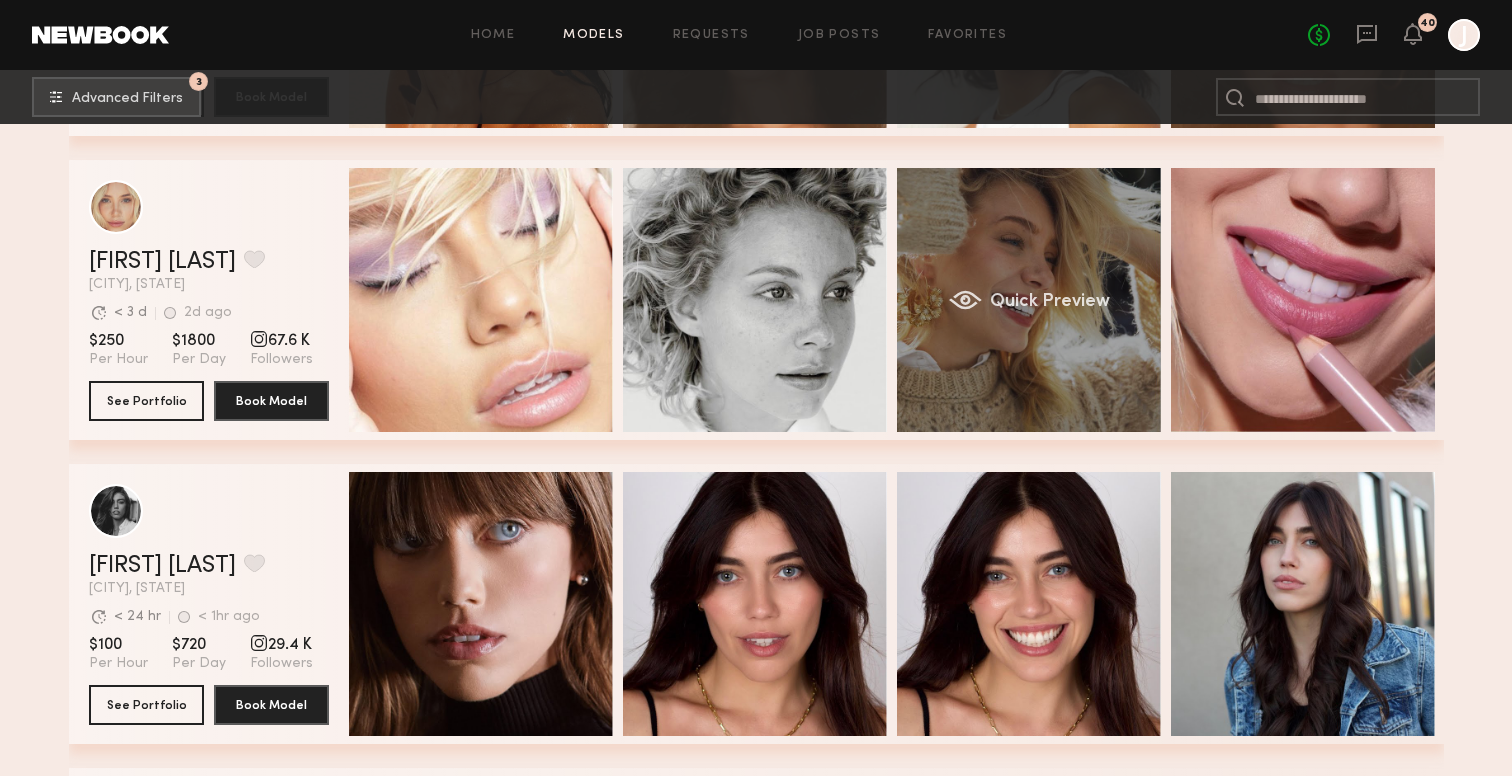 click on "Quick Preview" 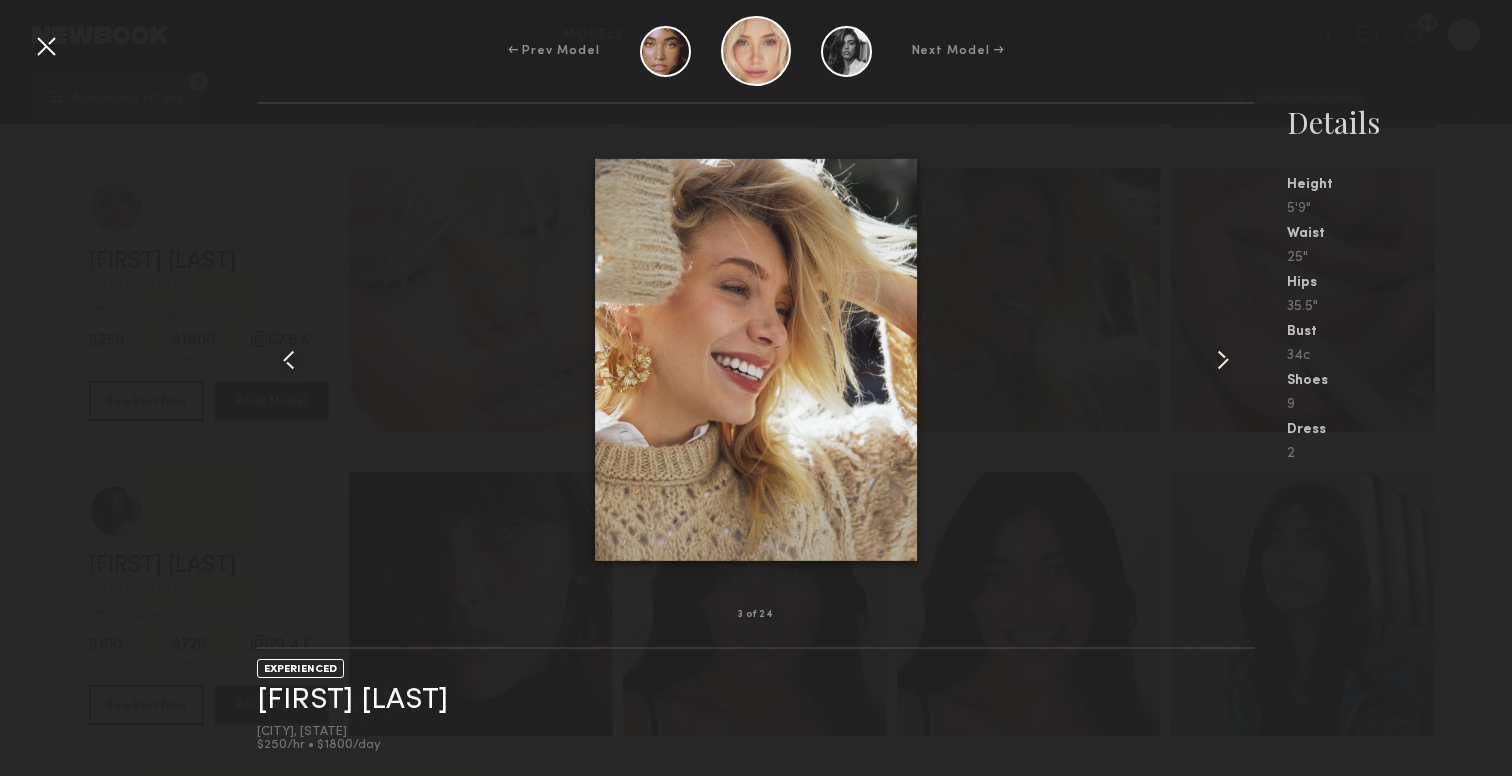 click at bounding box center [46, 46] 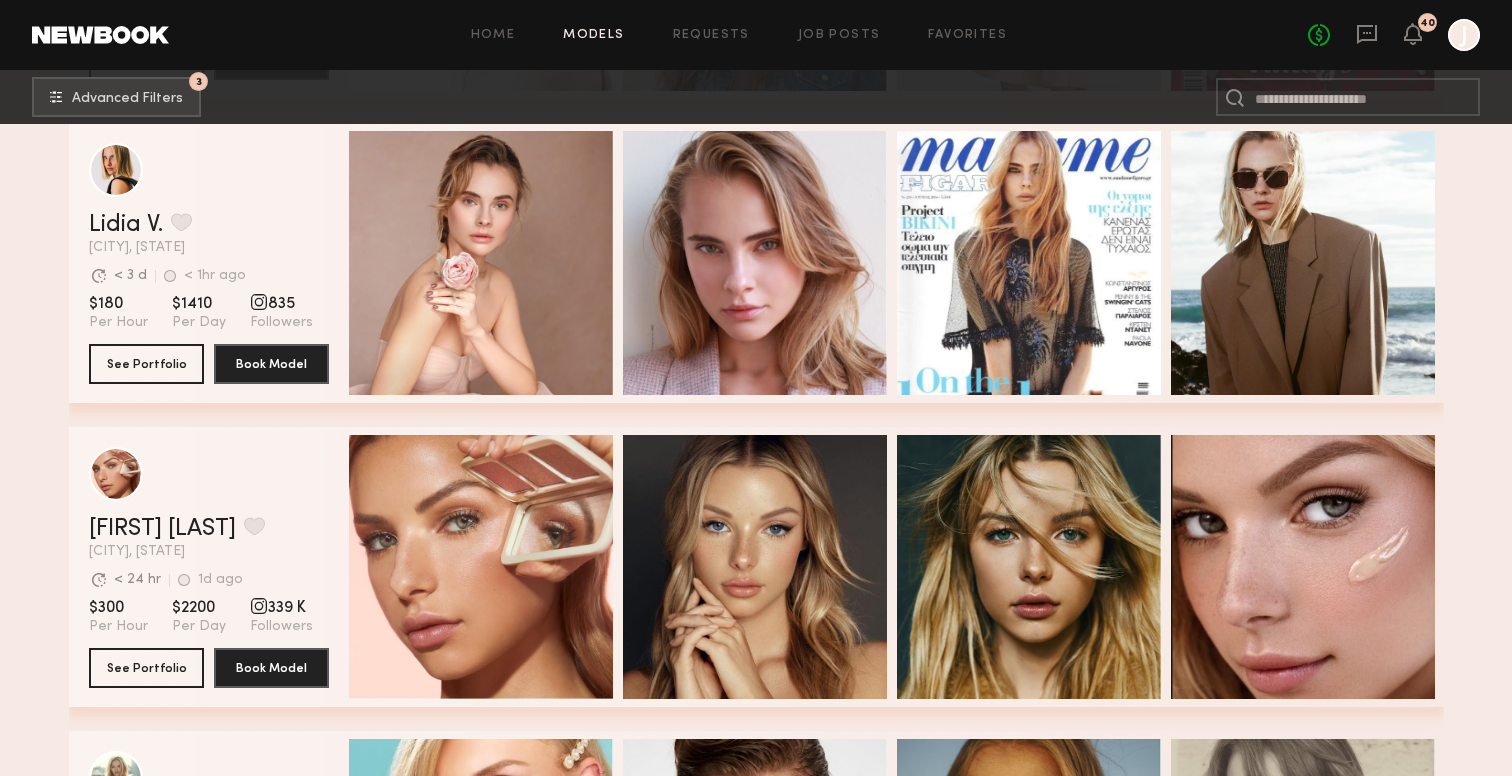 scroll, scrollTop: 5210, scrollLeft: 0, axis: vertical 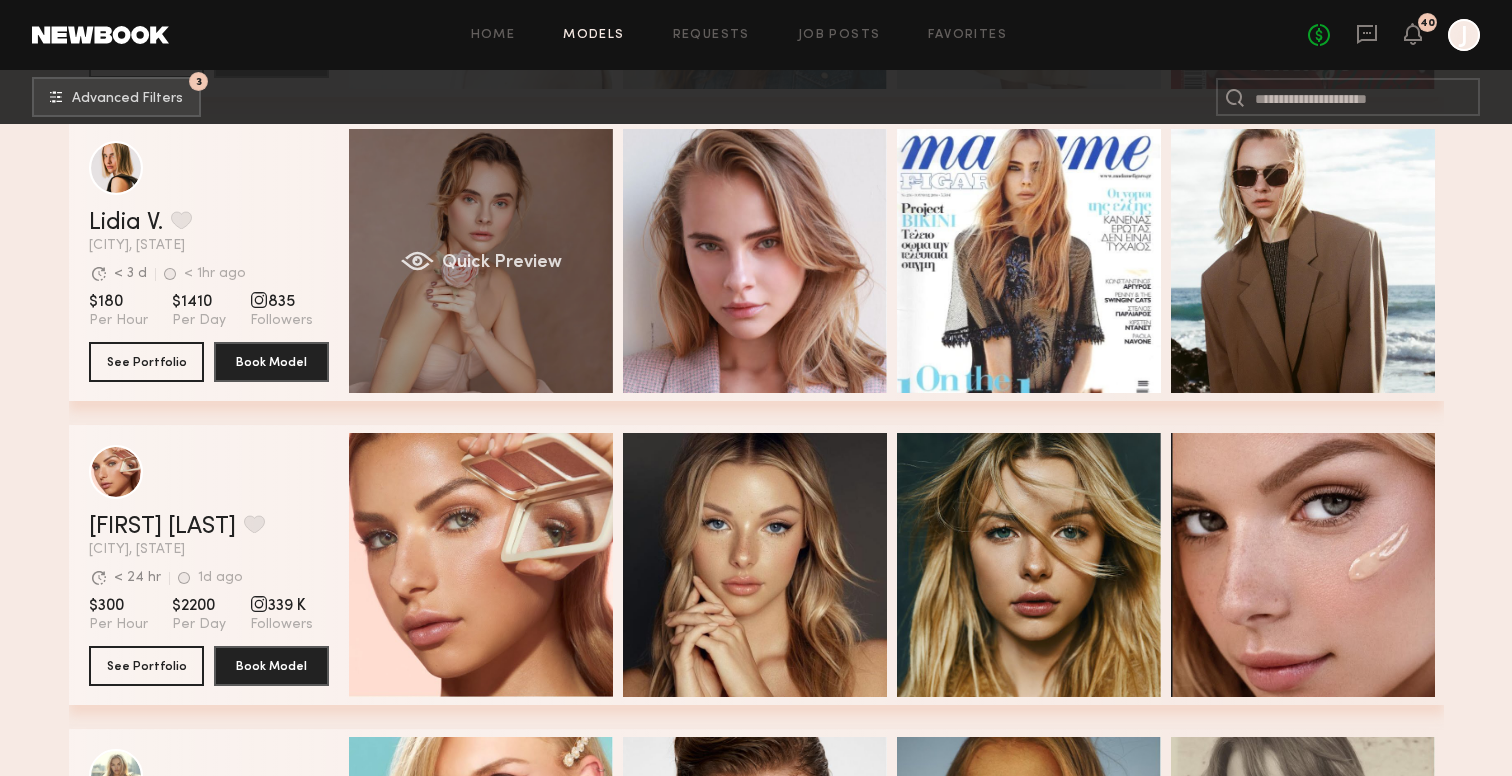 click on "Quick Preview" 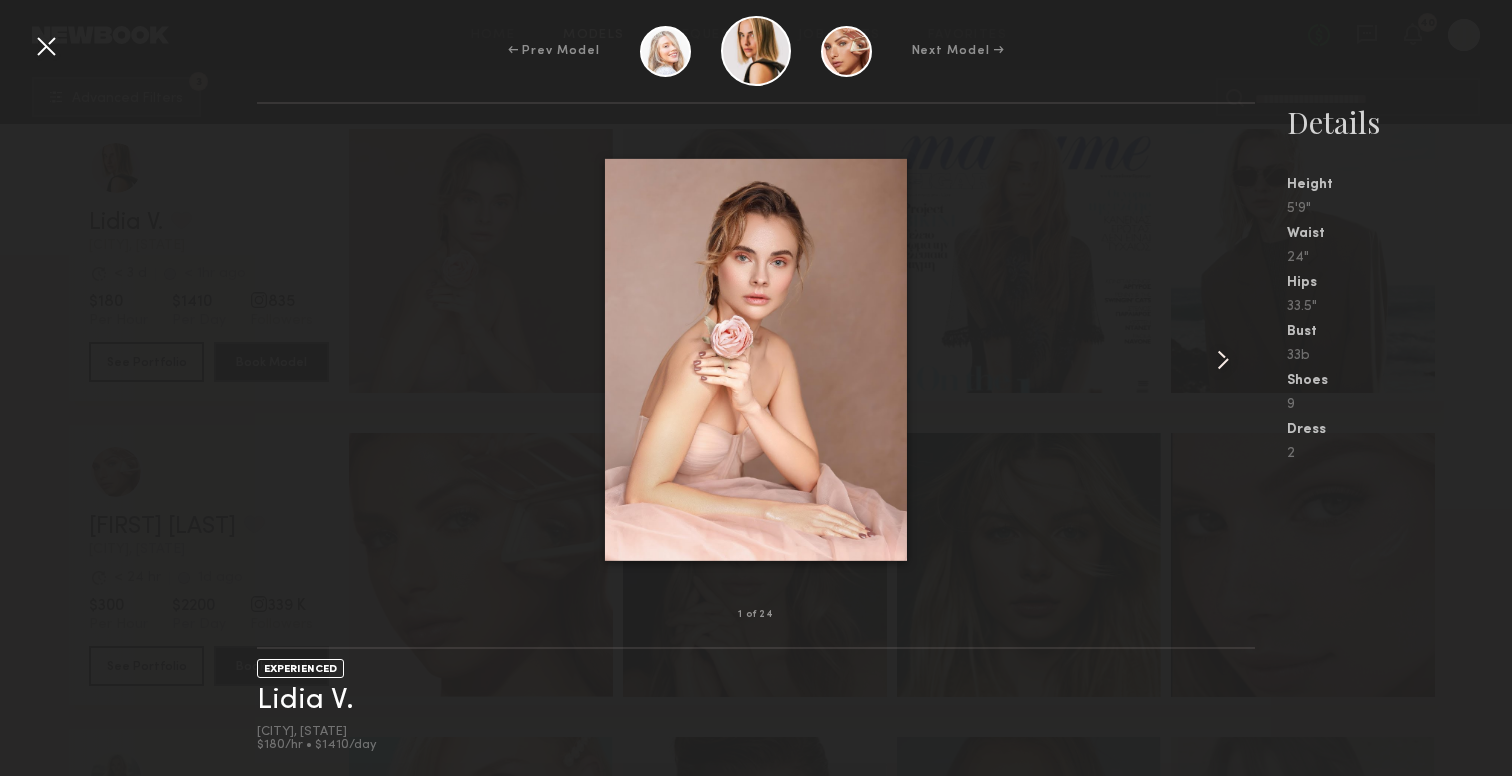 click at bounding box center (1223, 360) 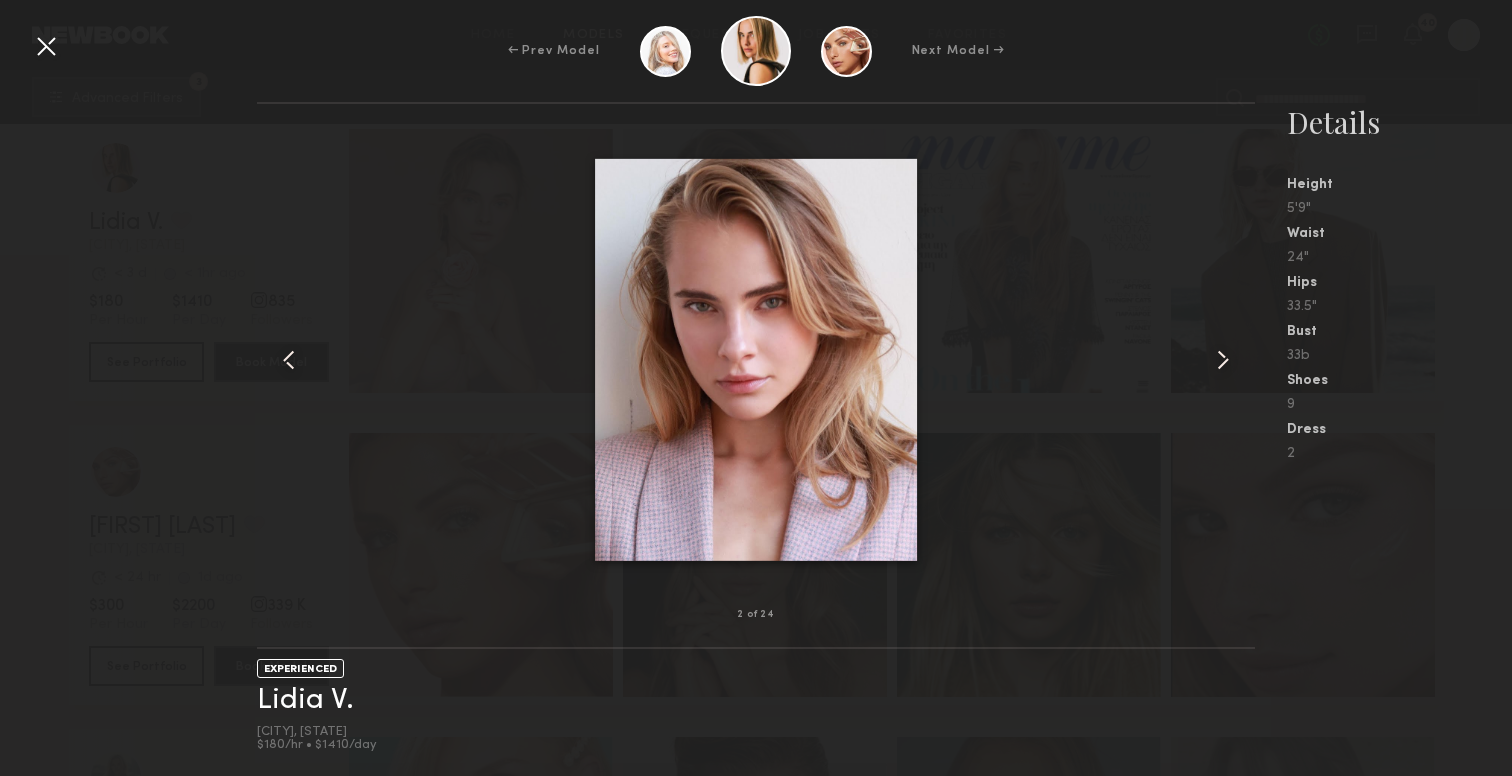 click at bounding box center [1223, 360] 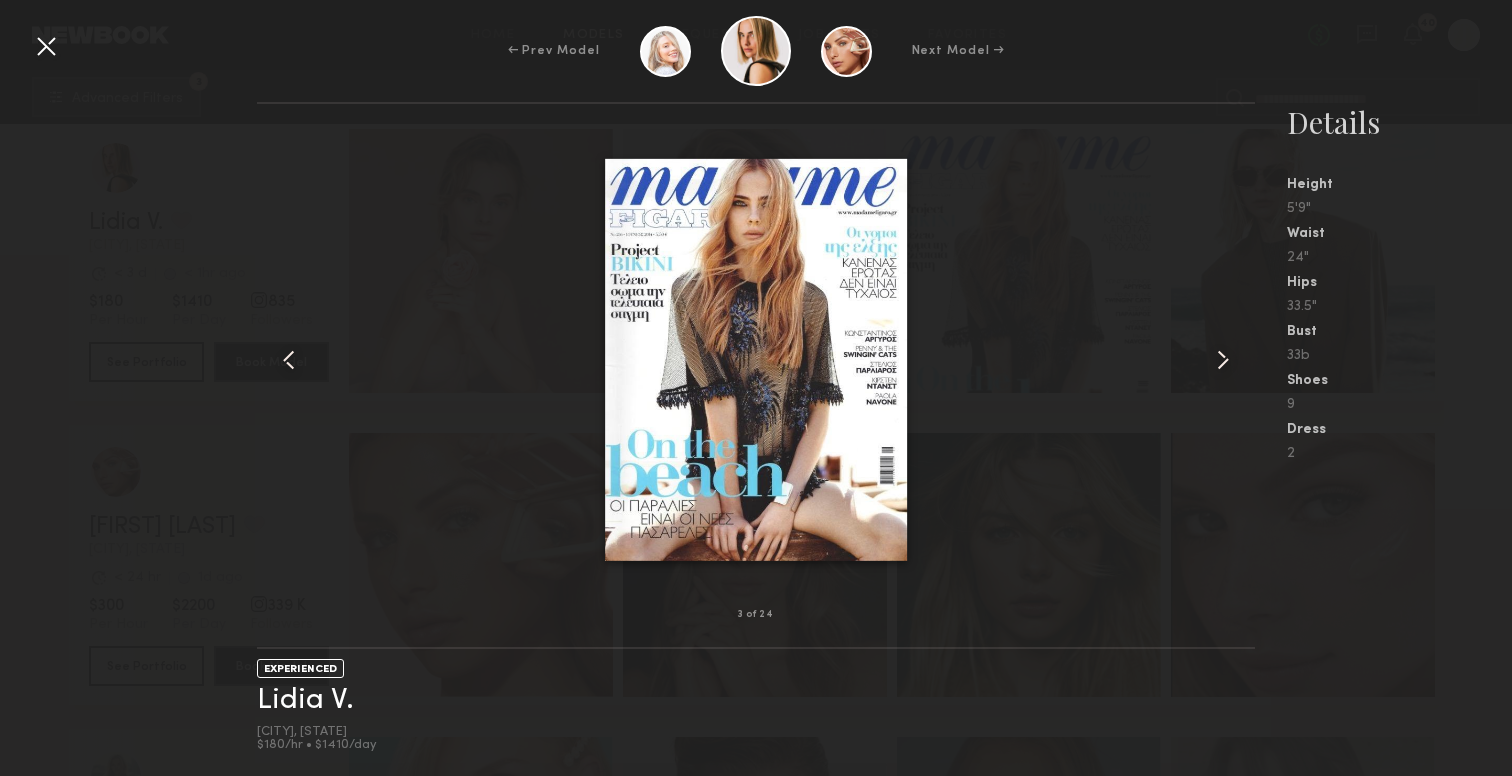 click at bounding box center [1223, 360] 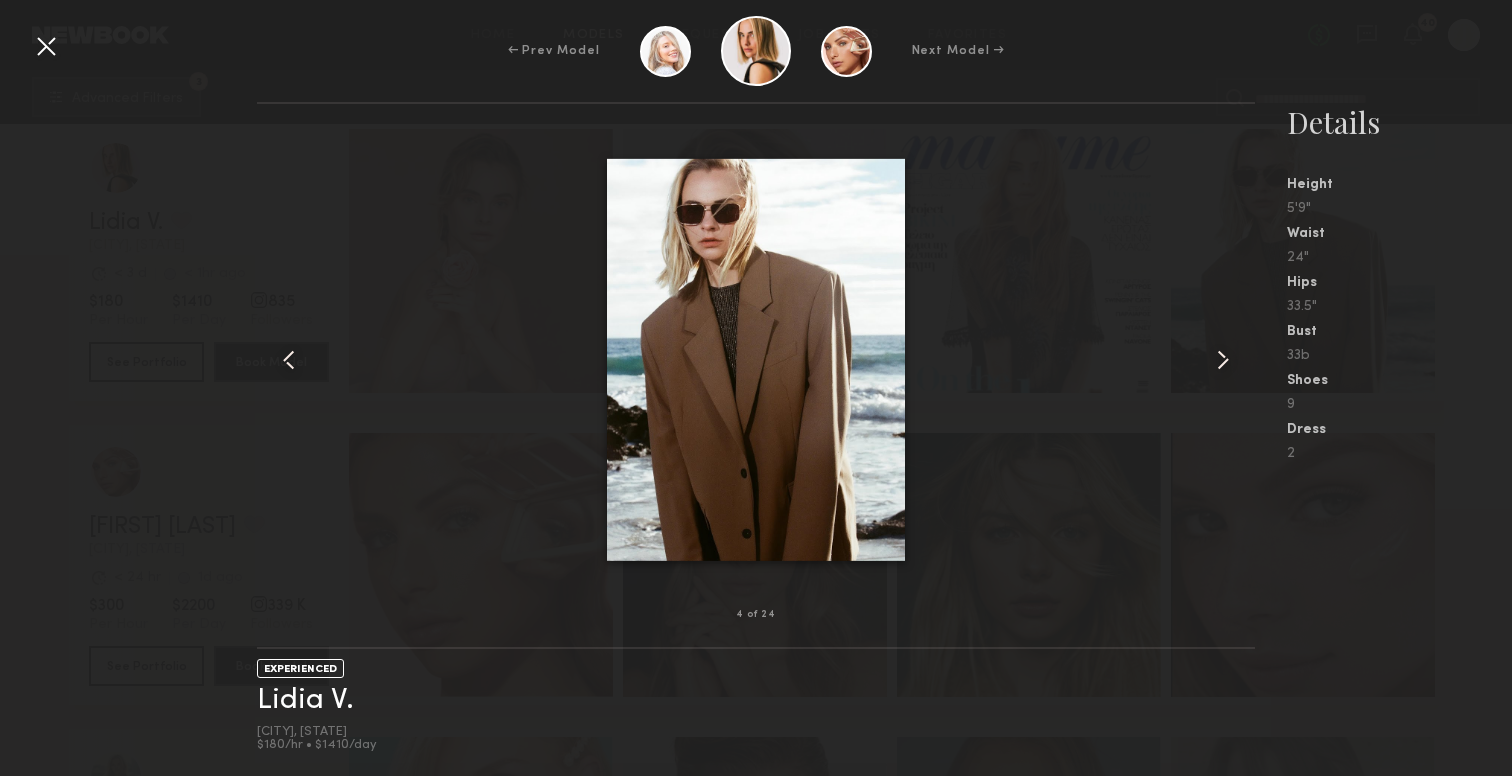 click at bounding box center (1223, 360) 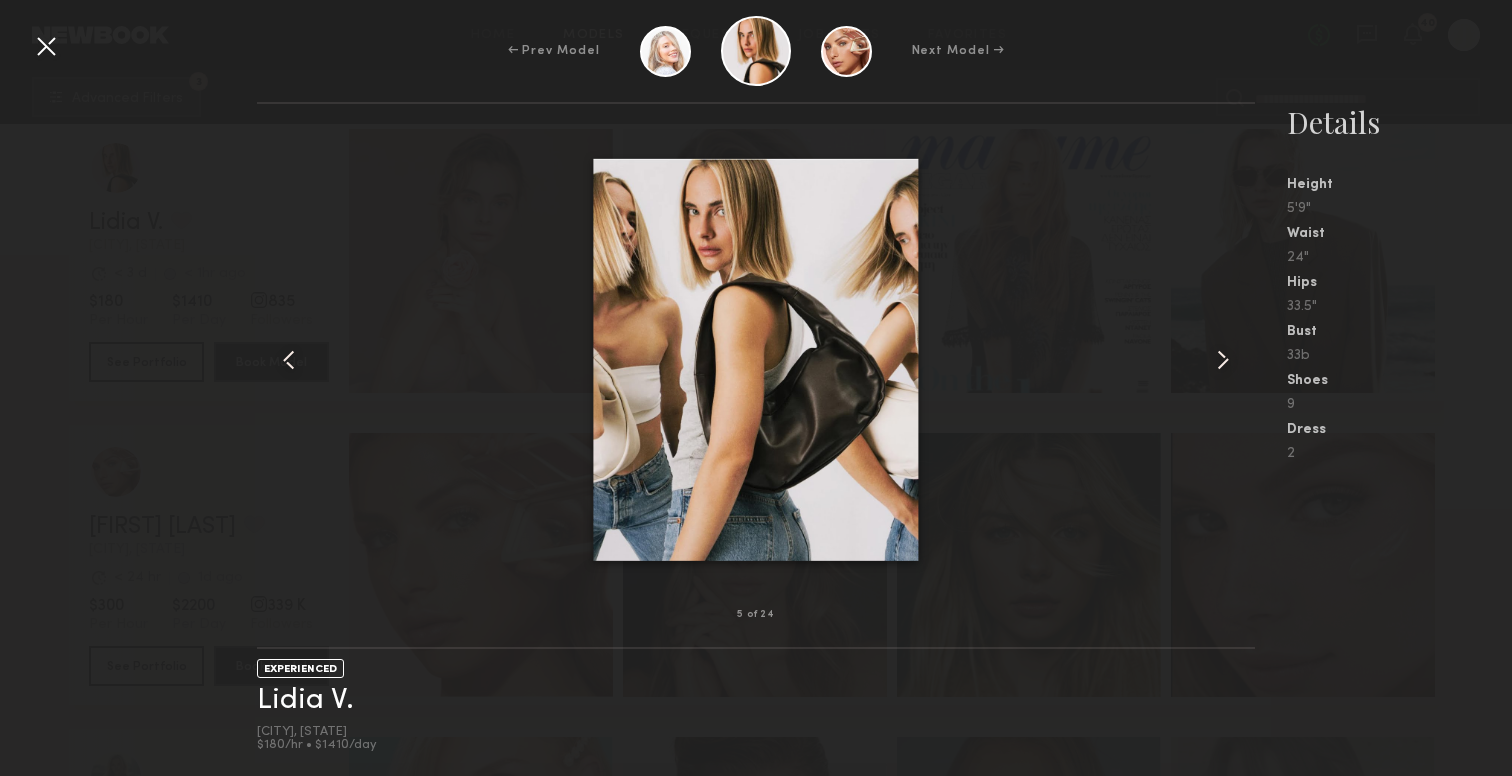 click at bounding box center (46, 46) 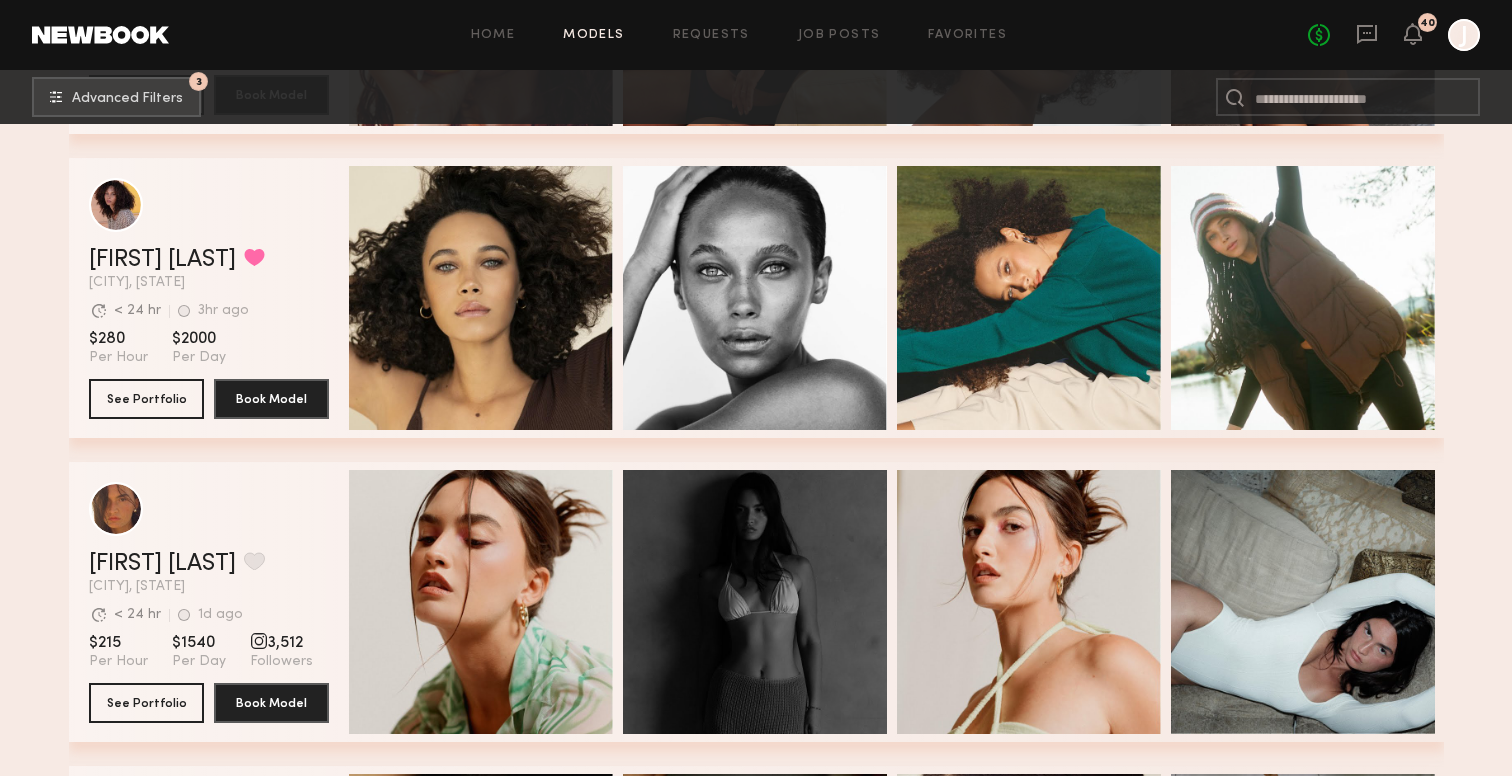 scroll, scrollTop: 7303, scrollLeft: 0, axis: vertical 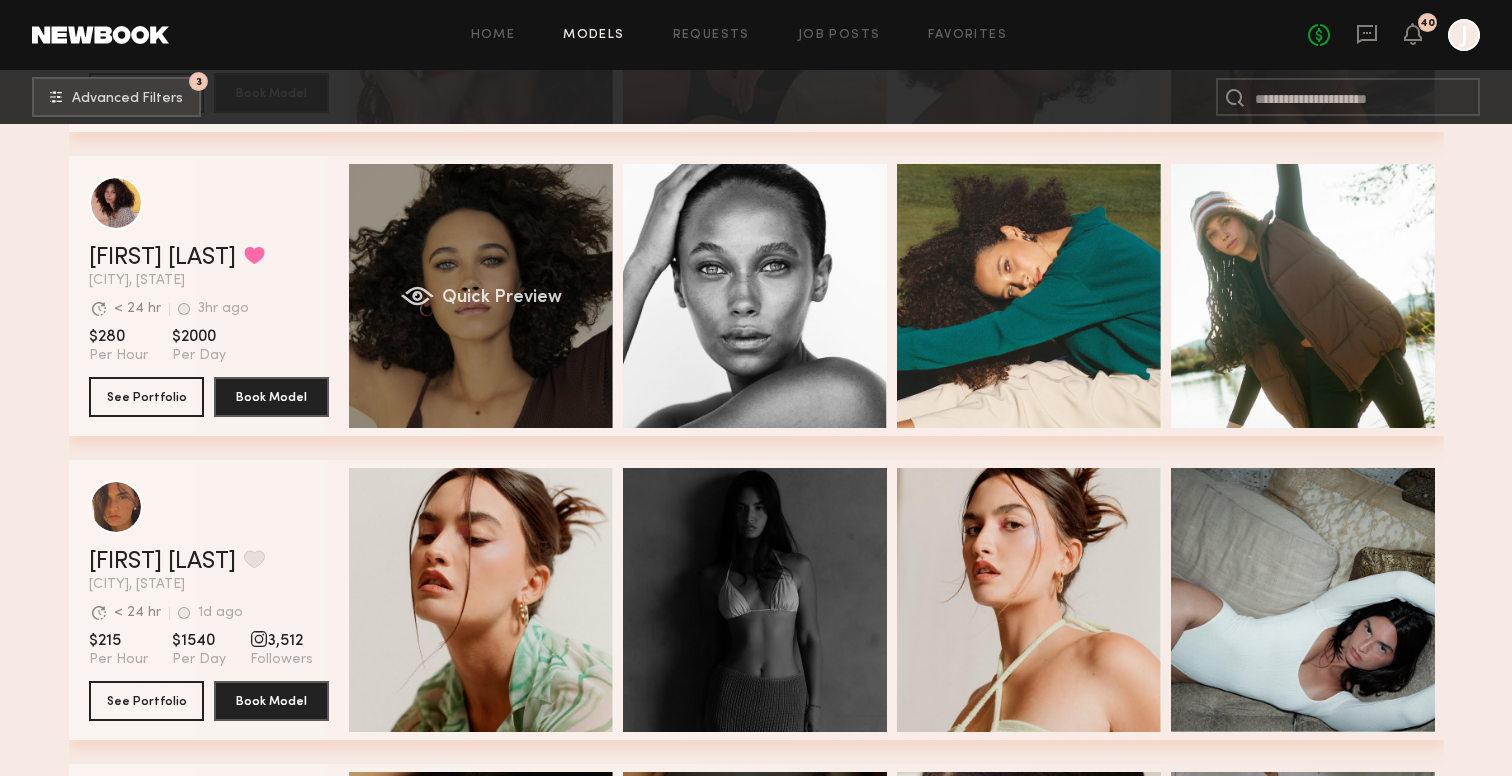 click on "Quick Preview" 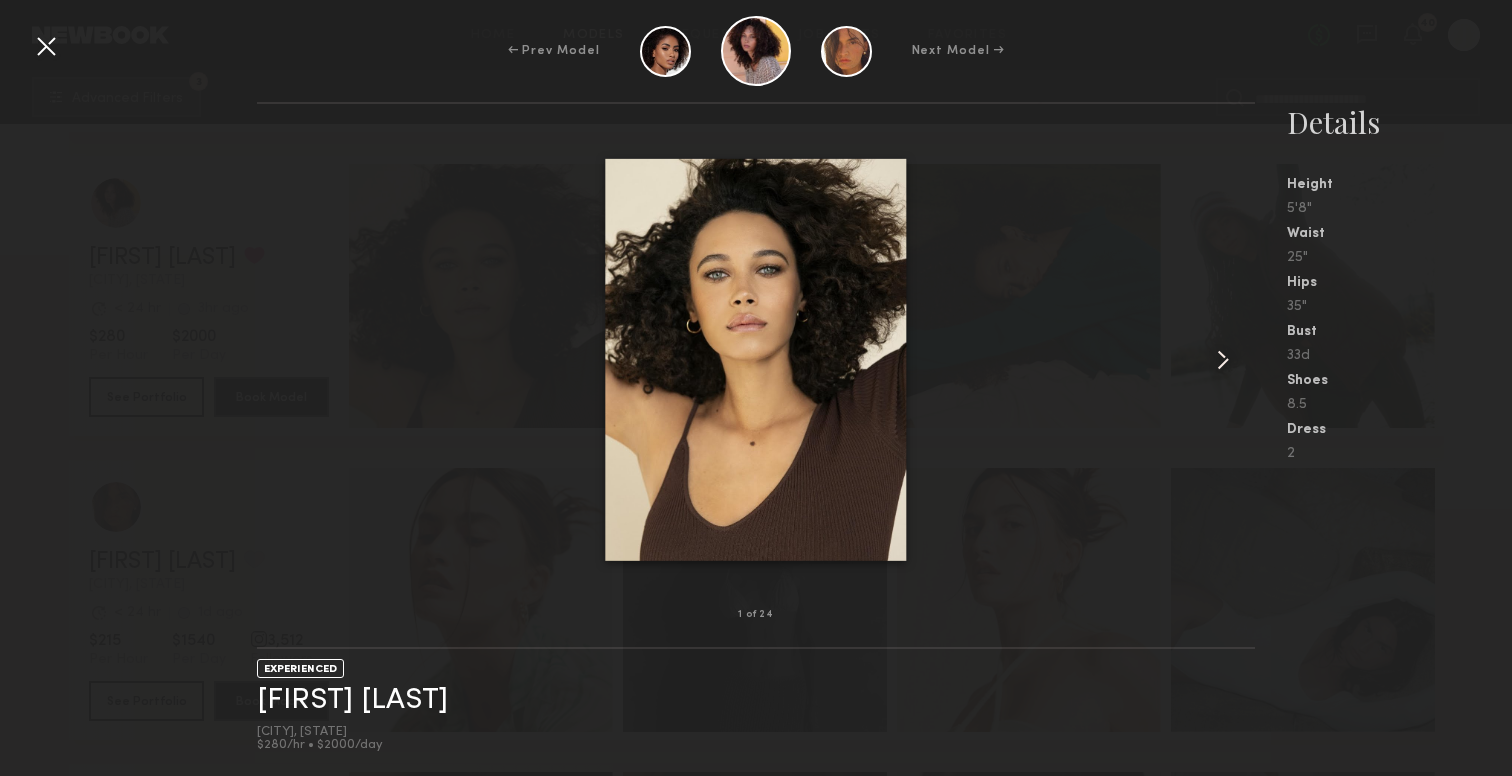 click at bounding box center [1223, 360] 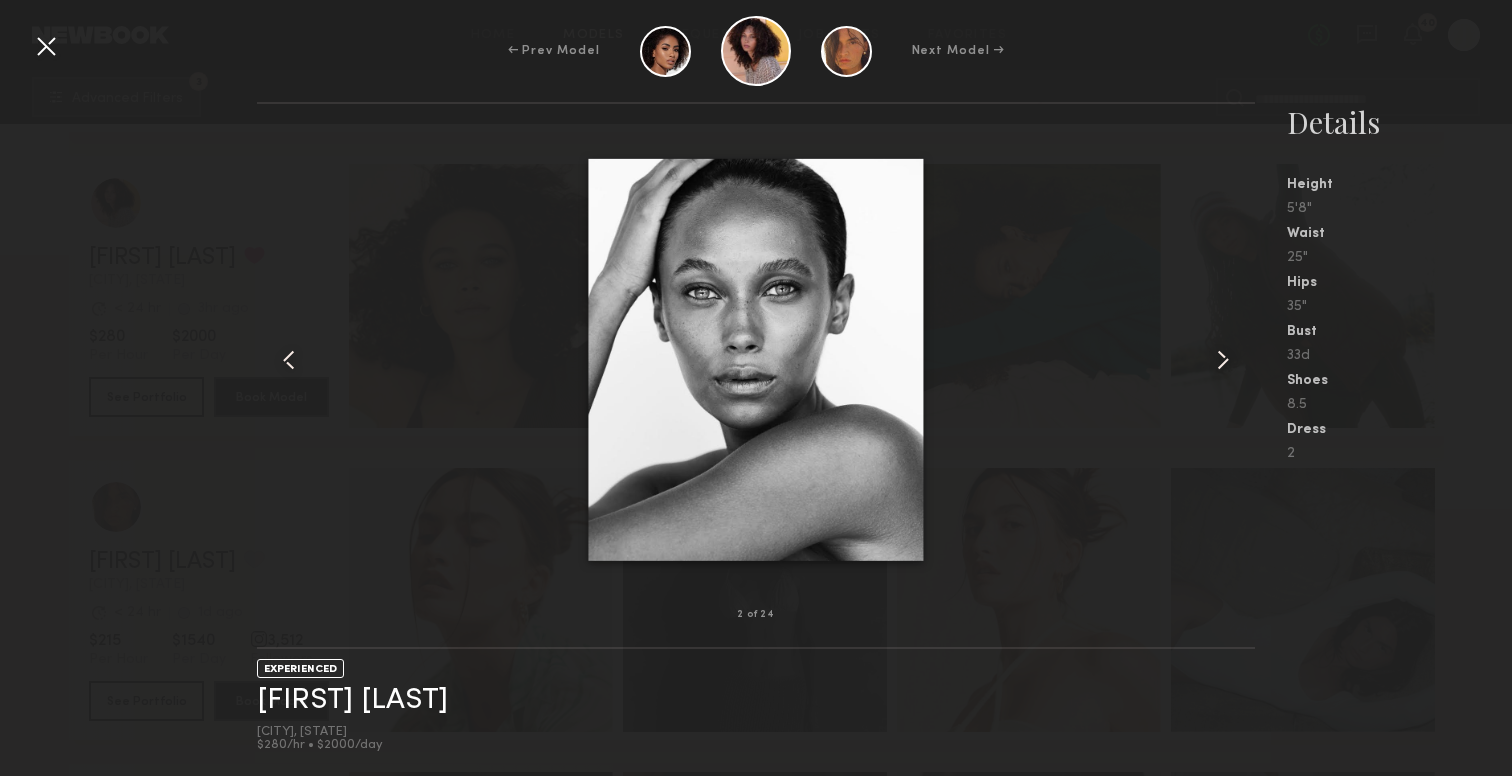 click at bounding box center (1223, 360) 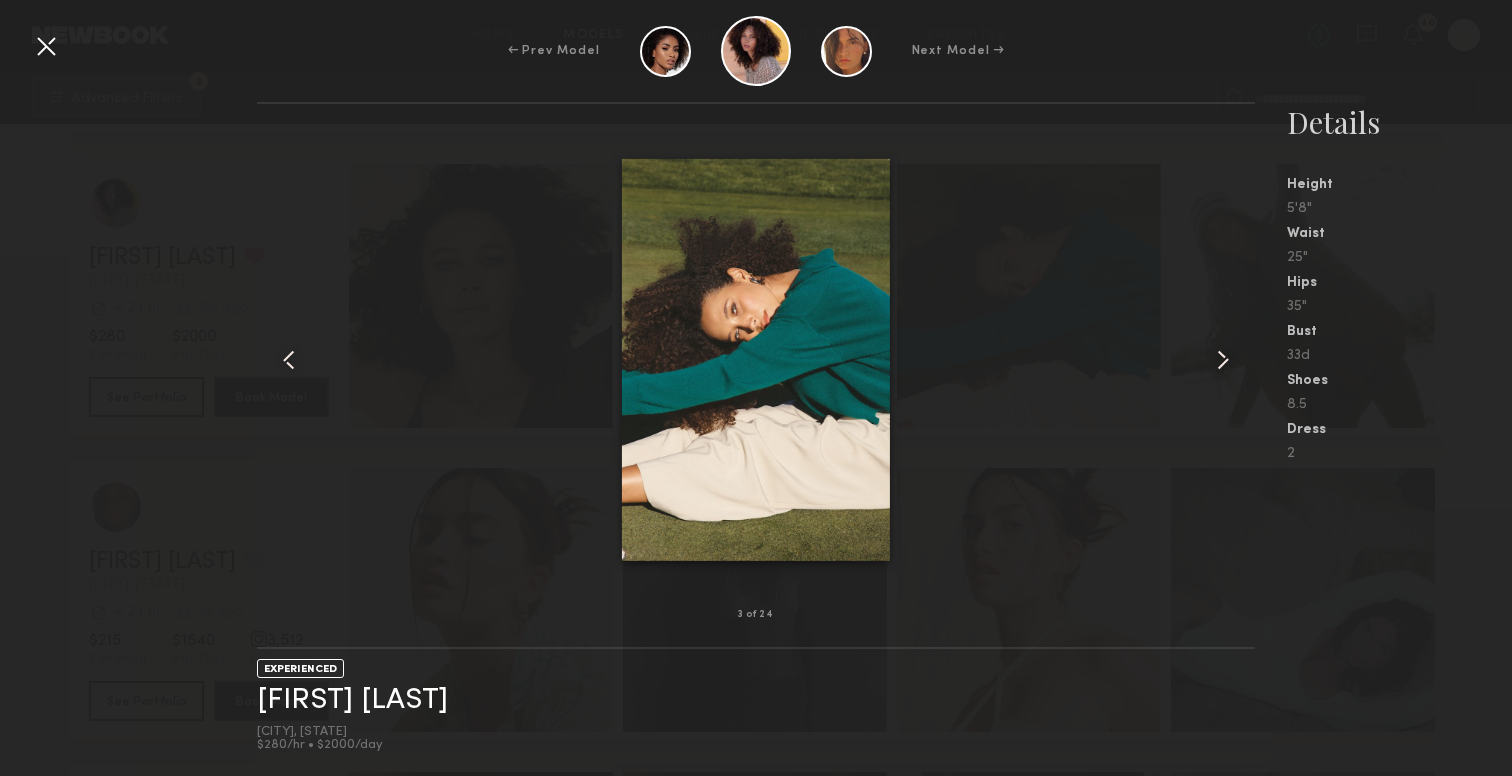 click at bounding box center (1223, 360) 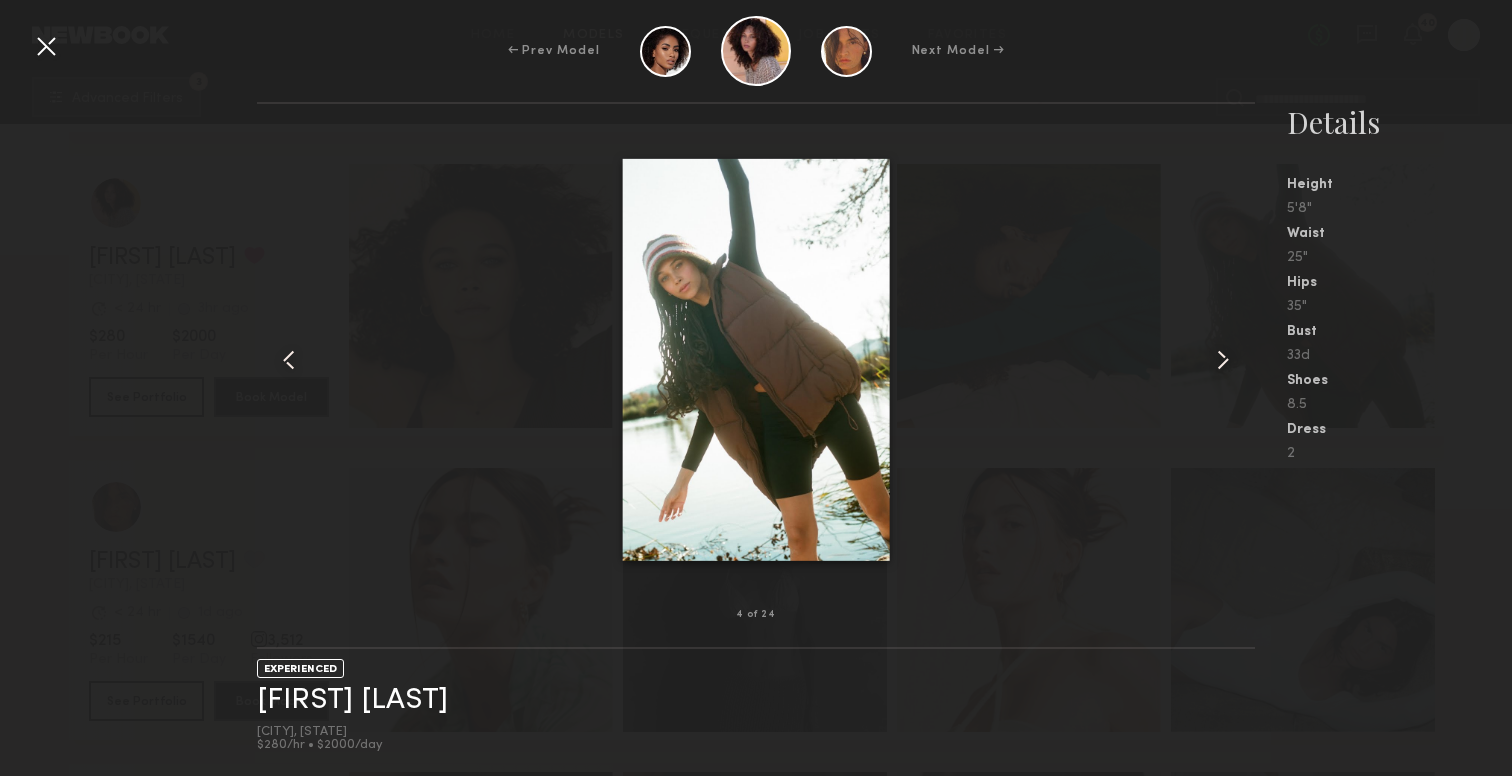 click at bounding box center [1223, 360] 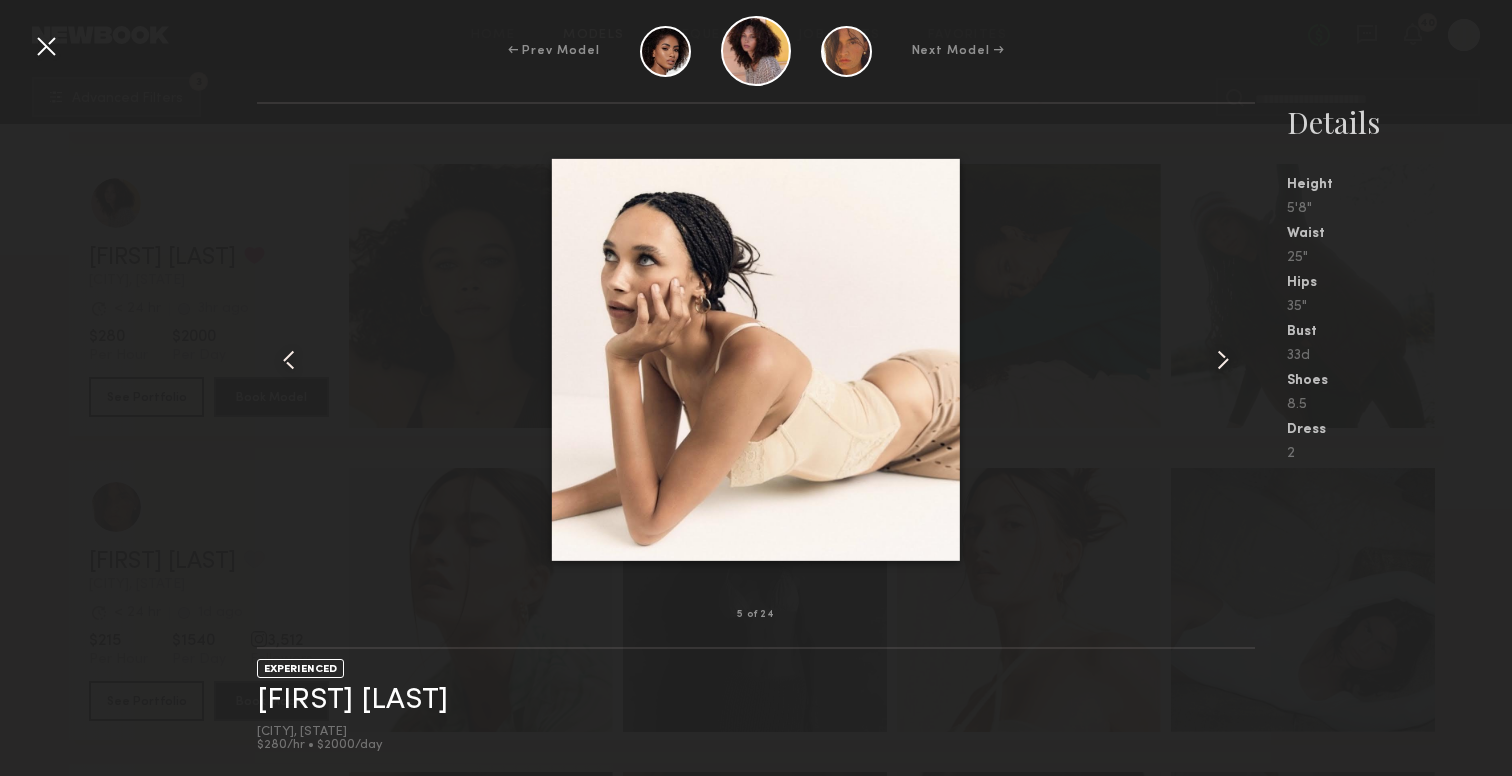 click at bounding box center [1223, 360] 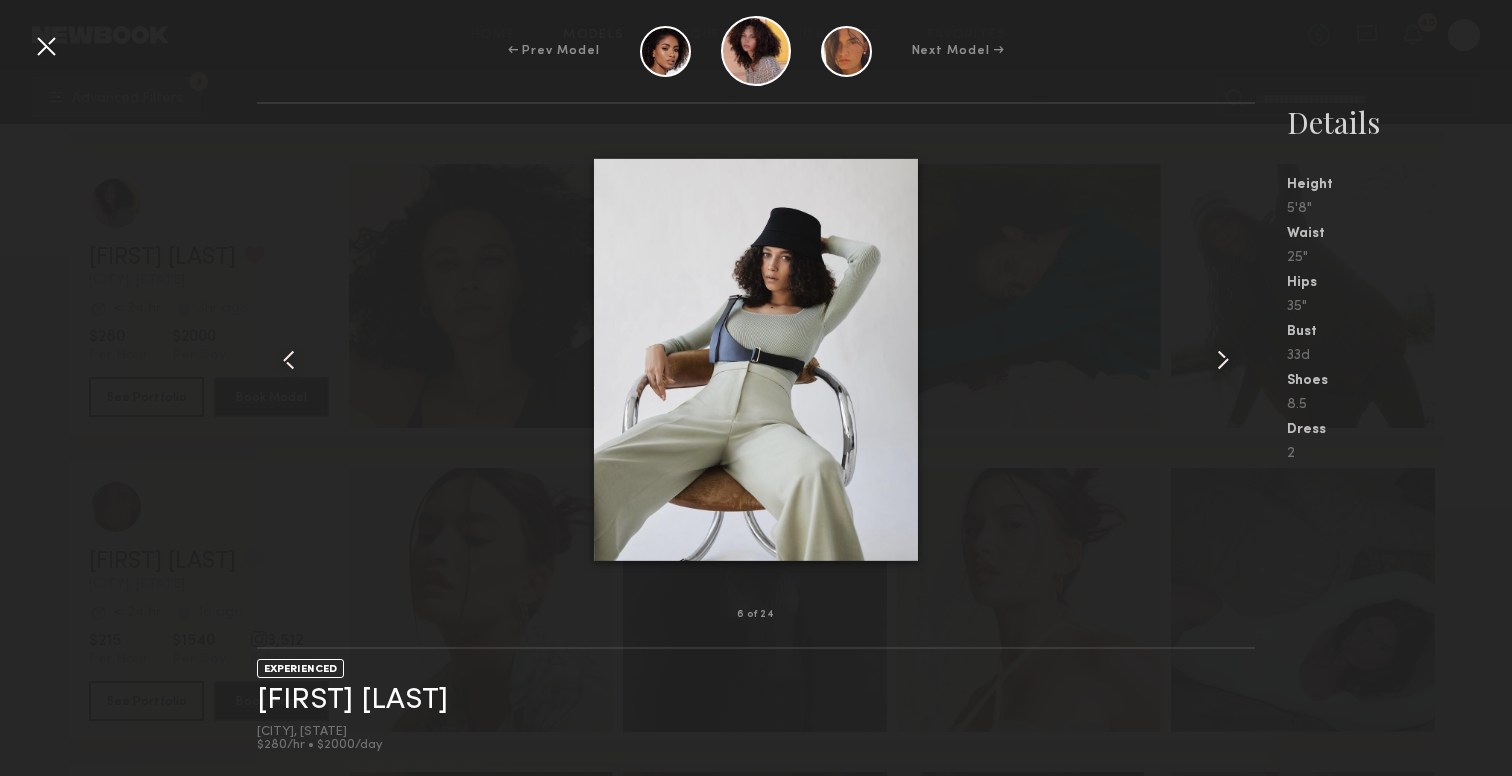 click at bounding box center (289, 360) 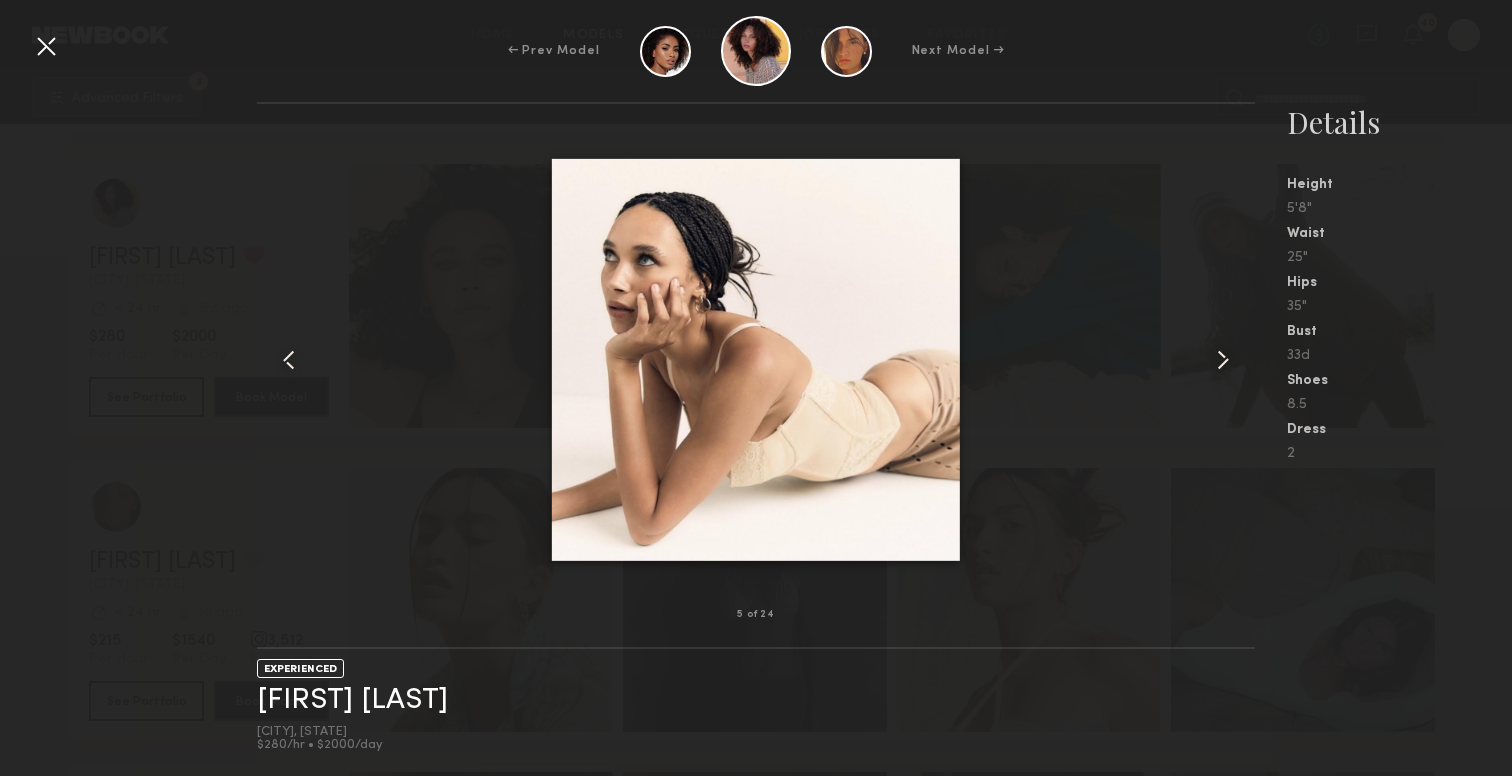 click at bounding box center (756, 359) 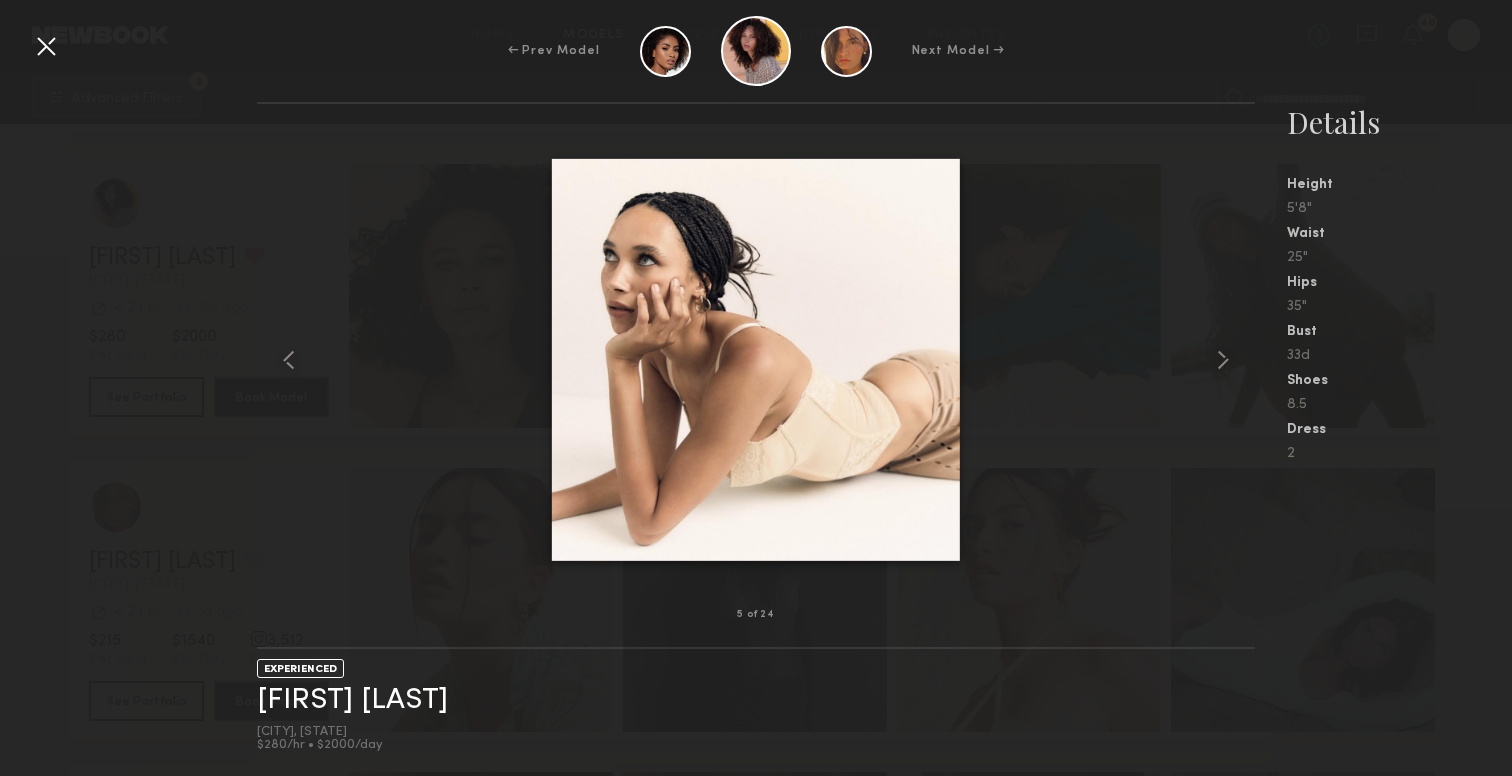click at bounding box center [46, 46] 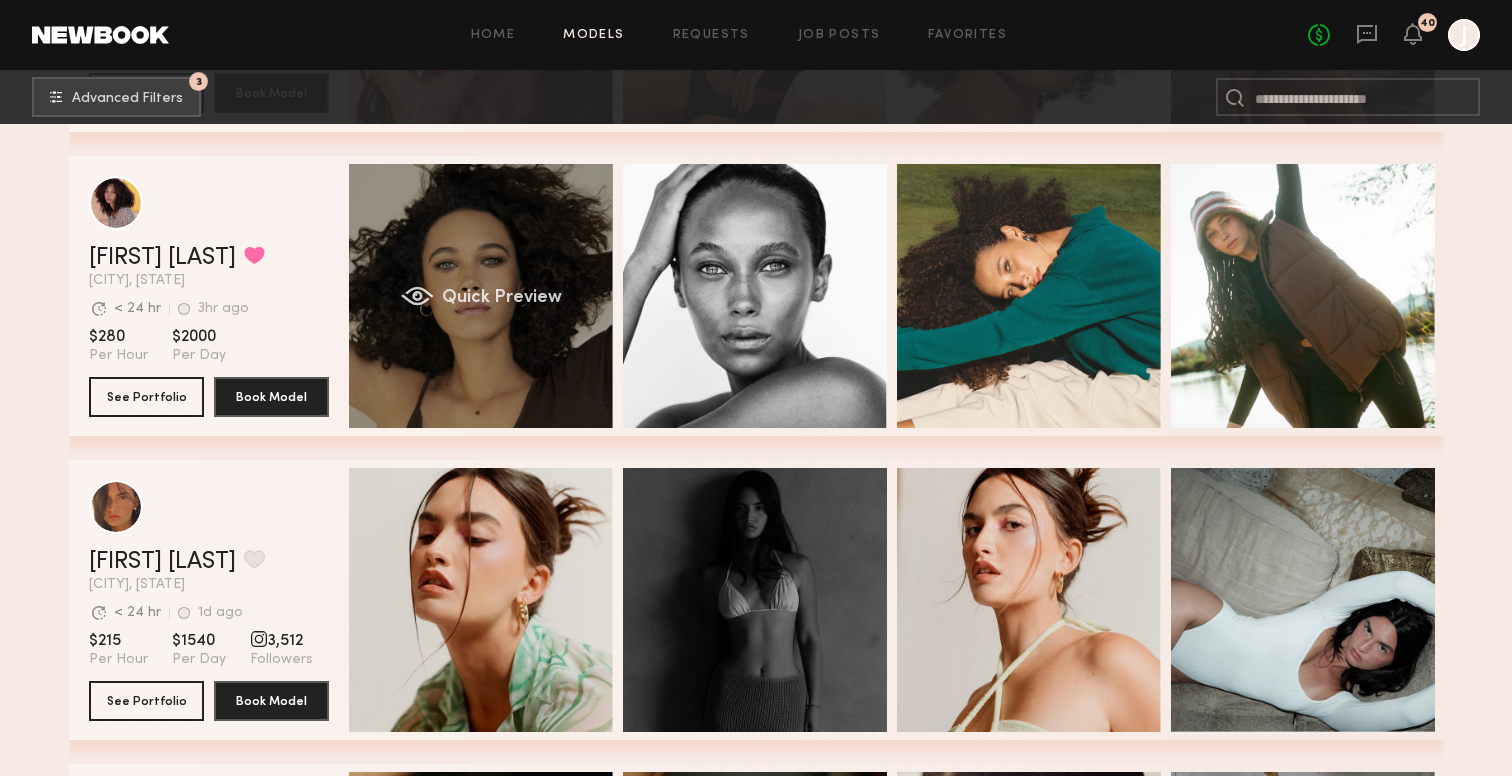 click on "Quick Preview" 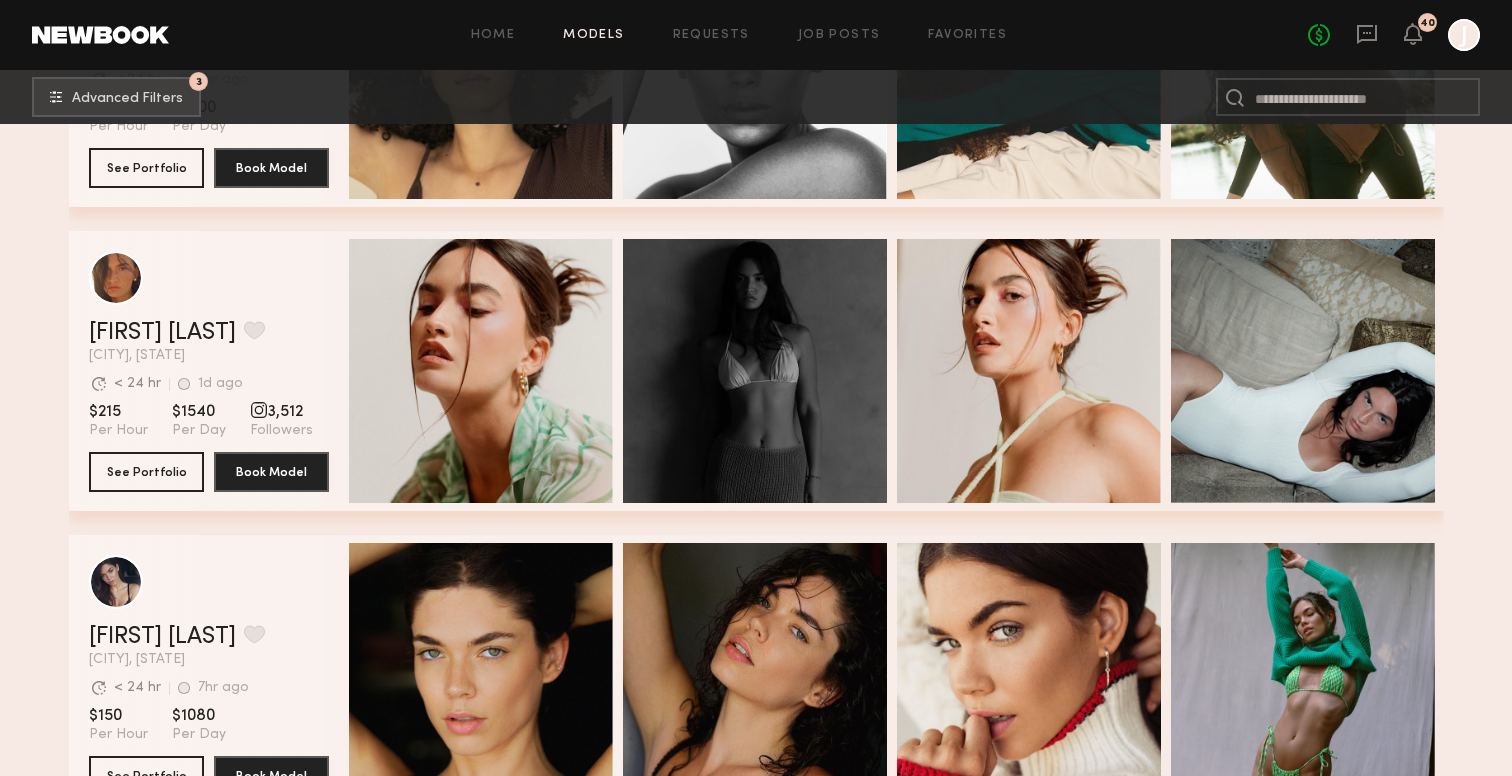 scroll, scrollTop: 7682, scrollLeft: 0, axis: vertical 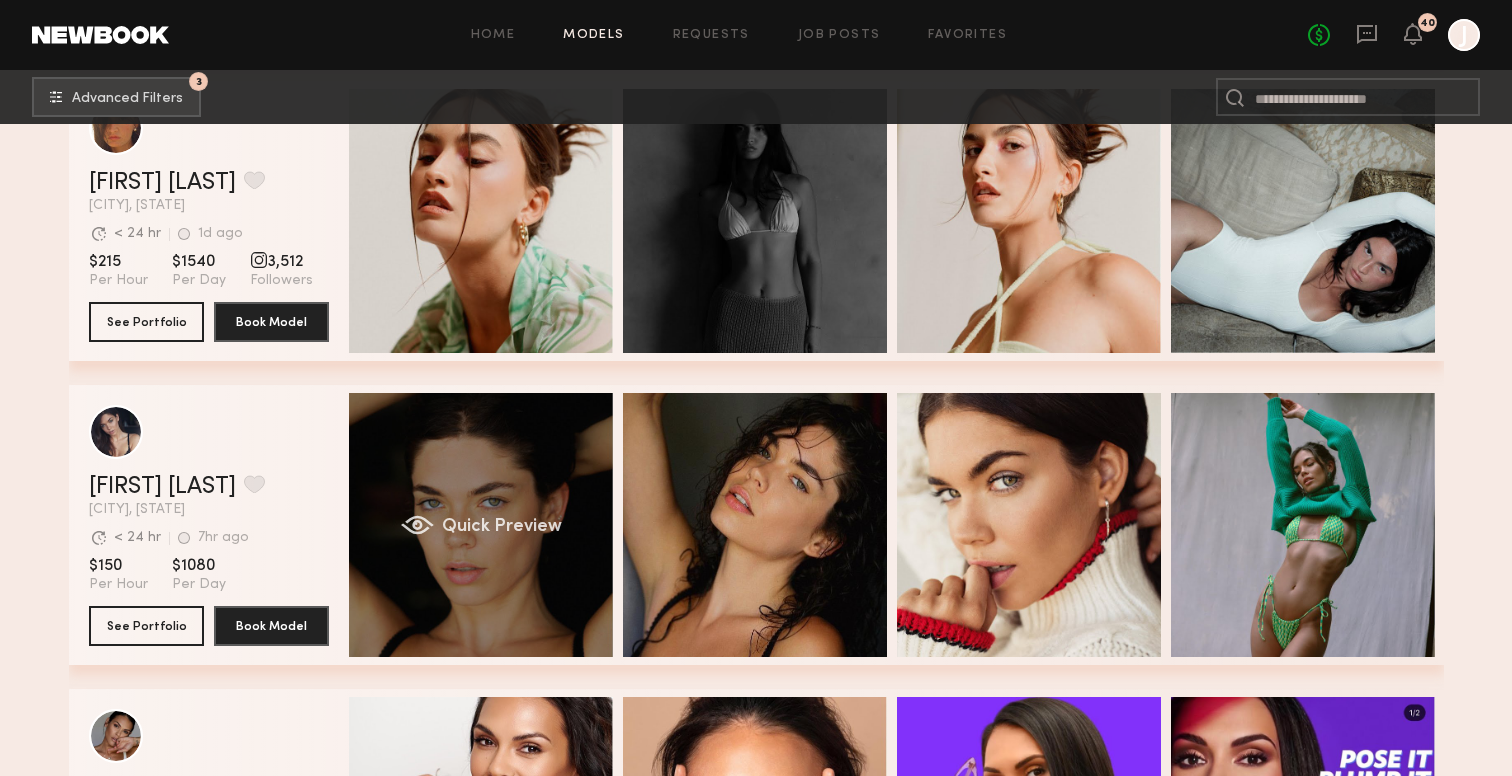 click on "Quick Preview" 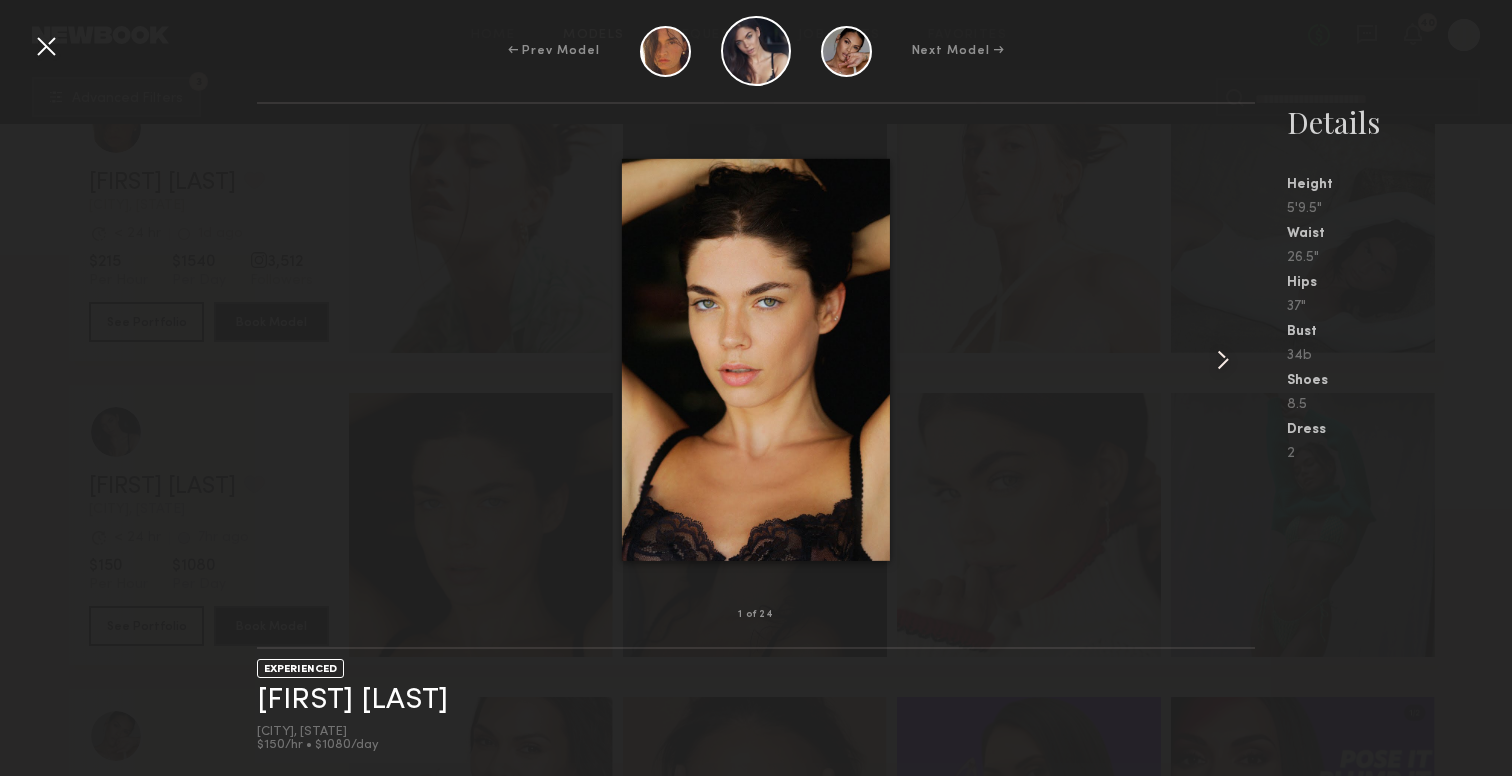 click at bounding box center [1223, 360] 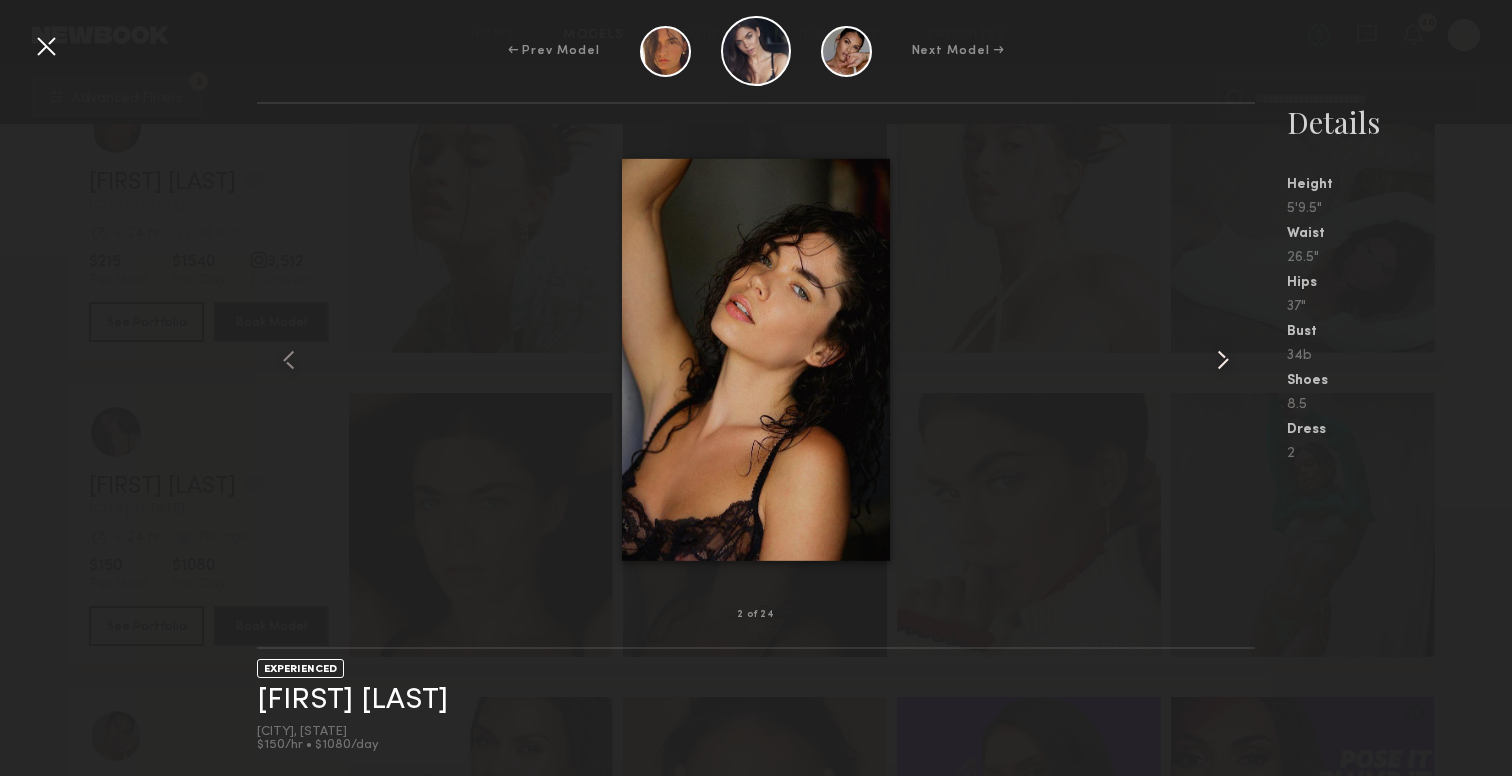 click at bounding box center (1223, 360) 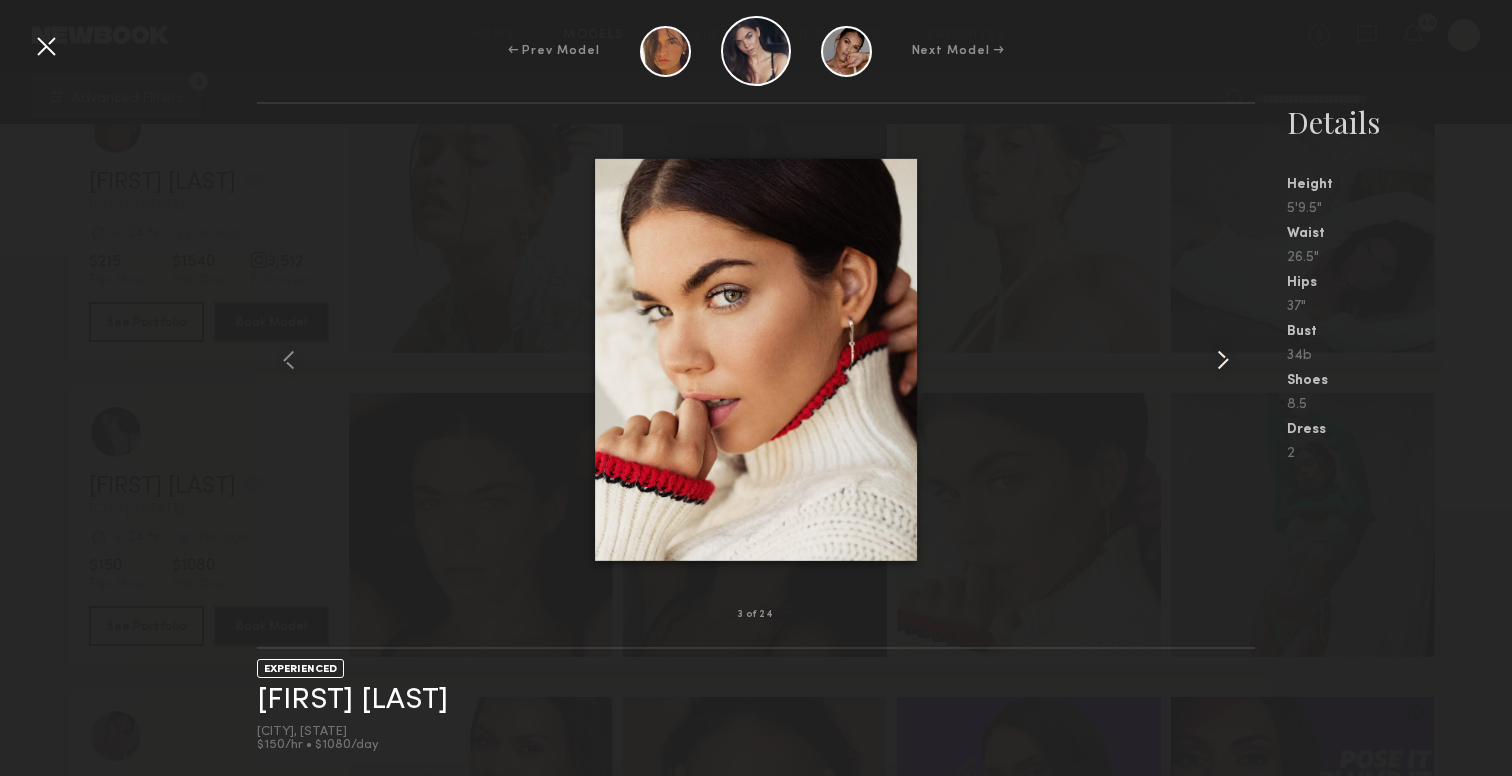 click at bounding box center (1223, 360) 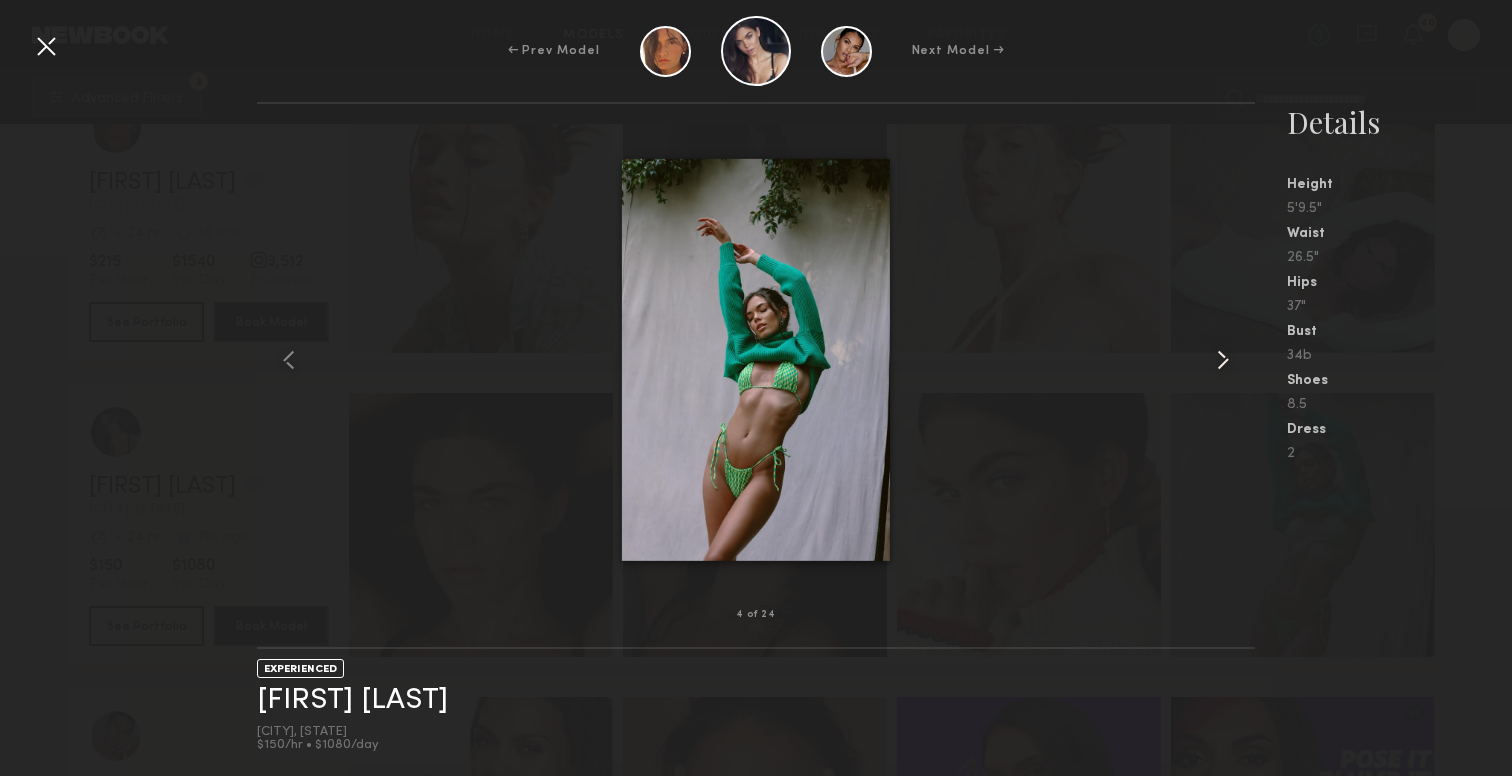 click at bounding box center (1223, 360) 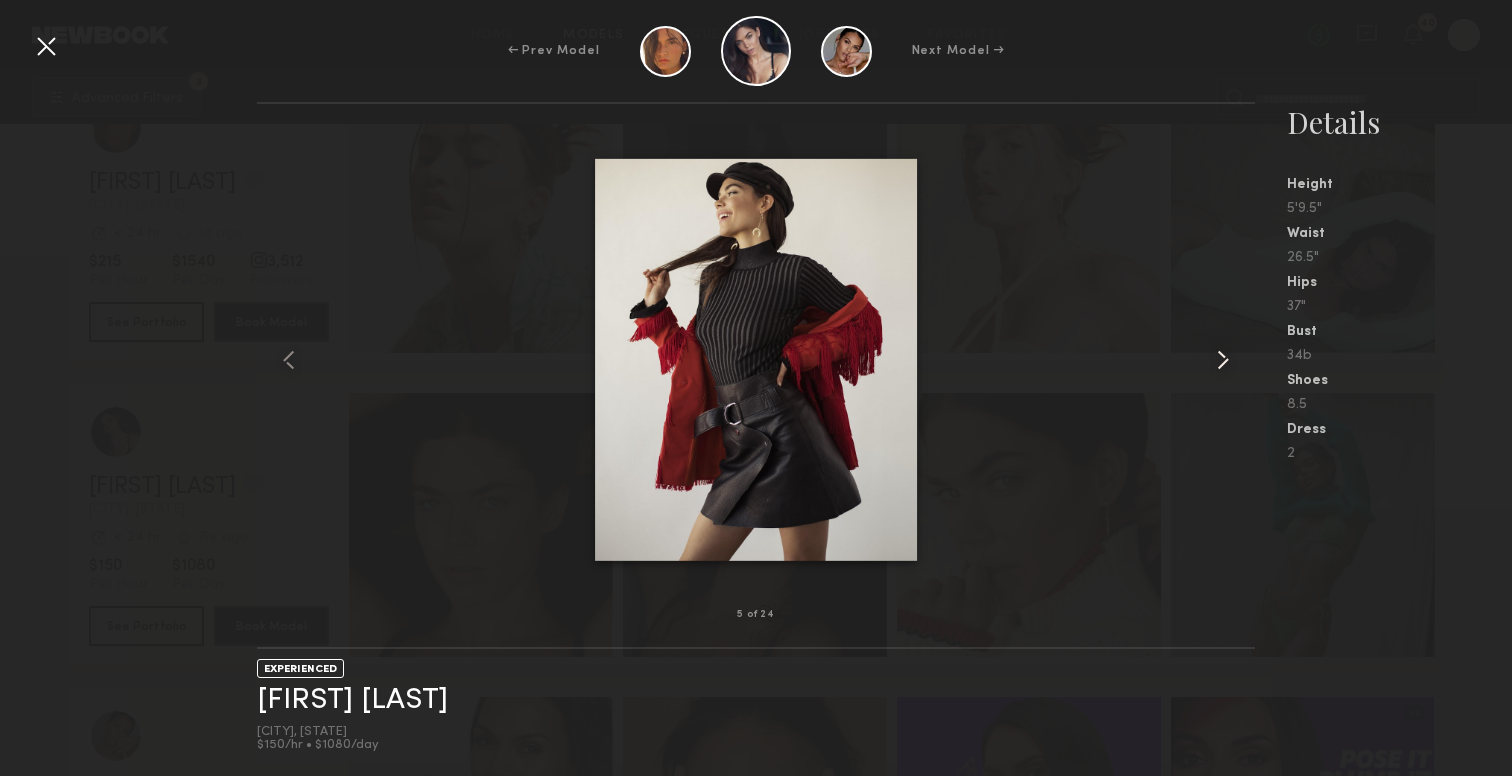 click at bounding box center [1223, 360] 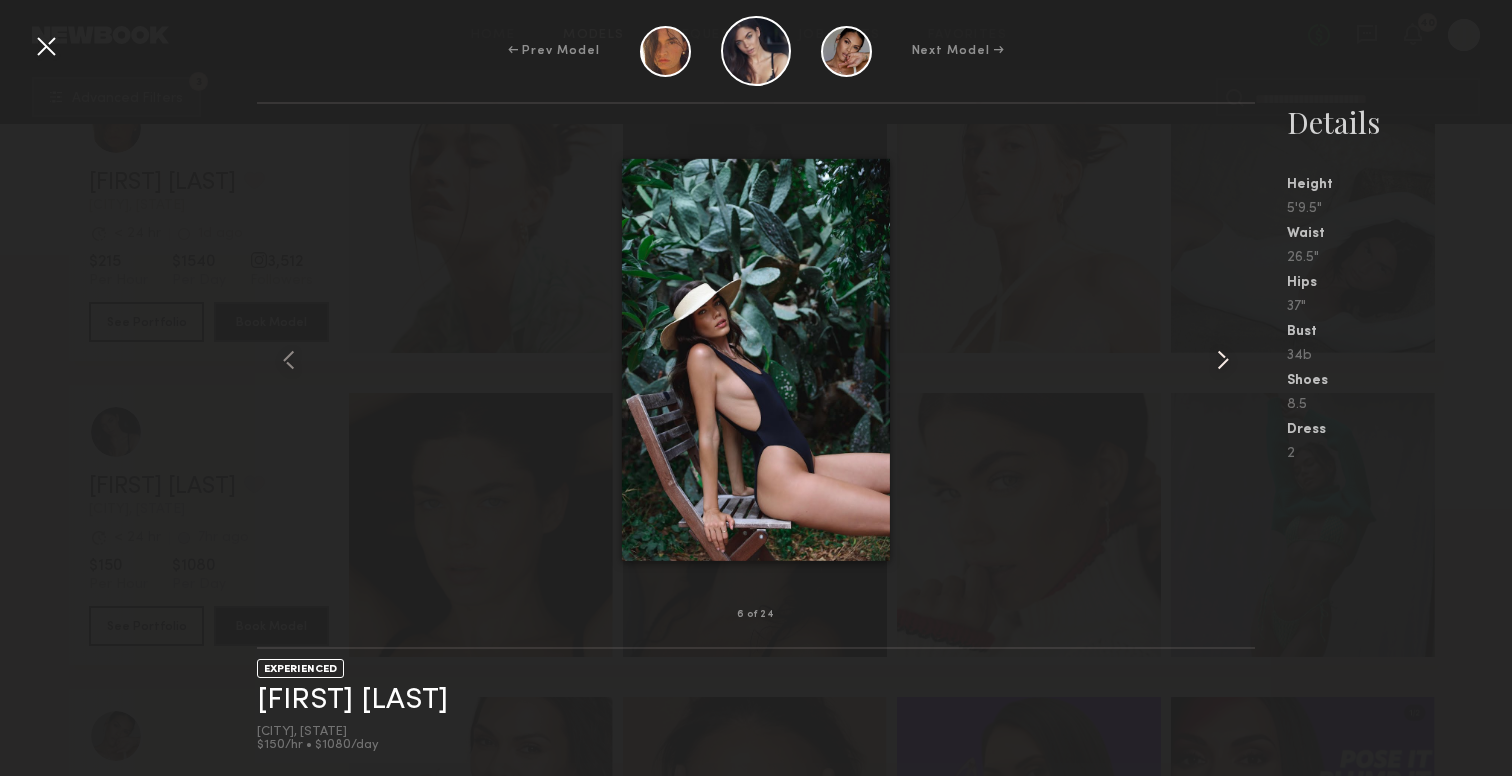 click at bounding box center [1223, 360] 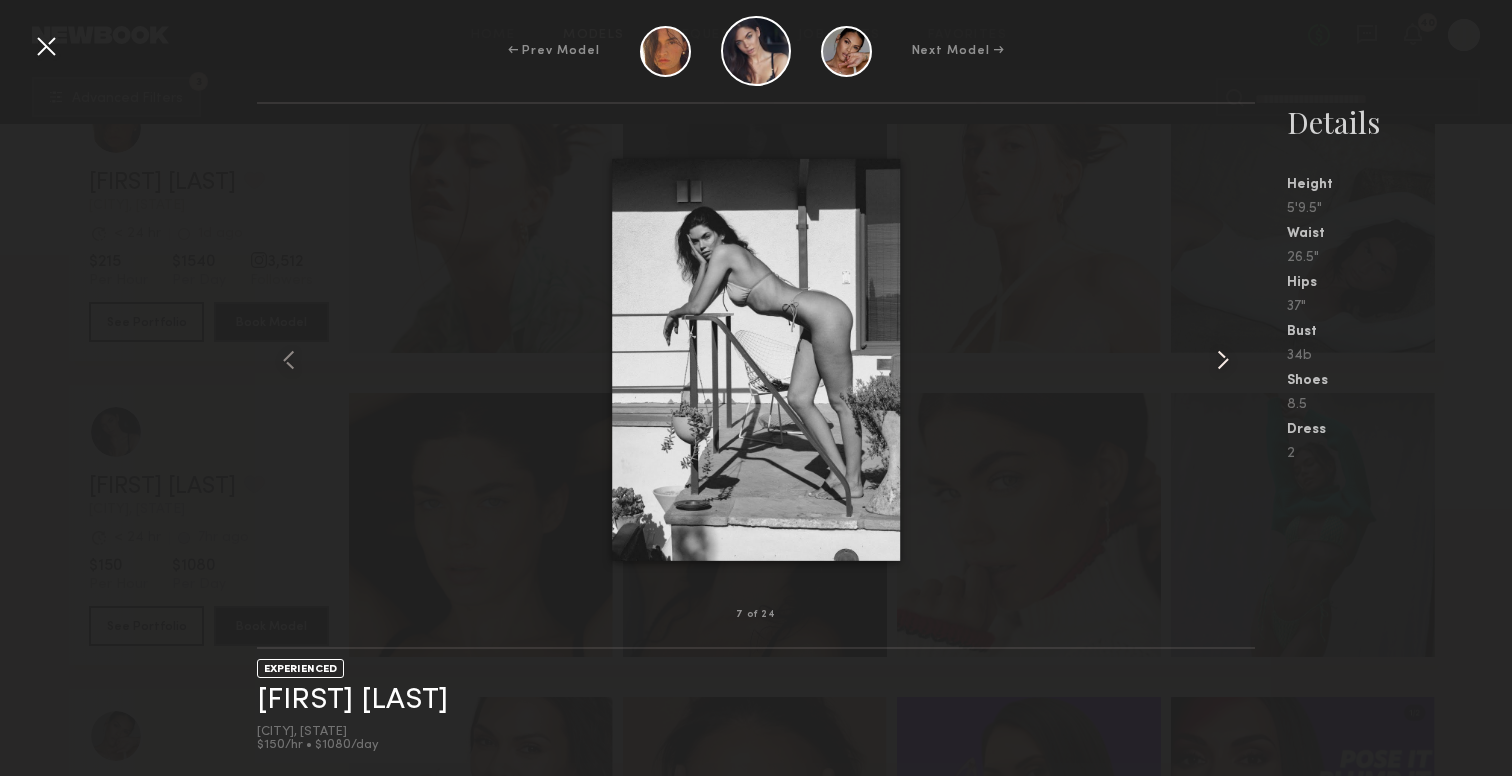 click at bounding box center [1223, 360] 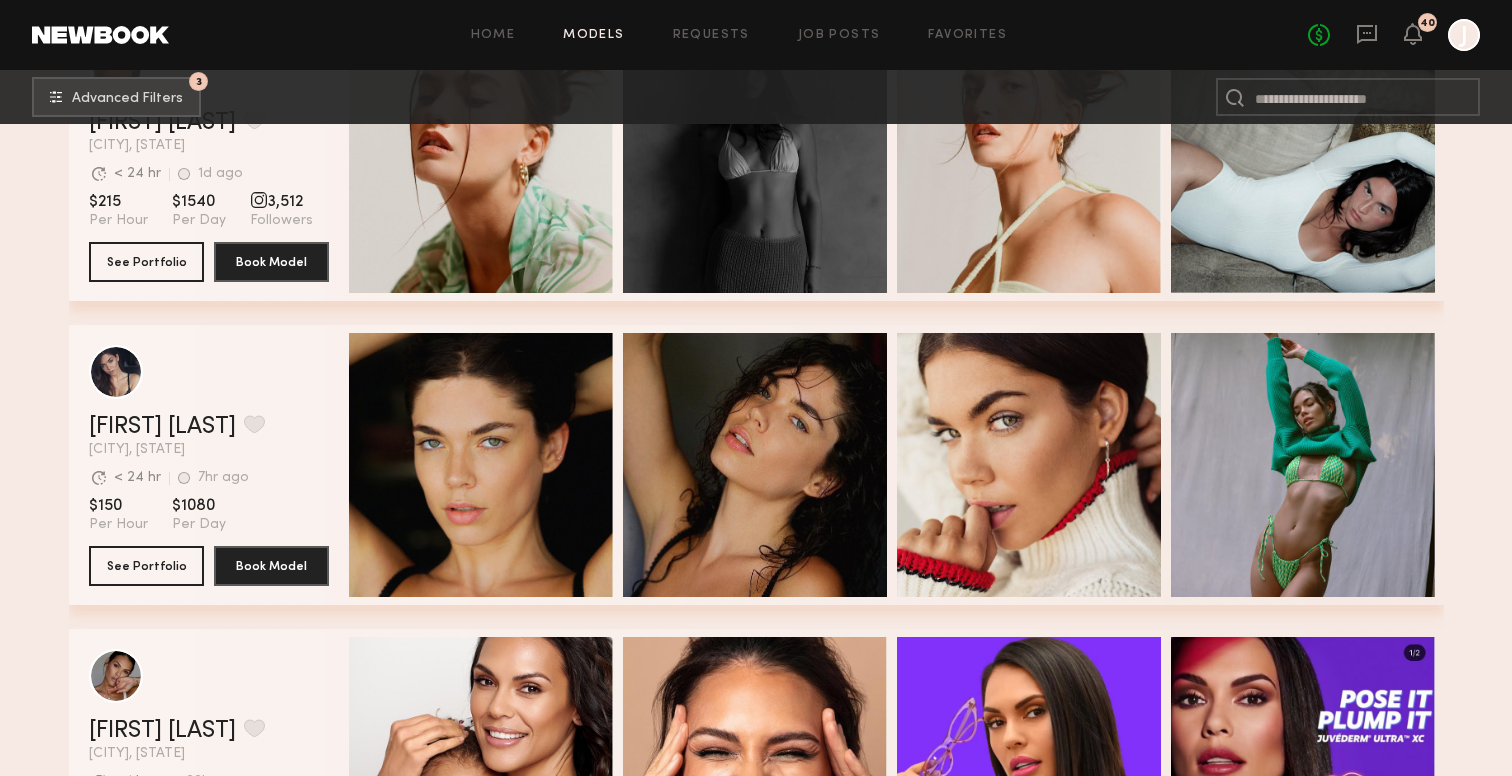scroll, scrollTop: 7759, scrollLeft: 0, axis: vertical 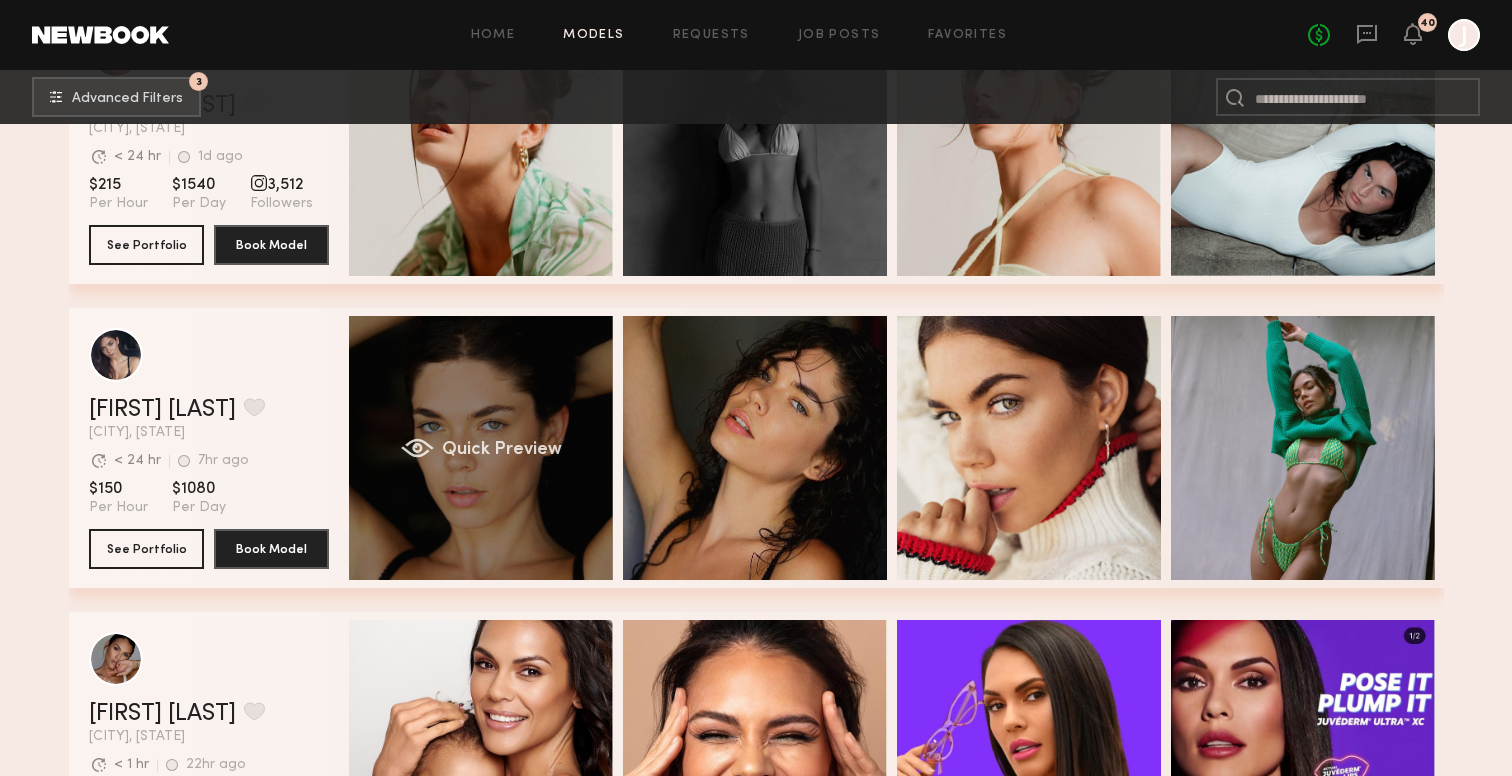 click on "Quick Preview" 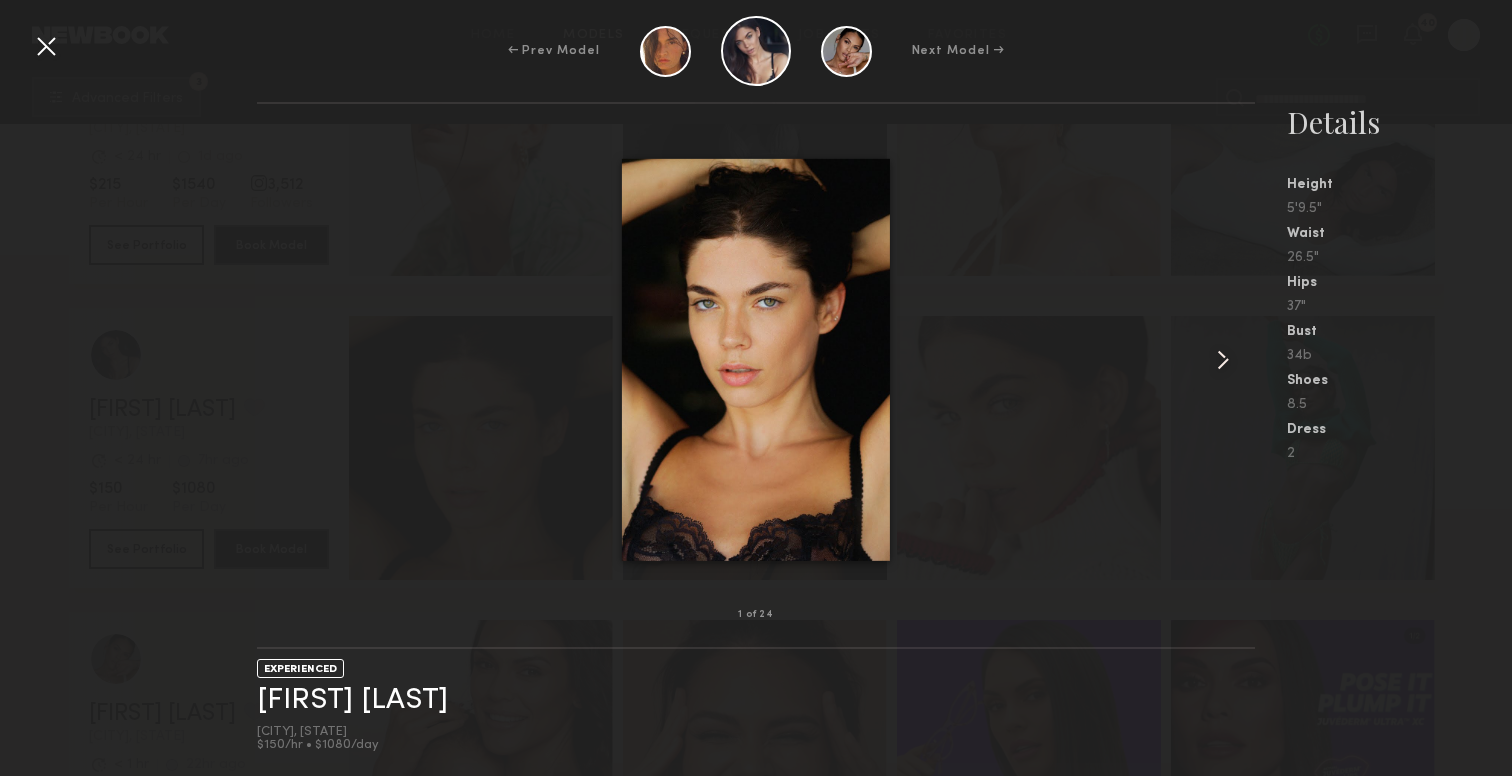 click at bounding box center [1223, 360] 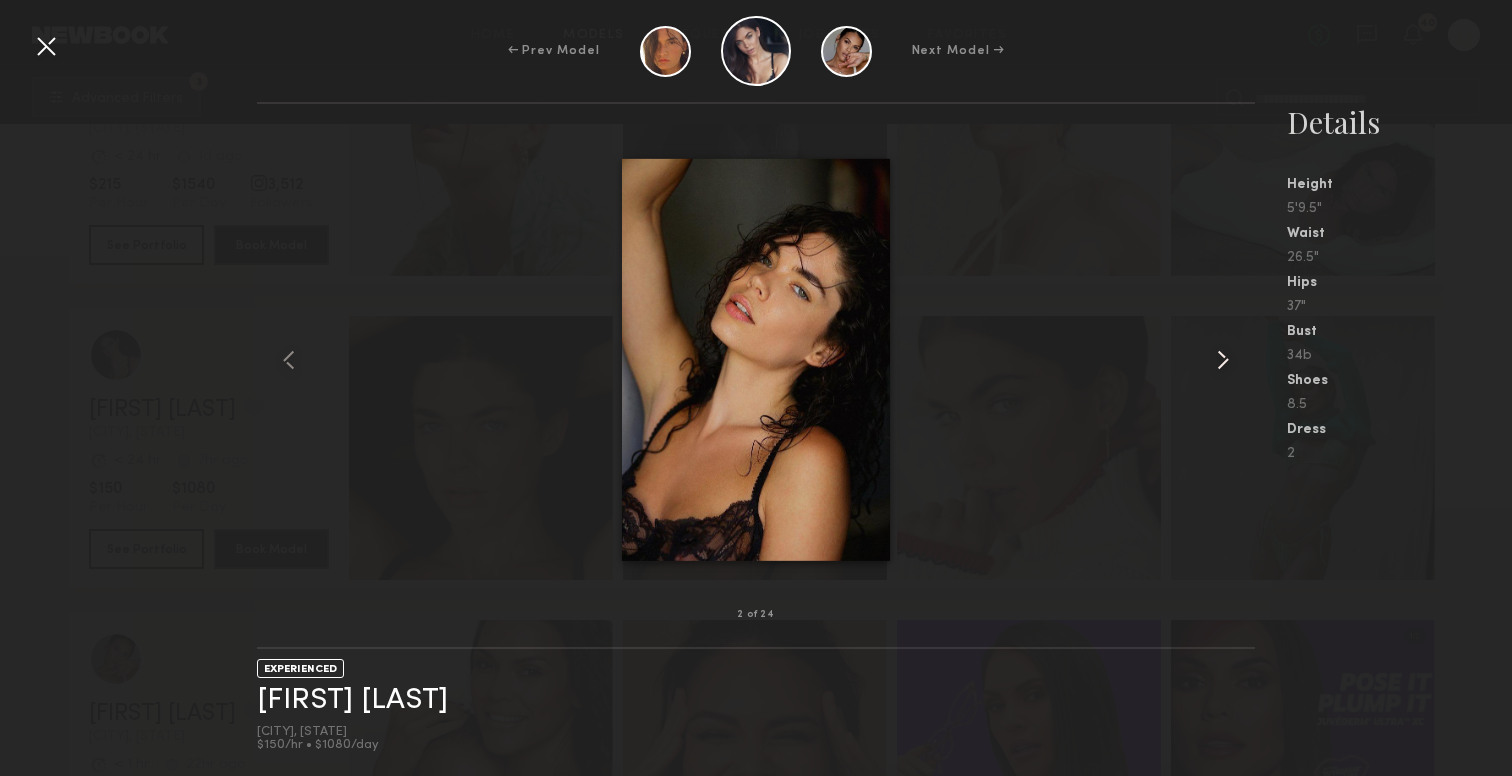 click at bounding box center (1223, 360) 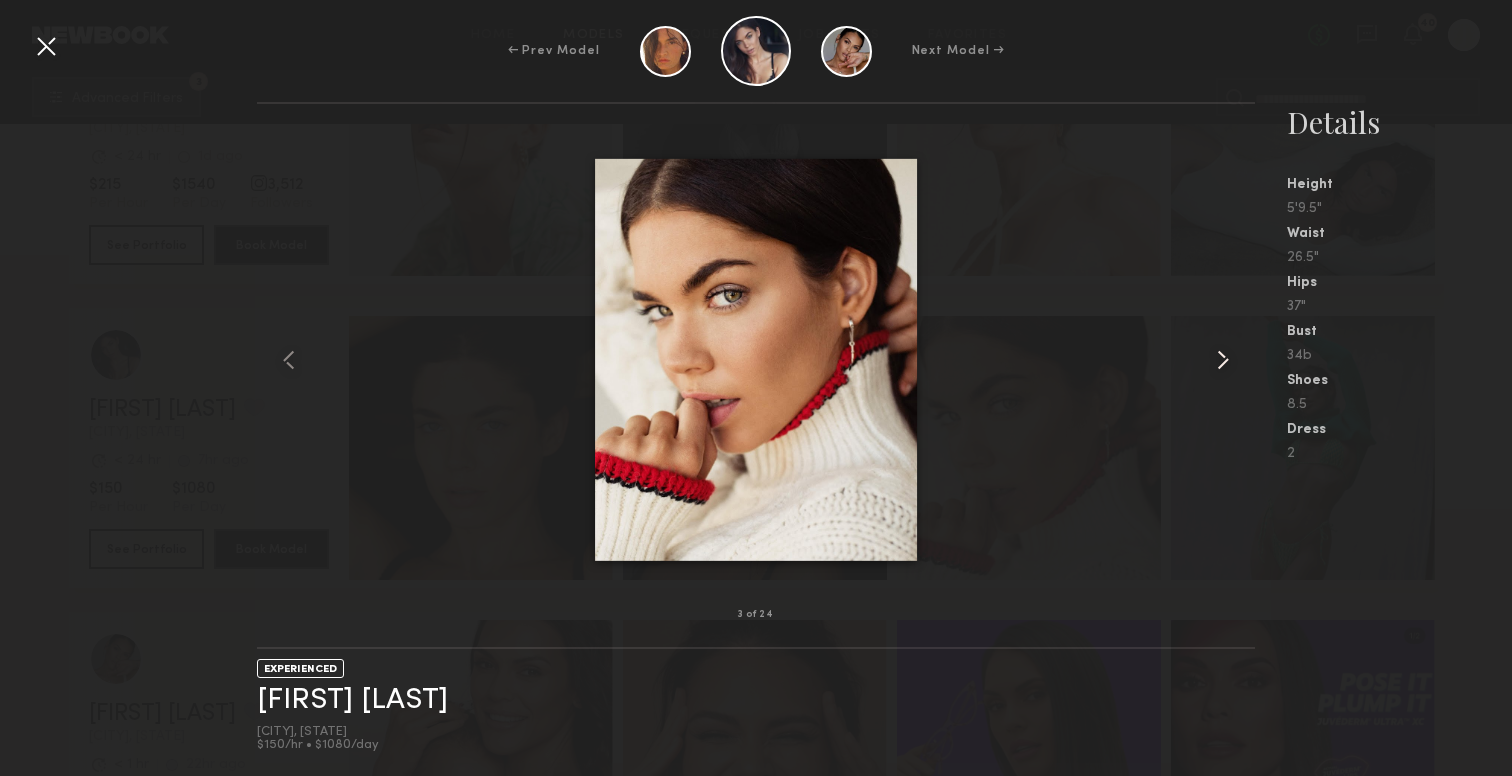 click at bounding box center (1223, 360) 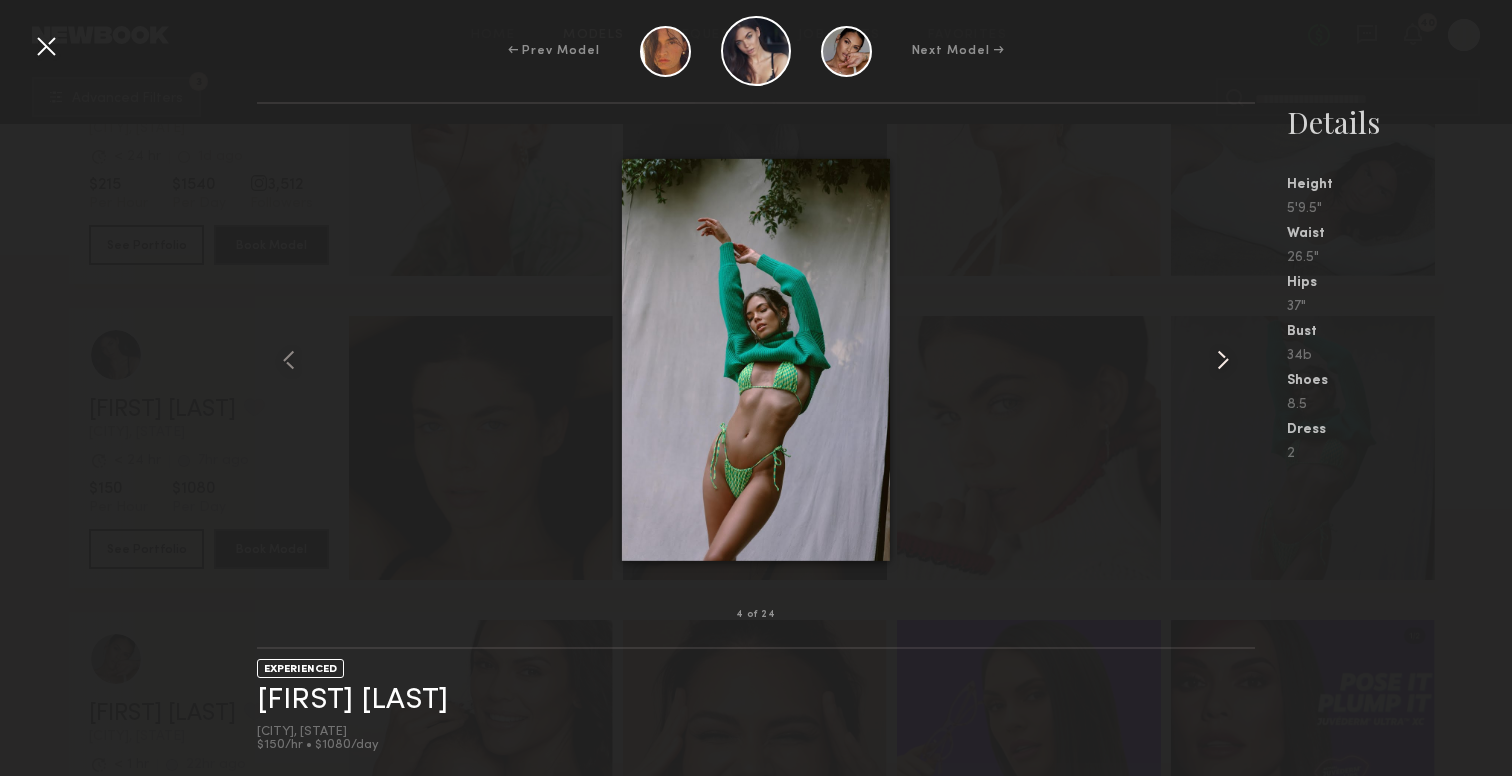 click at bounding box center [1223, 360] 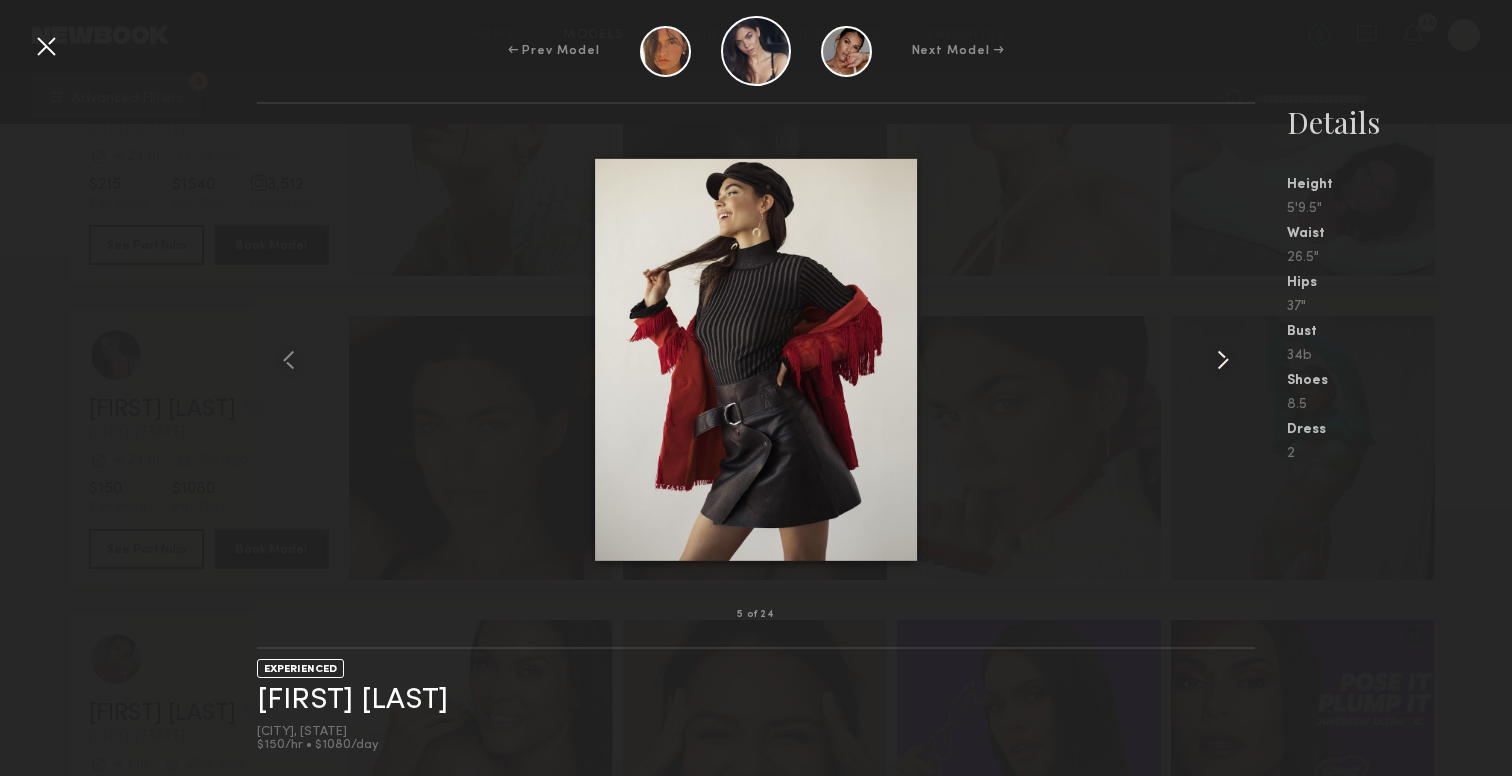 click at bounding box center (1223, 360) 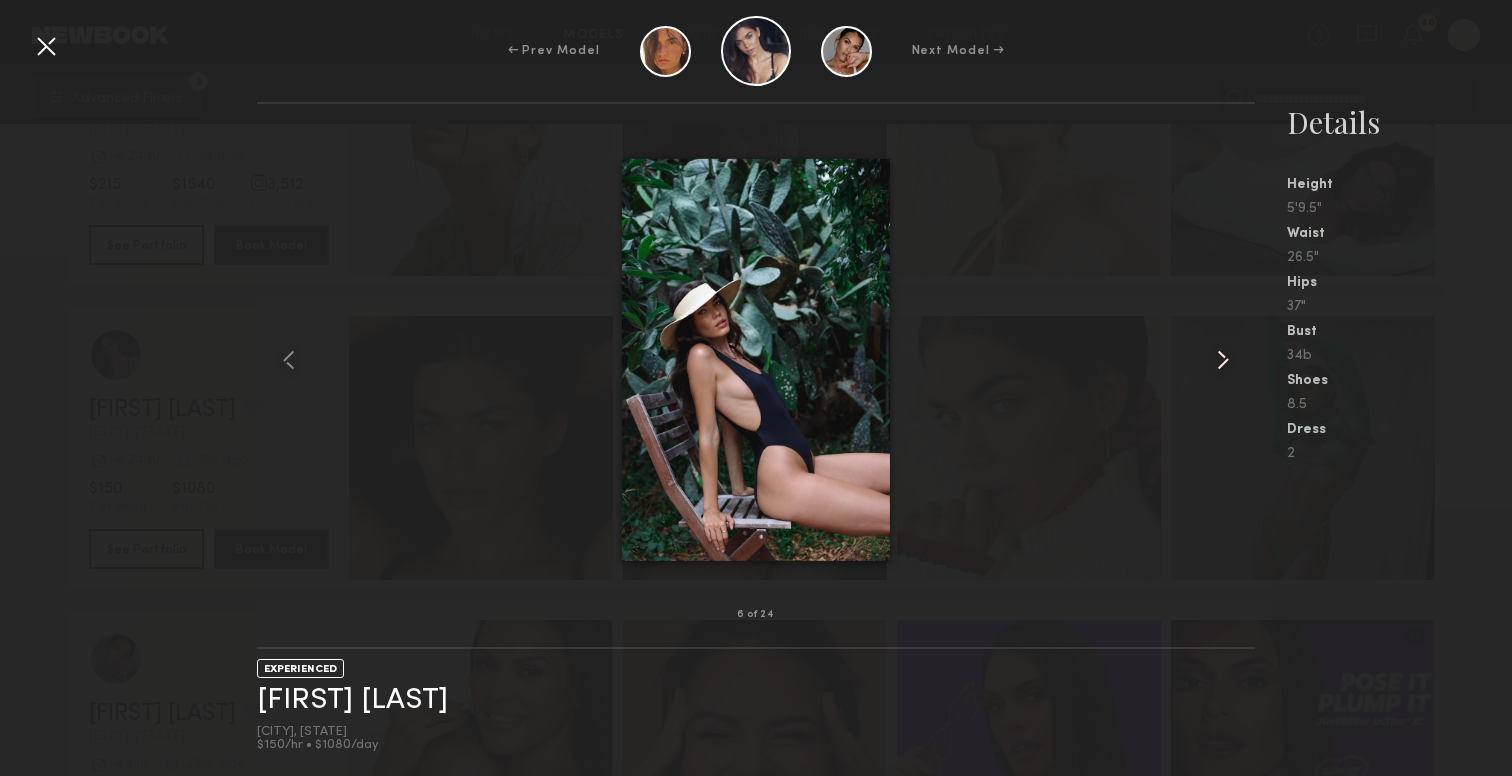 click at bounding box center [1223, 360] 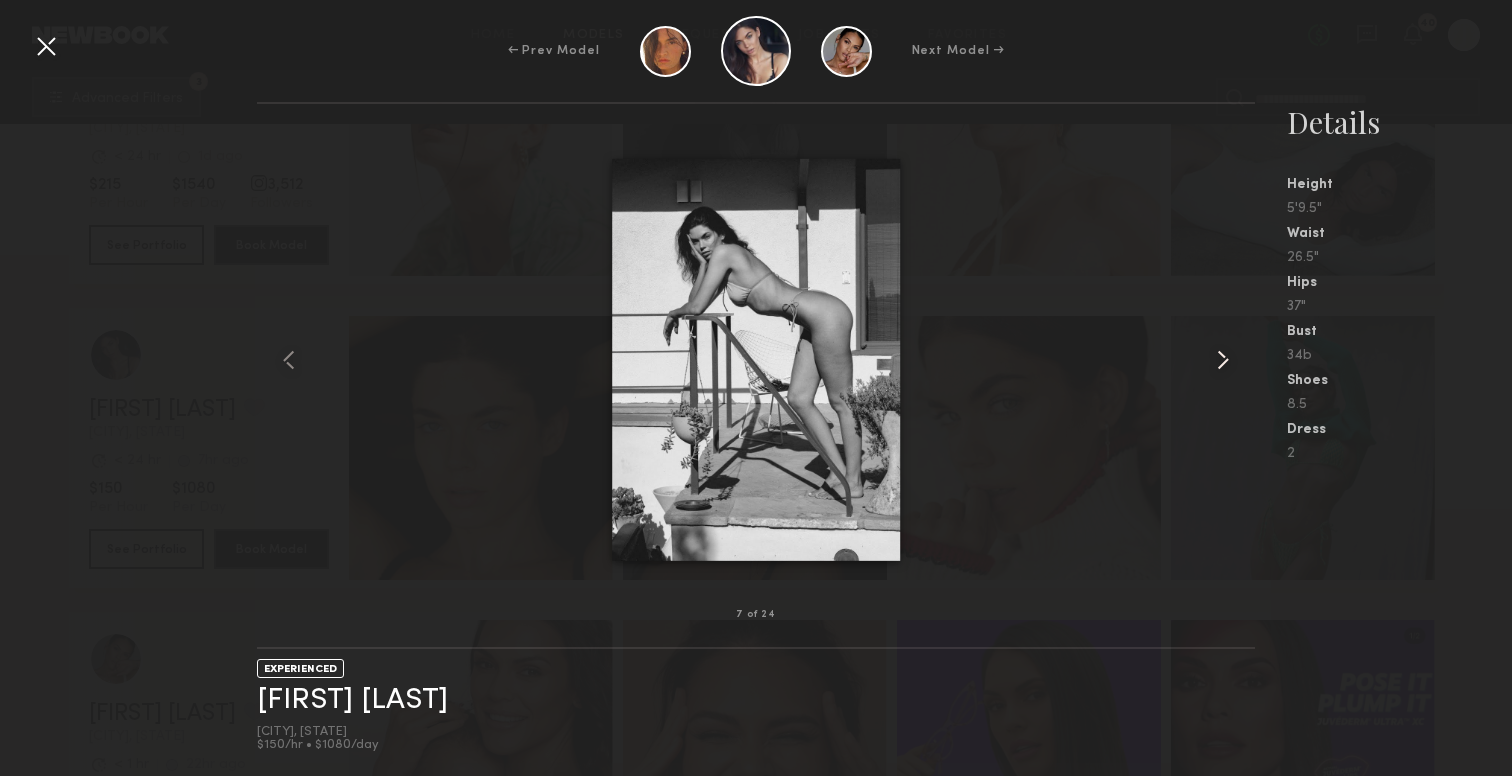 click at bounding box center (1223, 360) 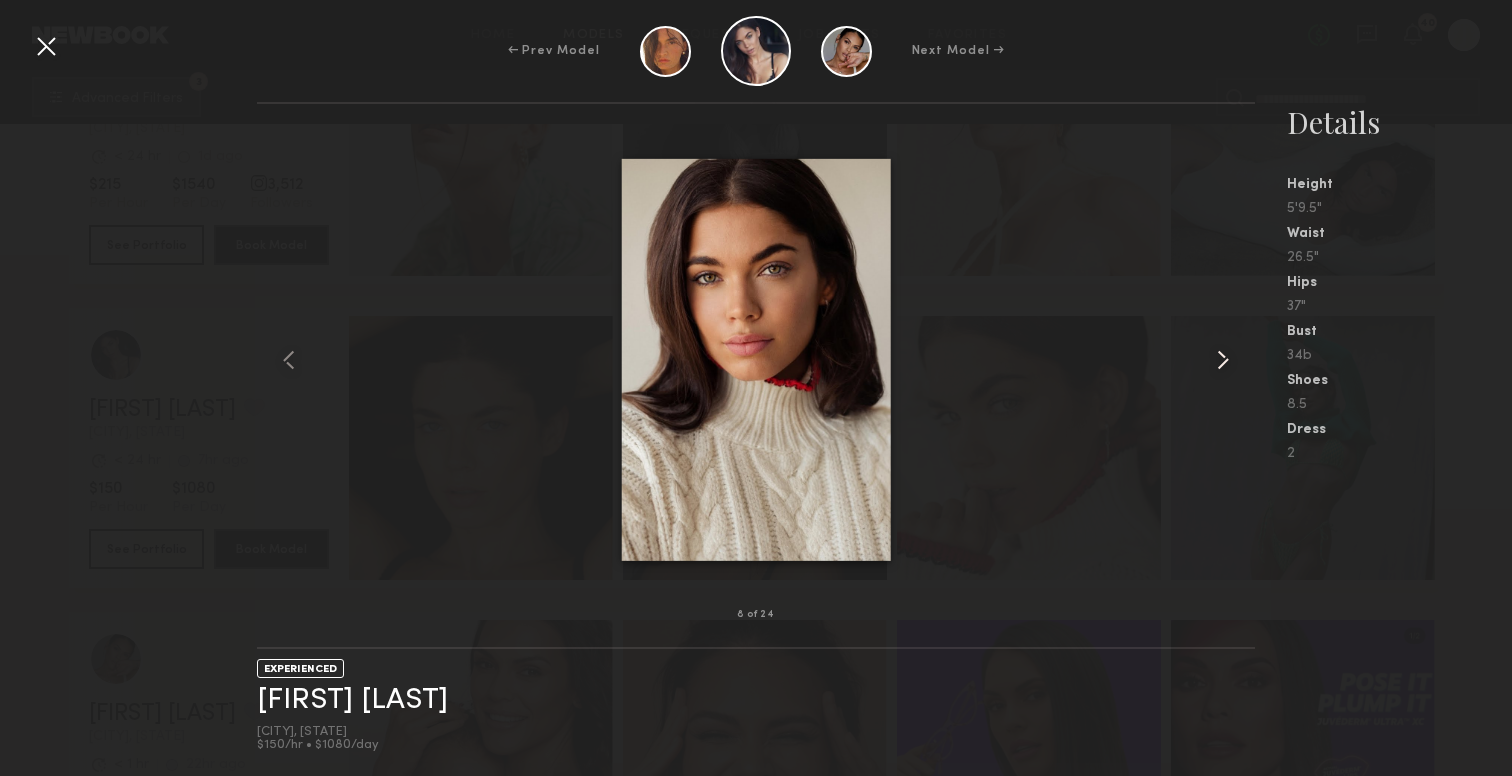 click at bounding box center [1223, 360] 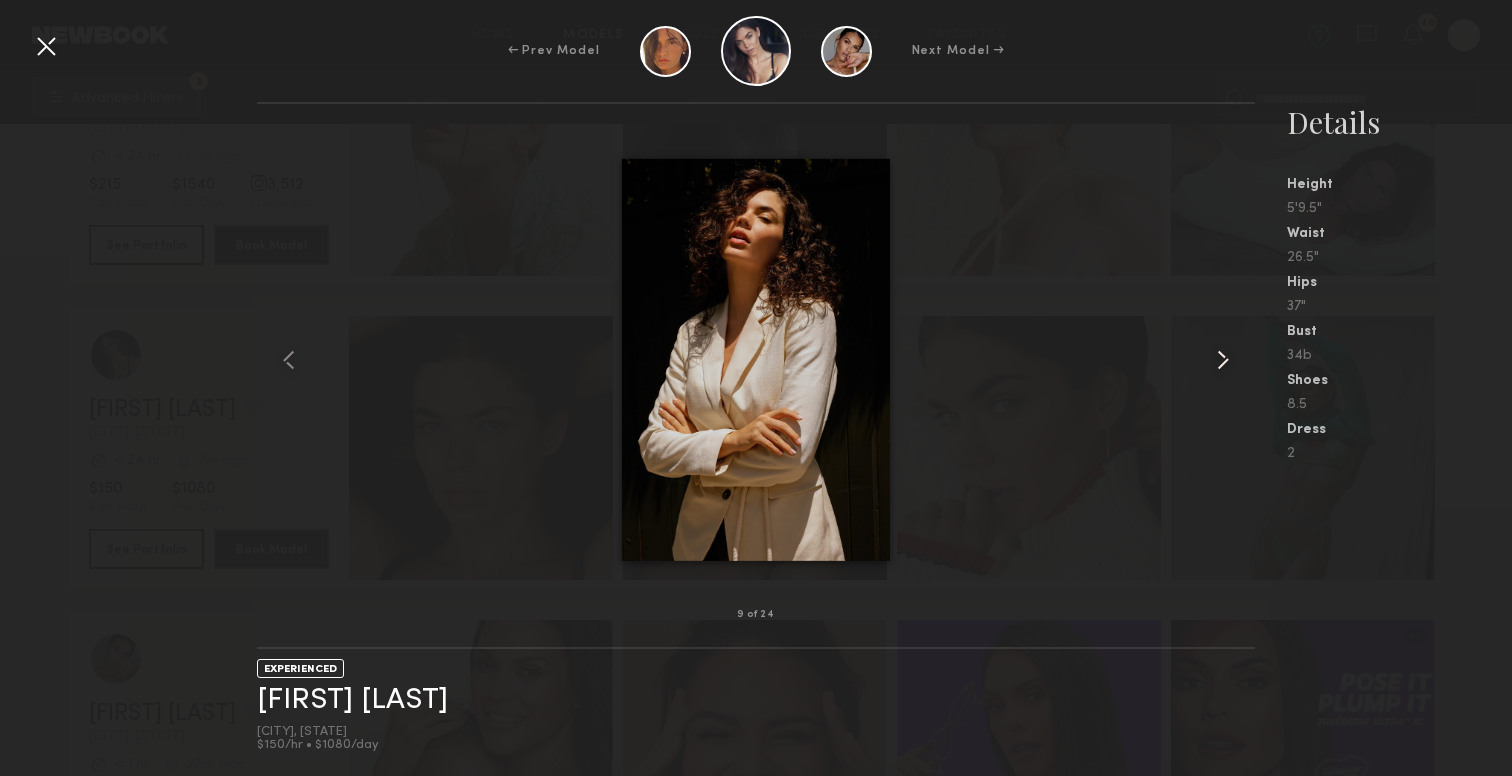 click at bounding box center [1223, 360] 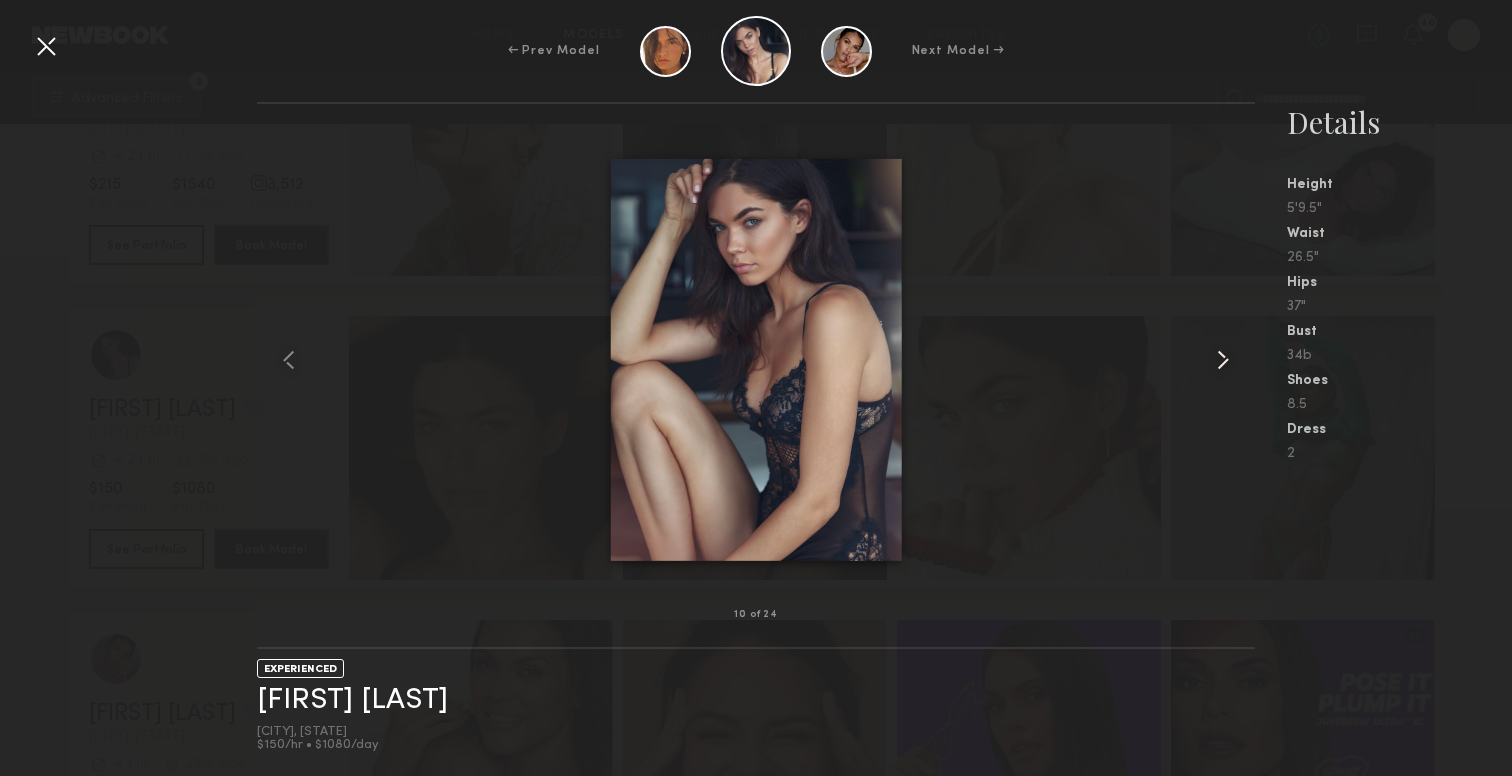 click at bounding box center (1223, 360) 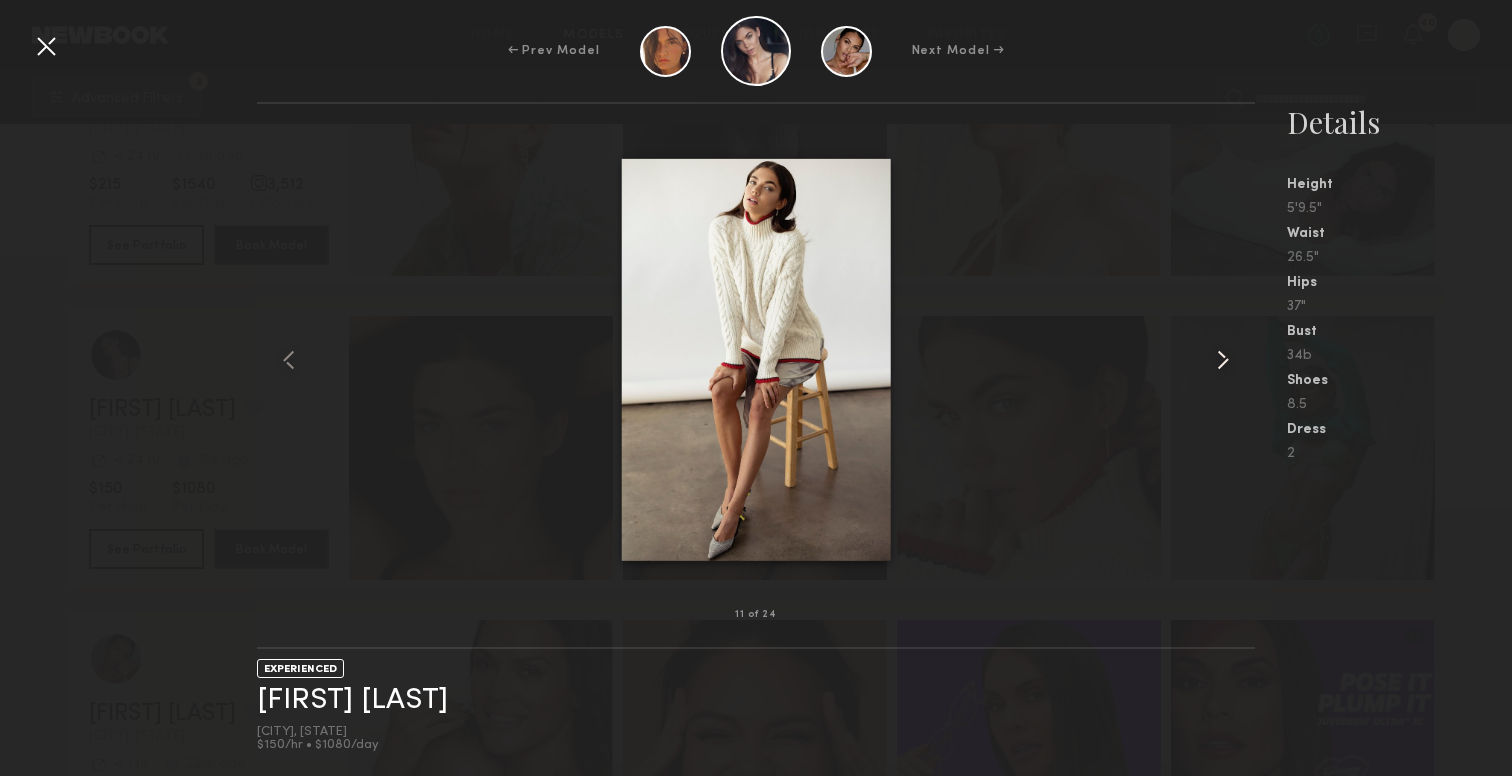 click at bounding box center [1223, 360] 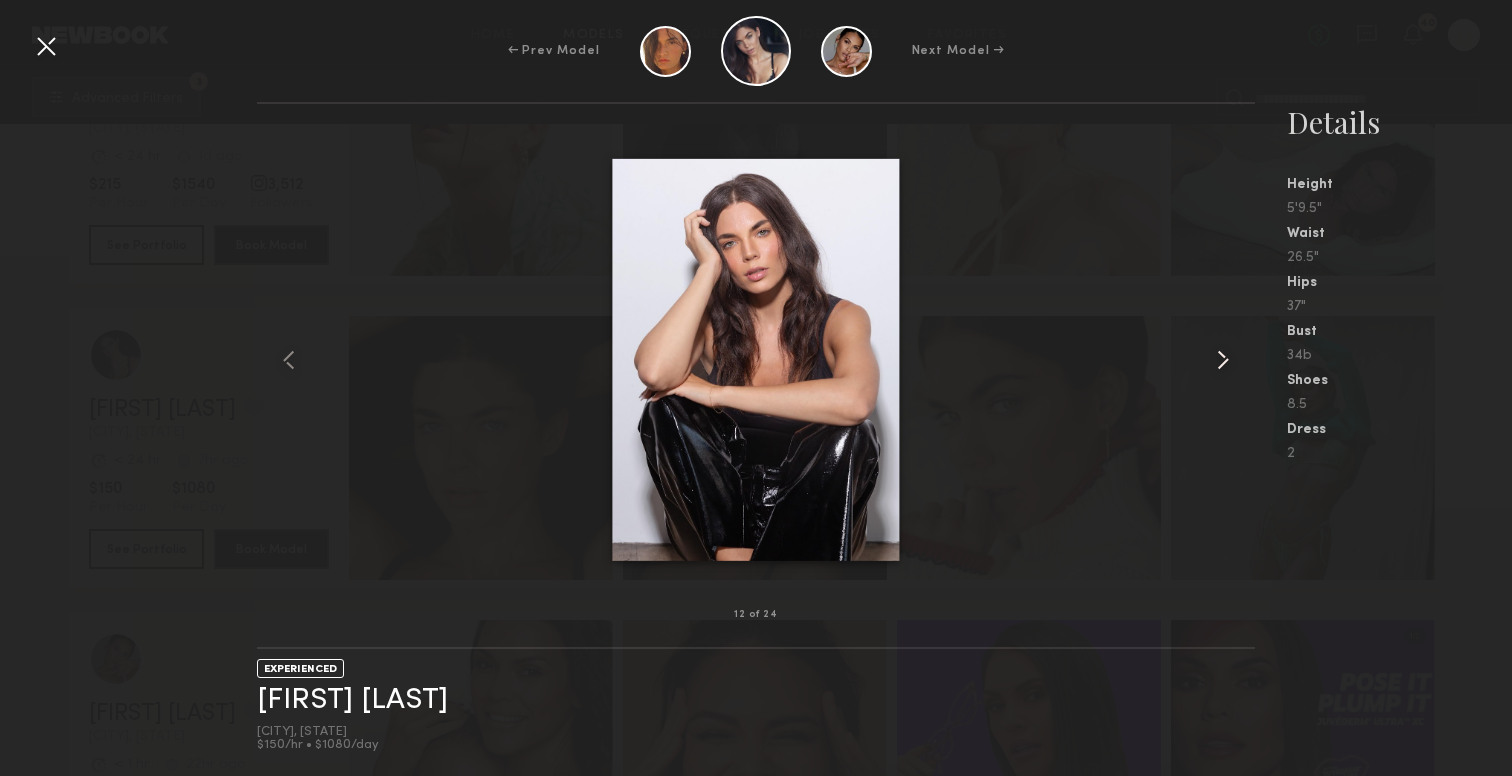 click at bounding box center [1223, 360] 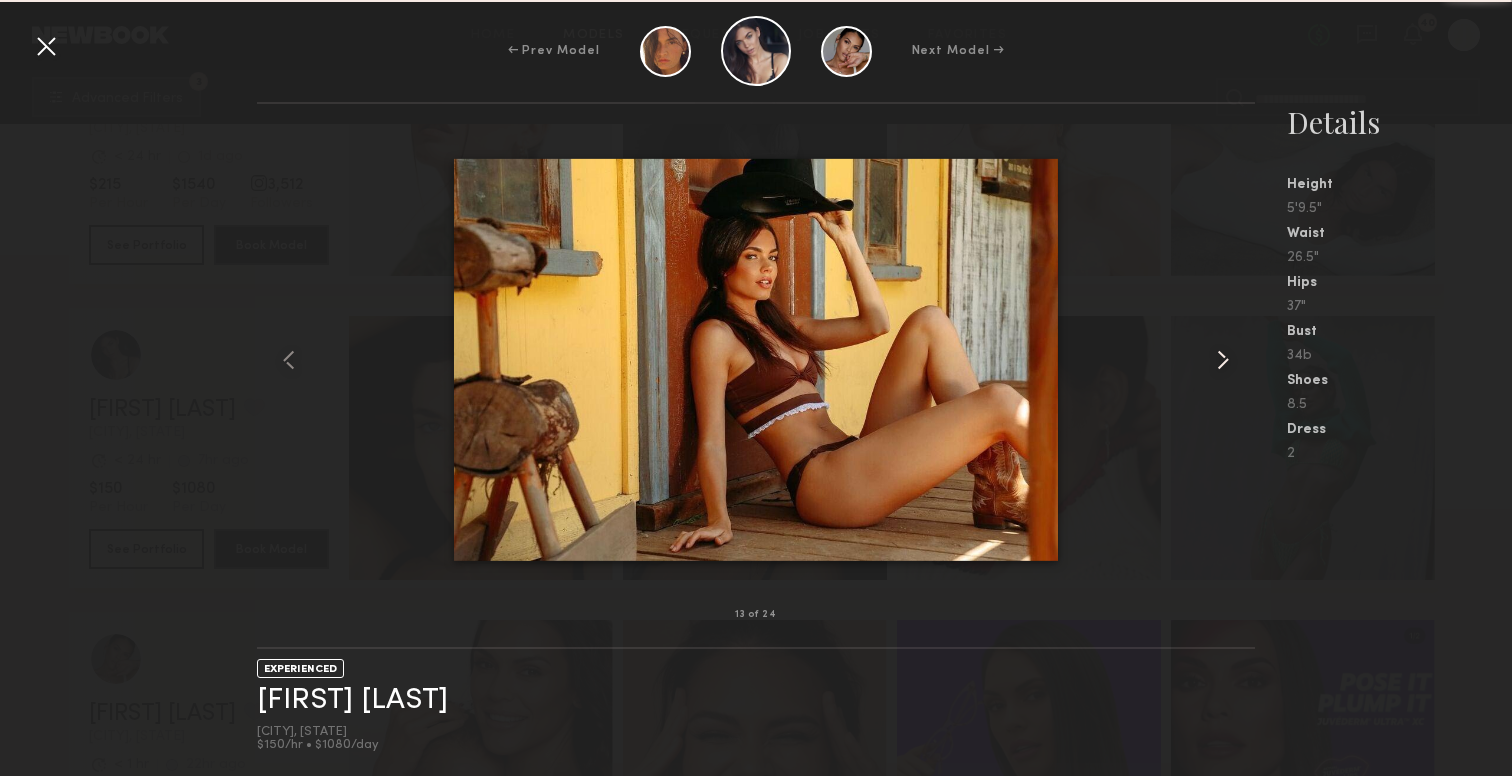 click at bounding box center [1223, 360] 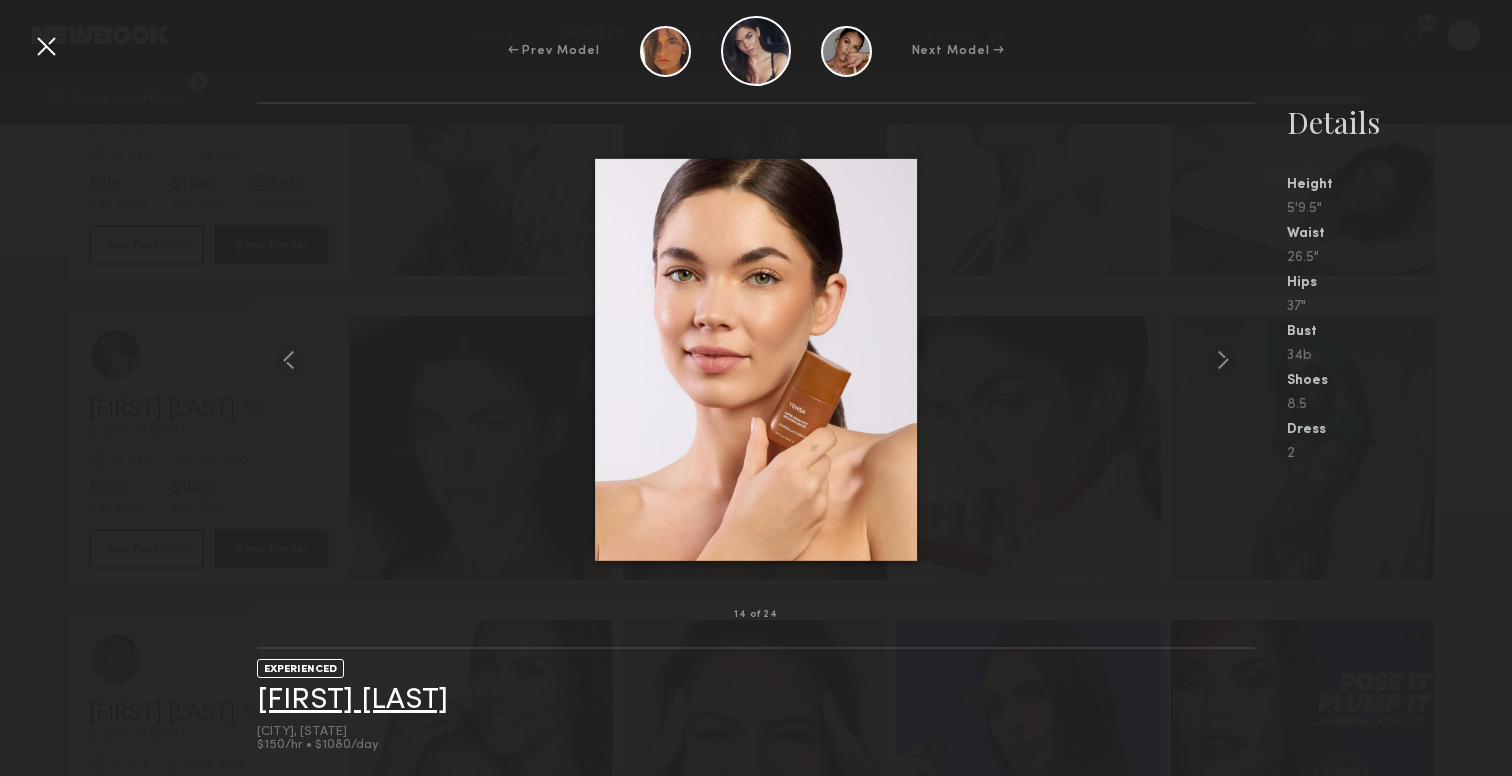 click on "Aarika W." 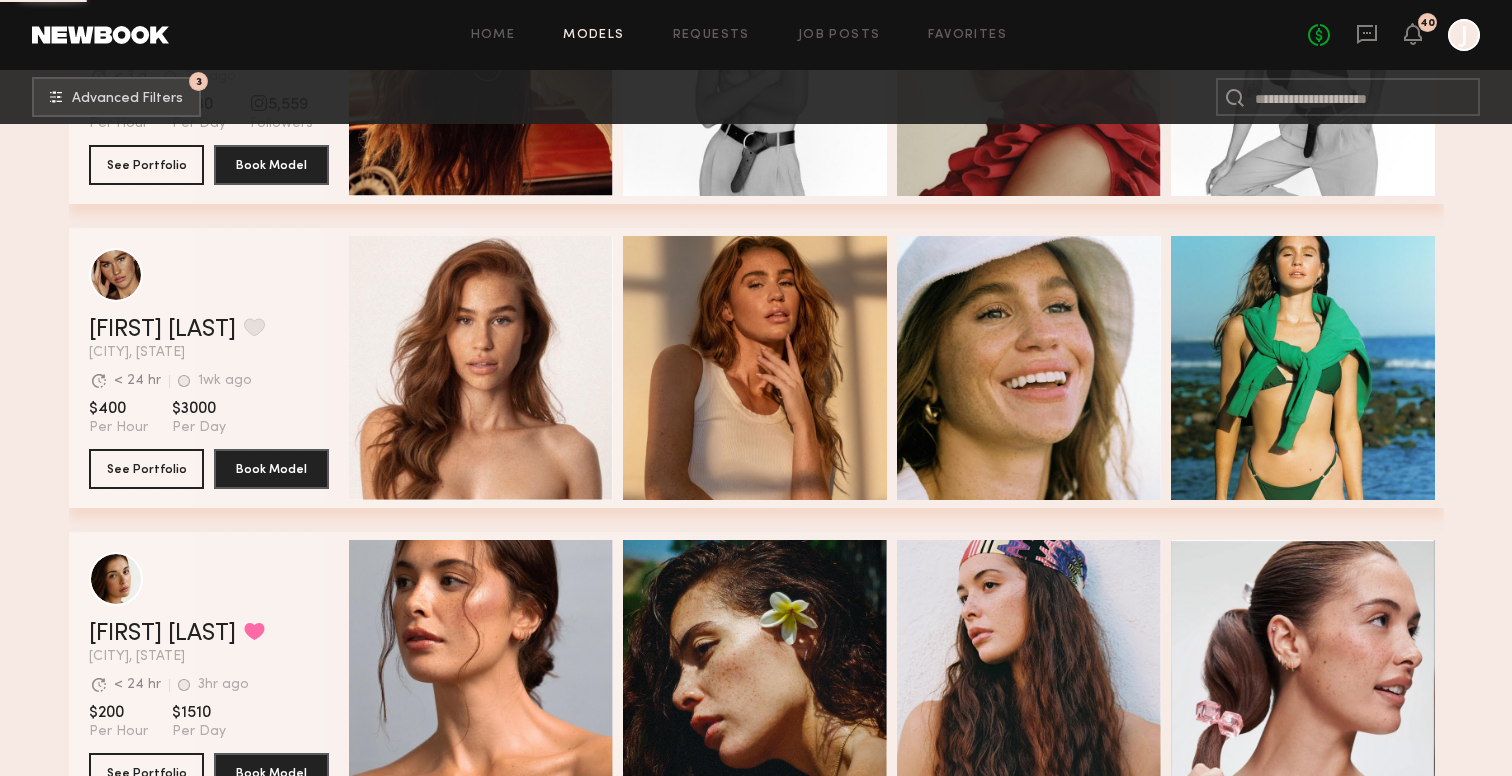 scroll, scrollTop: 9955, scrollLeft: 0, axis: vertical 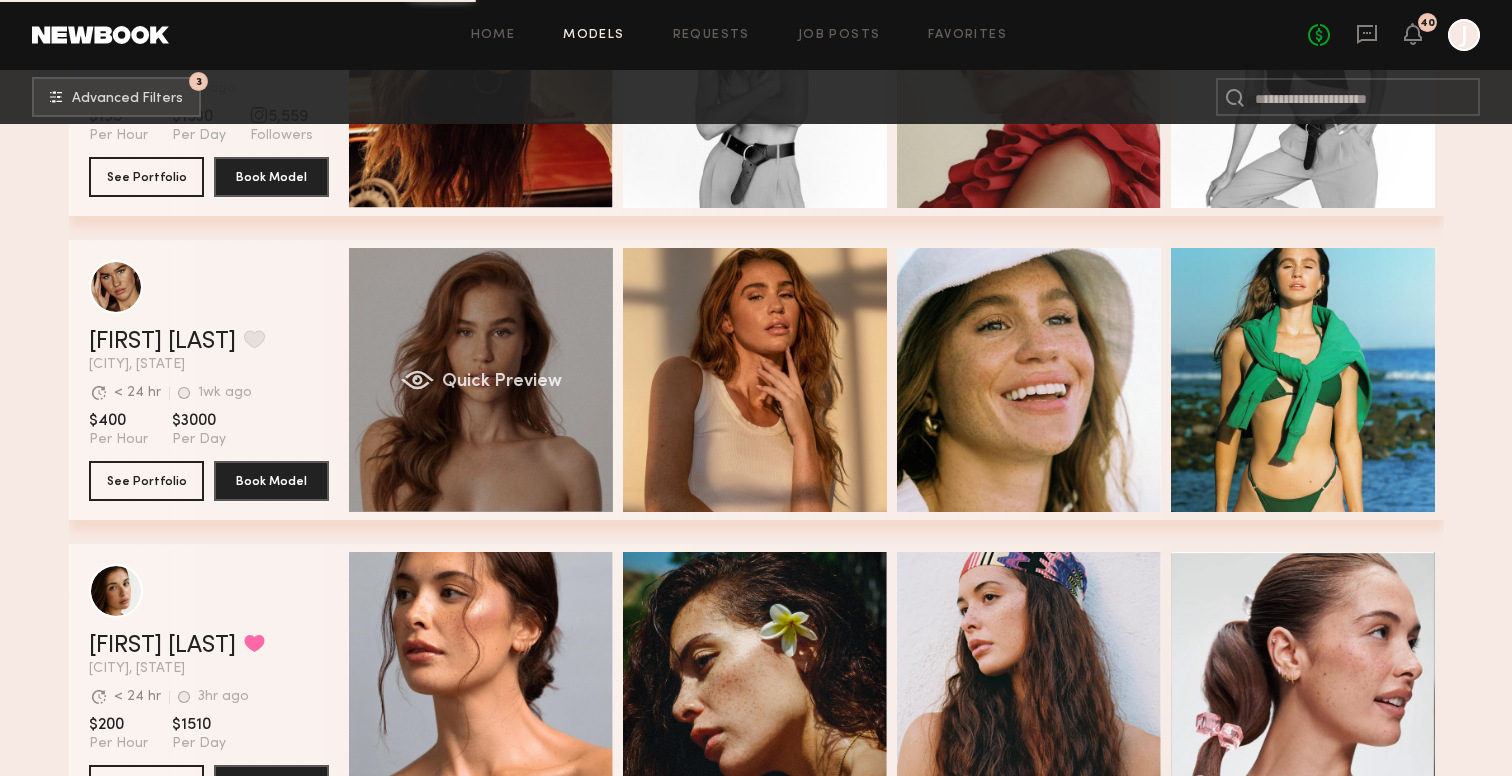 click on "Quick Preview" 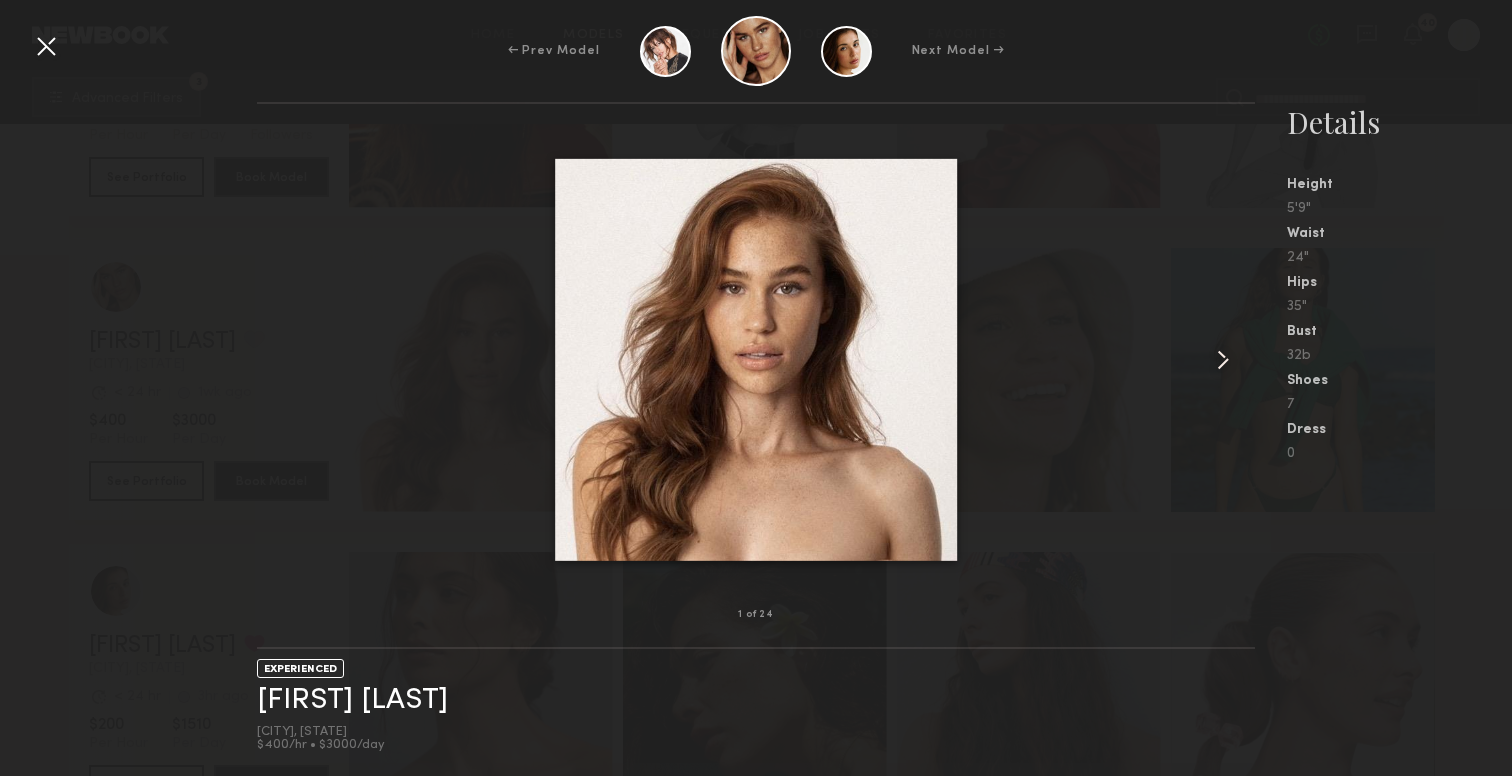 click at bounding box center [1223, 360] 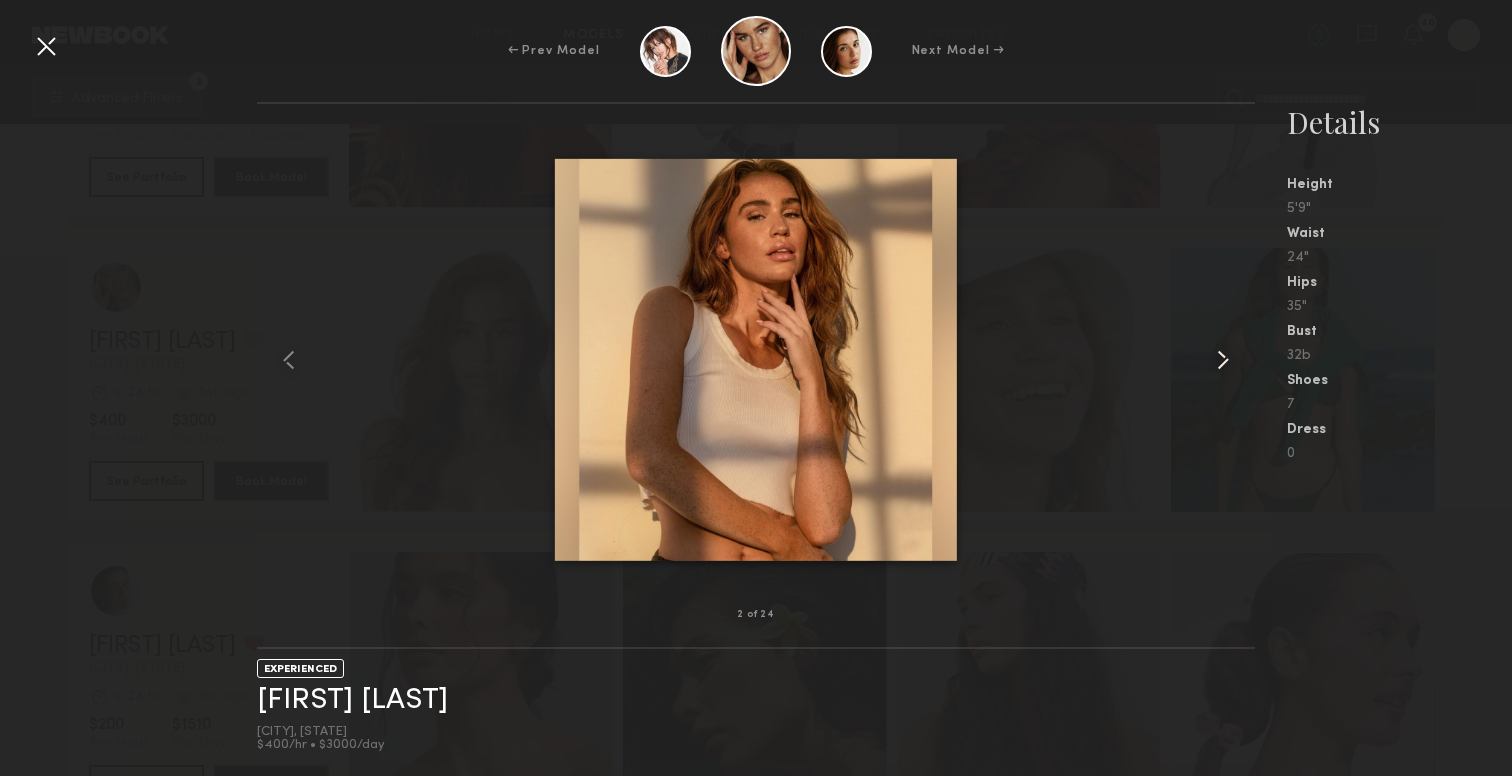 click at bounding box center (1223, 360) 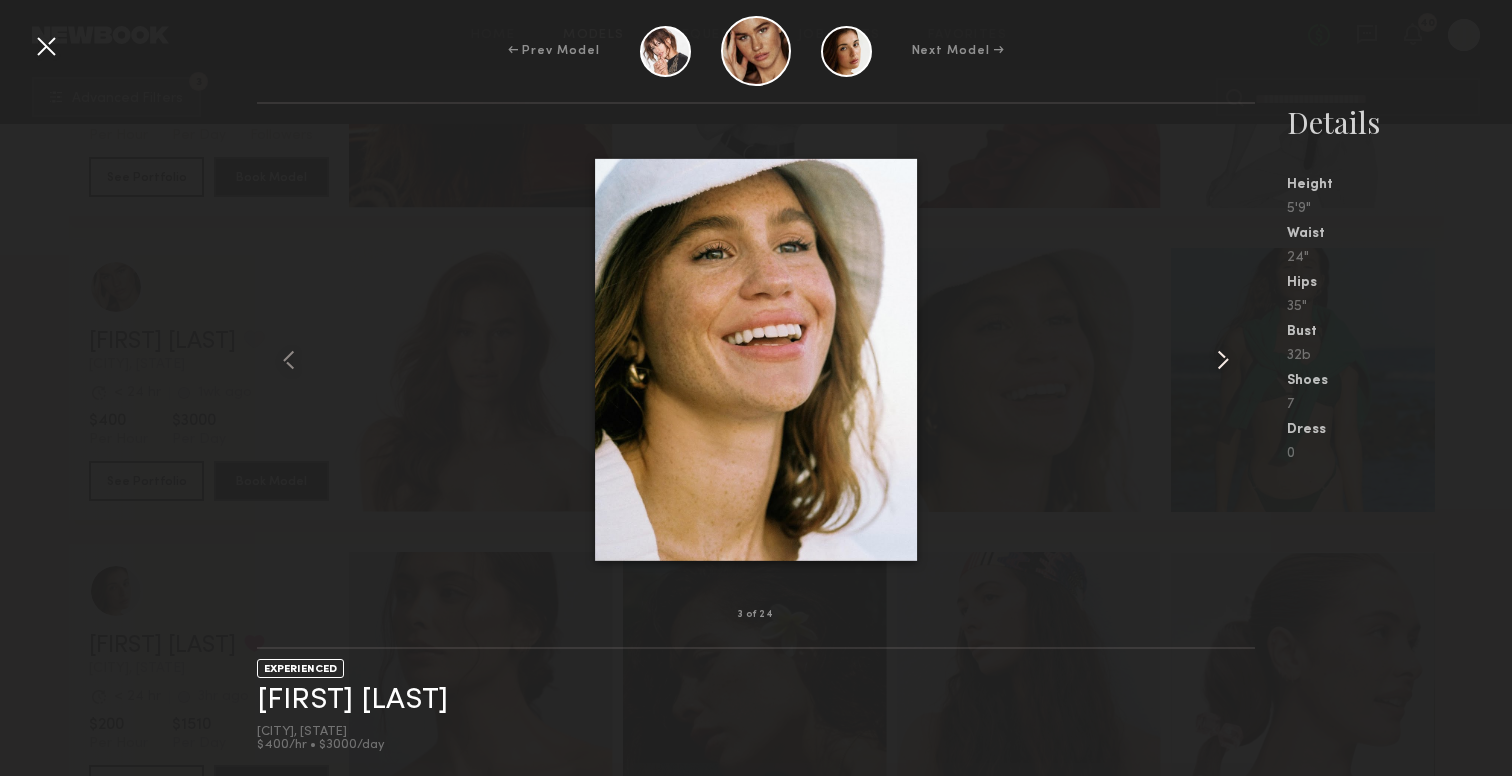 click at bounding box center [1223, 360] 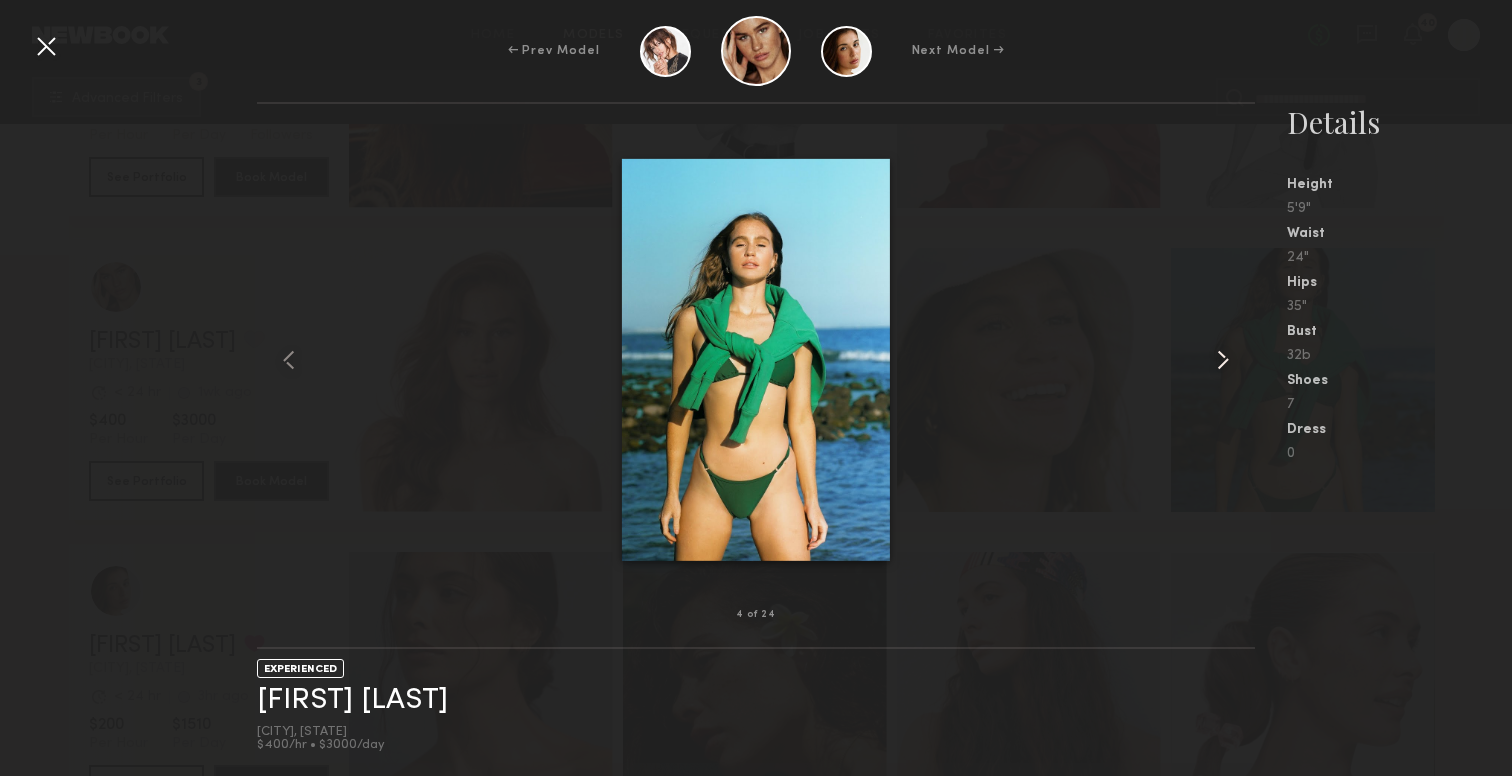click at bounding box center [1223, 360] 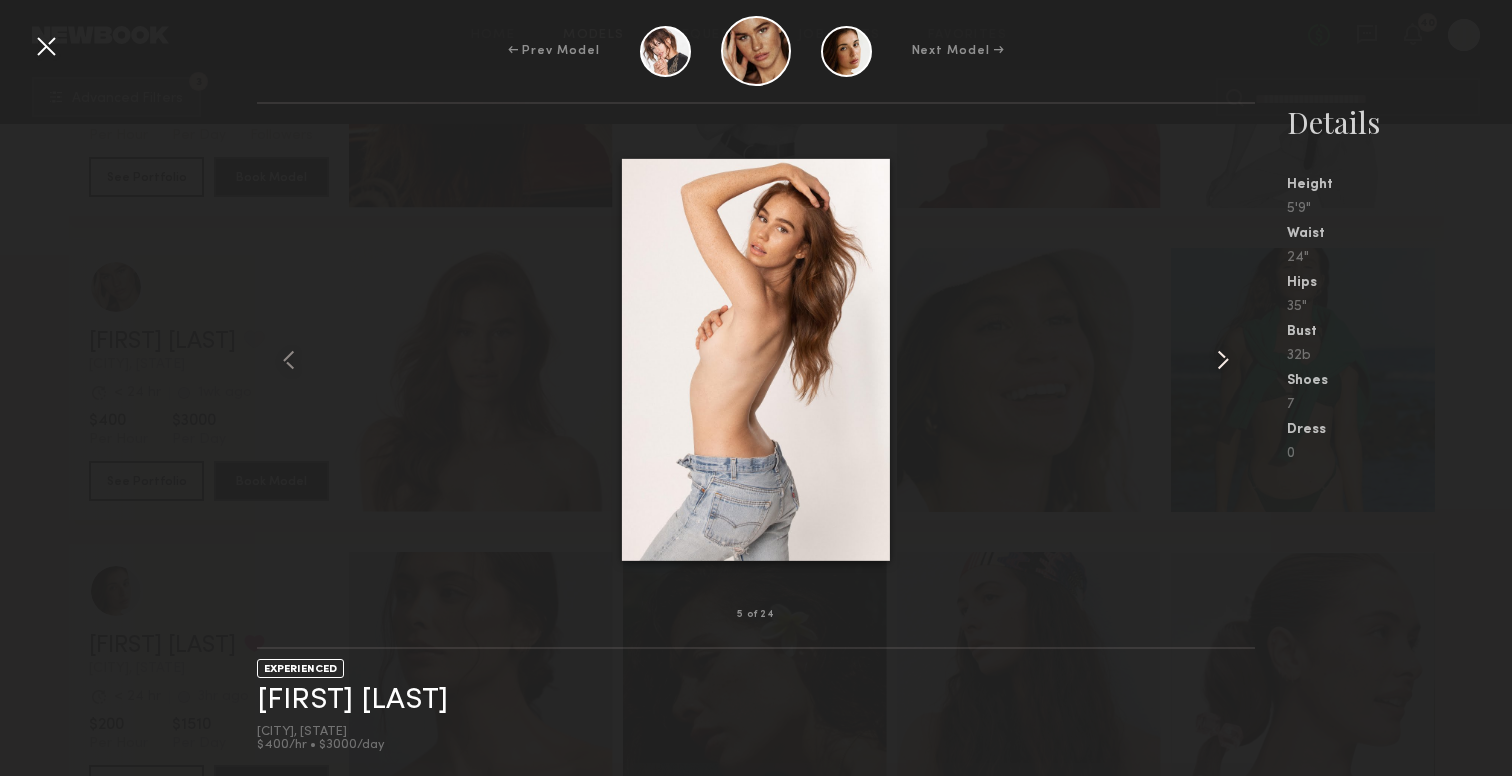 click at bounding box center [1223, 360] 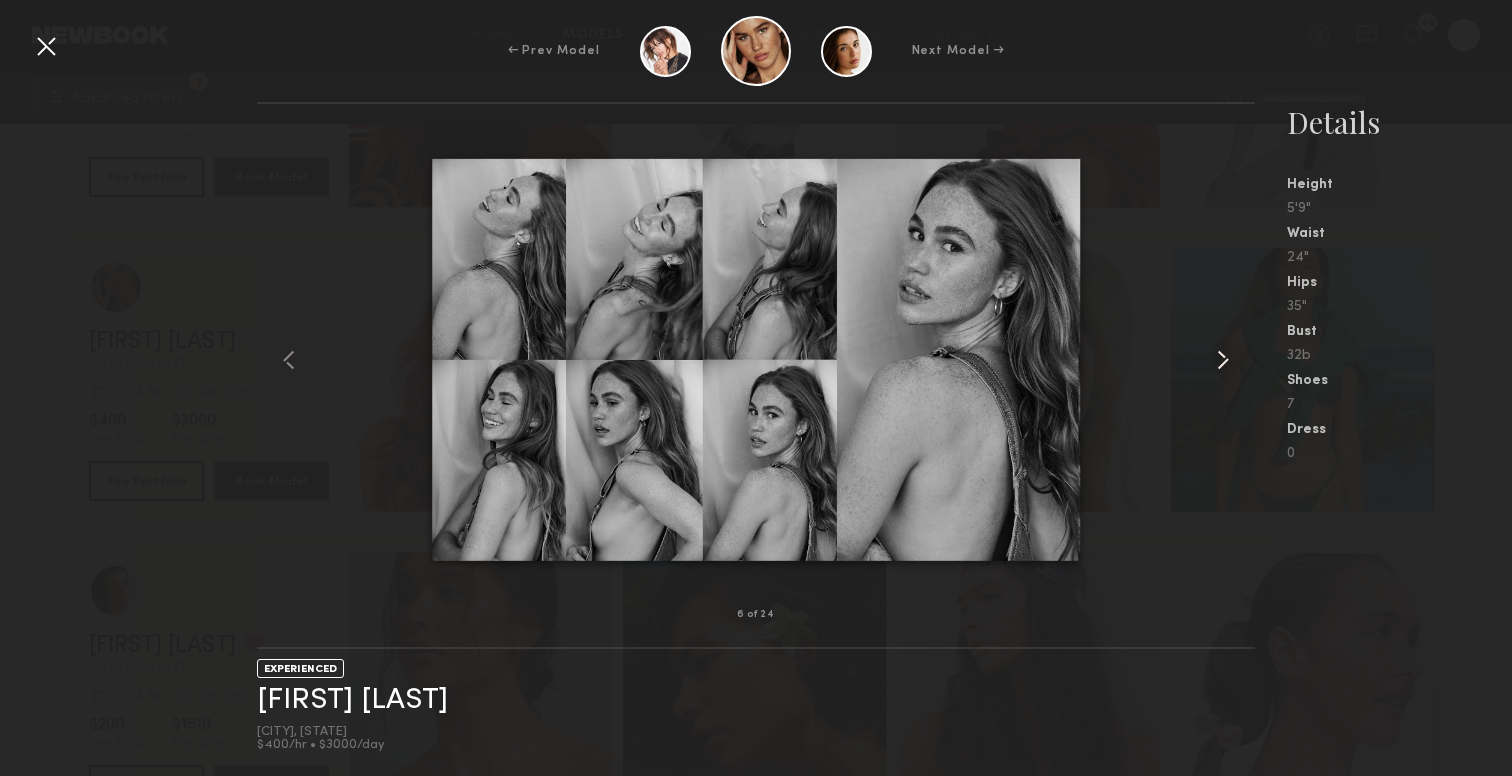 click at bounding box center (1223, 360) 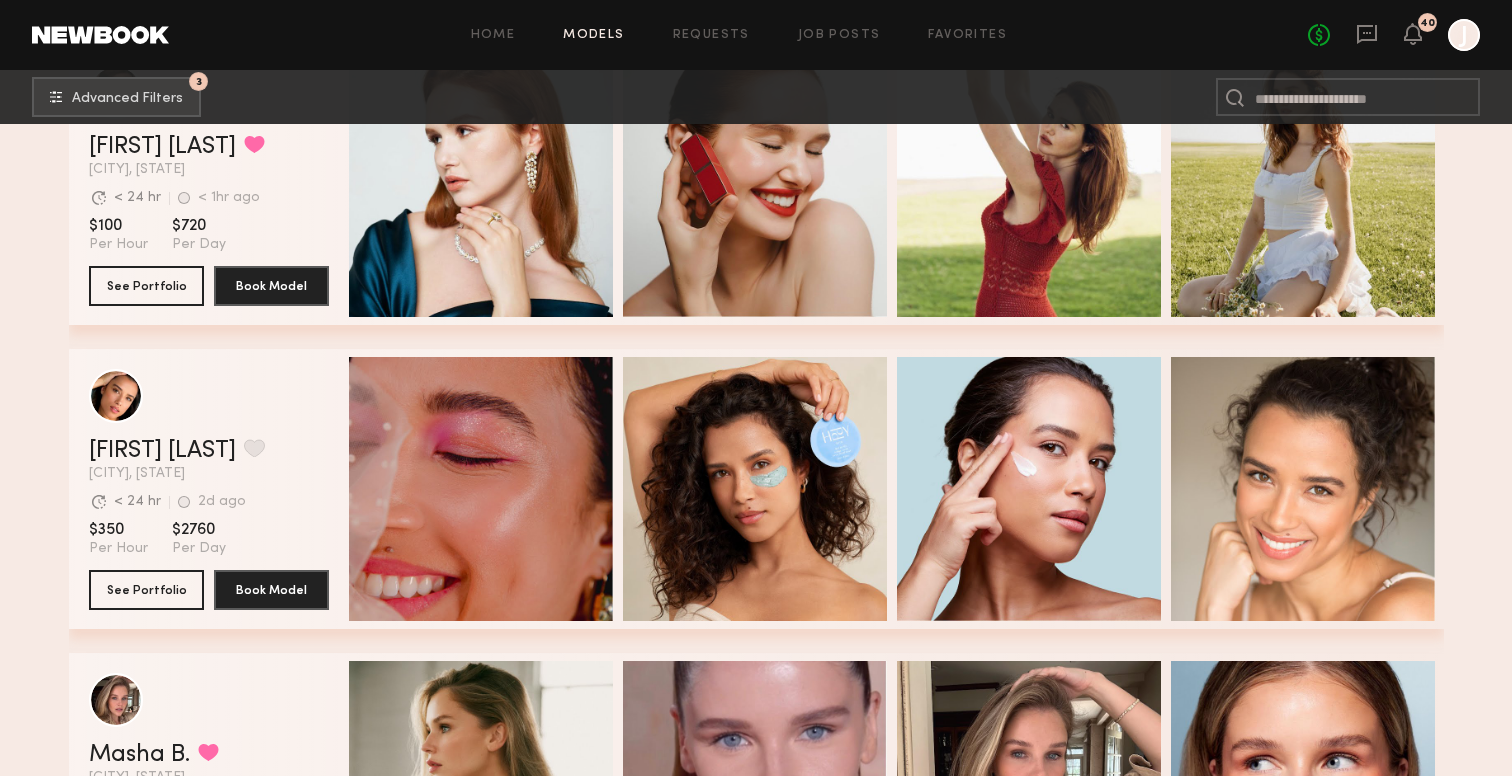 scroll, scrollTop: 18085, scrollLeft: 0, axis: vertical 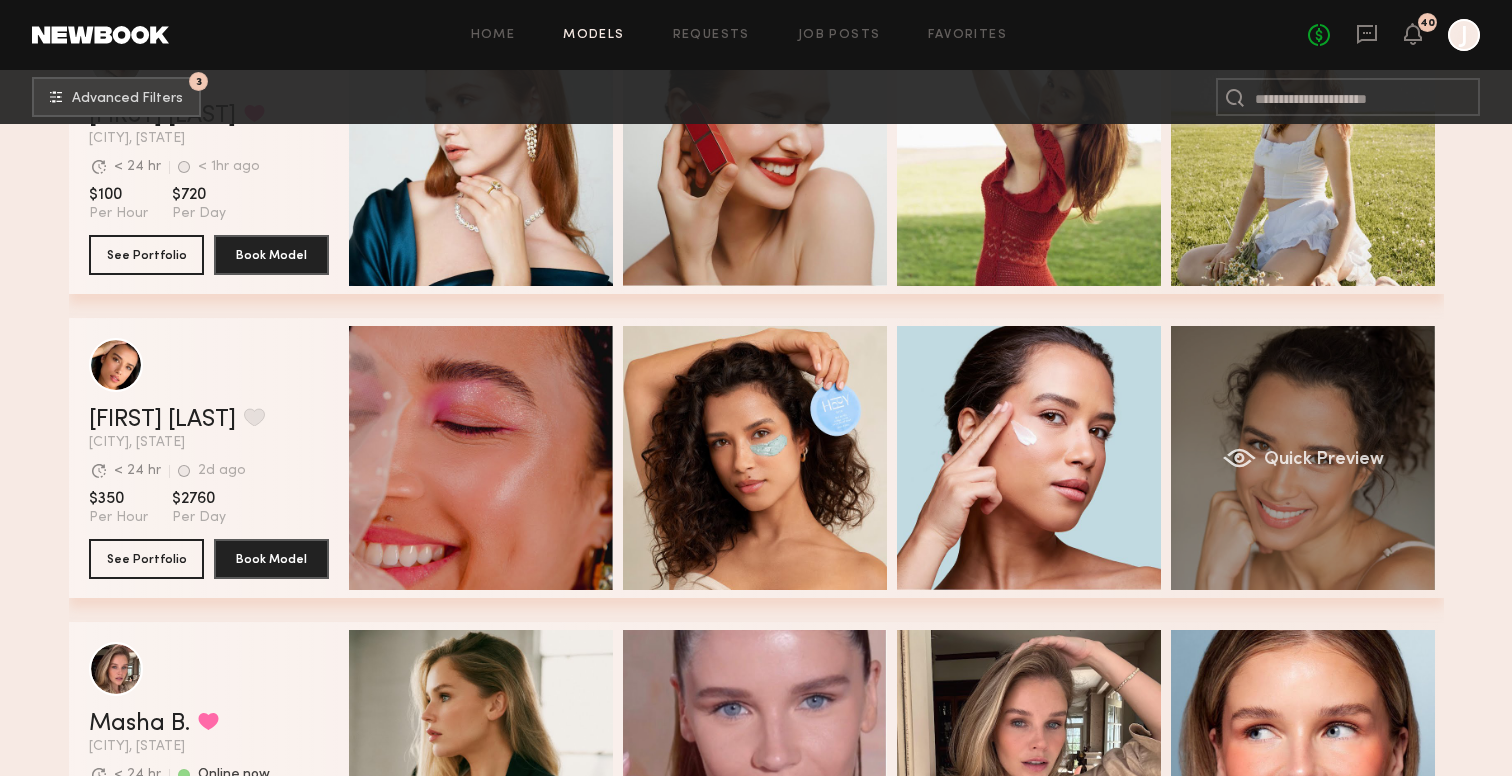 click on "Quick Preview" 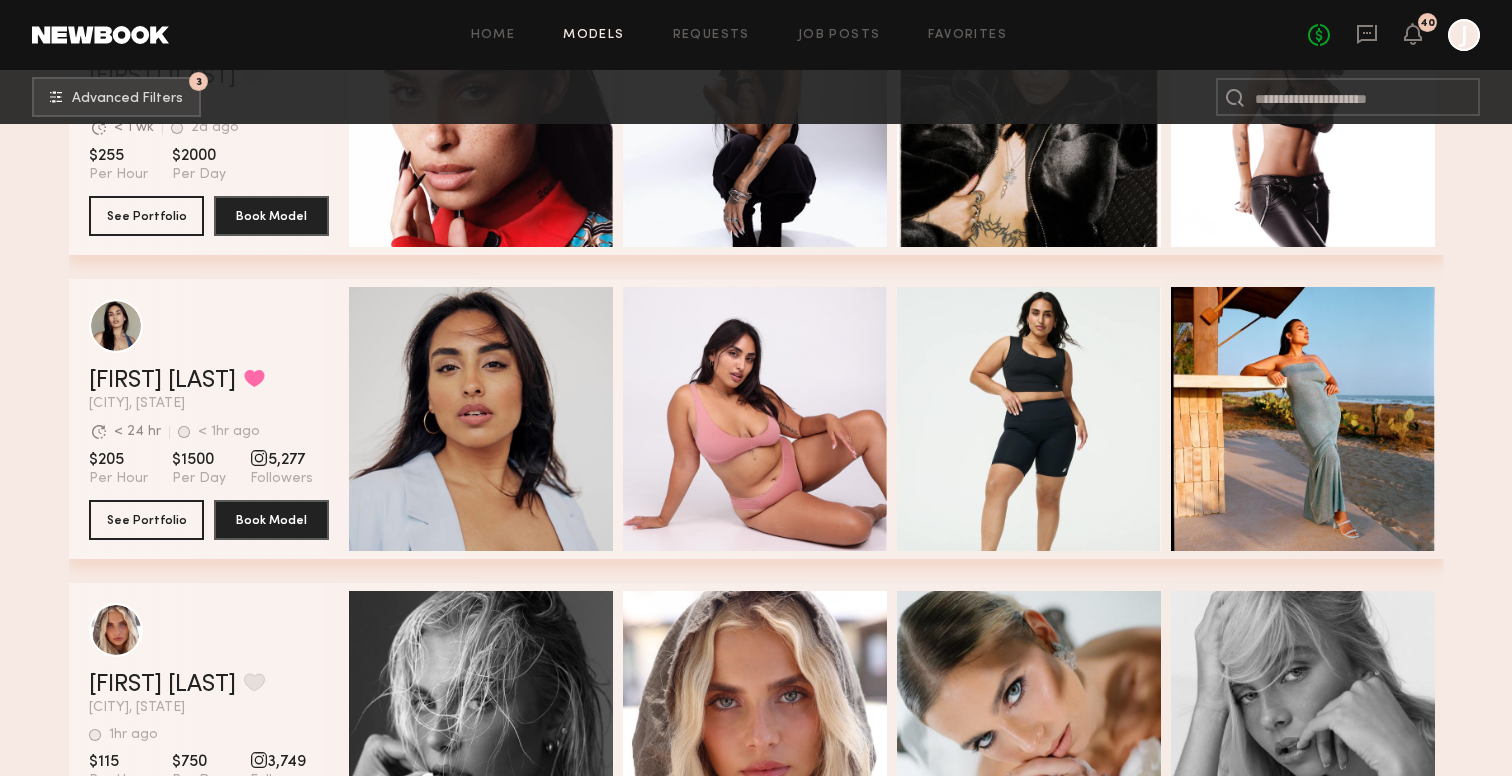 scroll, scrollTop: 16921, scrollLeft: 0, axis: vertical 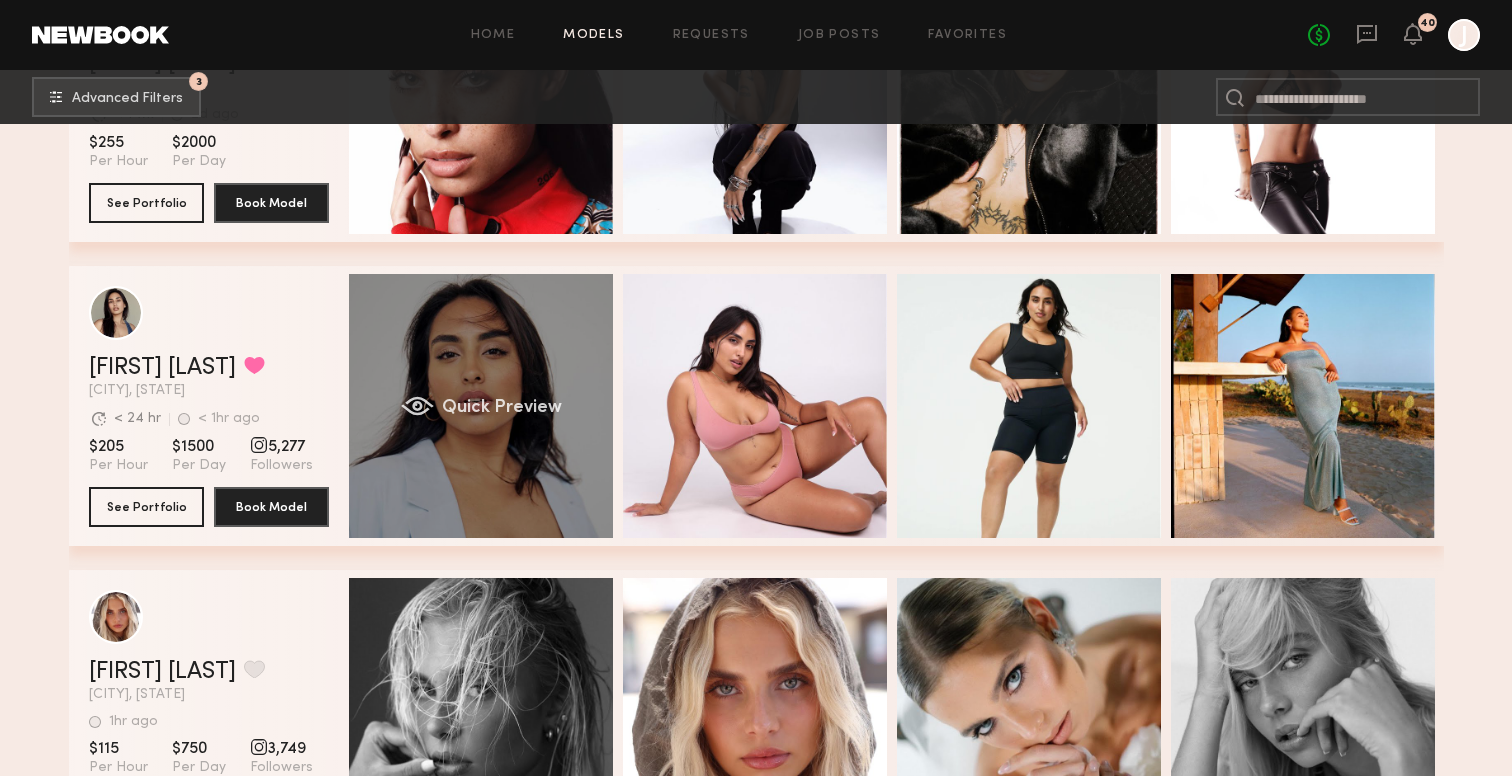 click on "Quick Preview" 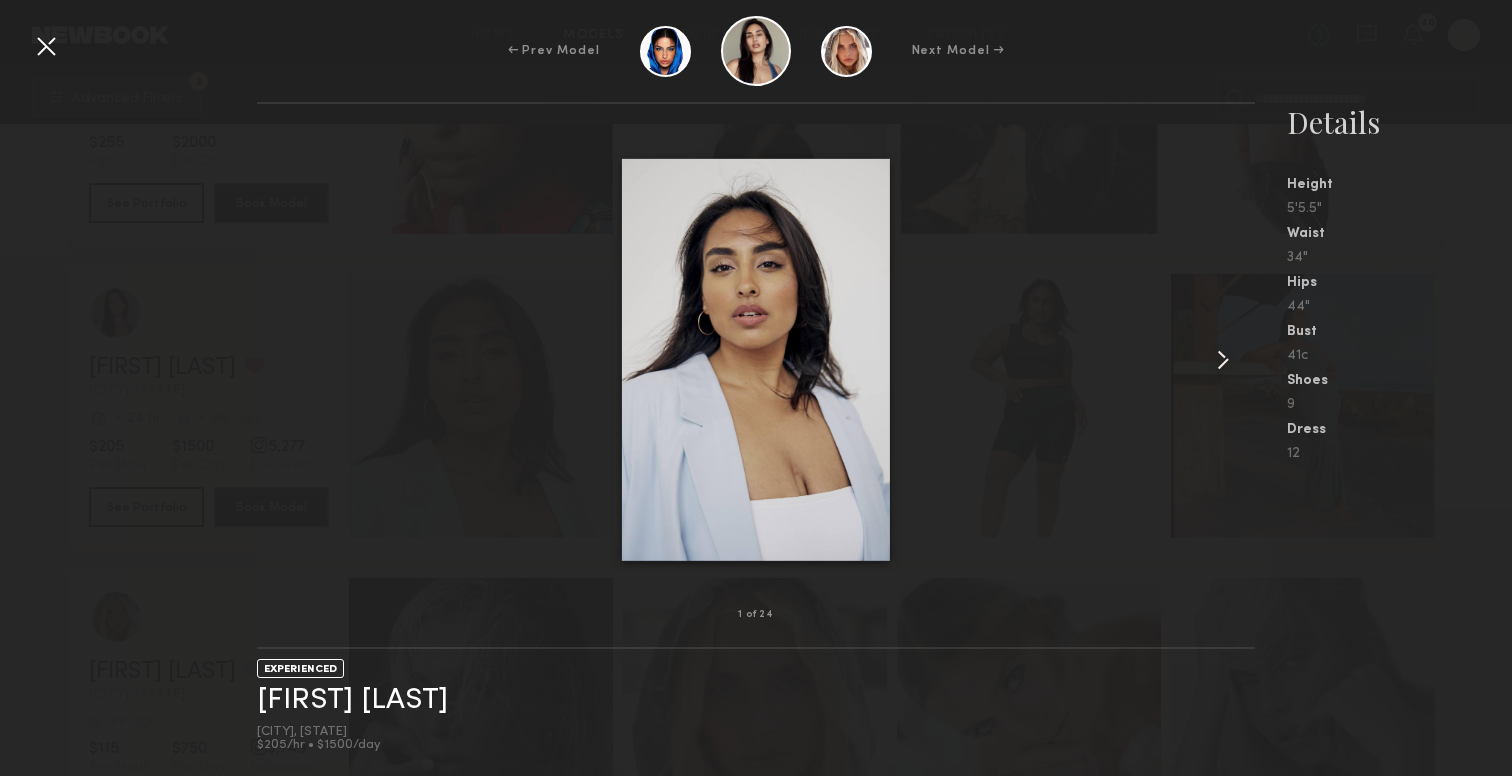 click at bounding box center (1223, 360) 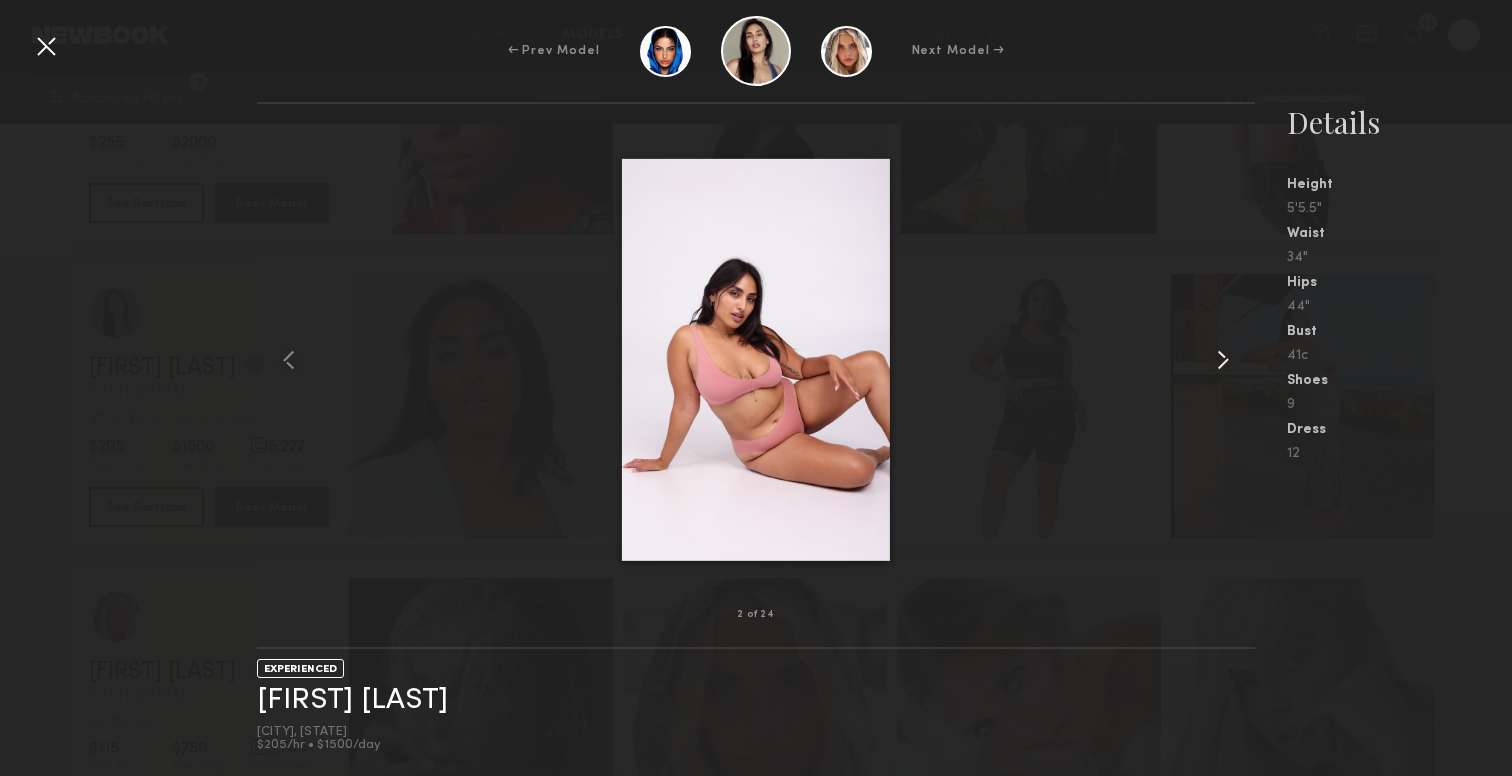 click at bounding box center [1223, 360] 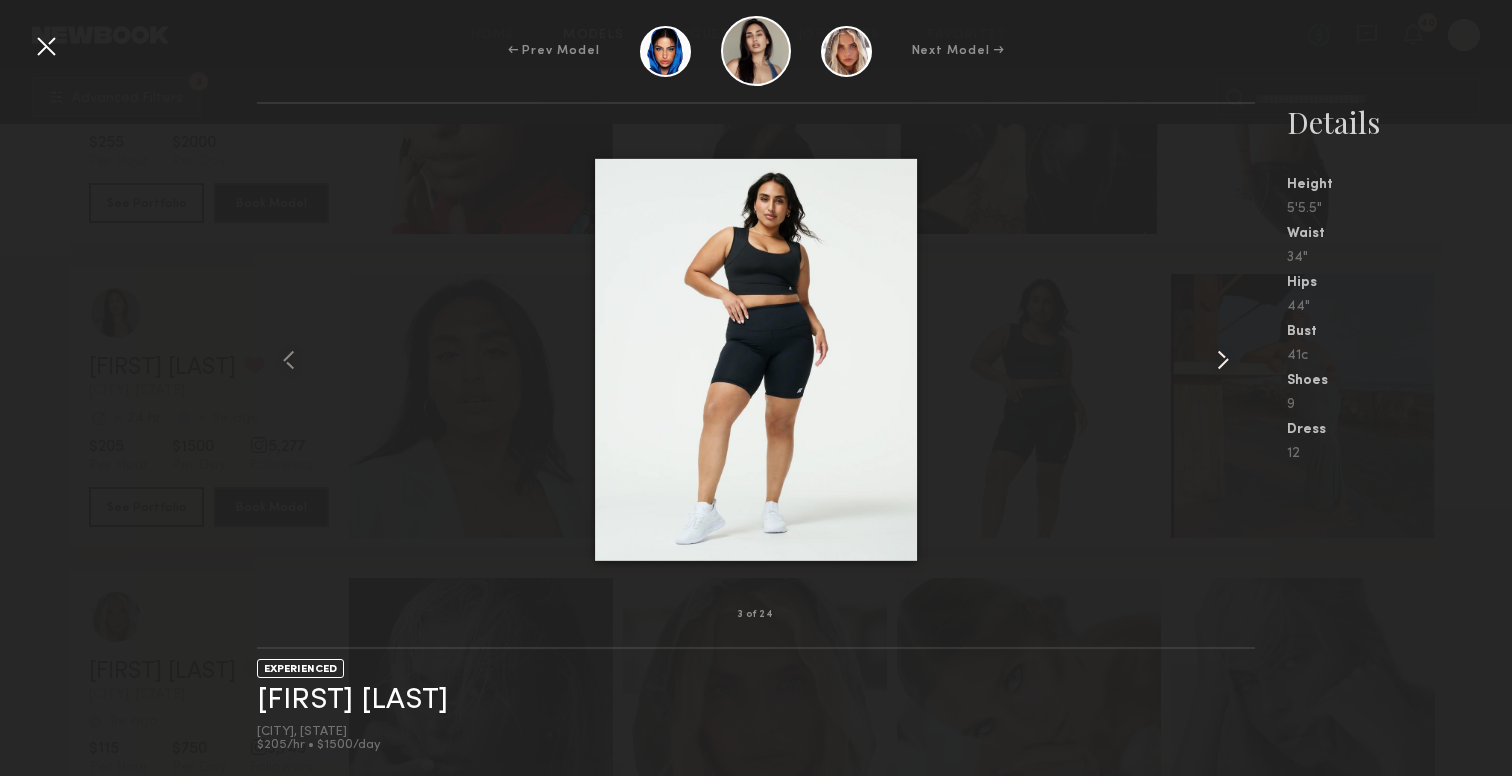 click at bounding box center [1223, 360] 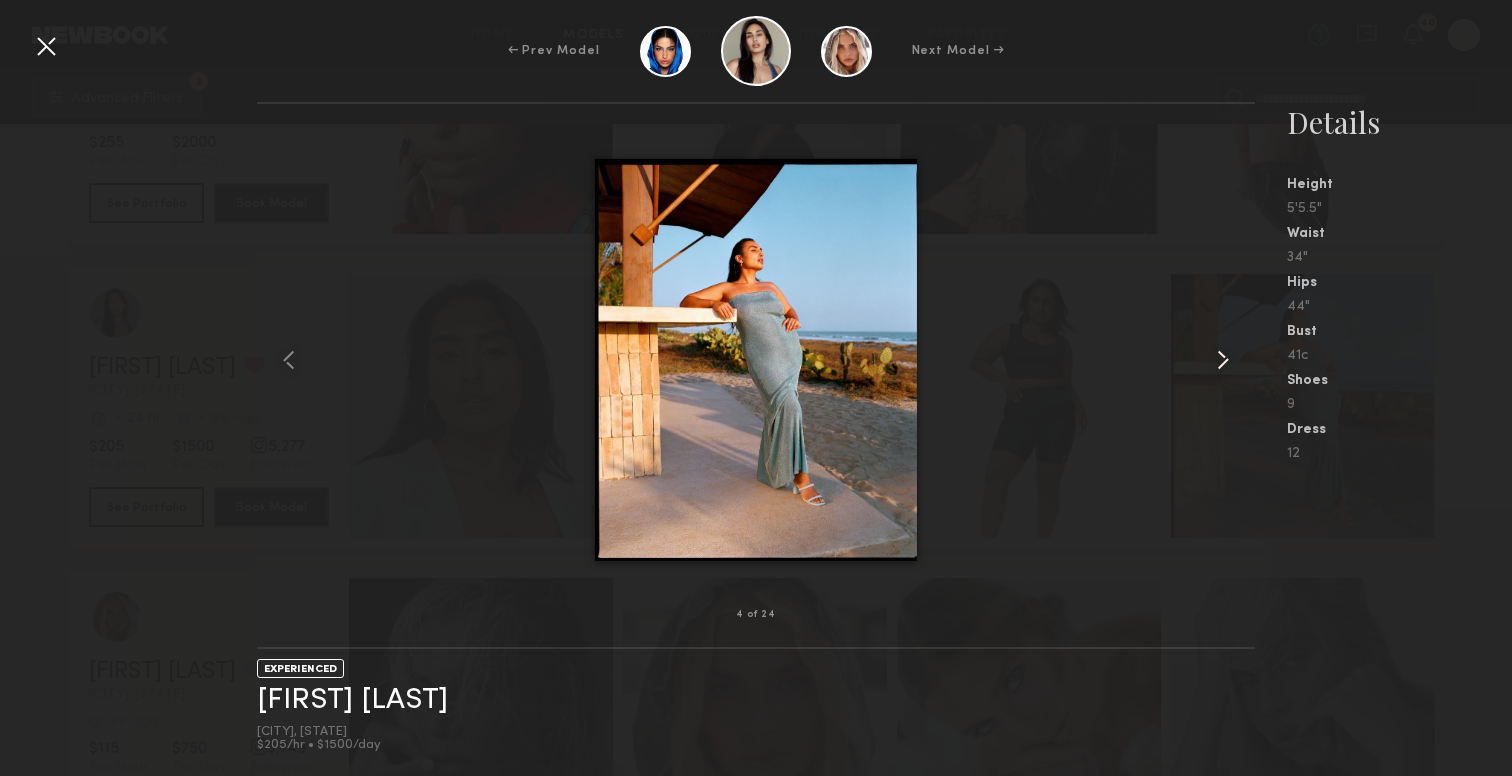 click at bounding box center (1223, 360) 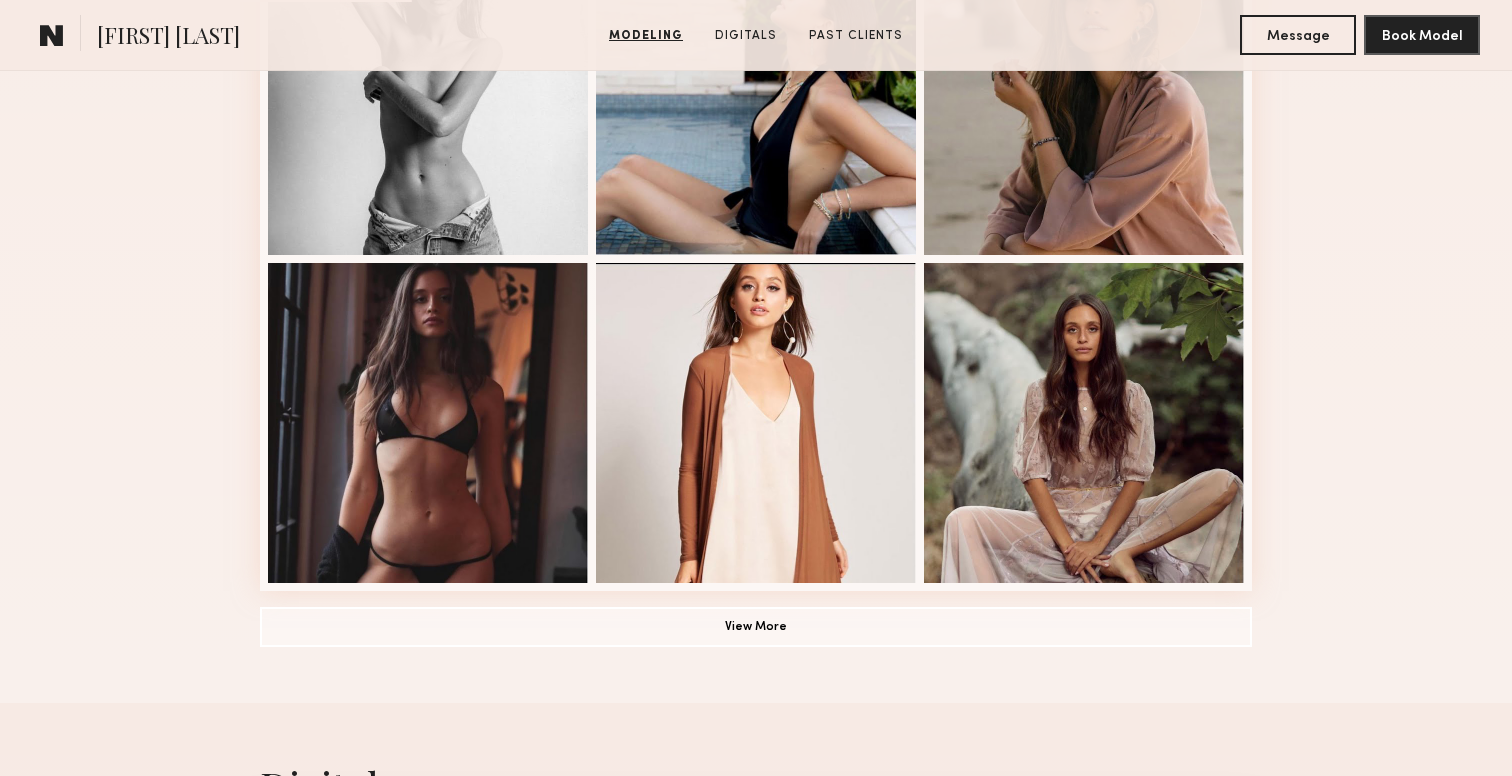 scroll, scrollTop: 1459, scrollLeft: 0, axis: vertical 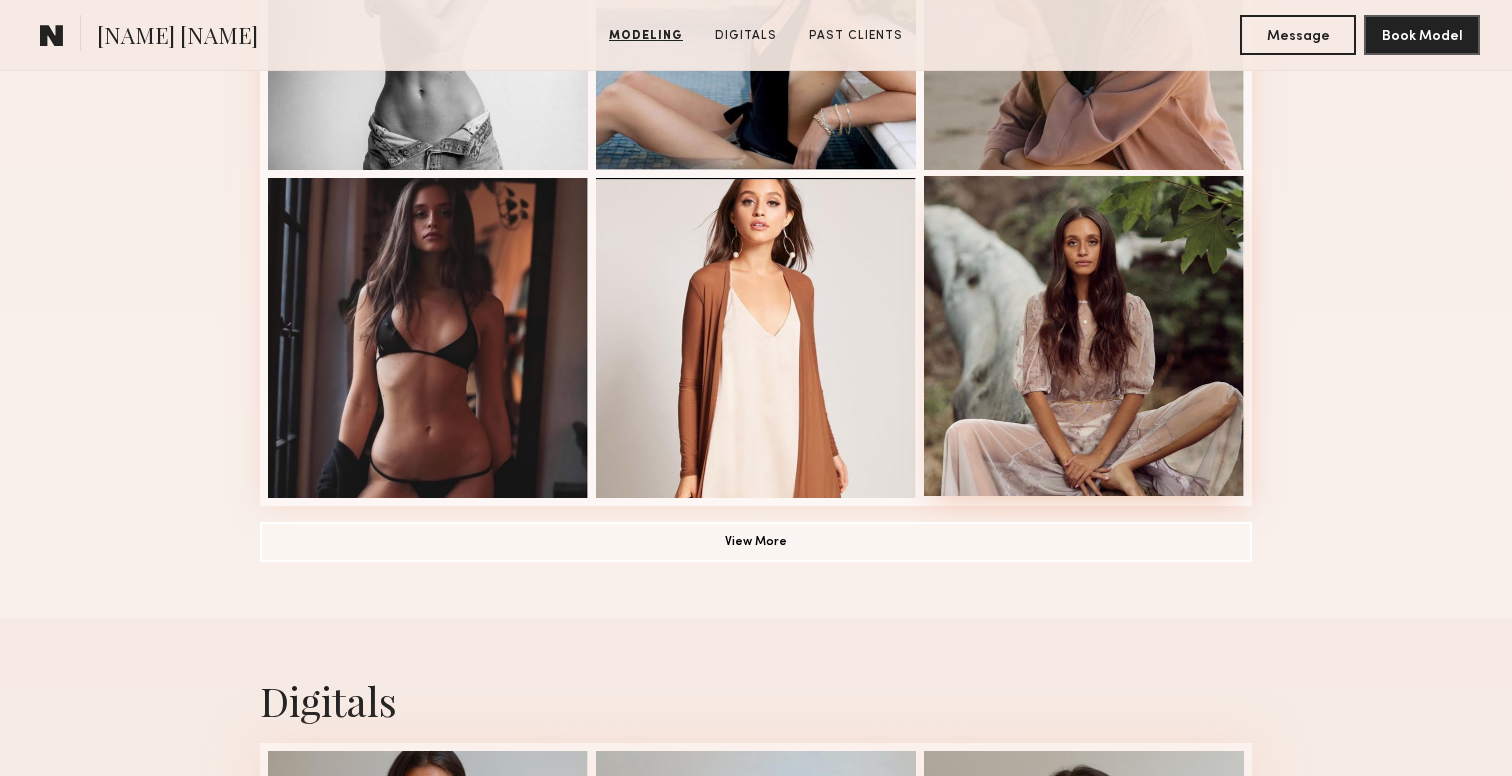 click at bounding box center (1084, 336) 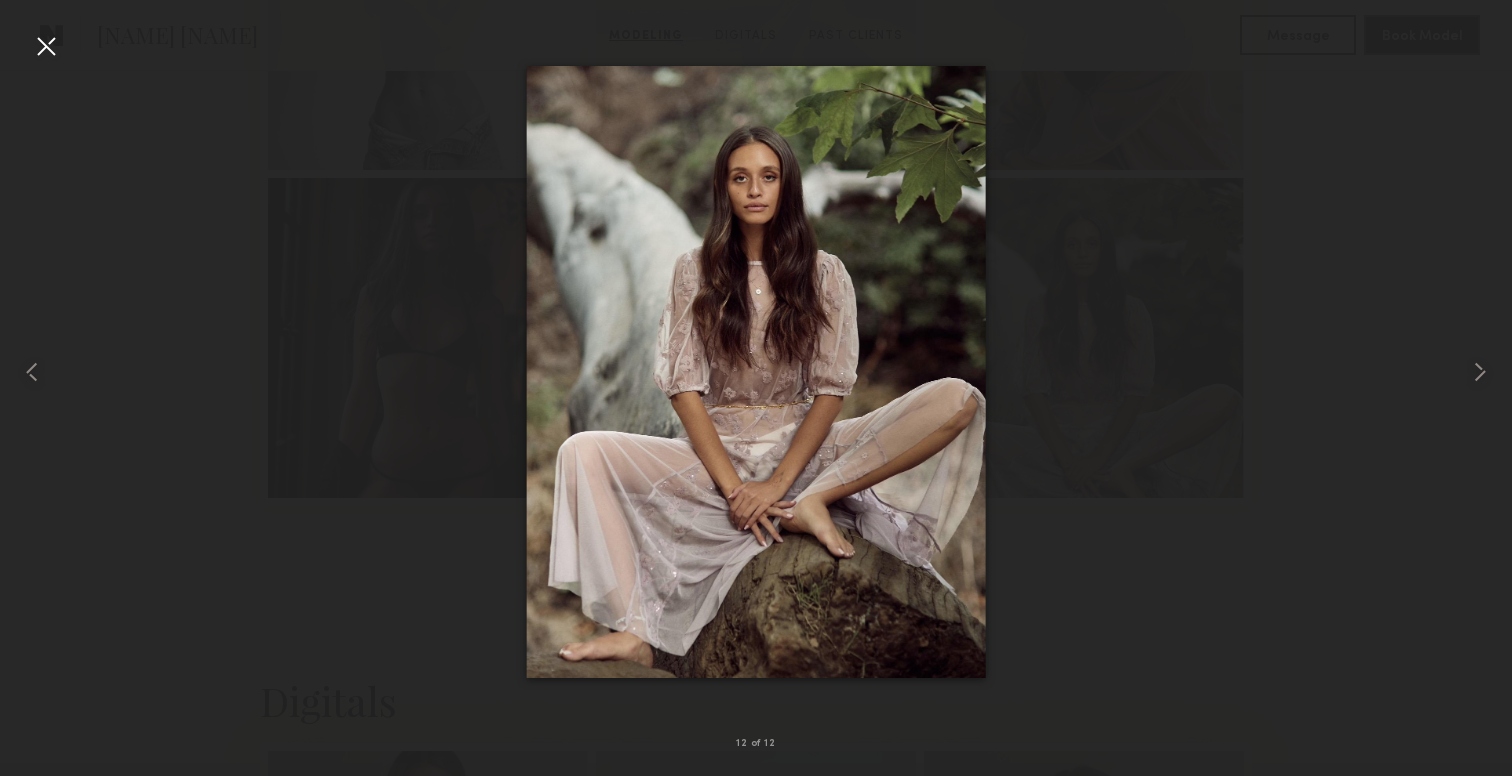 click at bounding box center (756, 372) 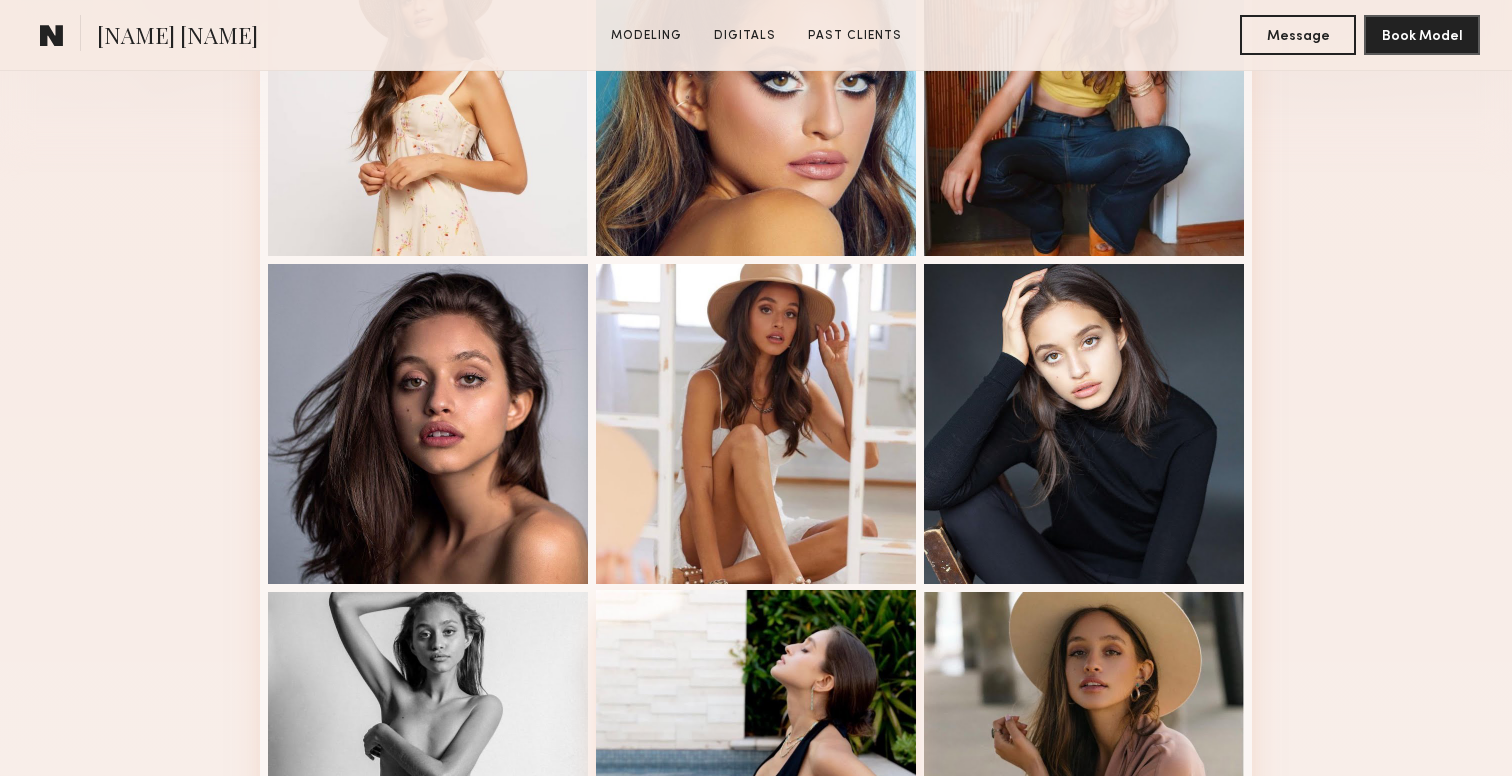 scroll, scrollTop: 727, scrollLeft: 0, axis: vertical 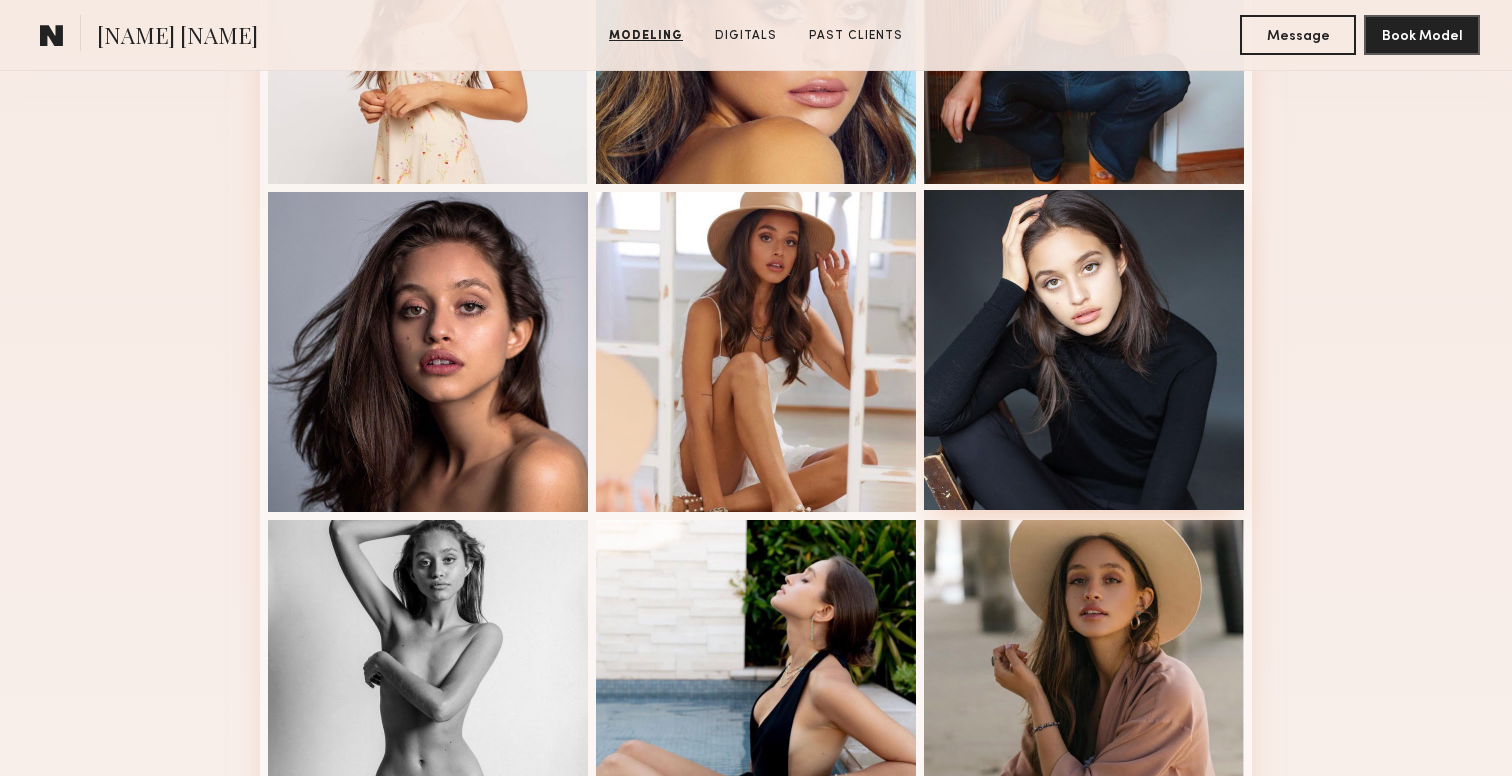 click at bounding box center [1084, 350] 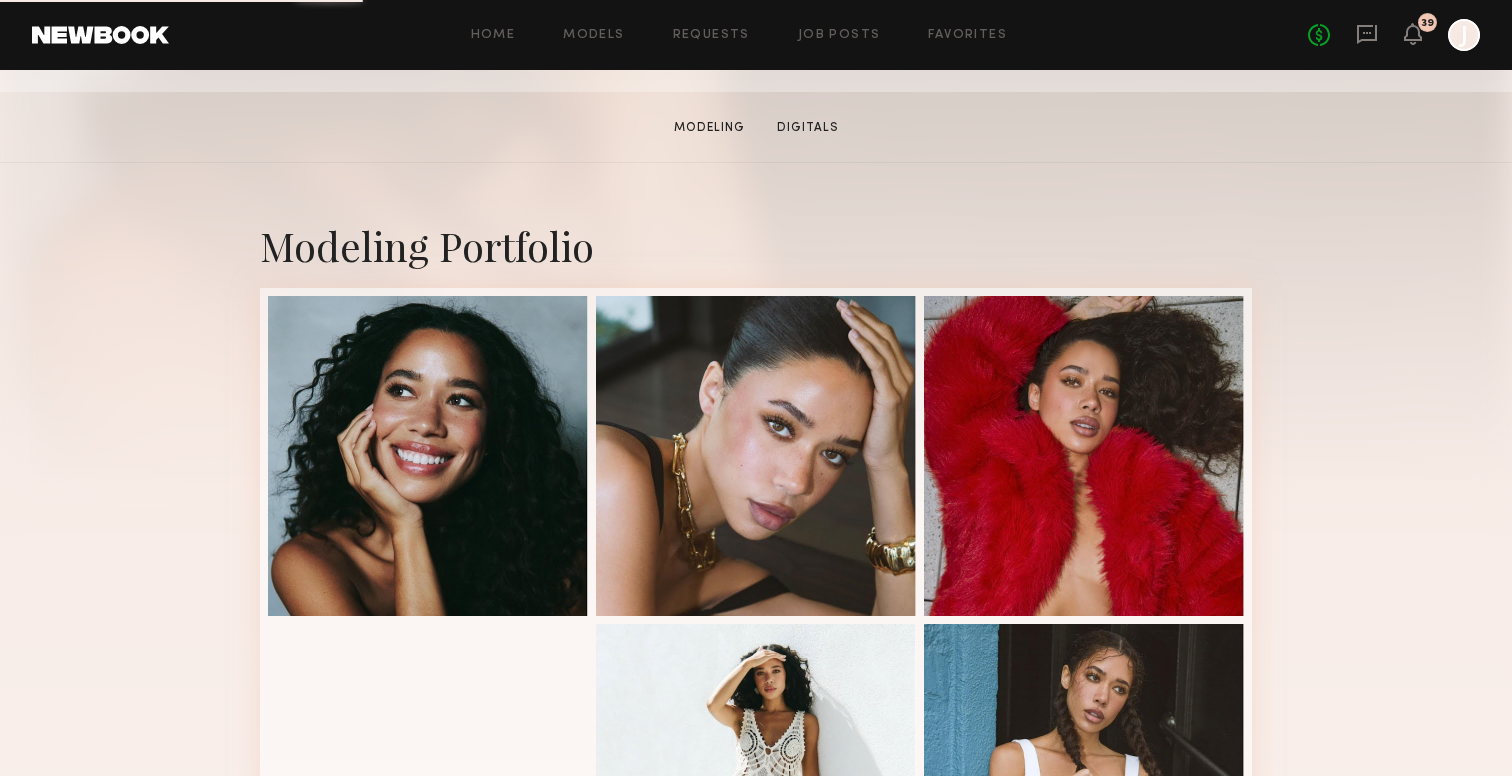 scroll, scrollTop: 297, scrollLeft: 0, axis: vertical 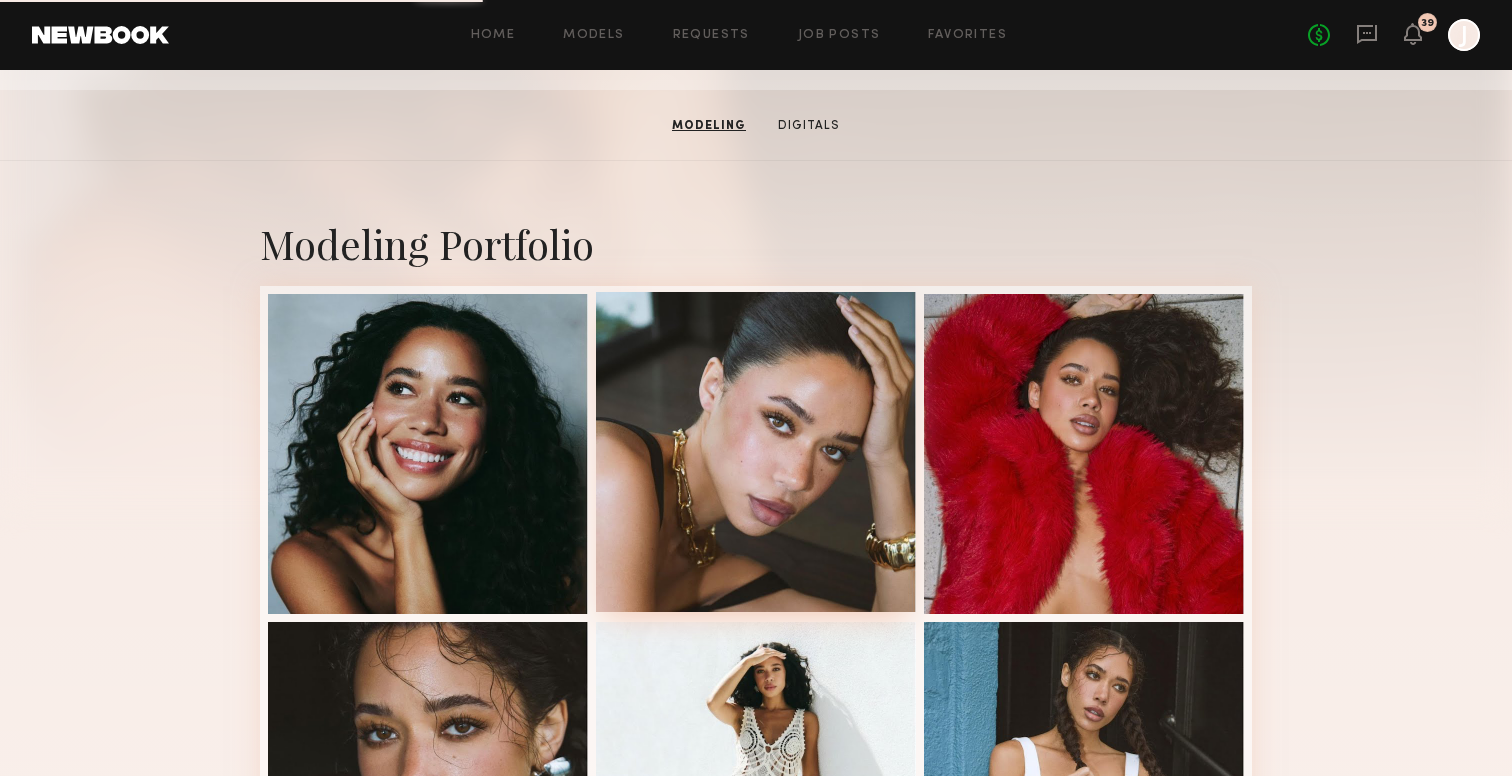 click at bounding box center (756, 452) 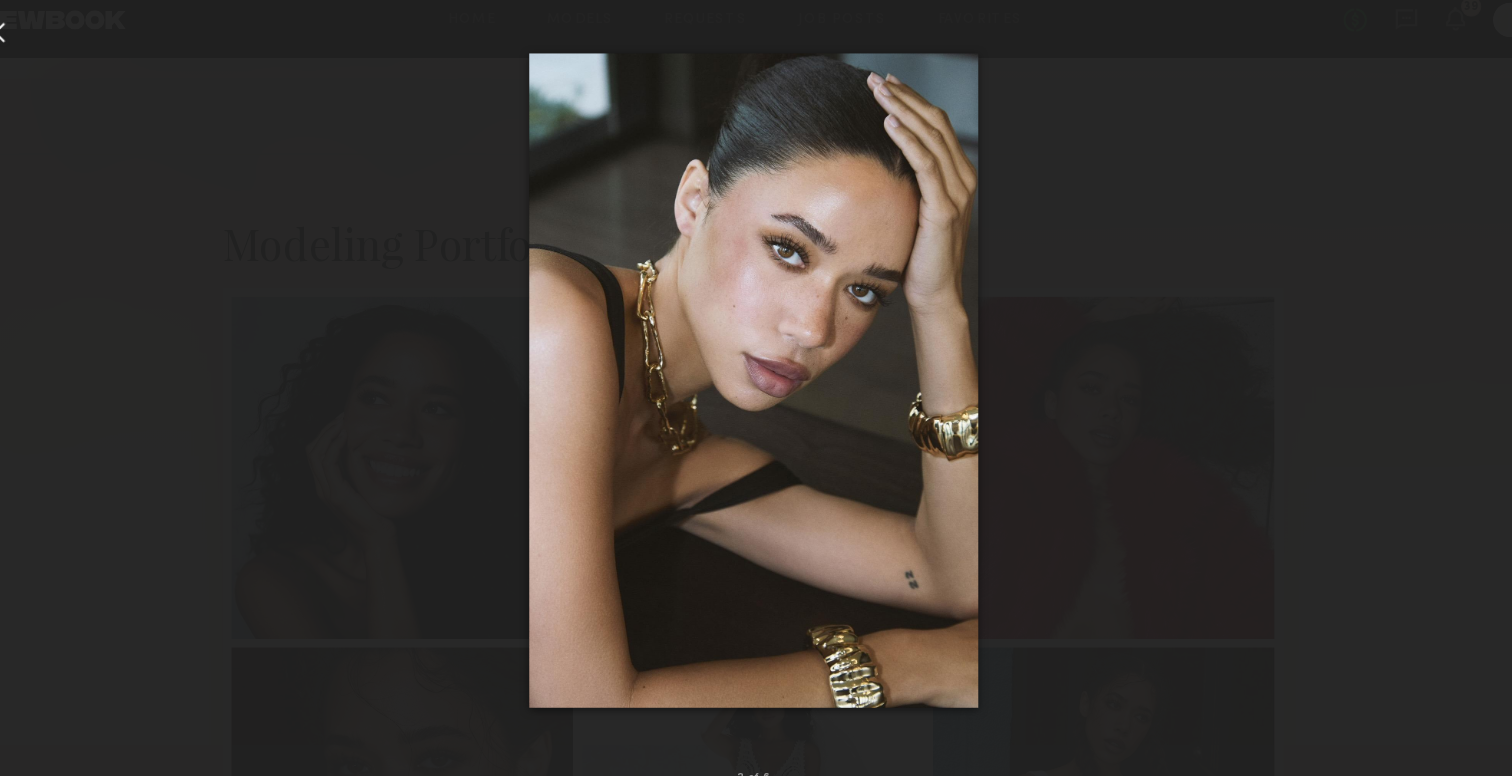 click at bounding box center [756, 372] 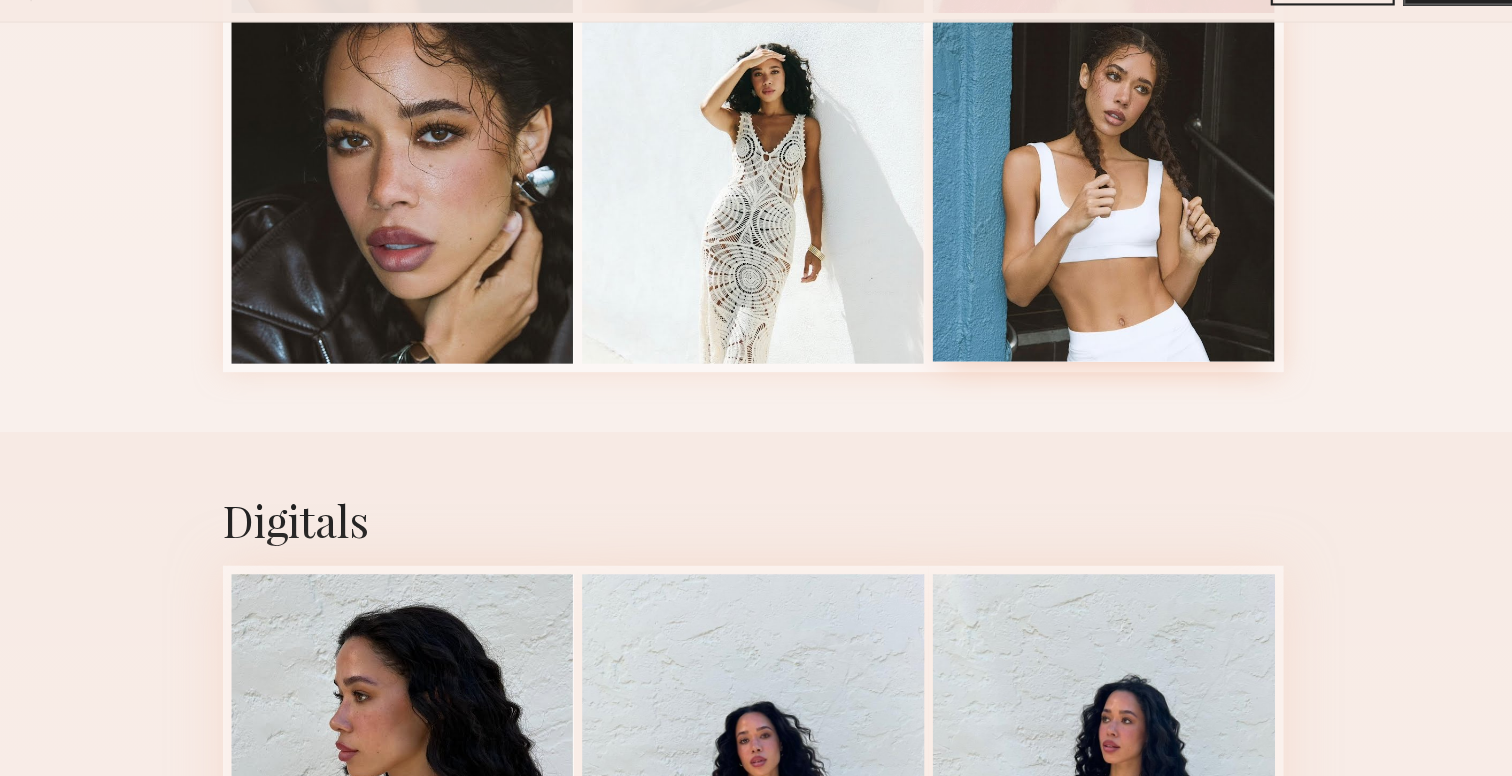 scroll, scrollTop: 1302, scrollLeft: 0, axis: vertical 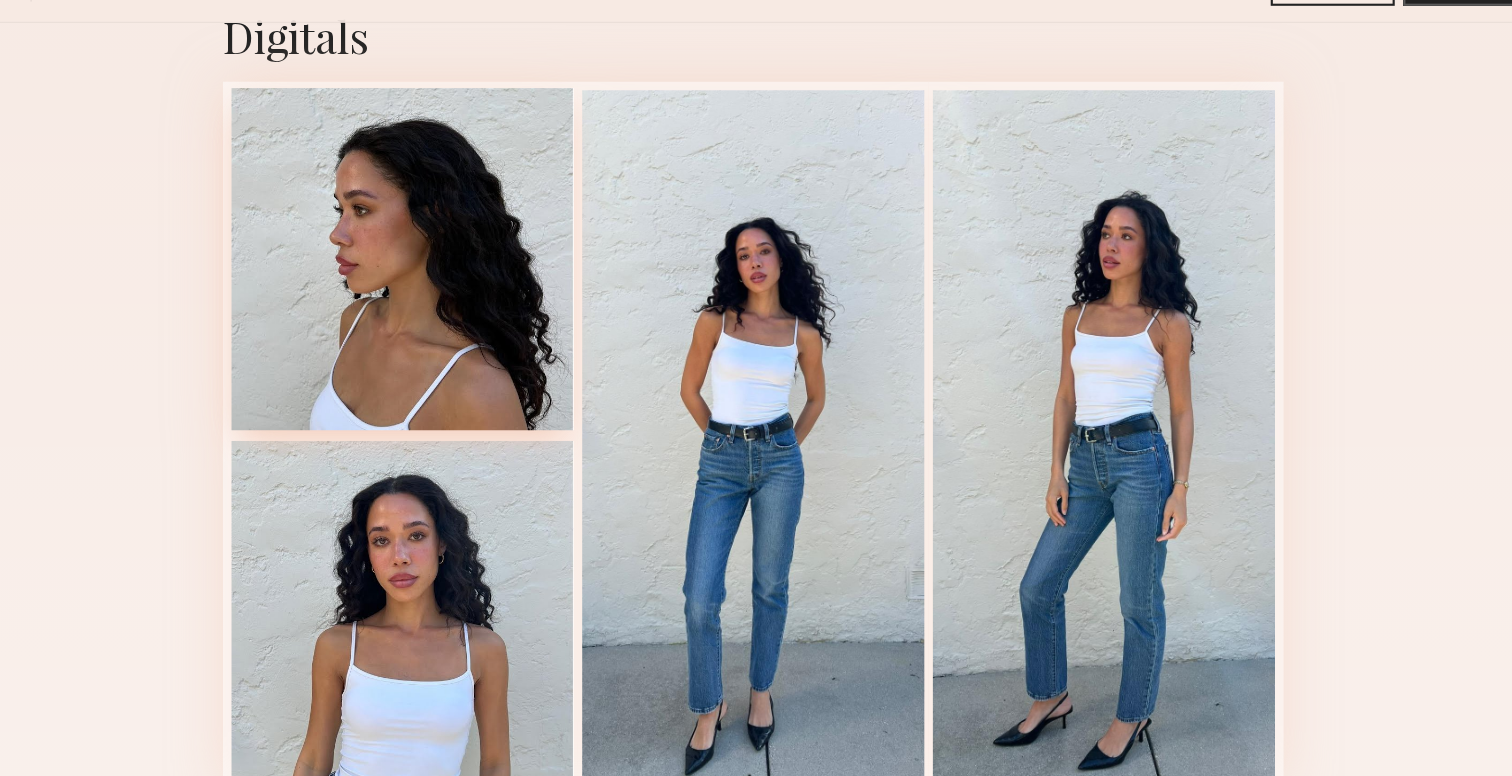click at bounding box center [428, 292] 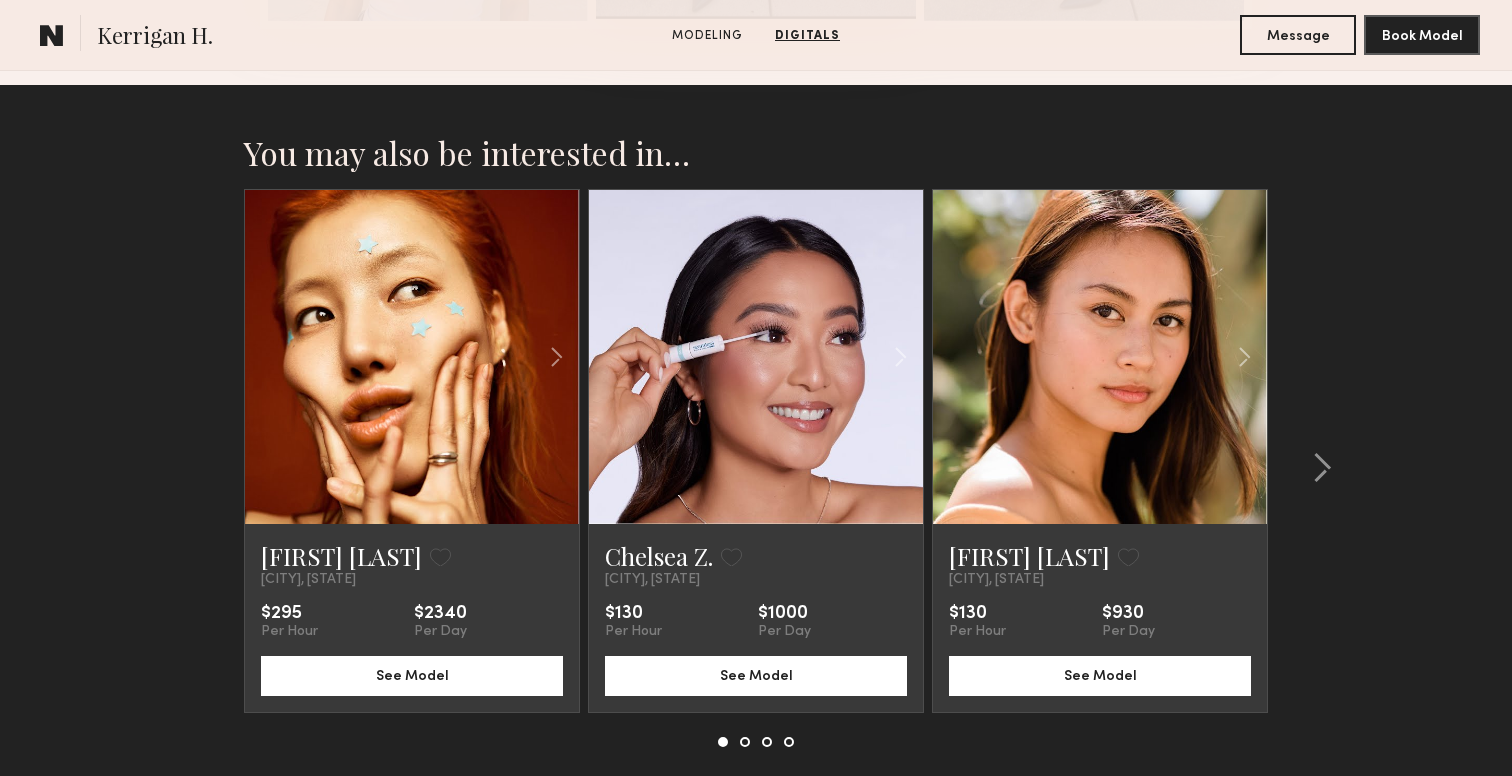 scroll, scrollTop: 2181, scrollLeft: 0, axis: vertical 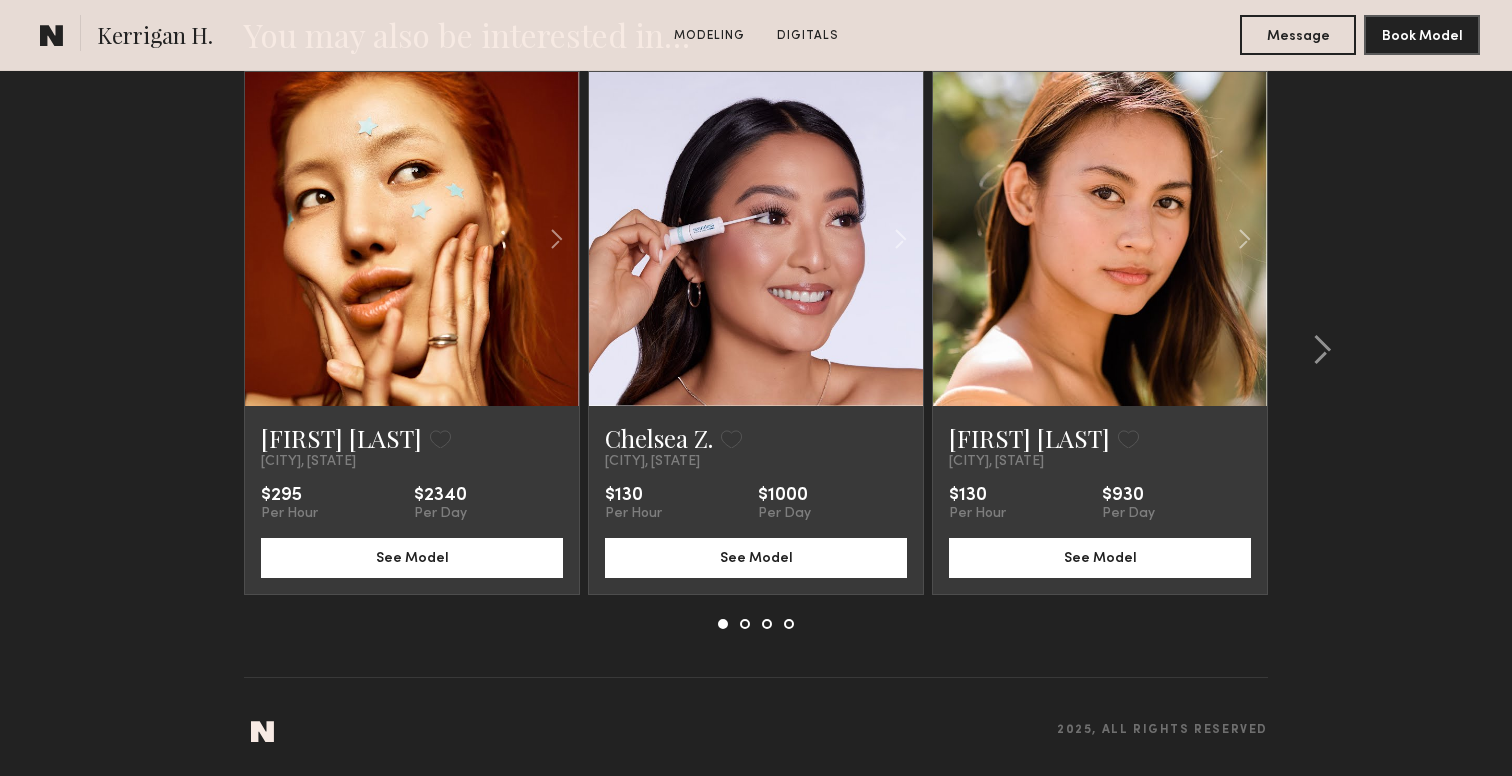 click 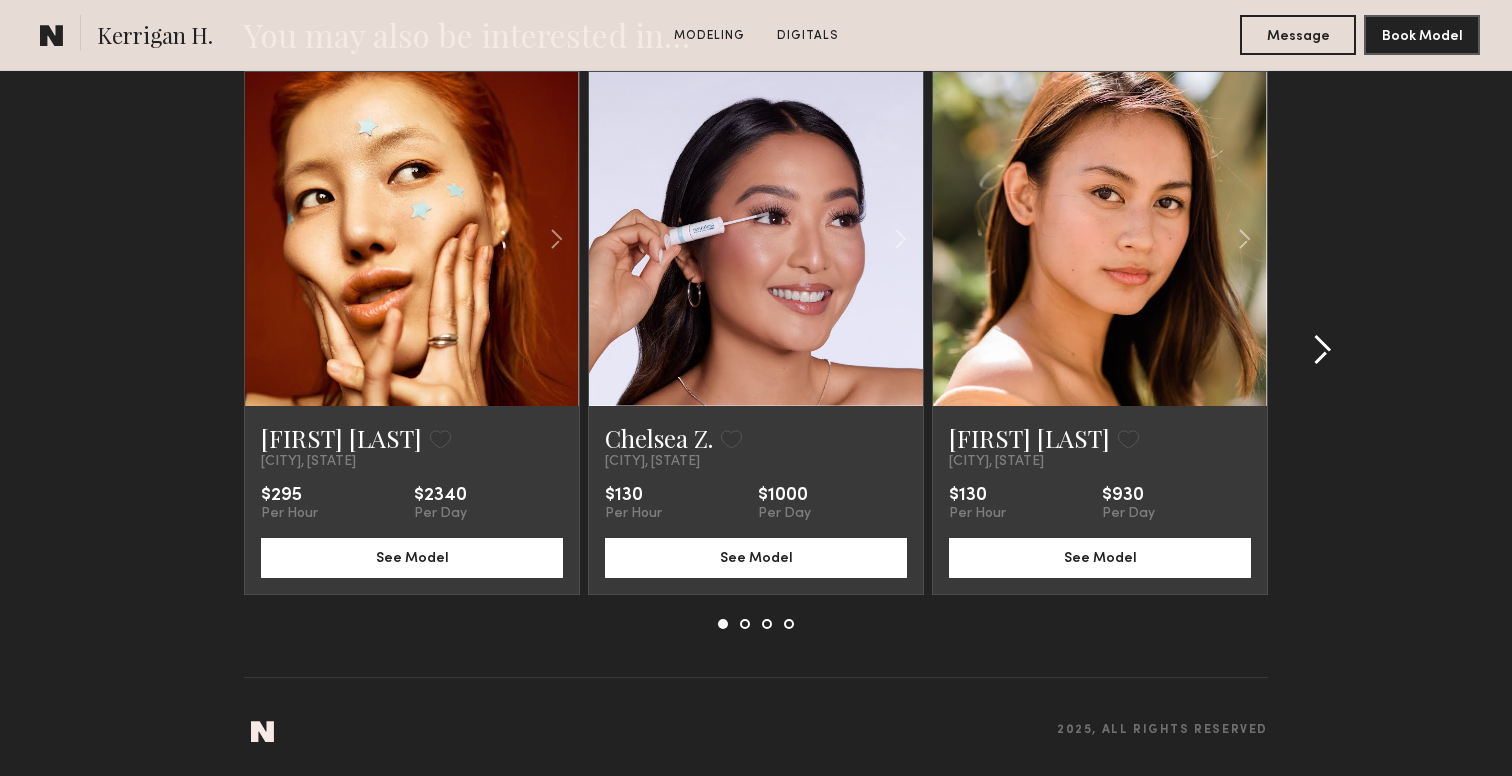 click 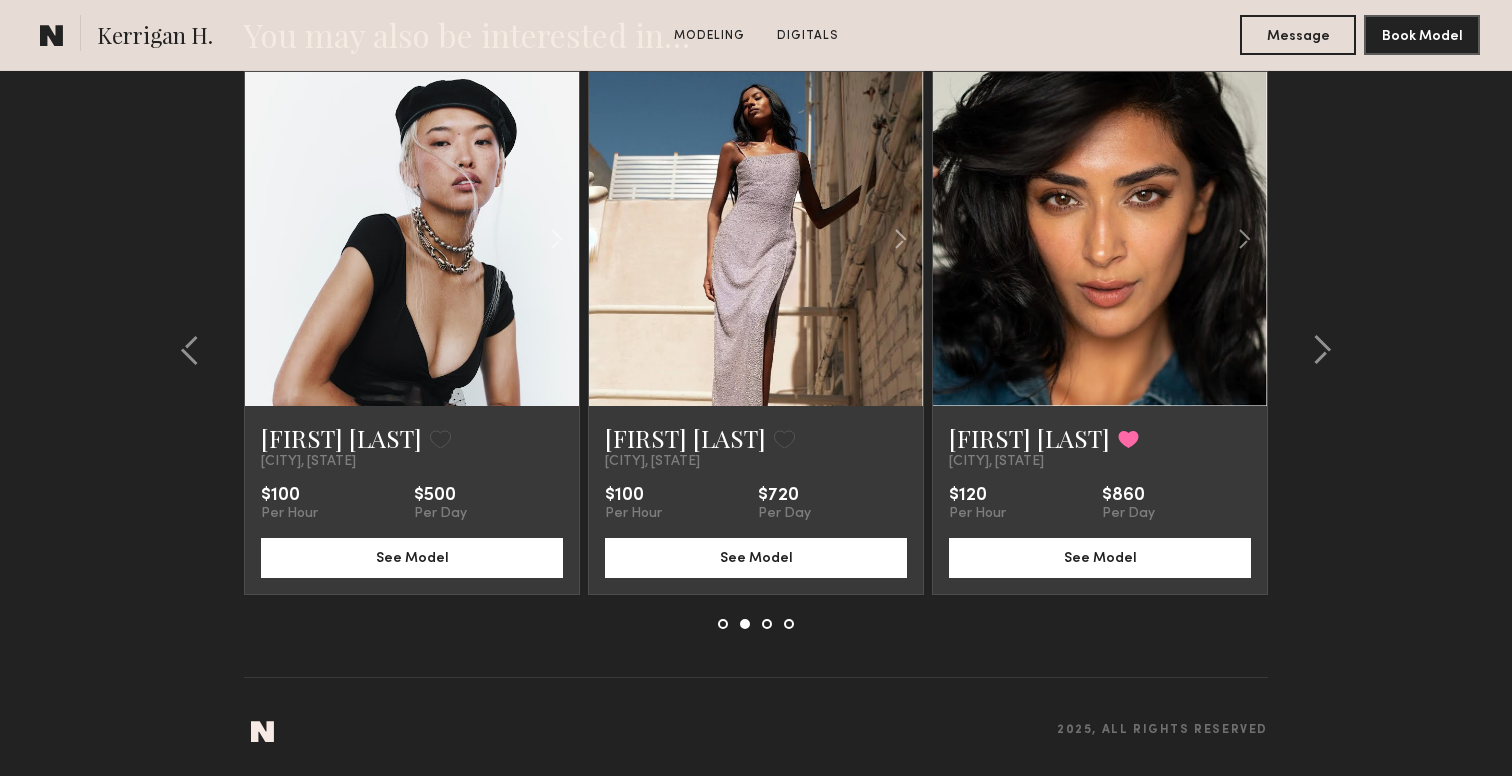 click on "You may also be interested in…   Mikaela K.  Favorite  Los Angeles, CA   $295  Per Hour  $2340  Per Day See Model  Chelsea Z.  Favorite  Los Angeles, CA   $130  Per Hour  $1000  Per Day See Model  Tris R.  Favorite  Los Angeles, CA   $130  Per Hour  $930  Per Day See Model  Angel L.  Favorite  Los Angeles, CA   $100  Per Hour  $500  Per Day See Model  Rina R.  Favorite  Los Angeles, CA   $100  Per Hour  $720  Per Day See Model  Jaskiran K.  Favorited  Los Angeles, CA   $120  Per Hour  $860  Per Day See Model  Bidisha L.  Favorited  Los Angeles, CA   $80  Per Hour  $570  Per Day See Model  Keagan L.  Favorite  Los Angeles, CA   $200  Per Hour  $1440  Per Day See Model  Royce V.  Favorite  Los Angeles, CA   $175  Per Hour  $1200  Per Day See Model  Chase M.  Favorite  Los Angeles, CA   $180  Per Hour  $1400  Per Day See Model  Mikaela K.  Favorite  Los Angeles, CA   $295  Per Hour  $2340  Per Day See Model  Chelsea Z.  Favorite  Los Angeles, CA   $130  Per Hour  $1000  Per Day See Model Favorite" 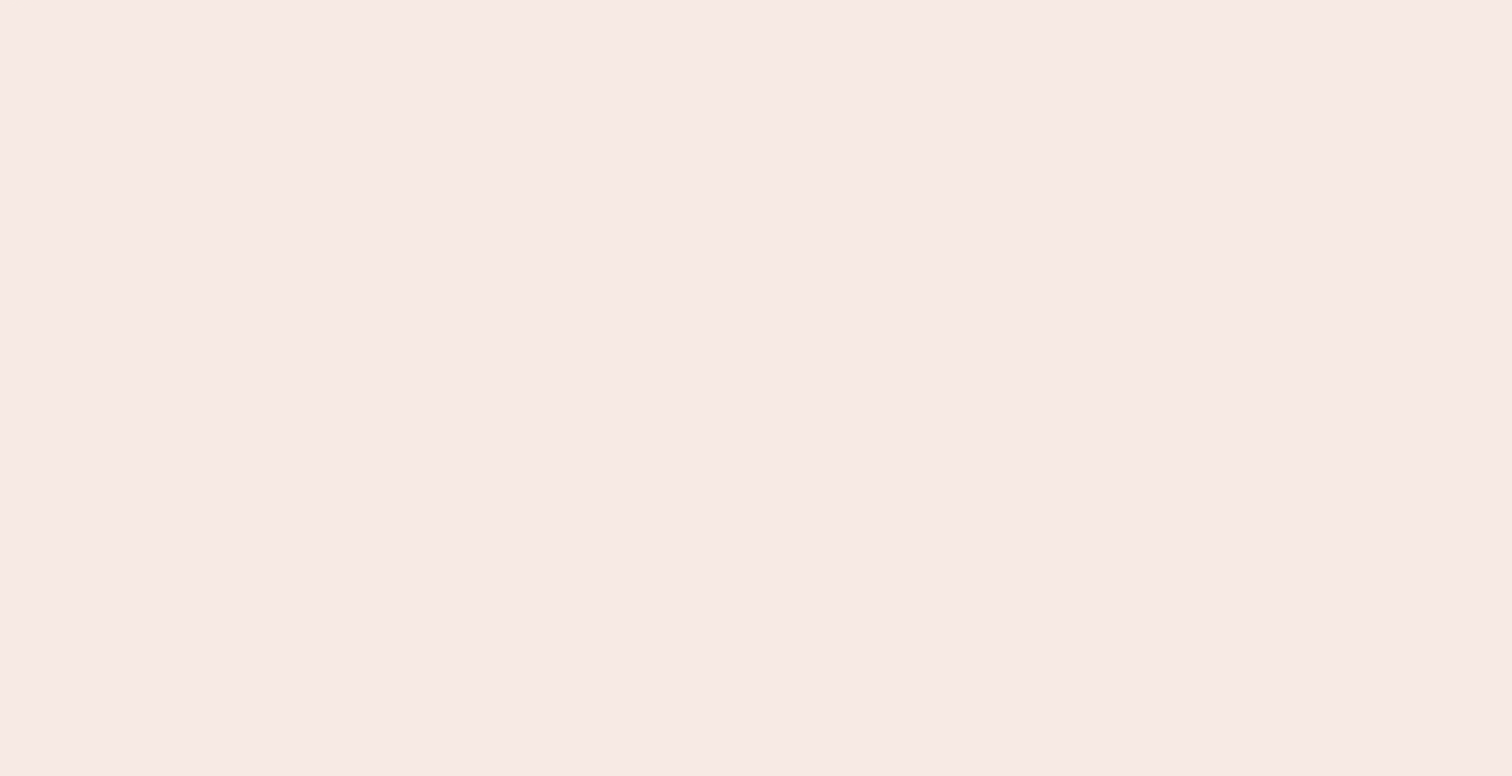 scroll, scrollTop: 0, scrollLeft: 0, axis: both 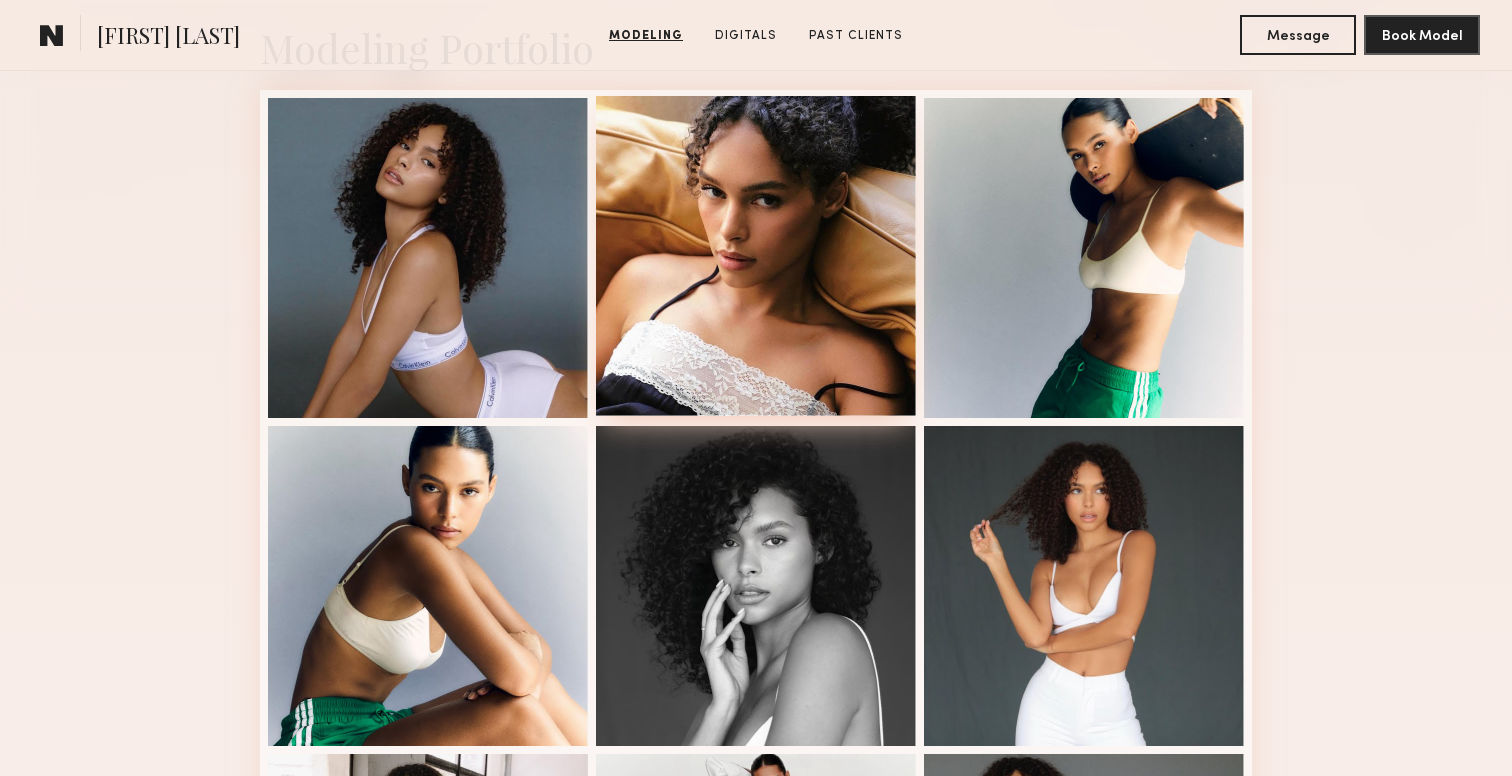 click at bounding box center [756, 256] 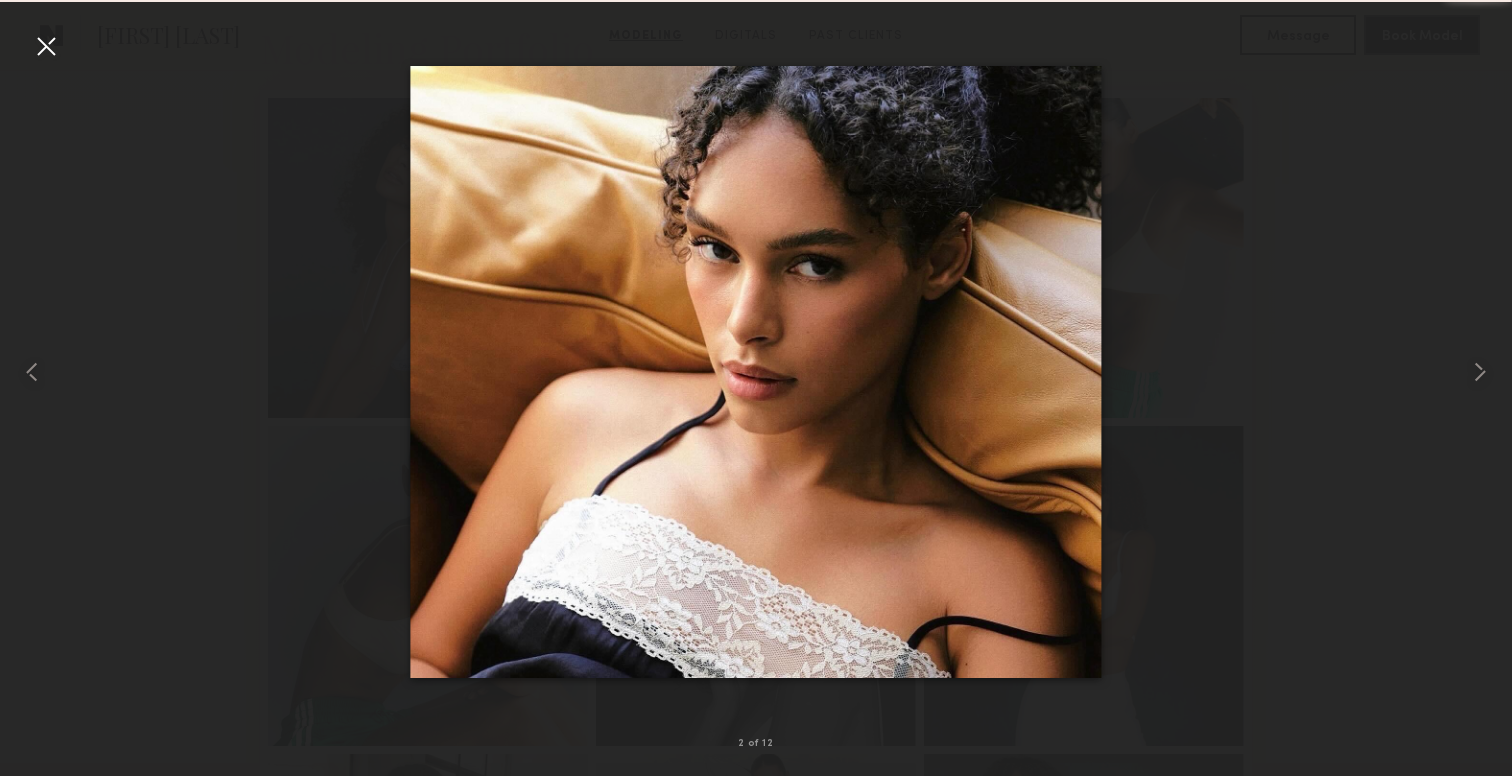 click at bounding box center [756, 372] 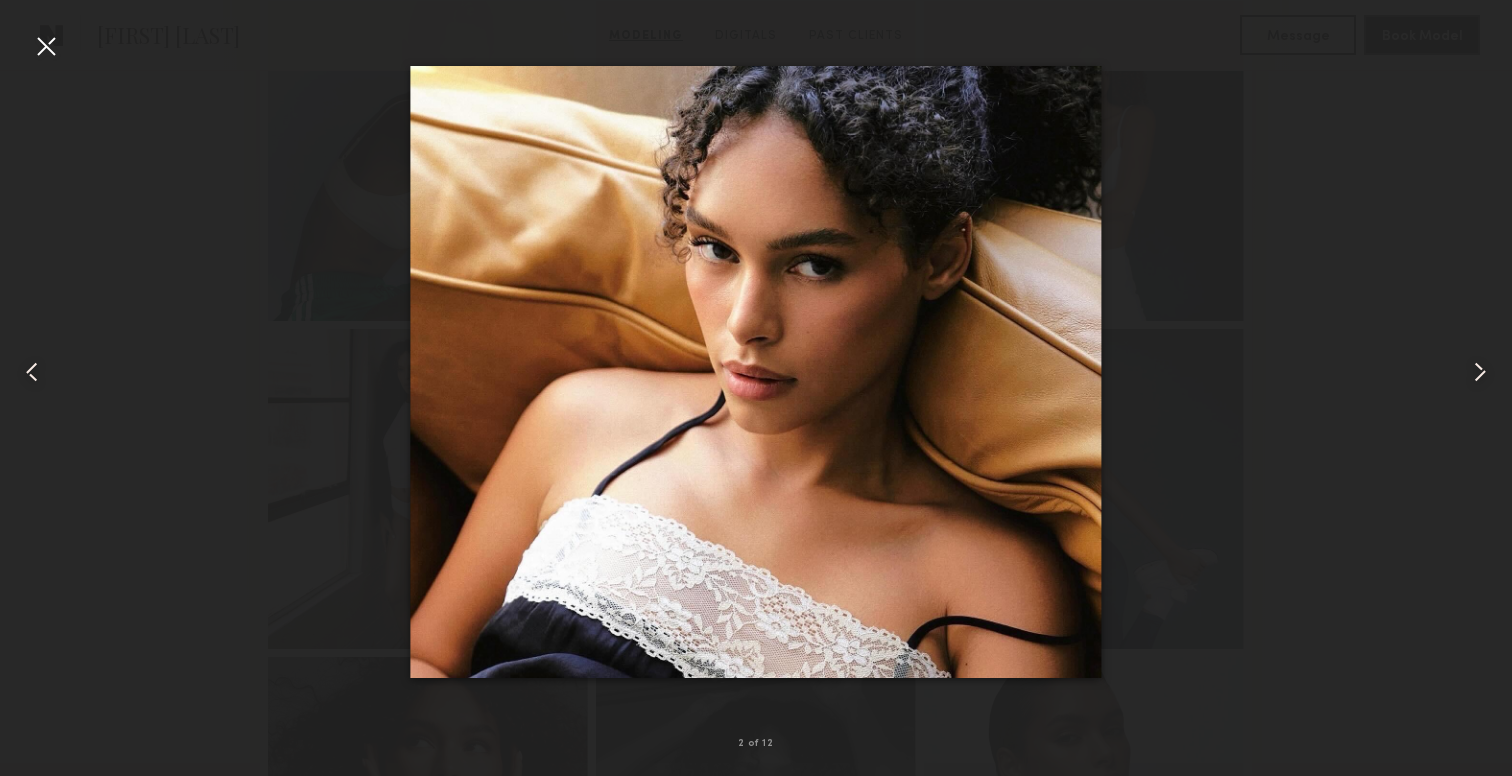 scroll, scrollTop: 1033, scrollLeft: 0, axis: vertical 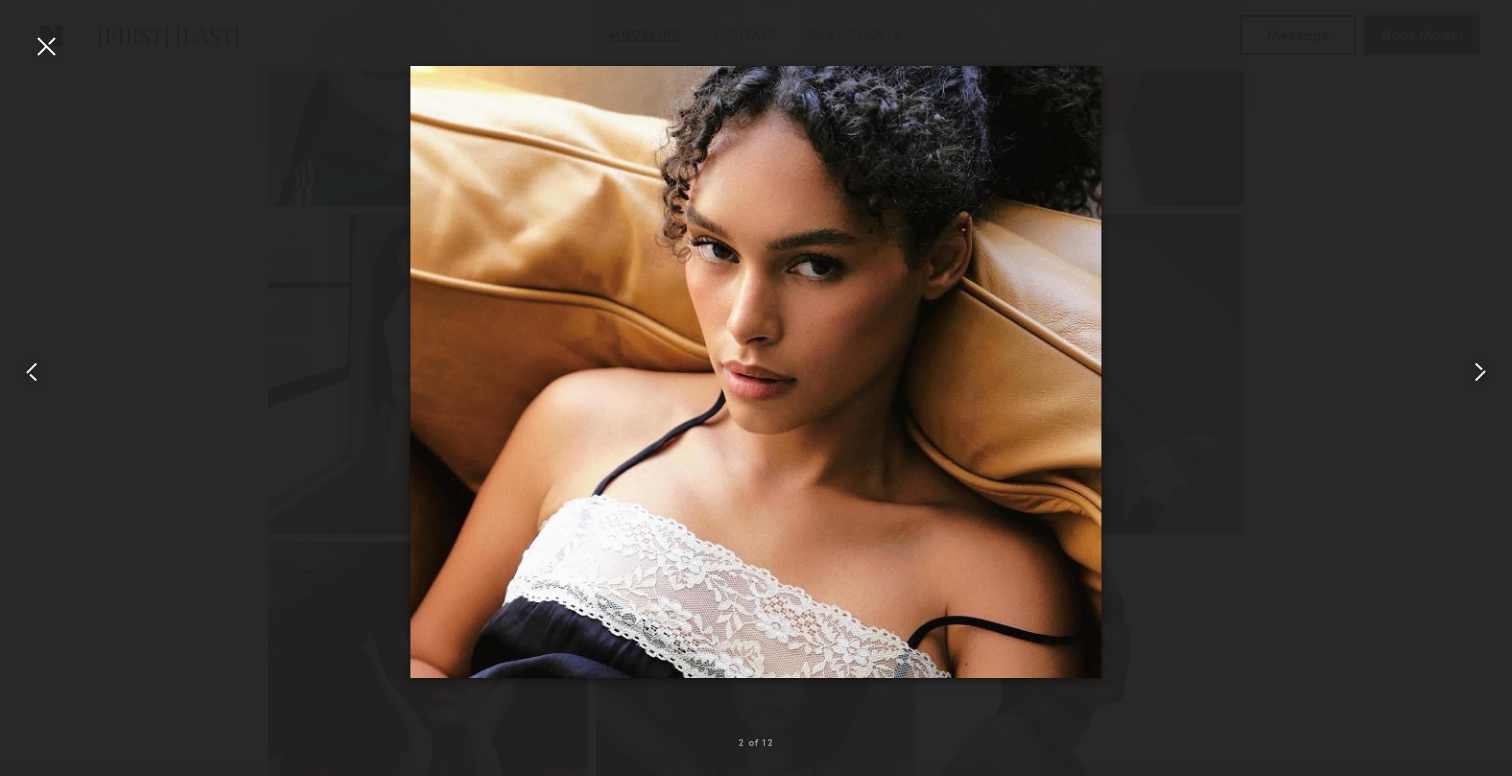 click at bounding box center [756, 372] 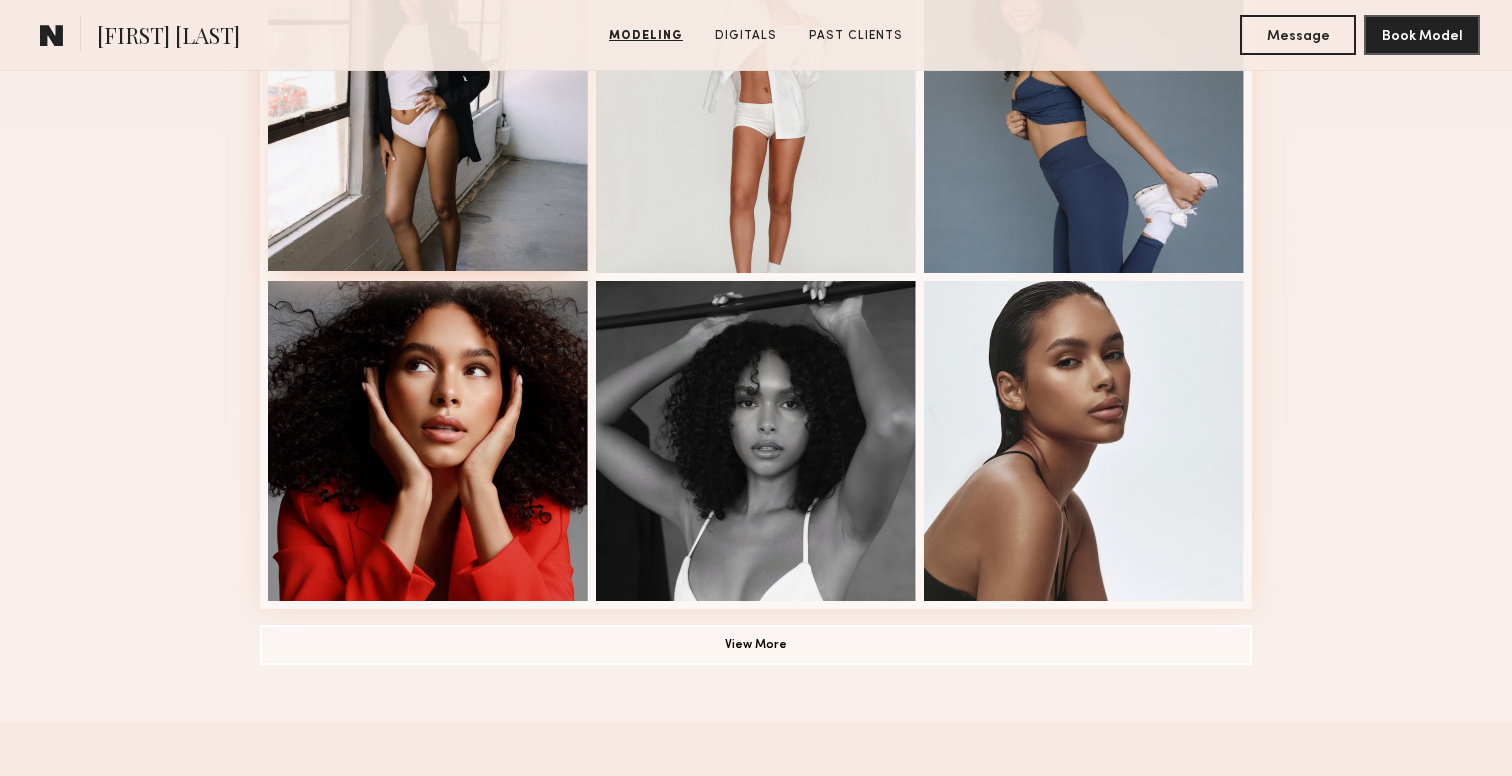 scroll, scrollTop: 1293, scrollLeft: 0, axis: vertical 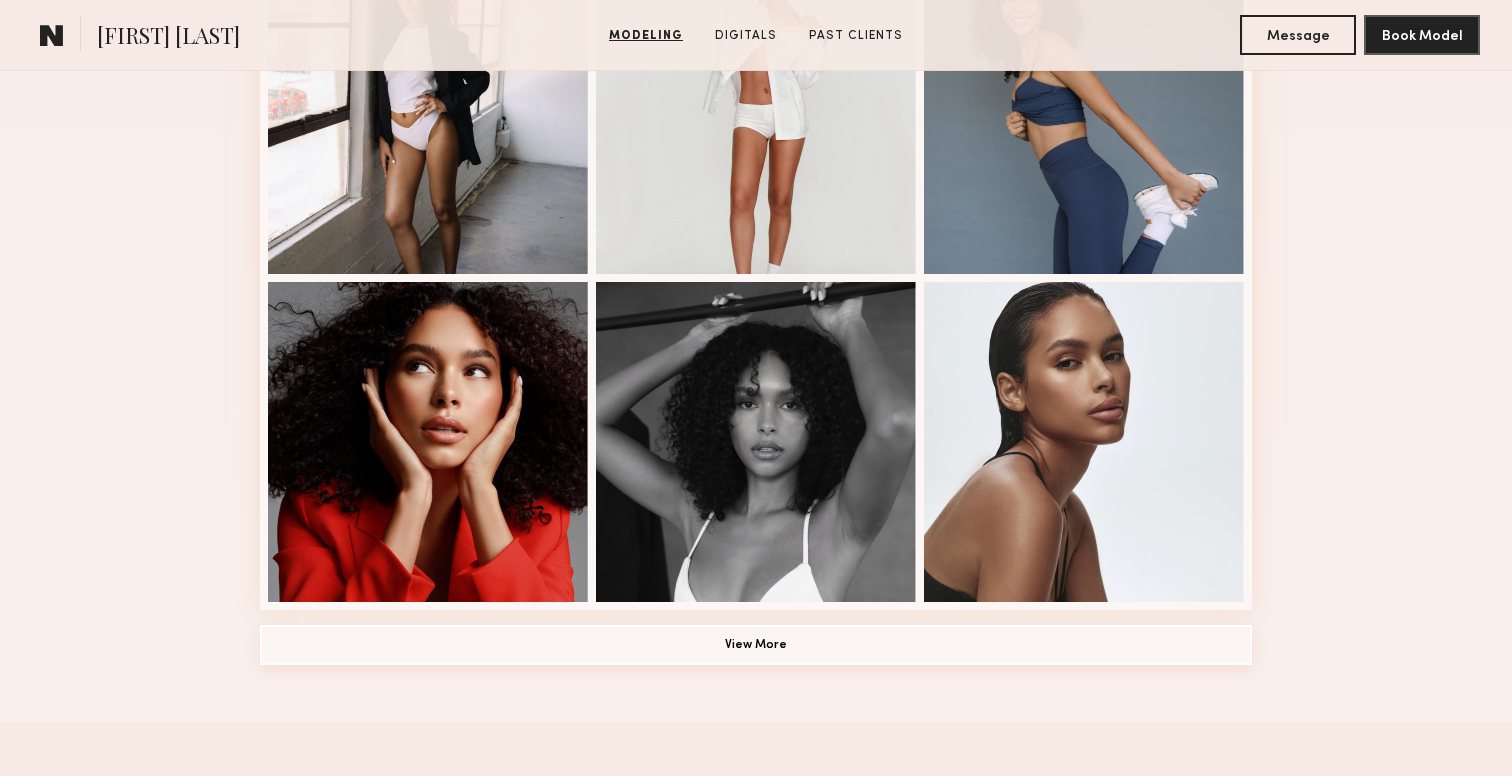click on "View More" 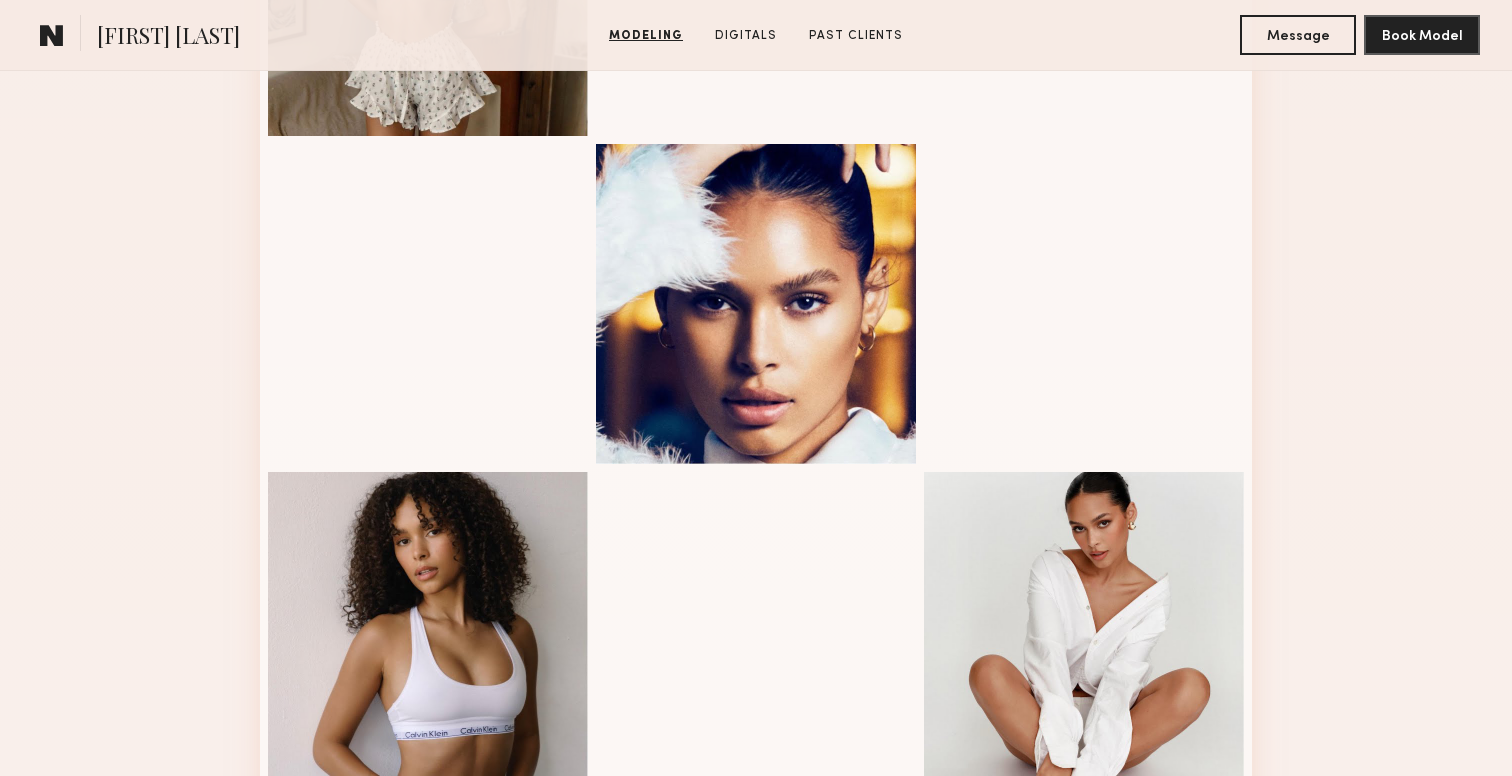scroll, scrollTop: 2447, scrollLeft: 0, axis: vertical 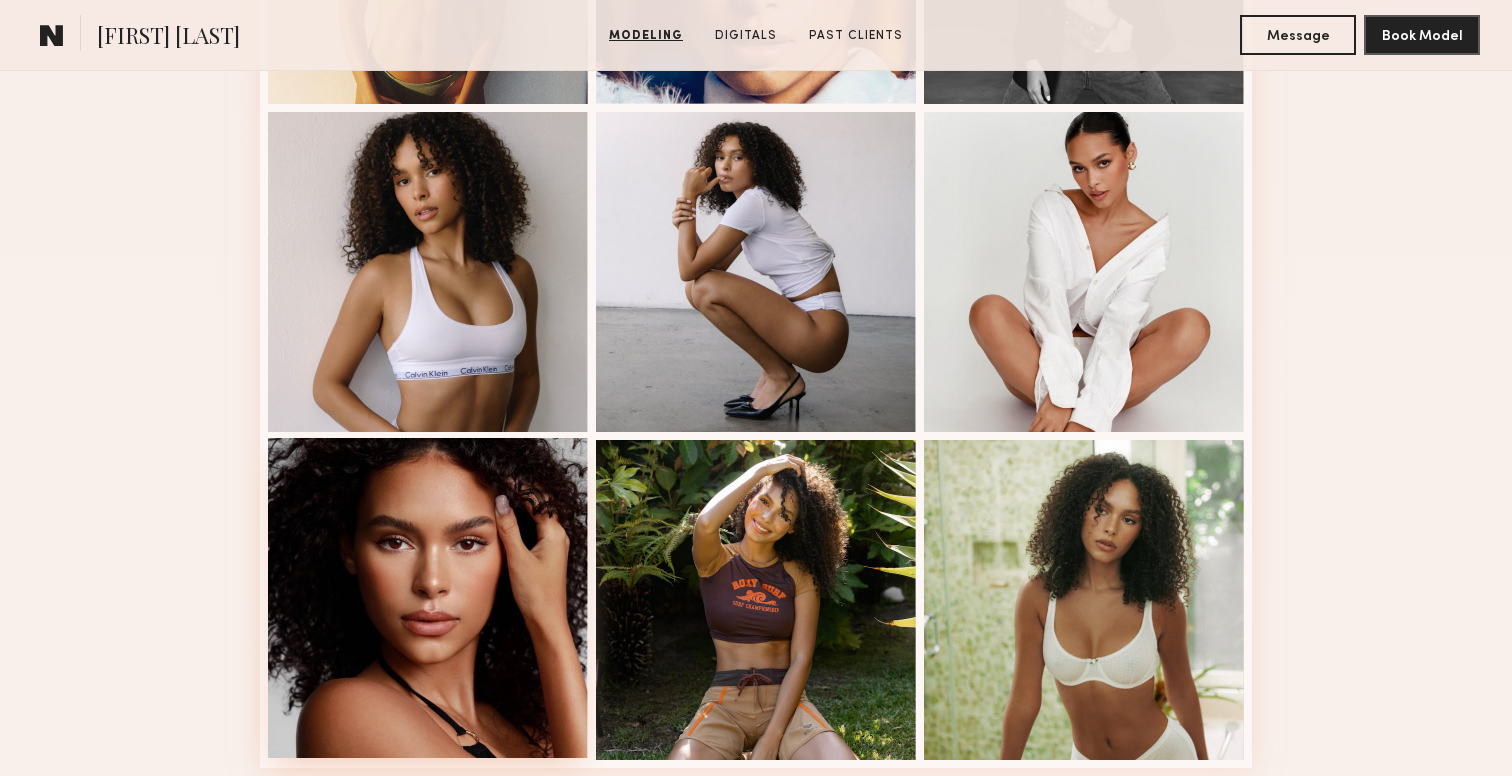 click at bounding box center [428, 598] 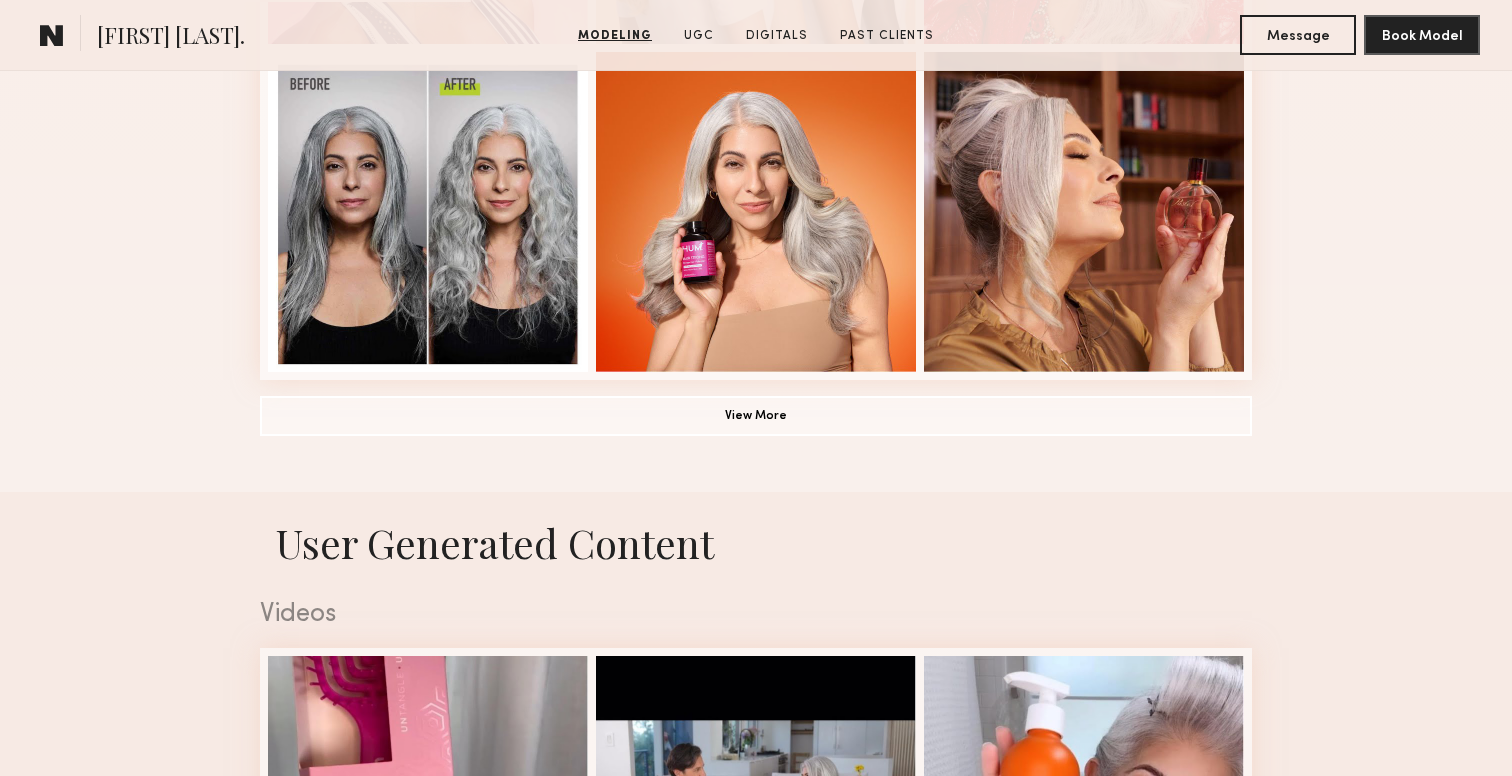 scroll, scrollTop: 1524, scrollLeft: 0, axis: vertical 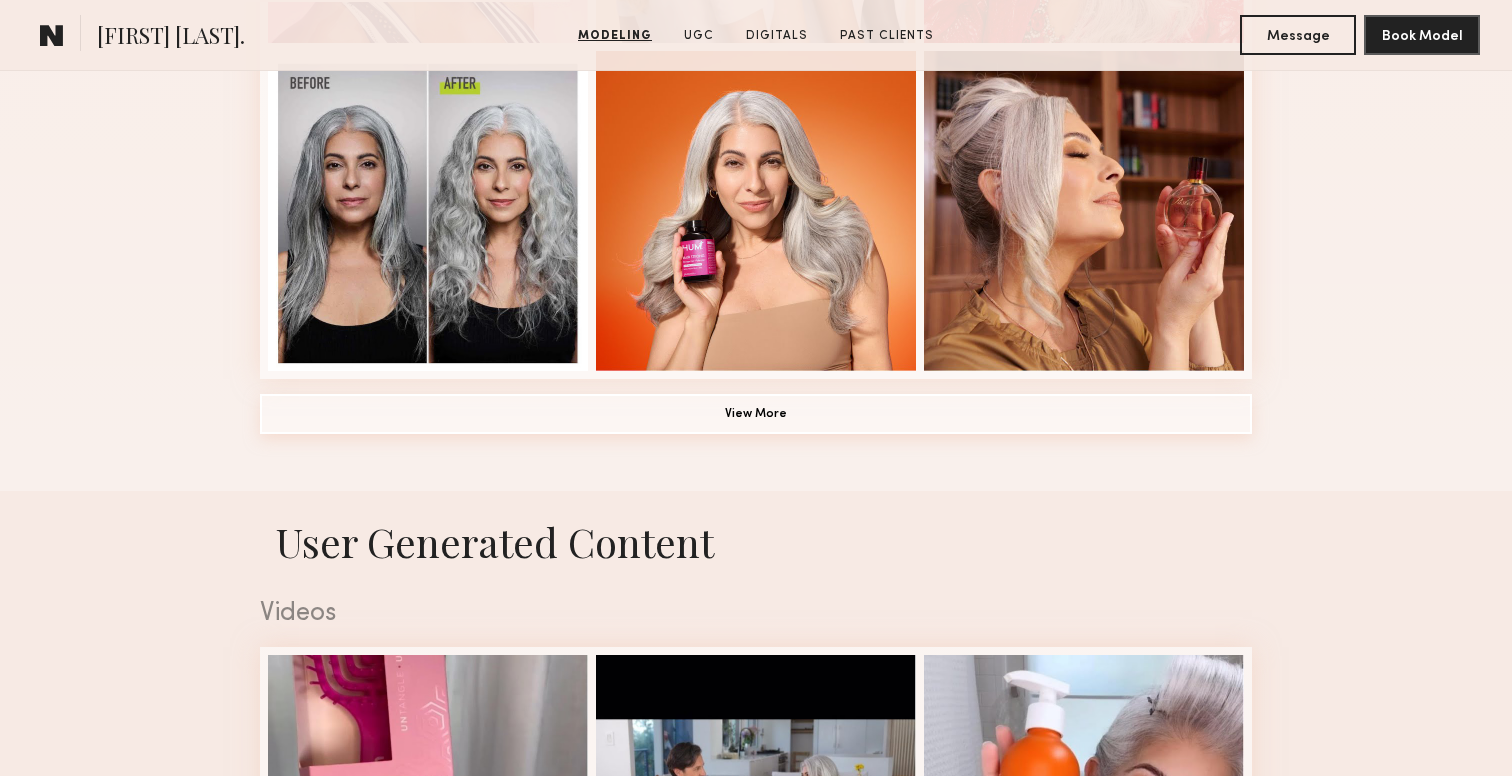 click on "View More" 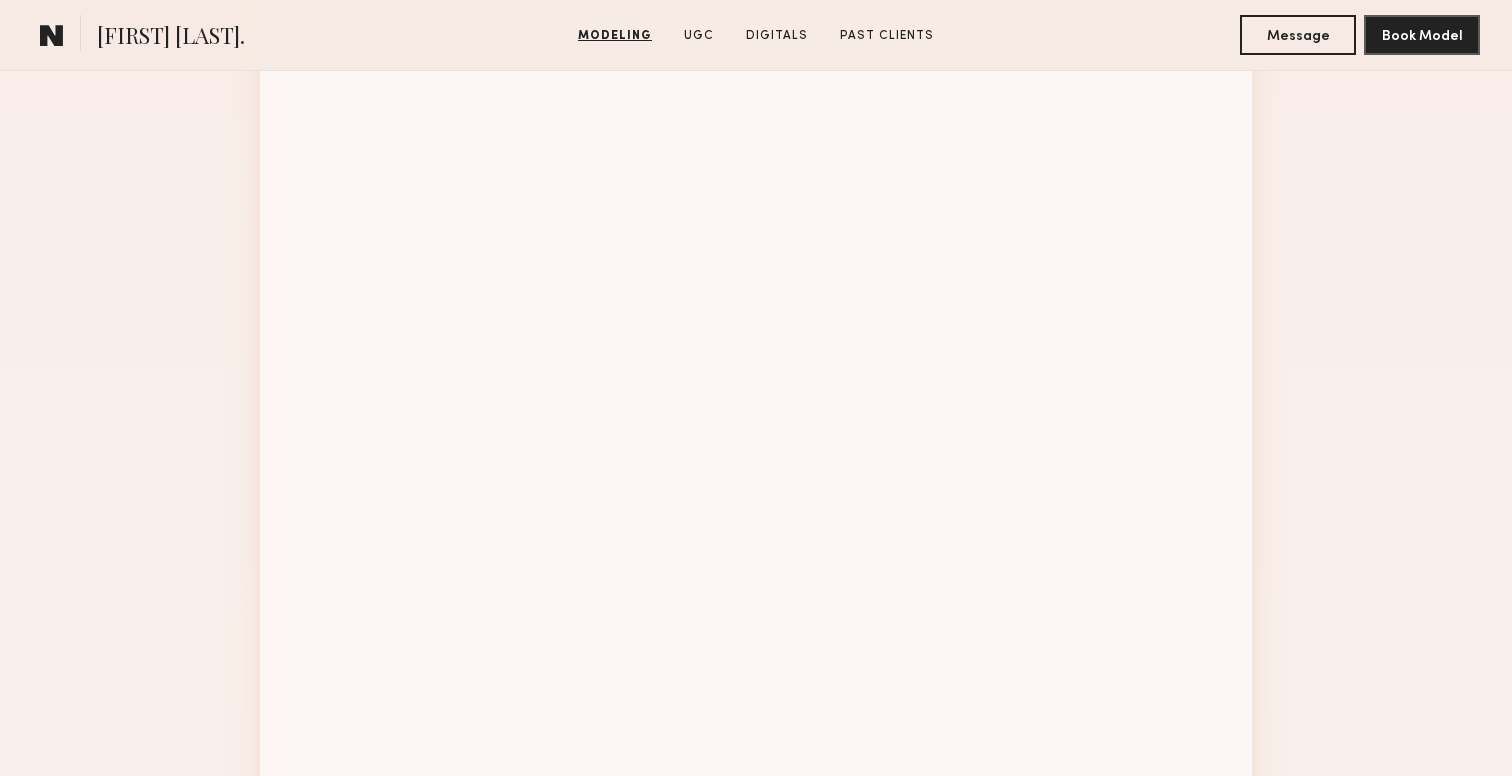 scroll, scrollTop: 2364, scrollLeft: 0, axis: vertical 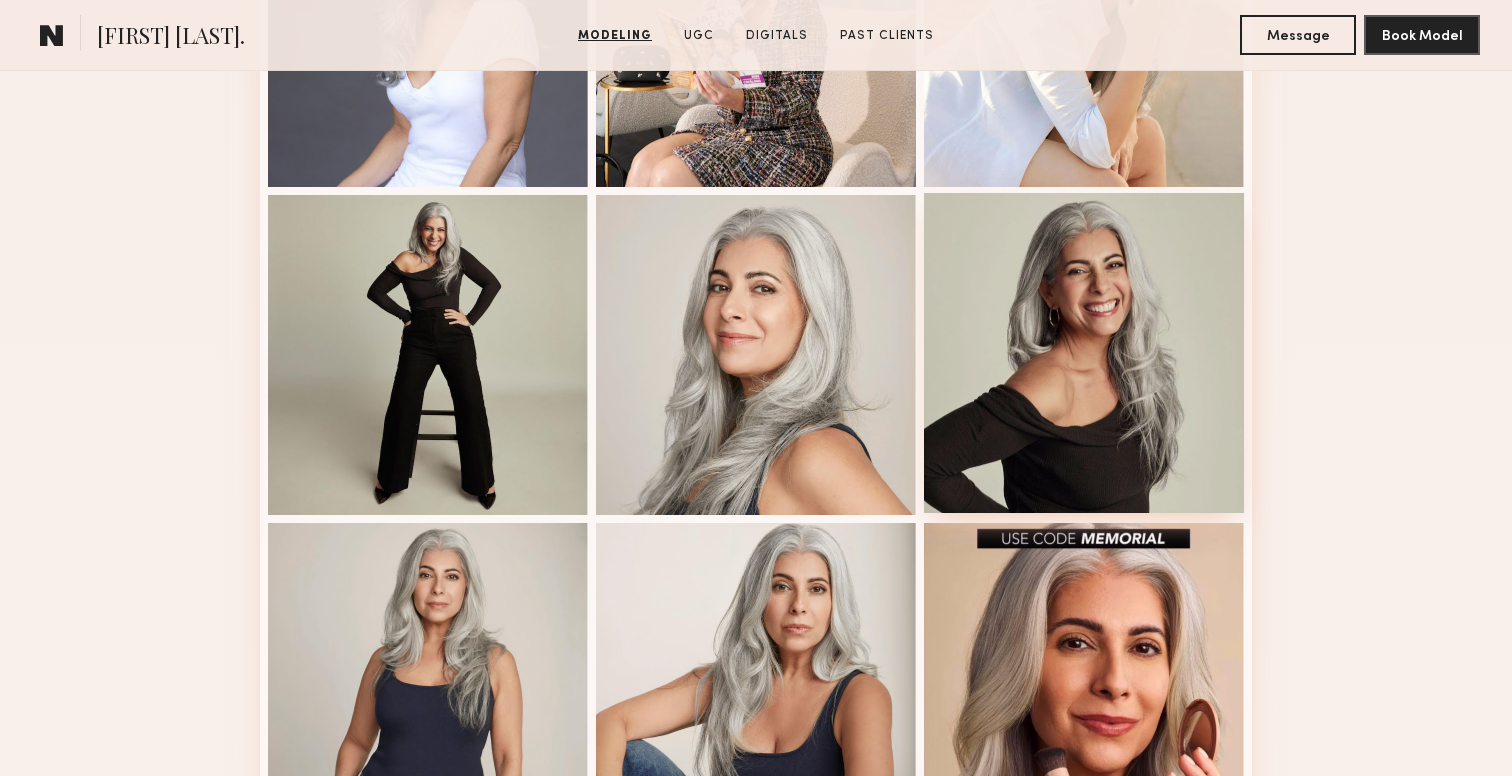 click at bounding box center [1084, 353] 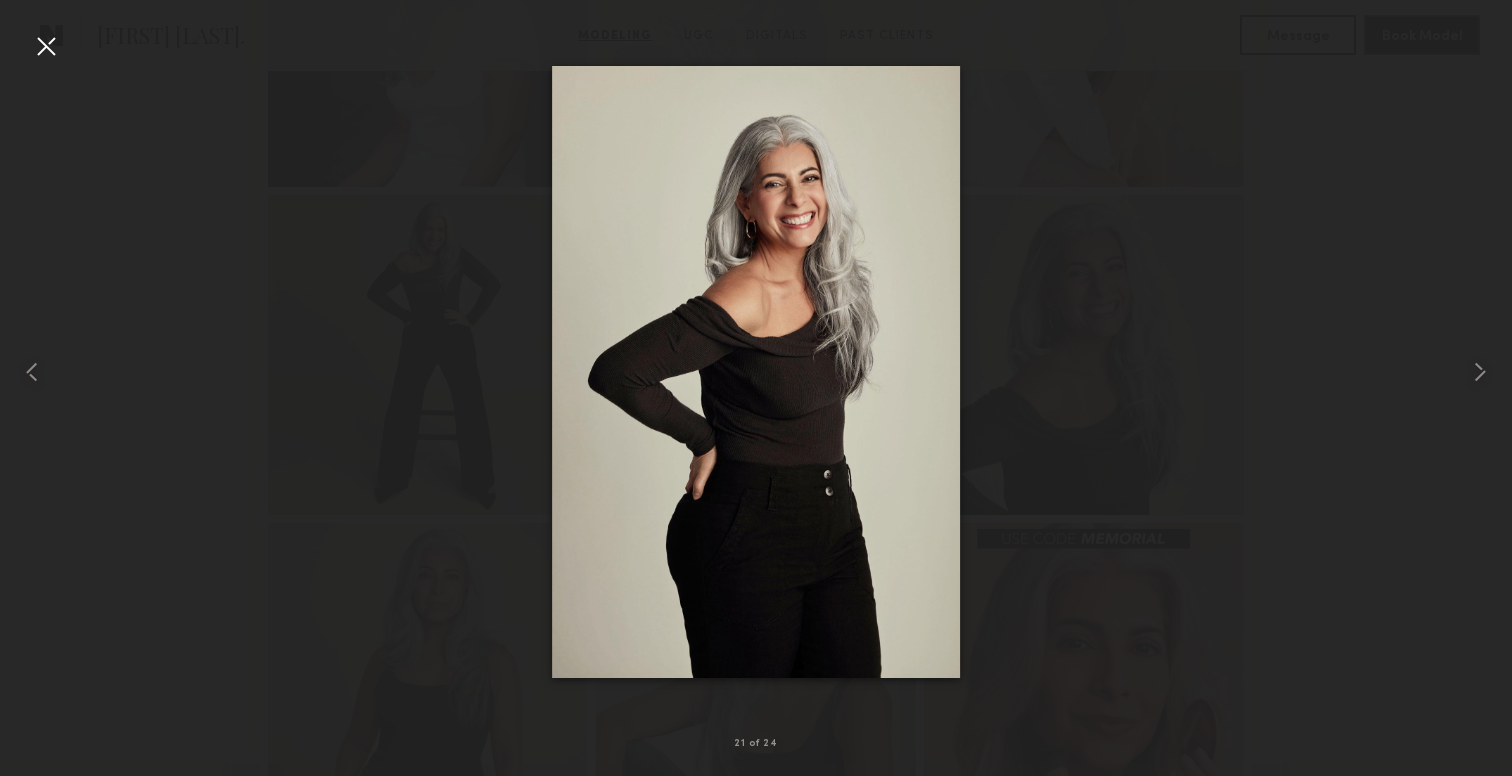 click at bounding box center (756, 372) 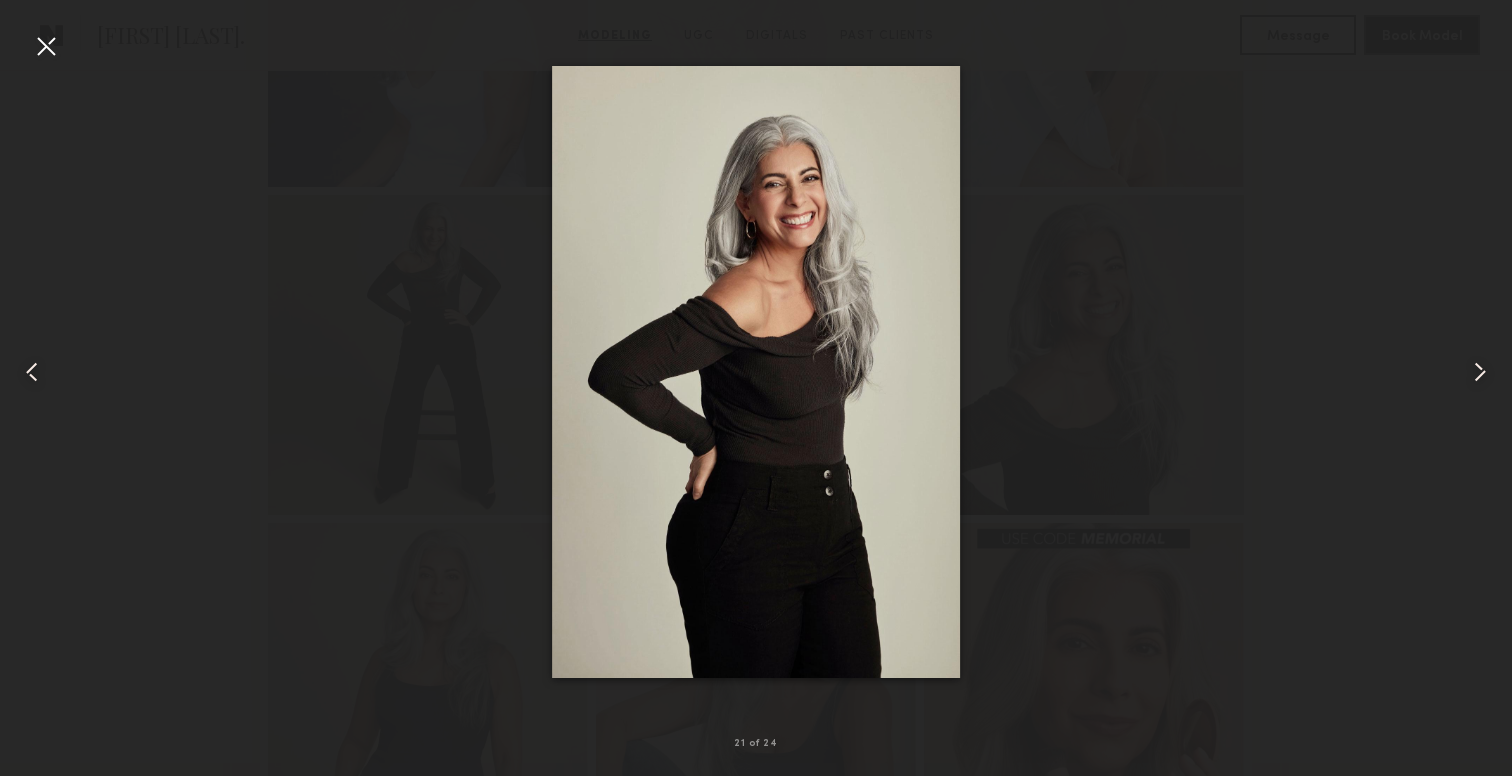 click at bounding box center (756, 372) 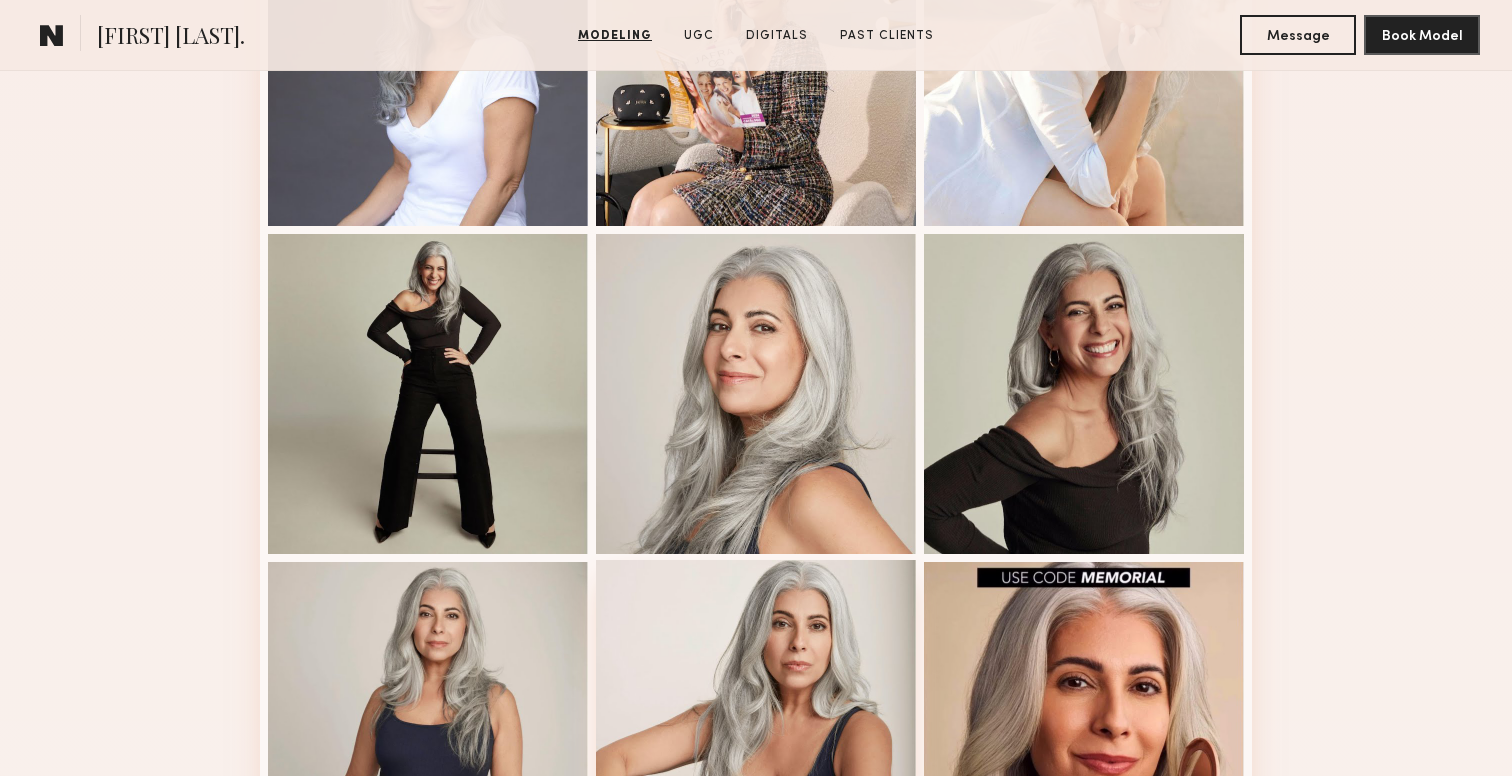 scroll, scrollTop: 2558, scrollLeft: 0, axis: vertical 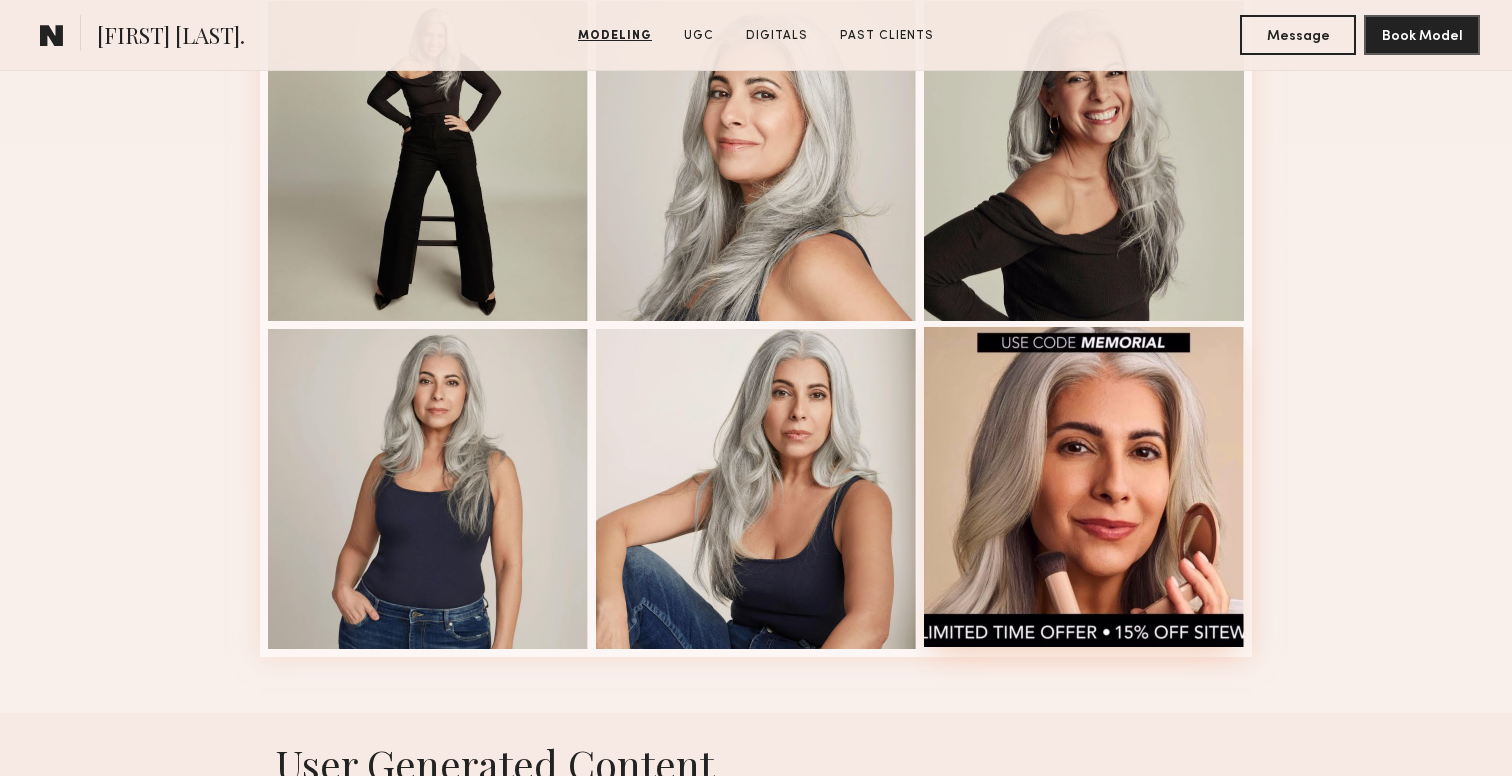 click at bounding box center [1084, 487] 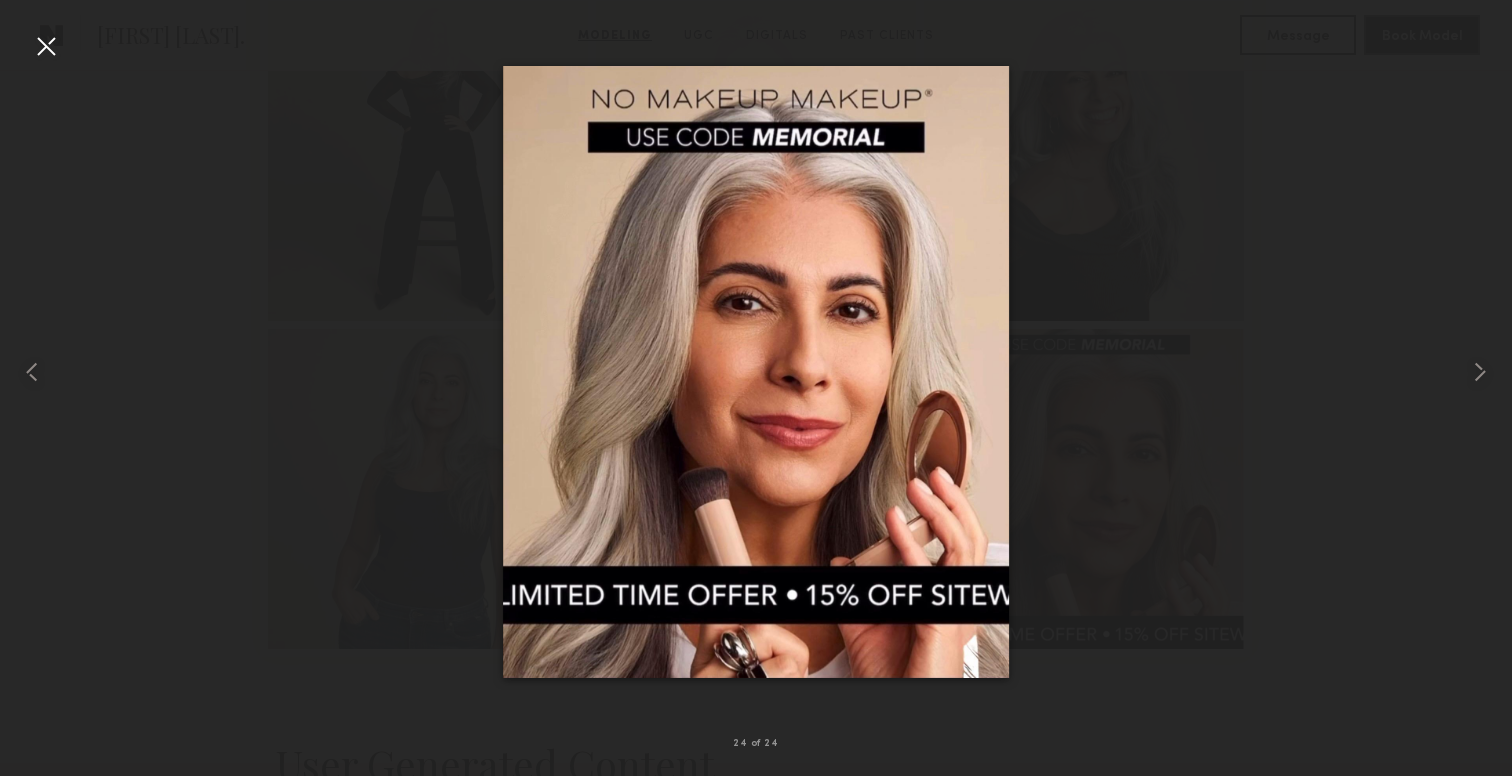 click at bounding box center (756, 372) 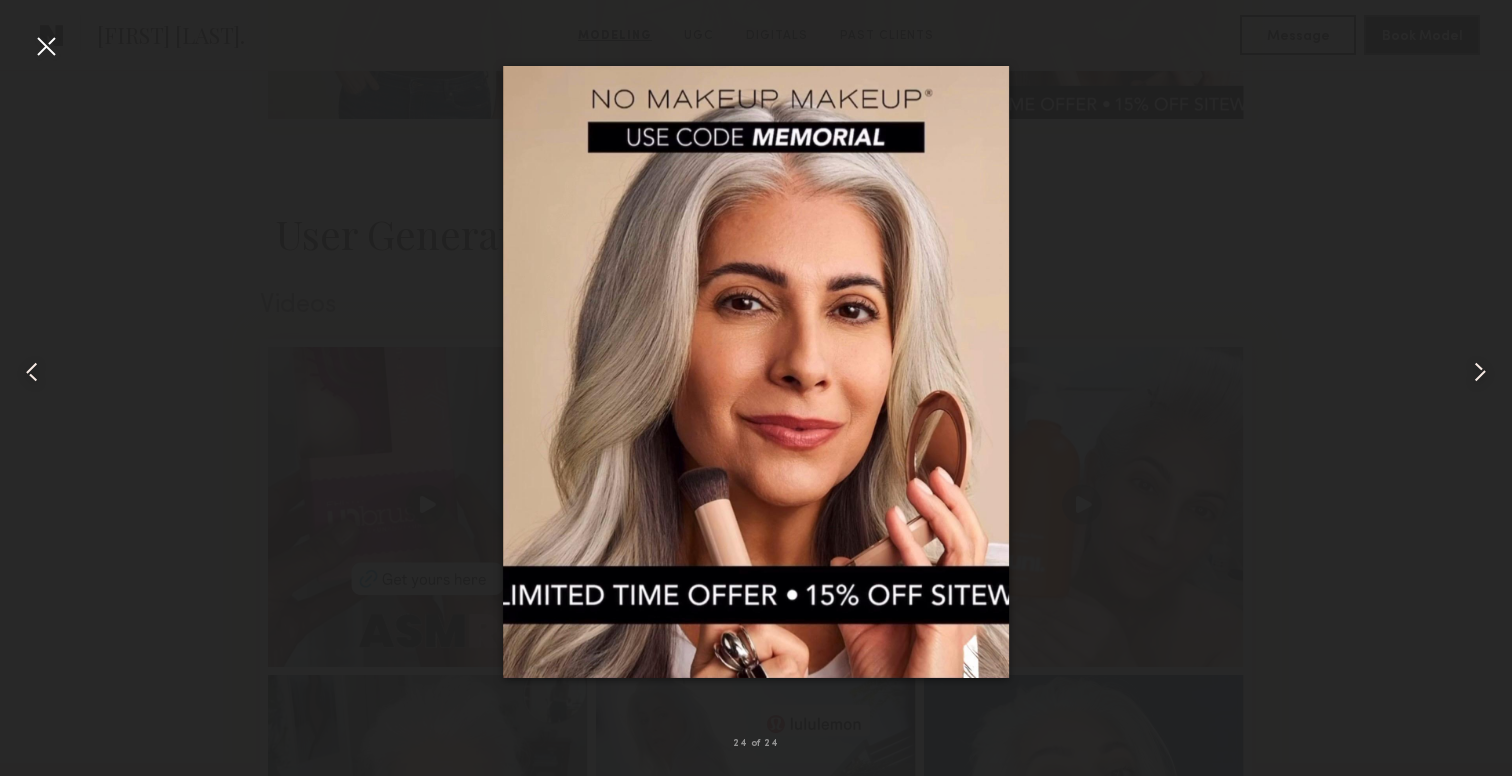 scroll, scrollTop: 3148, scrollLeft: 0, axis: vertical 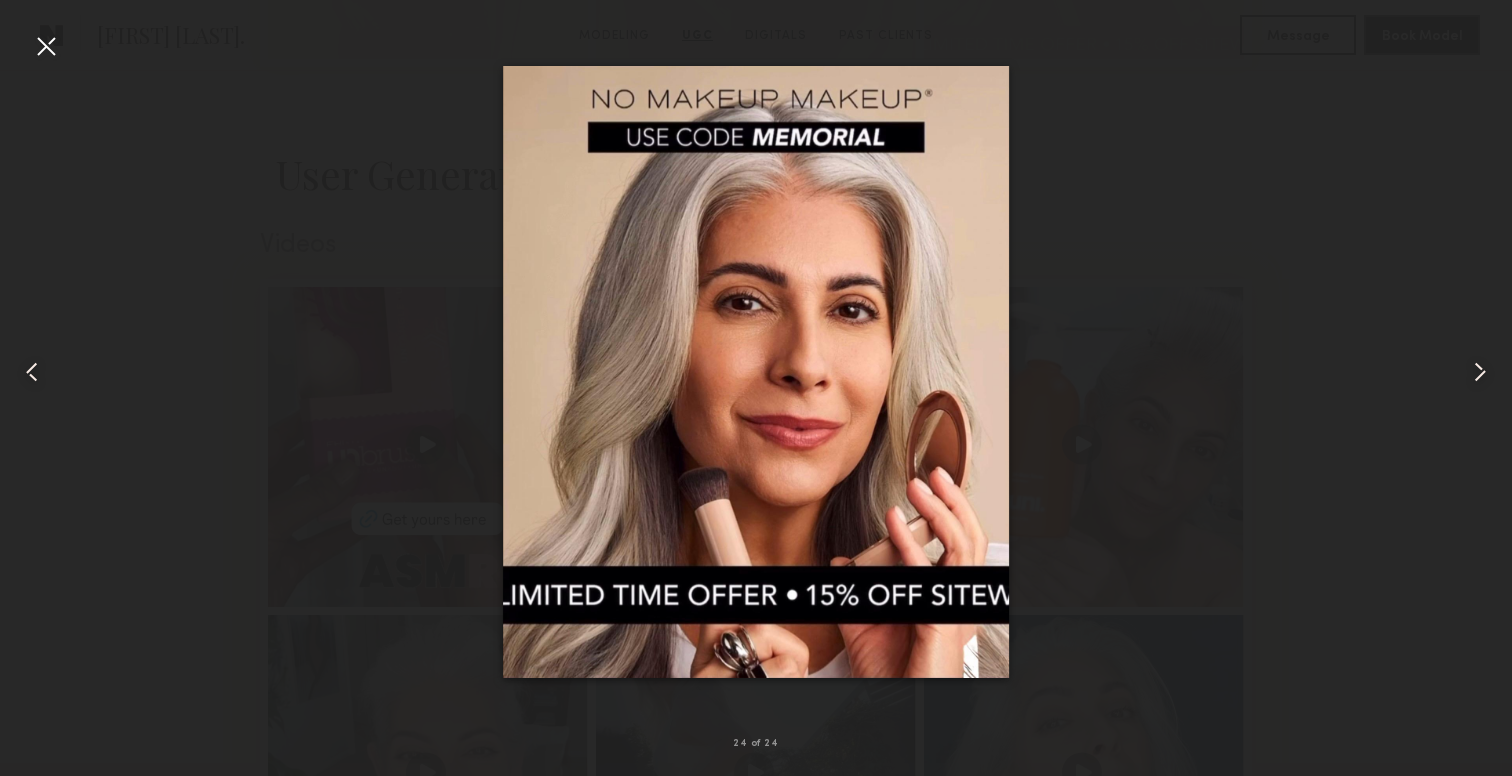 click at bounding box center [756, 372] 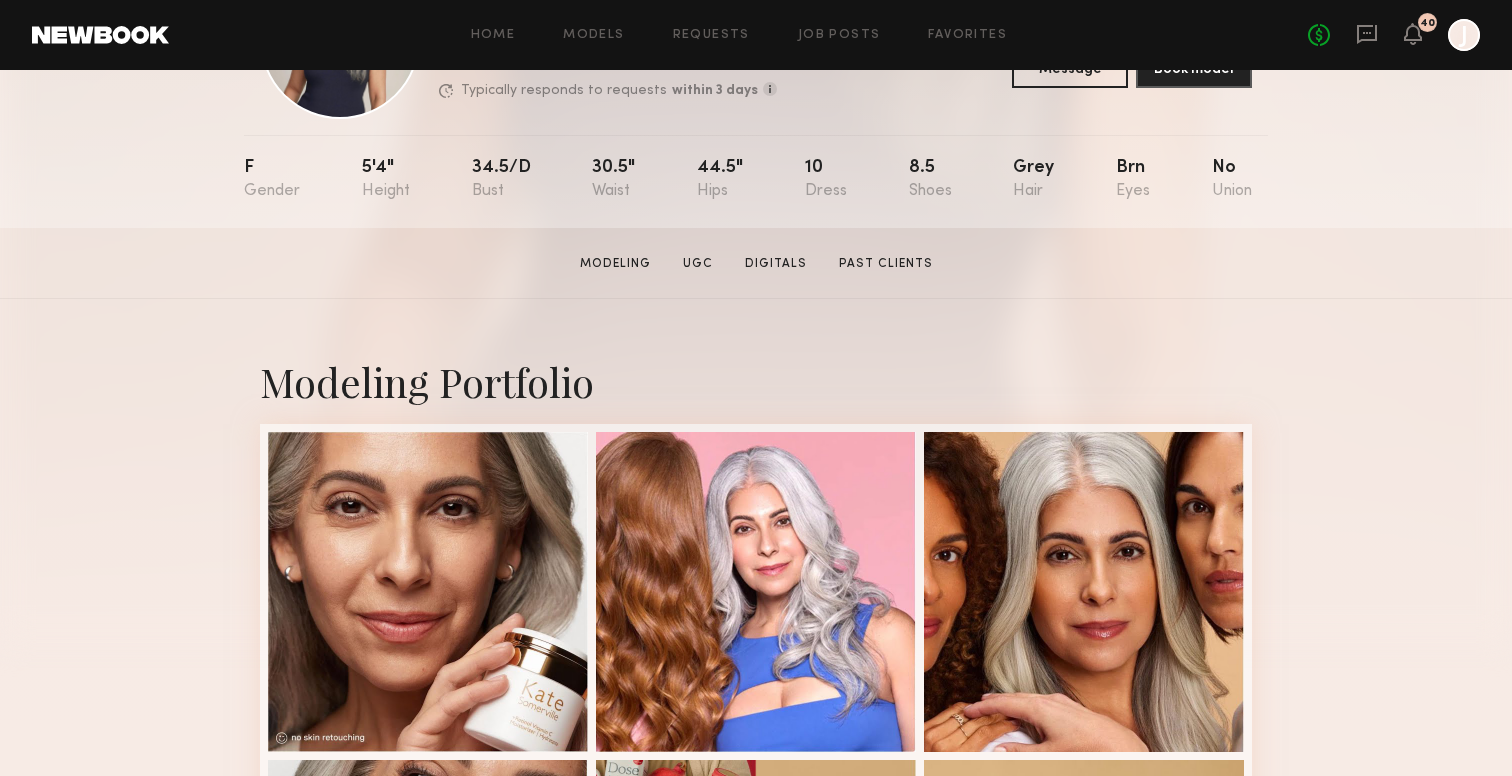 scroll, scrollTop: 222, scrollLeft: 0, axis: vertical 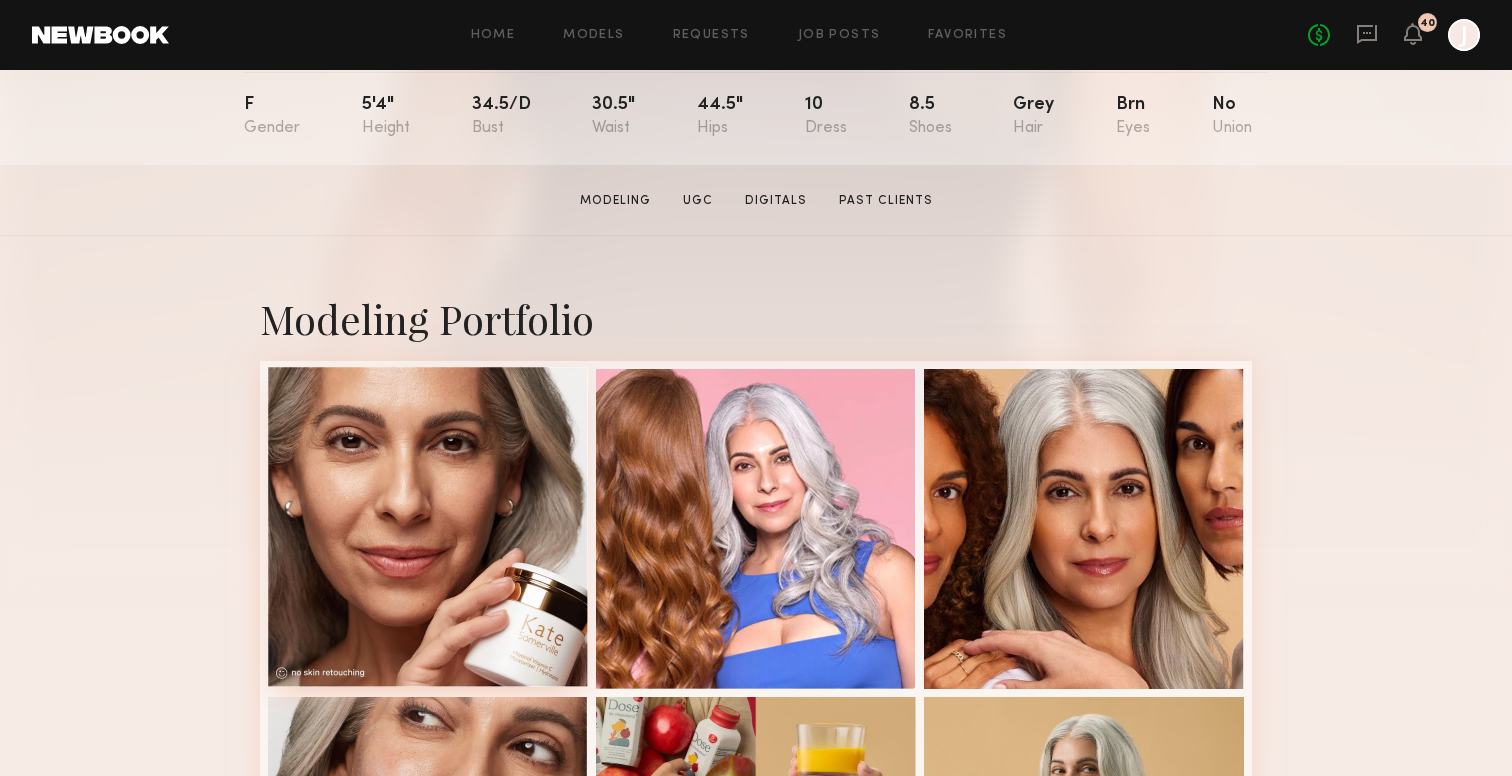 click at bounding box center (428, 527) 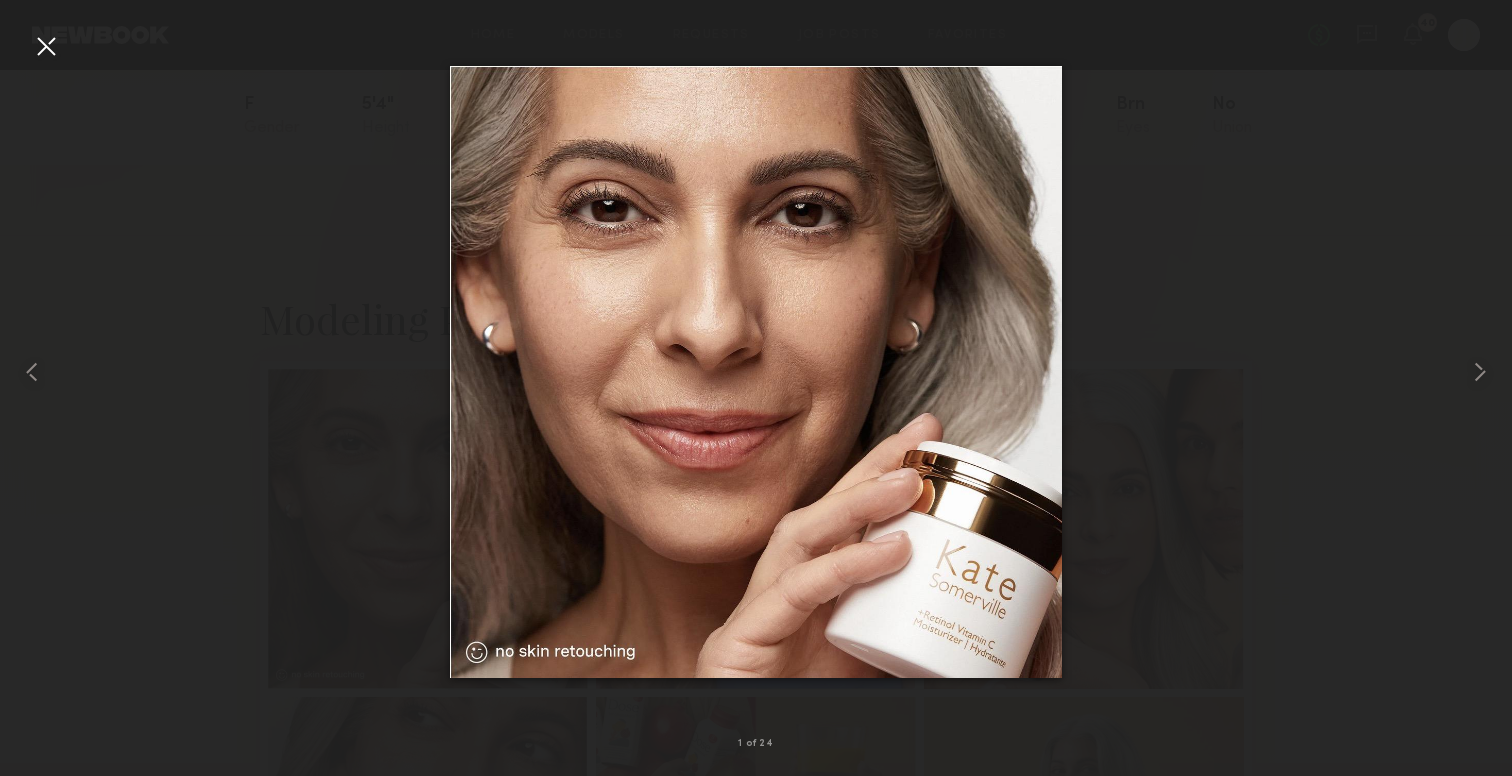 click at bounding box center [756, 372] 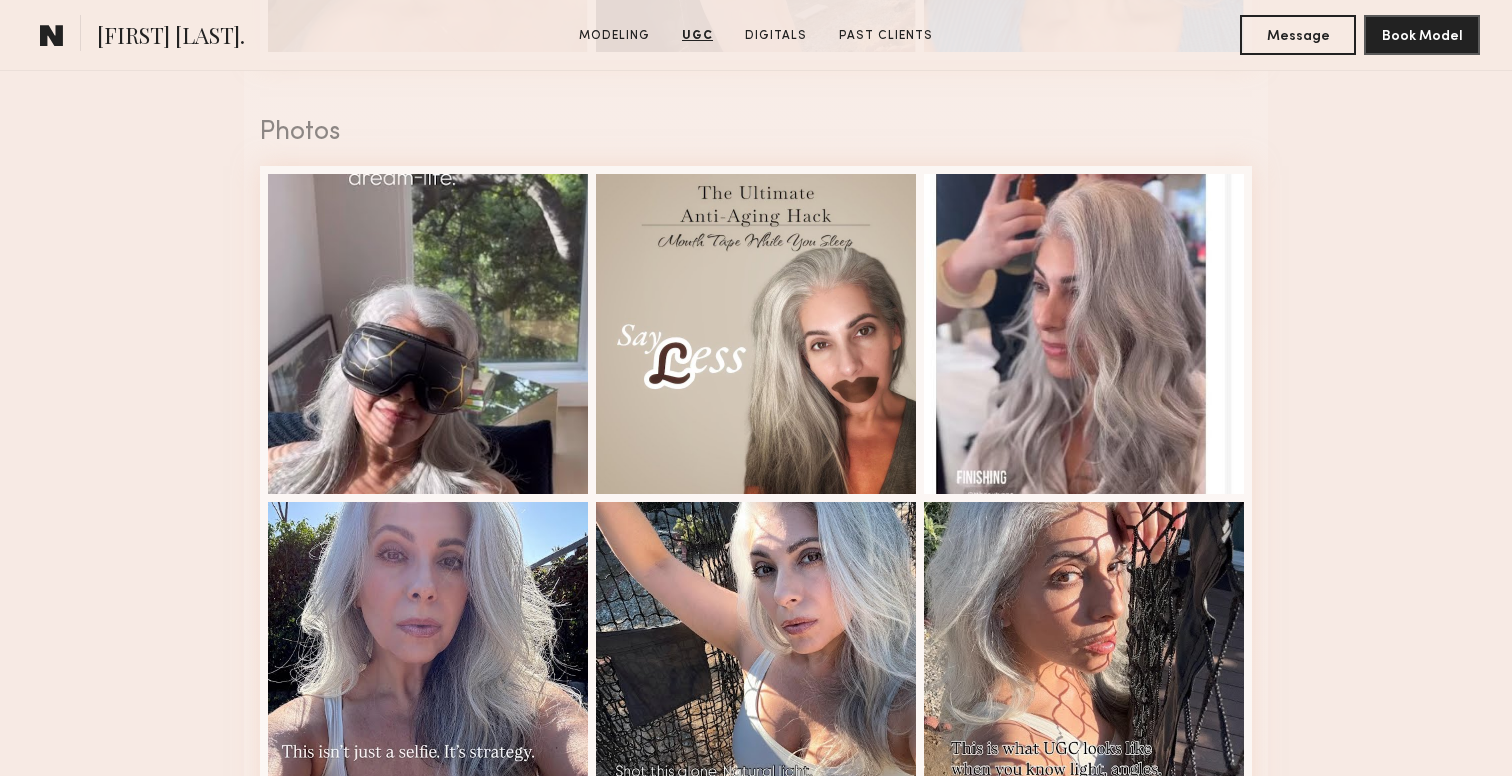 scroll, scrollTop: 4025, scrollLeft: 0, axis: vertical 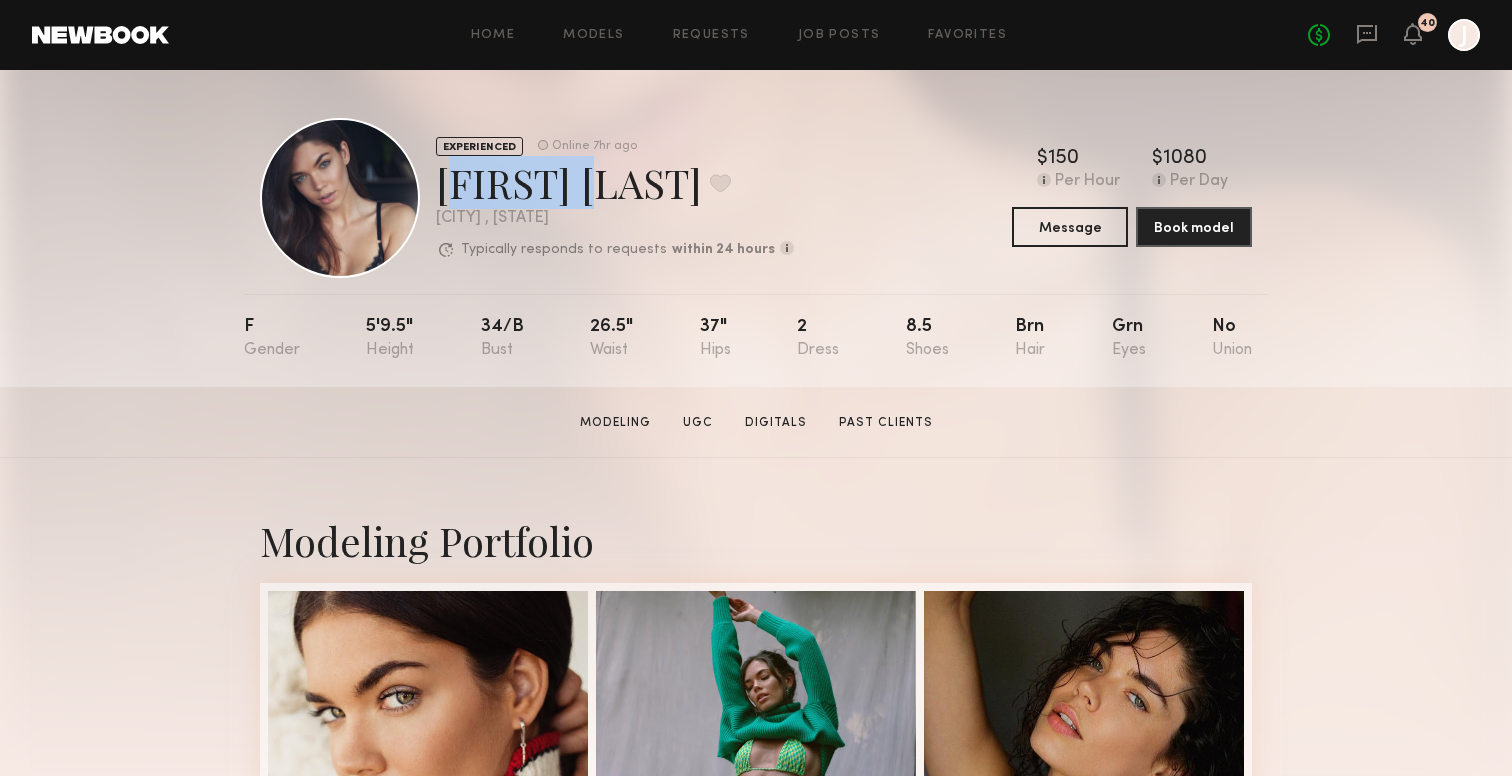 drag, startPoint x: 590, startPoint y: 187, endPoint x: 438, endPoint y: 185, distance: 152.01315 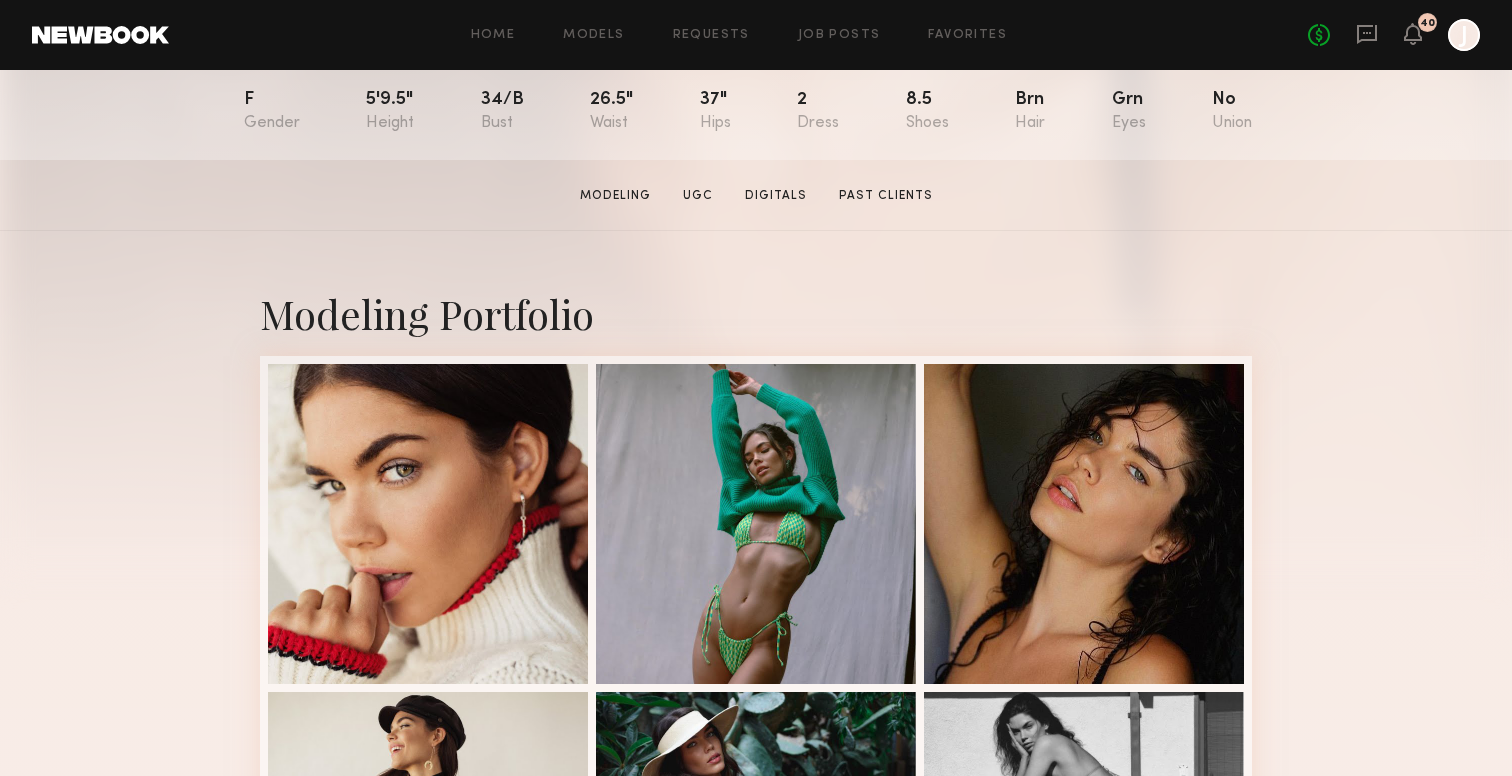 scroll, scrollTop: 229, scrollLeft: 0, axis: vertical 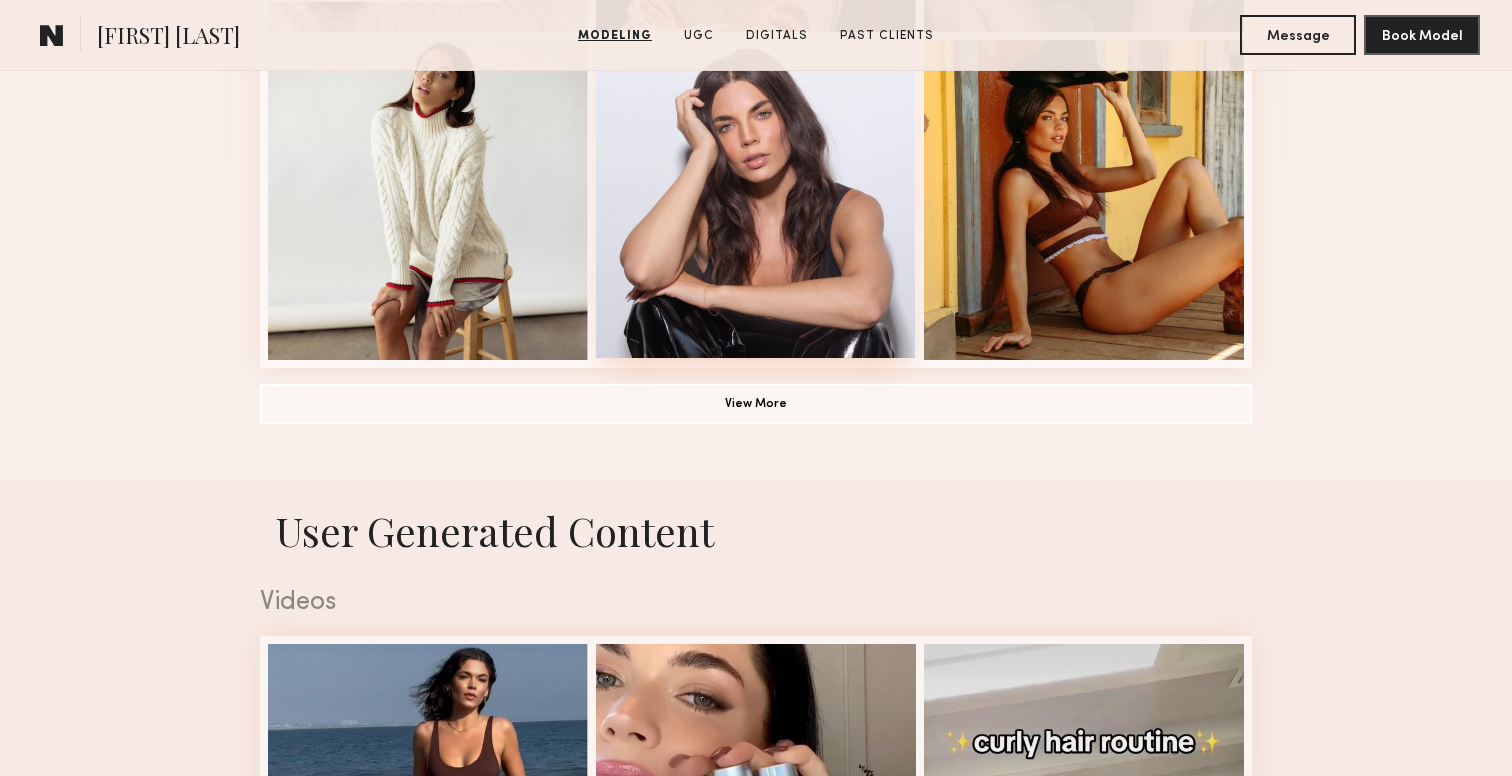 click at bounding box center [756, 198] 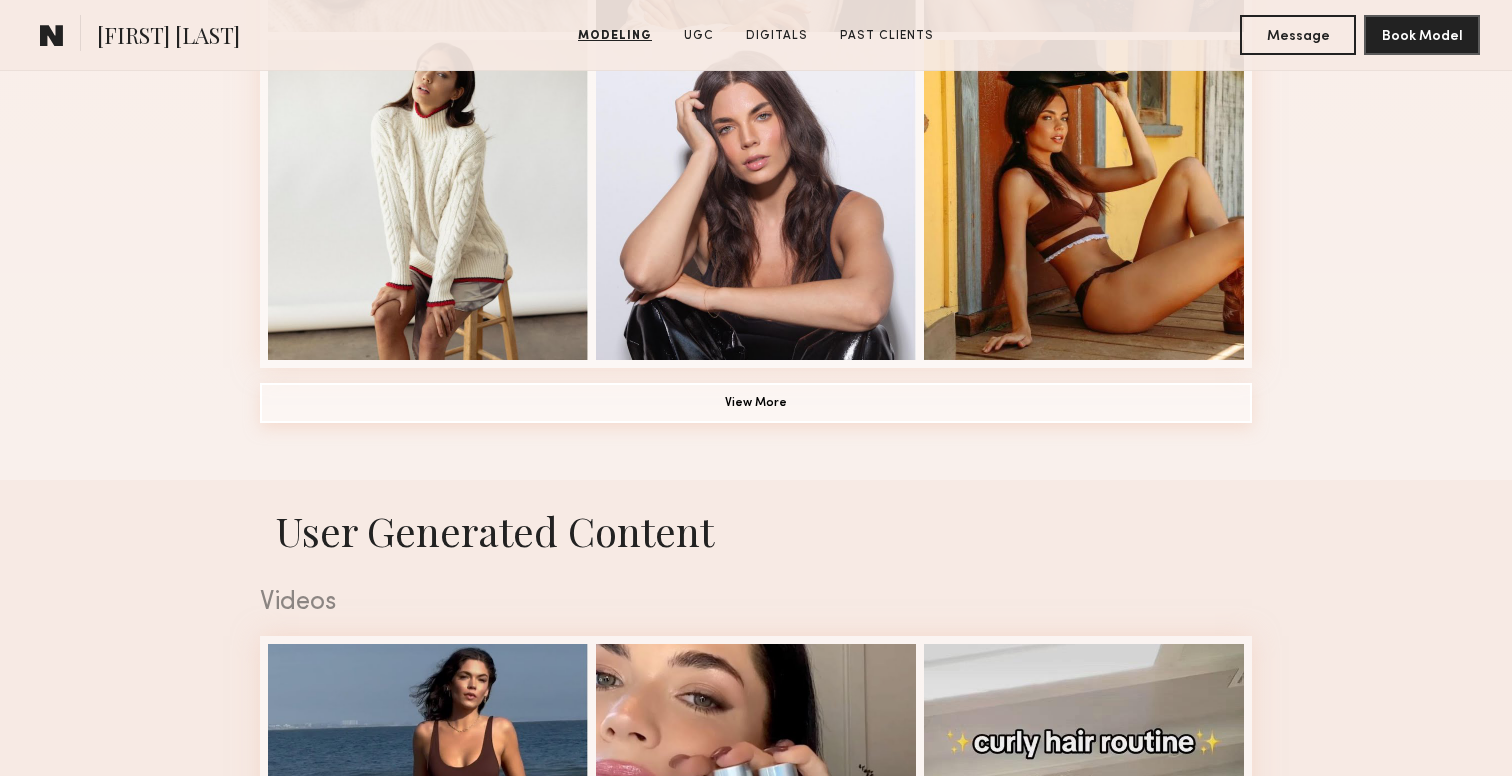 click on "View More" 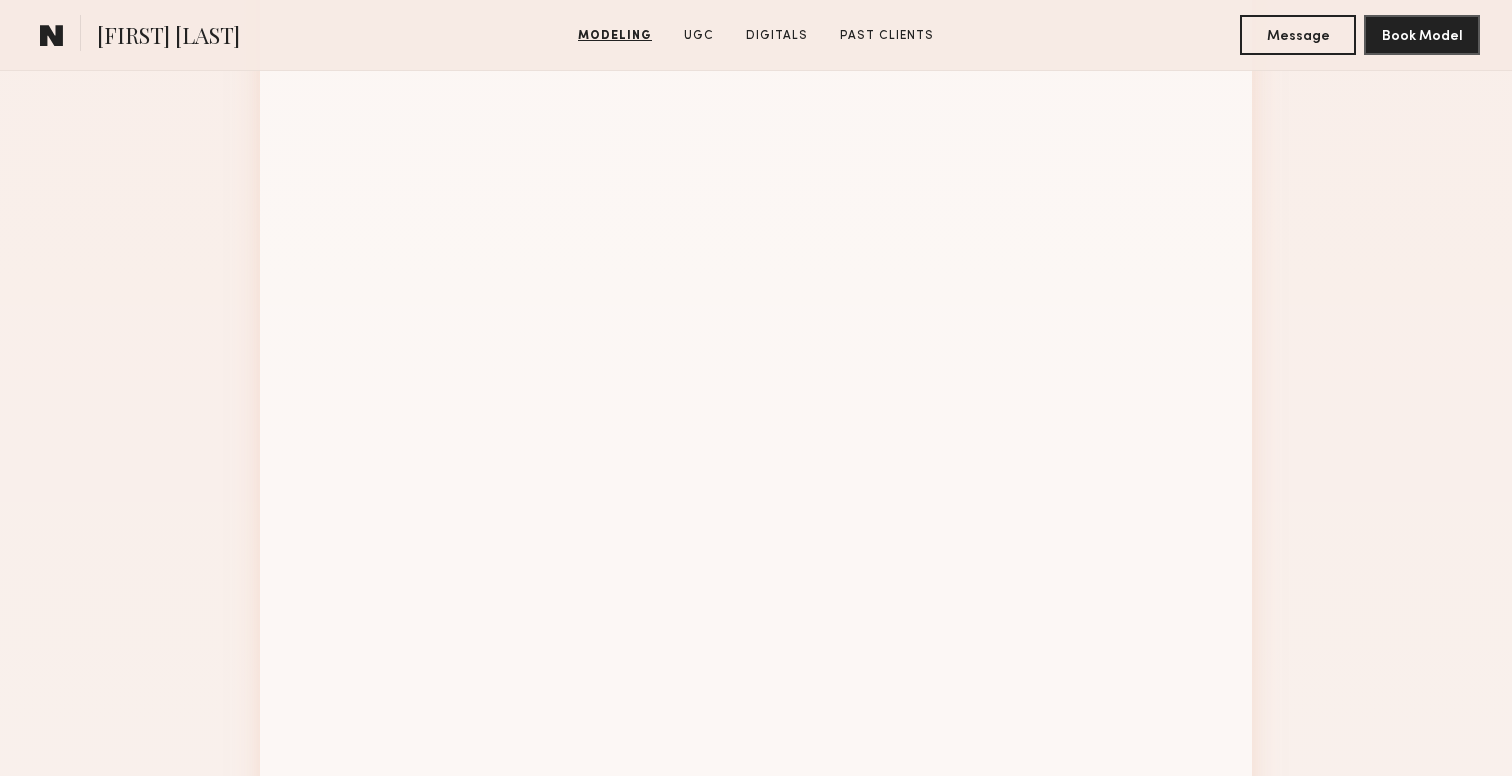 scroll, scrollTop: 2760, scrollLeft: 0, axis: vertical 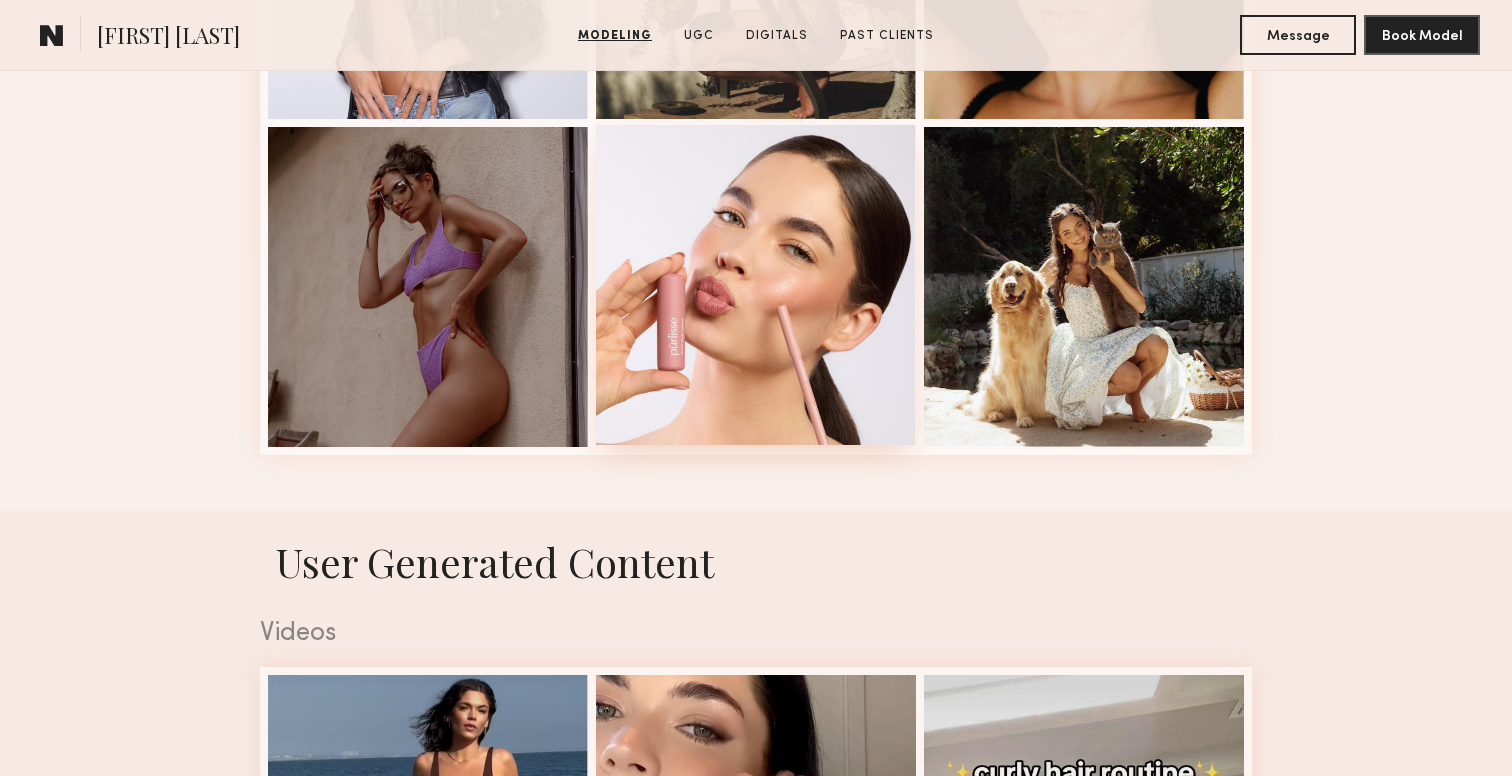 click at bounding box center (756, 285) 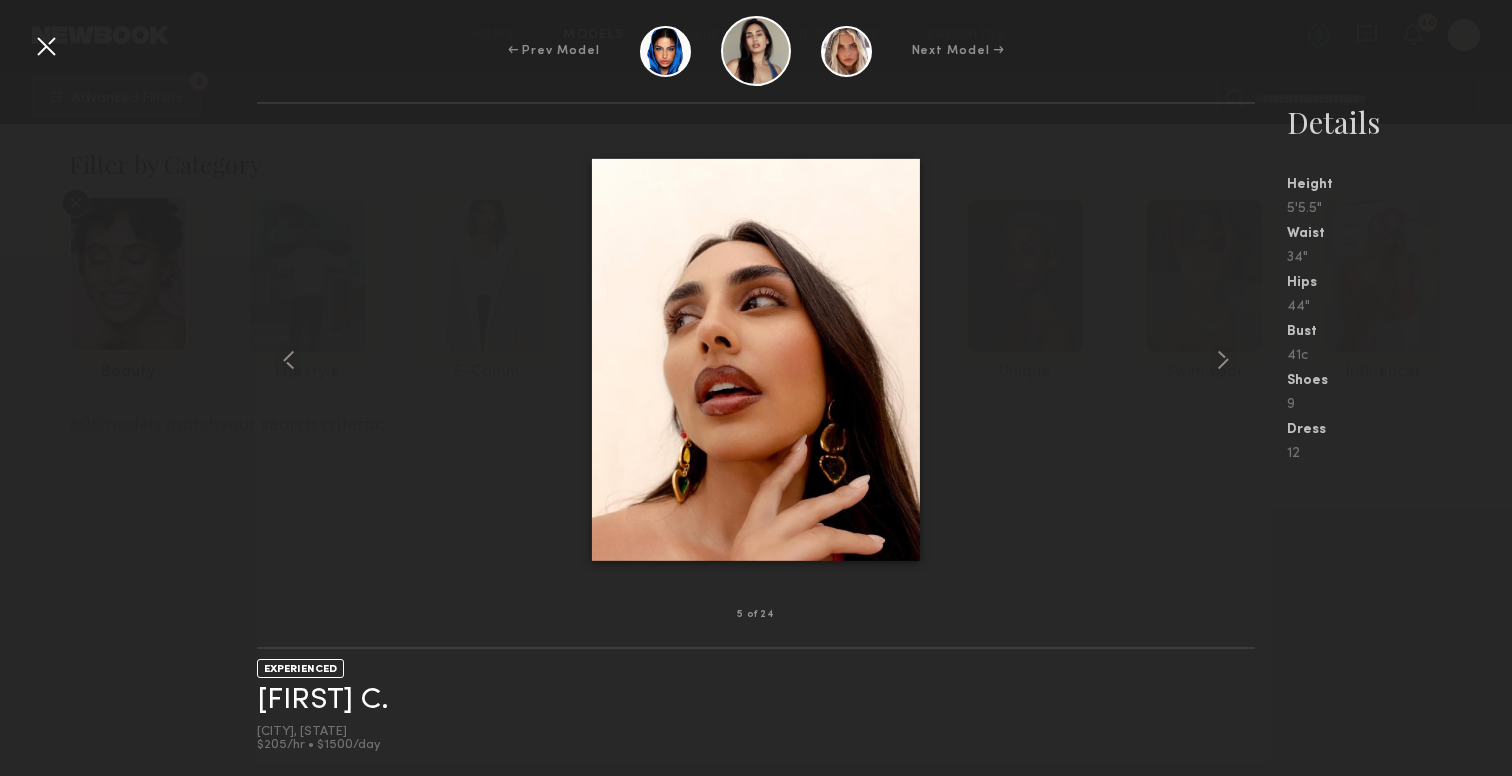 scroll, scrollTop: 16921, scrollLeft: 0, axis: vertical 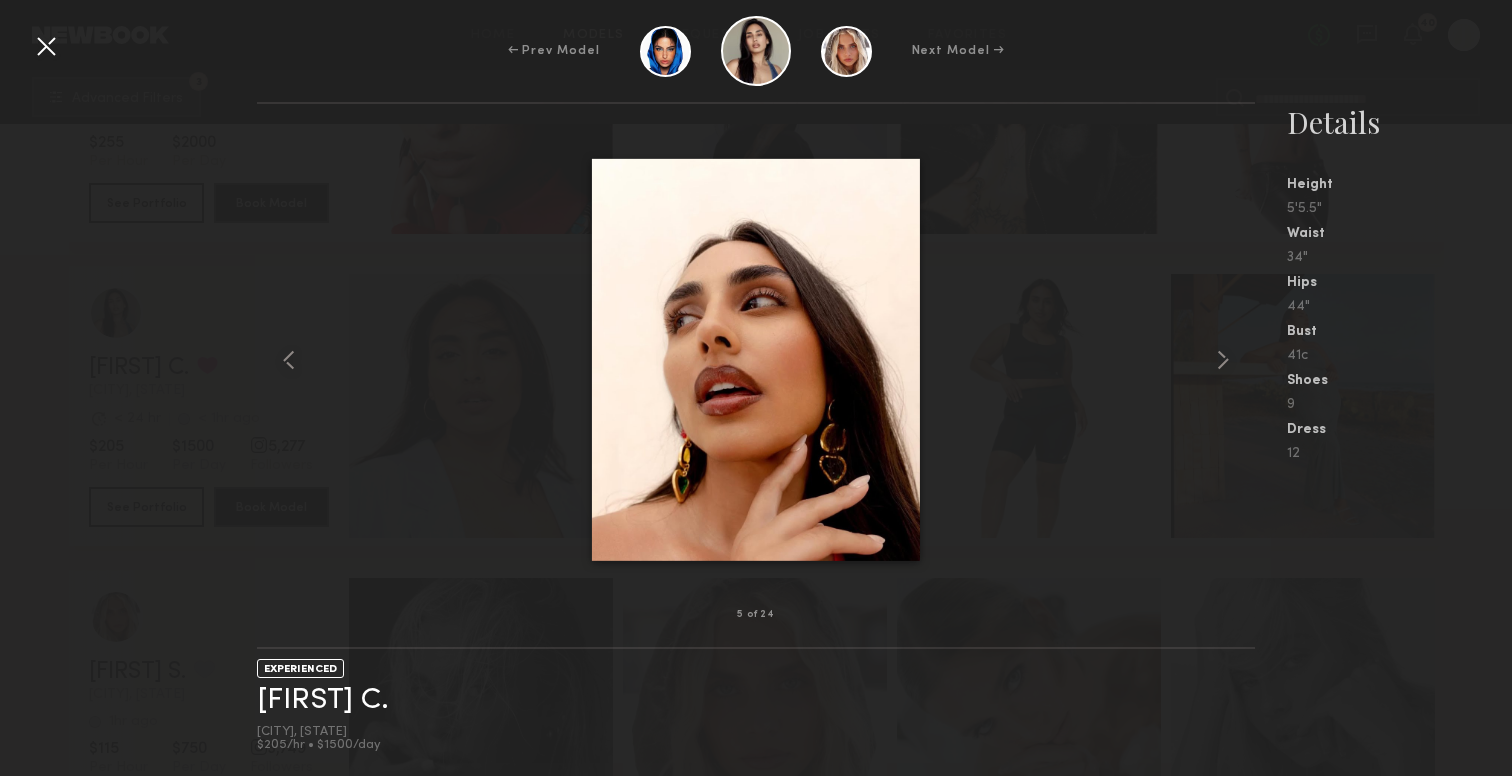 click at bounding box center [1223, 360] 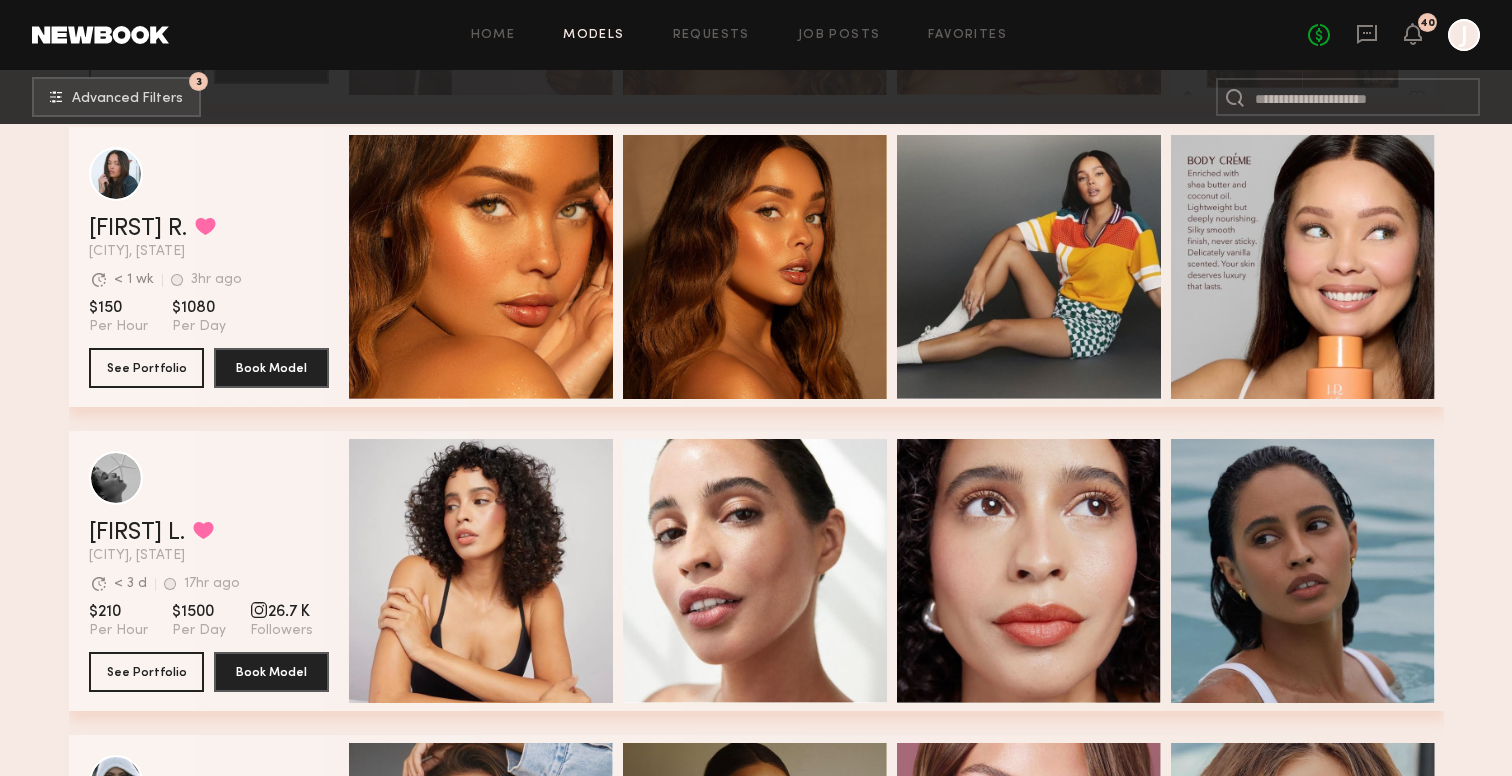 scroll, scrollTop: 39869, scrollLeft: 0, axis: vertical 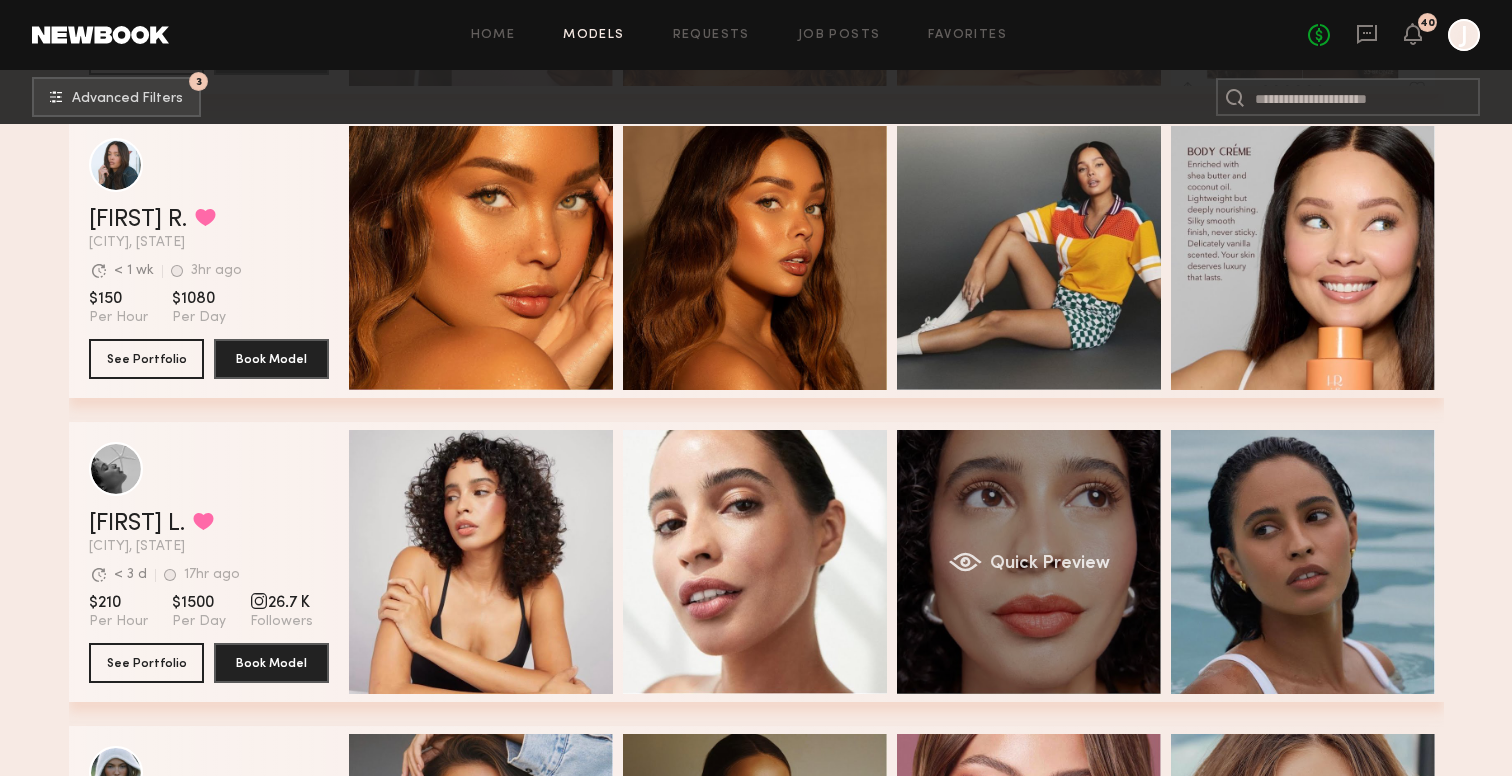 click on "Quick Preview" 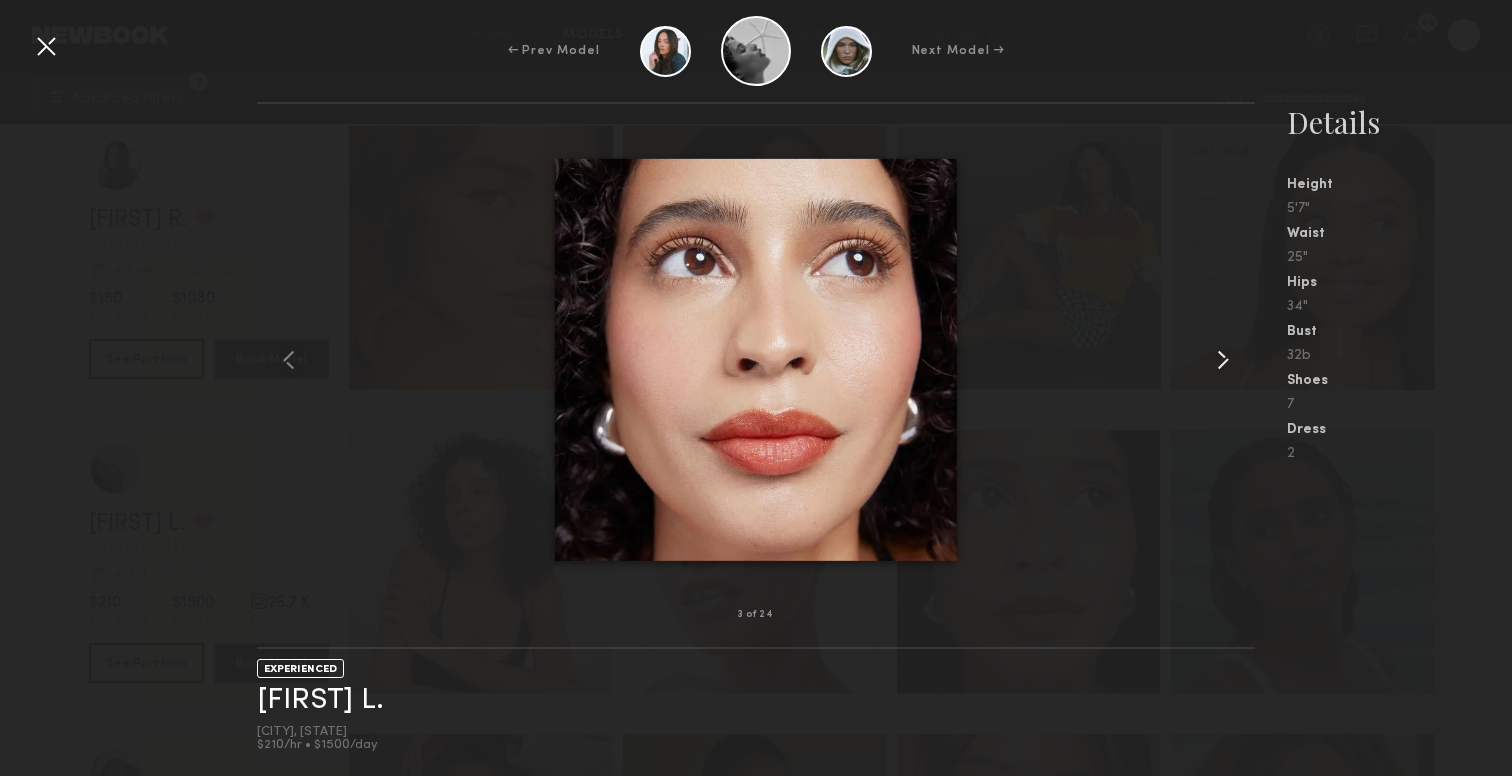 click at bounding box center (1223, 360) 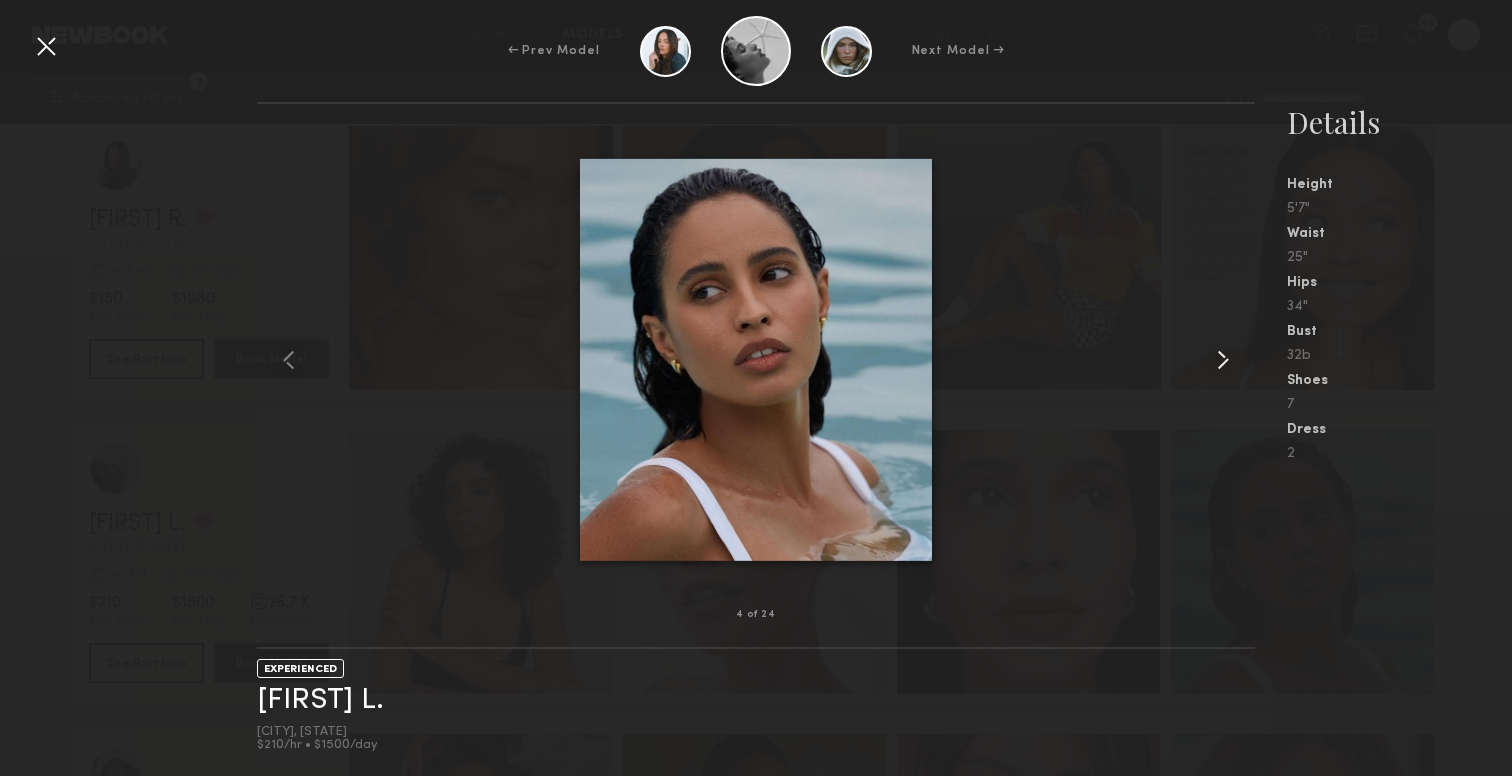 click at bounding box center (1223, 360) 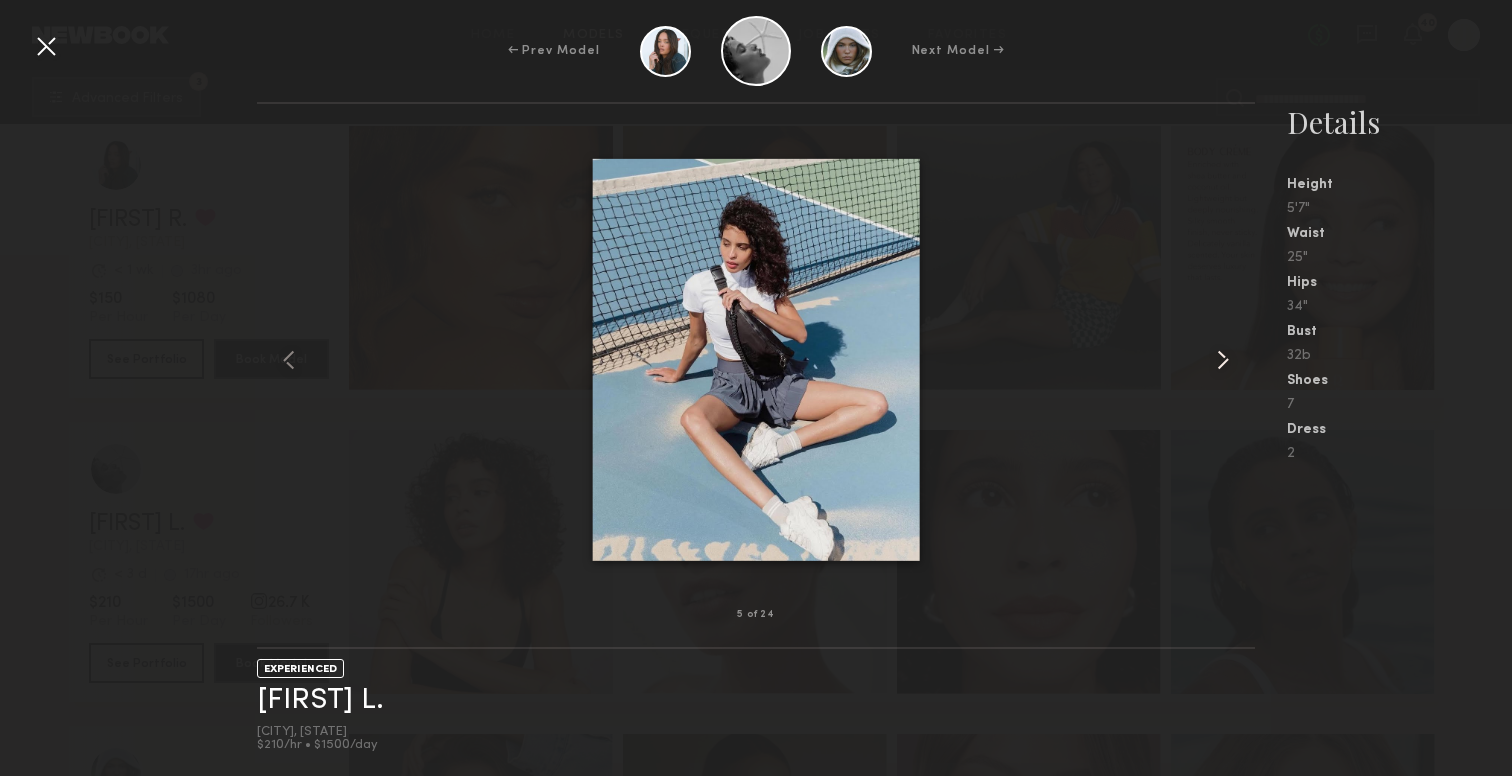 click at bounding box center (1223, 360) 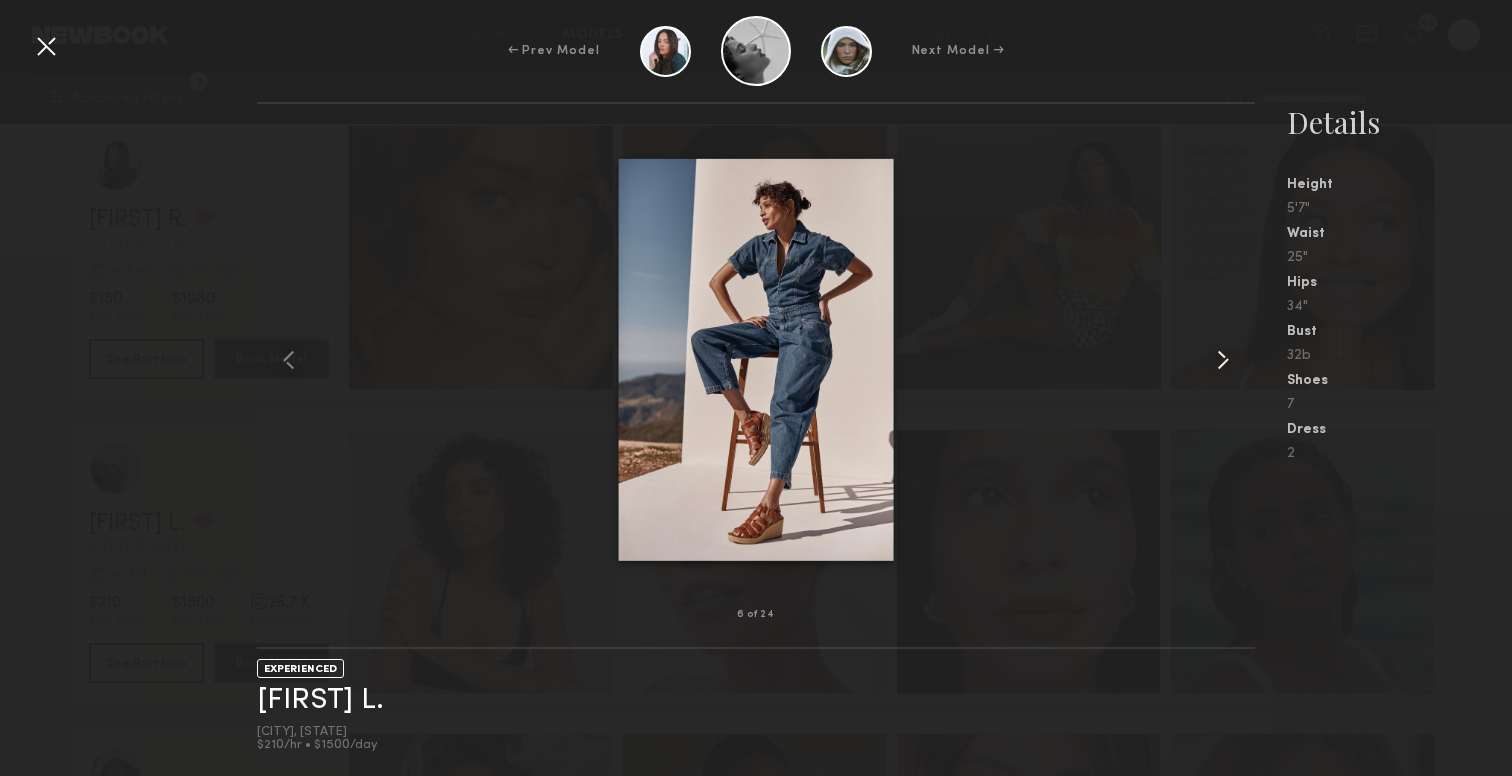 click at bounding box center [1223, 360] 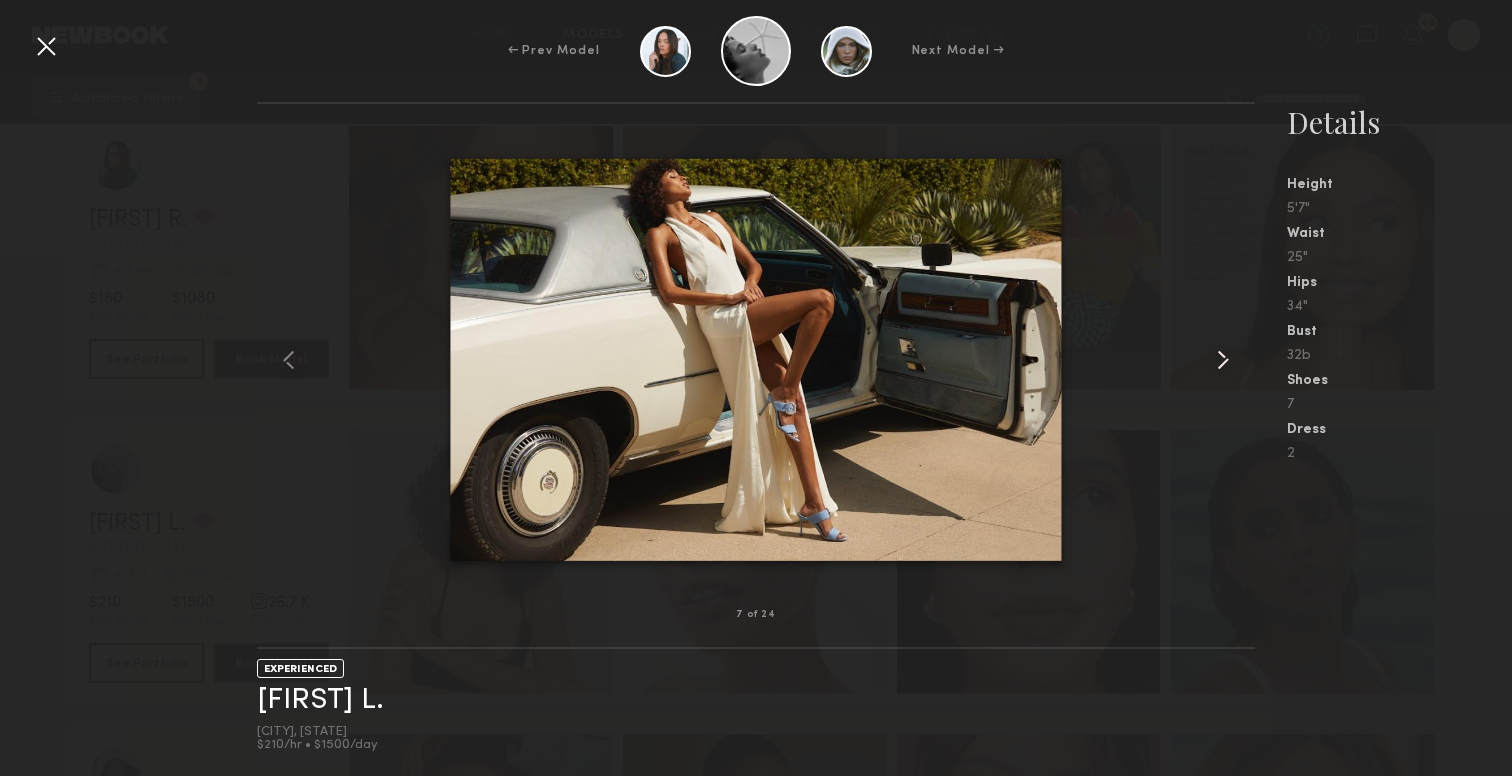 click at bounding box center [1223, 360] 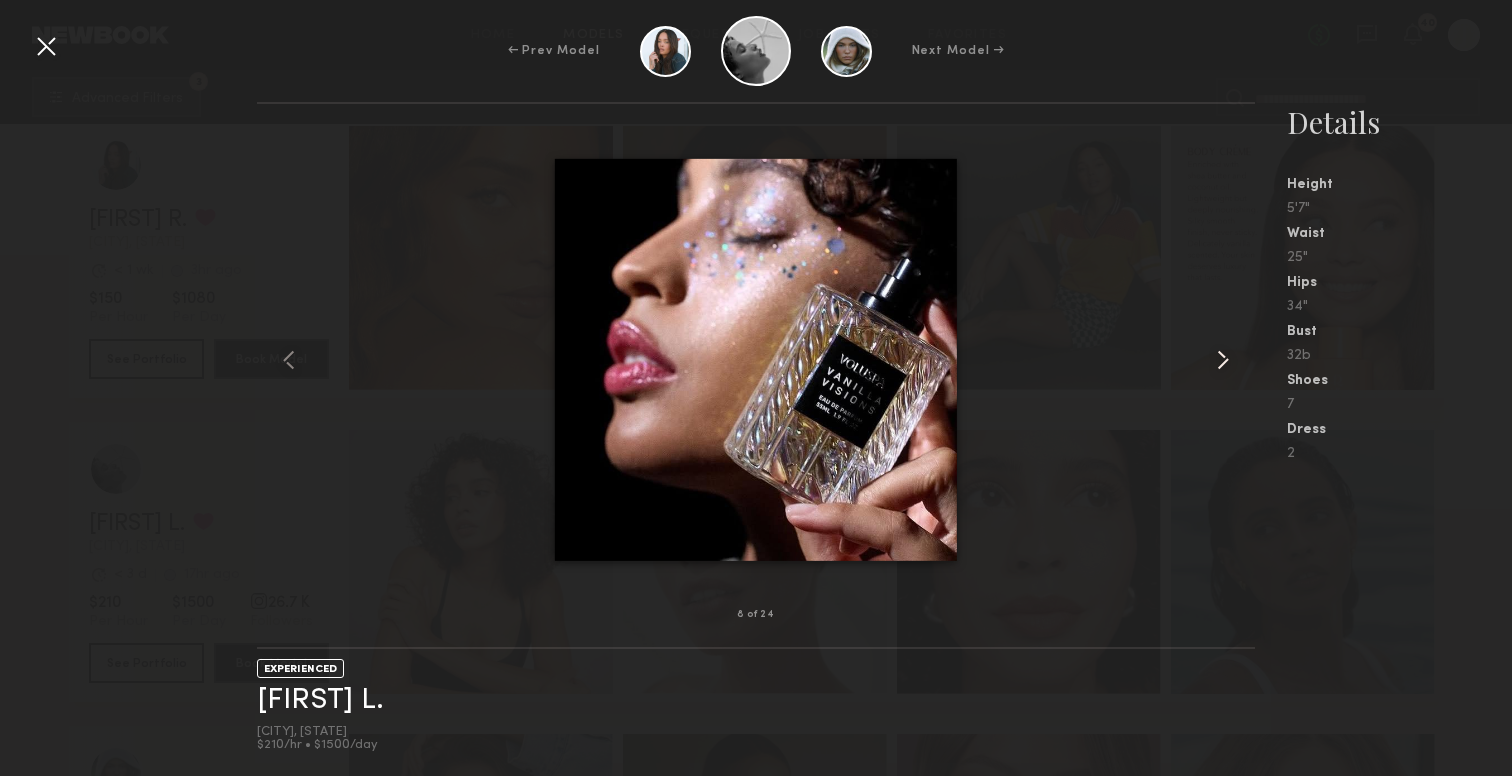 click at bounding box center (1223, 360) 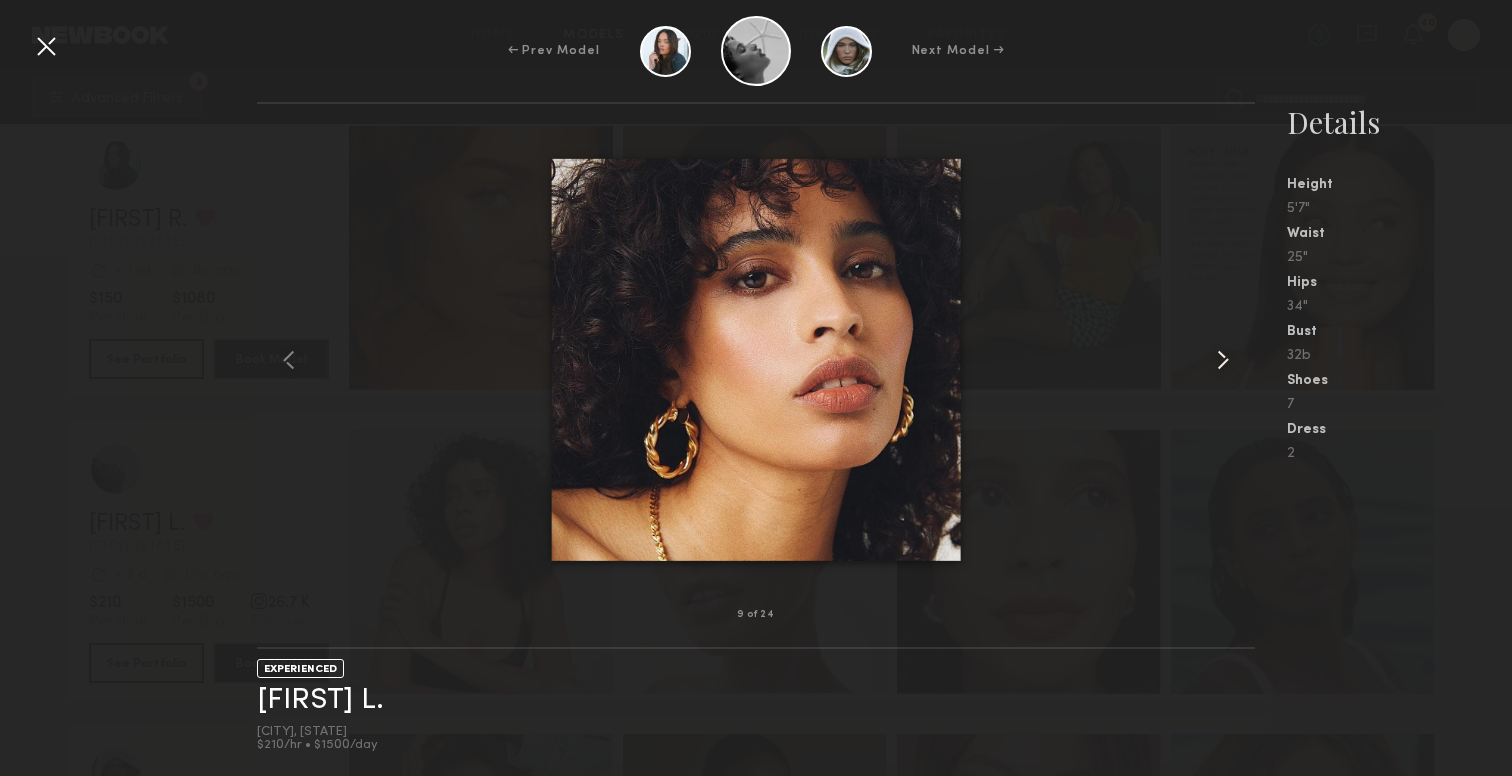 click at bounding box center (1223, 360) 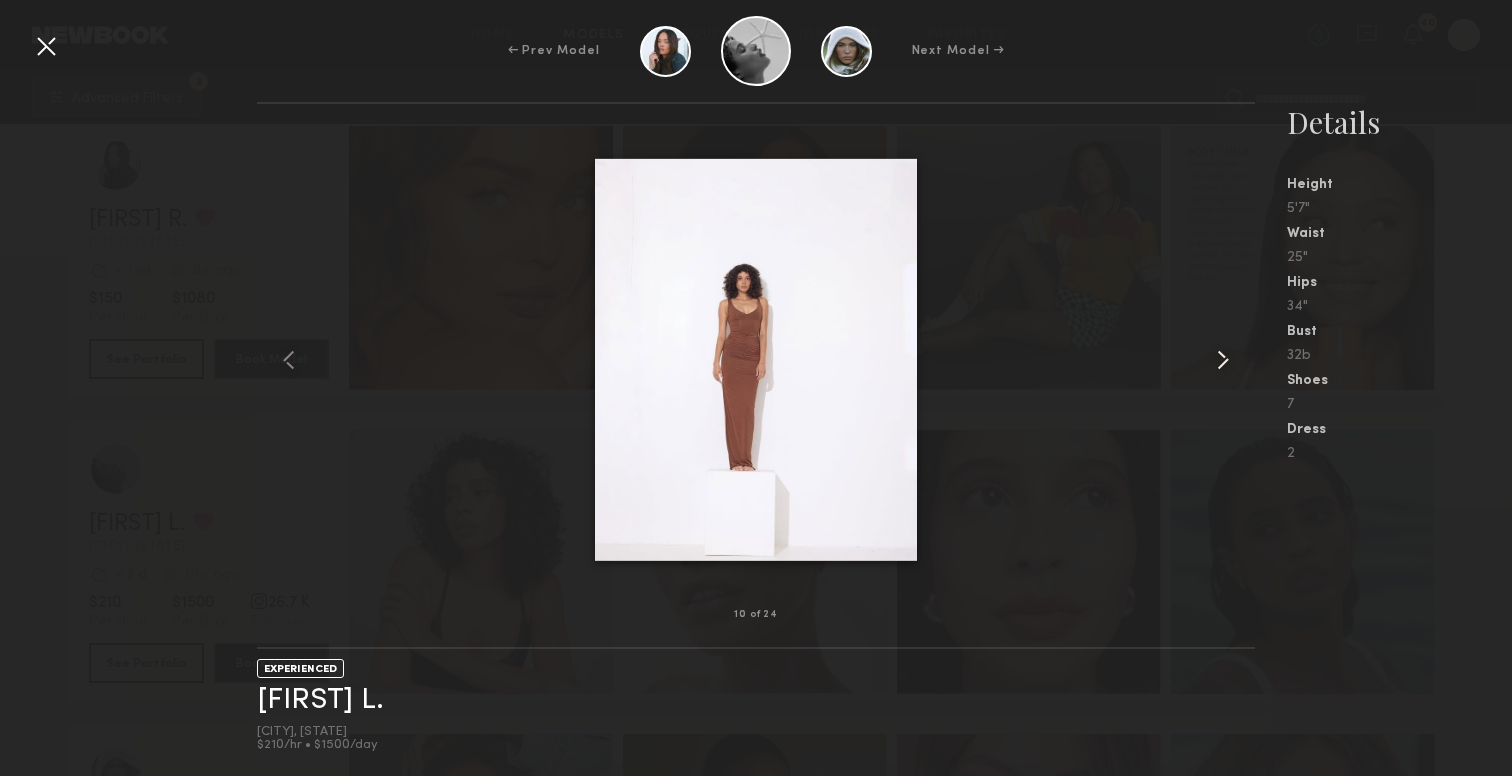 click at bounding box center [1223, 360] 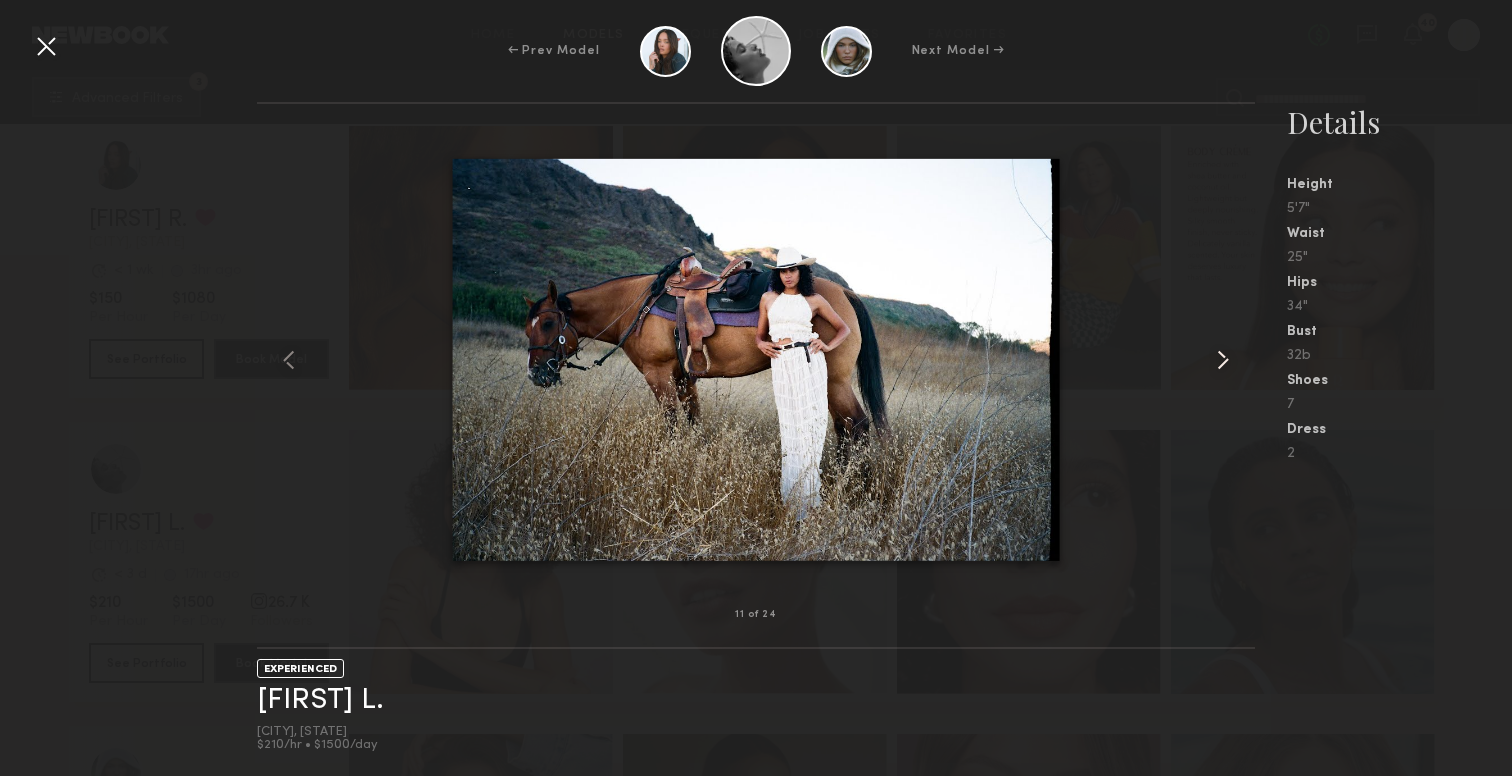 click at bounding box center [1223, 360] 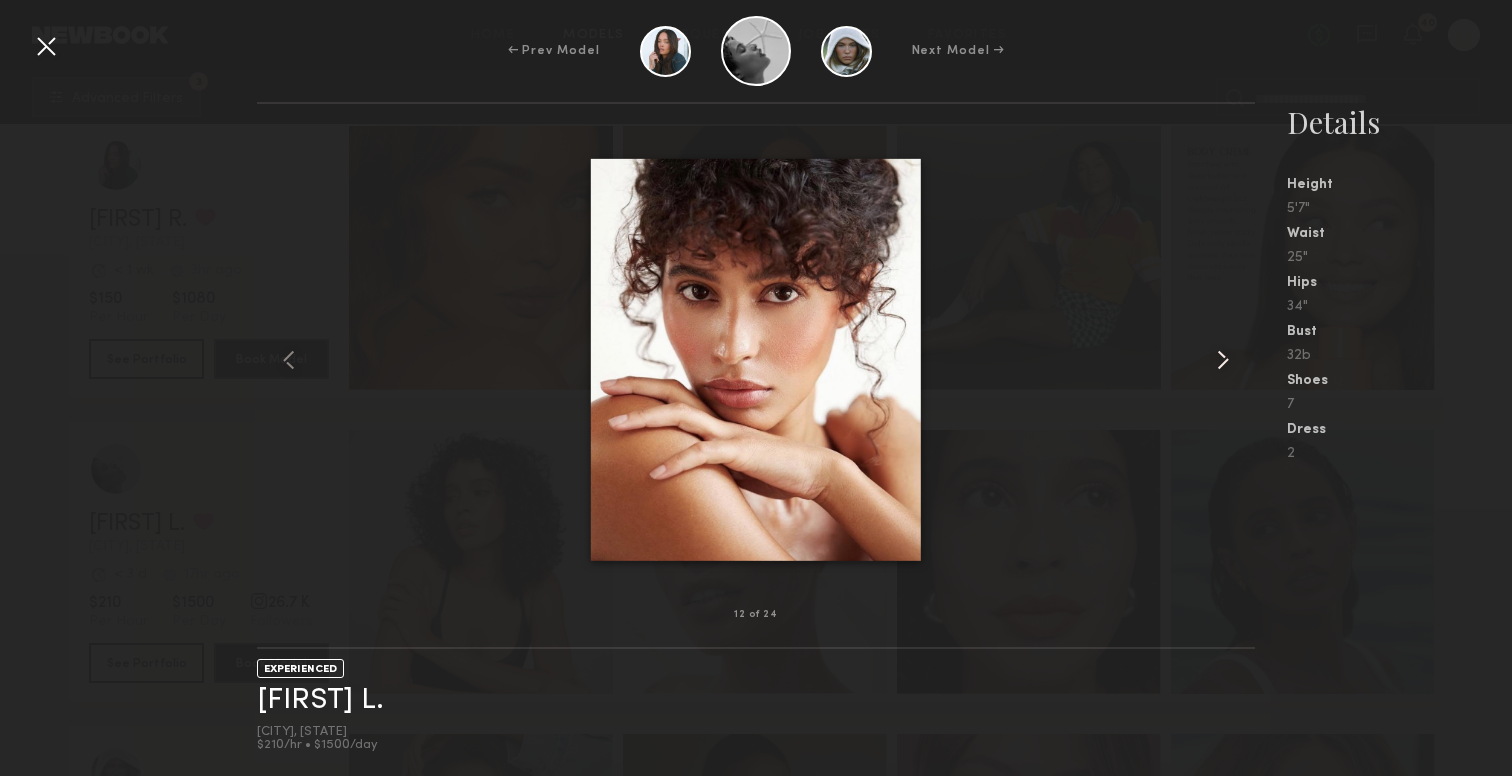 click at bounding box center [1223, 360] 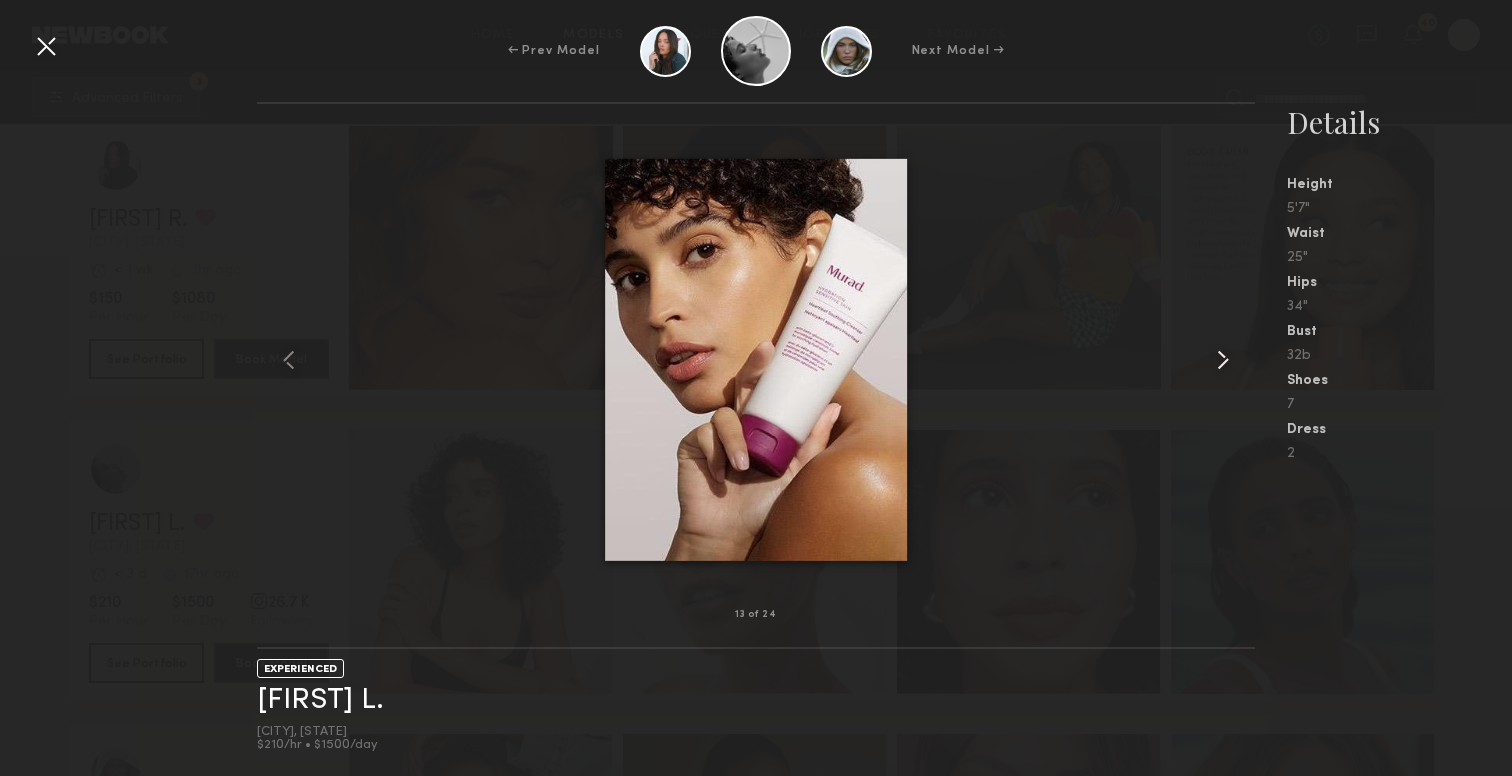 click at bounding box center [1223, 360] 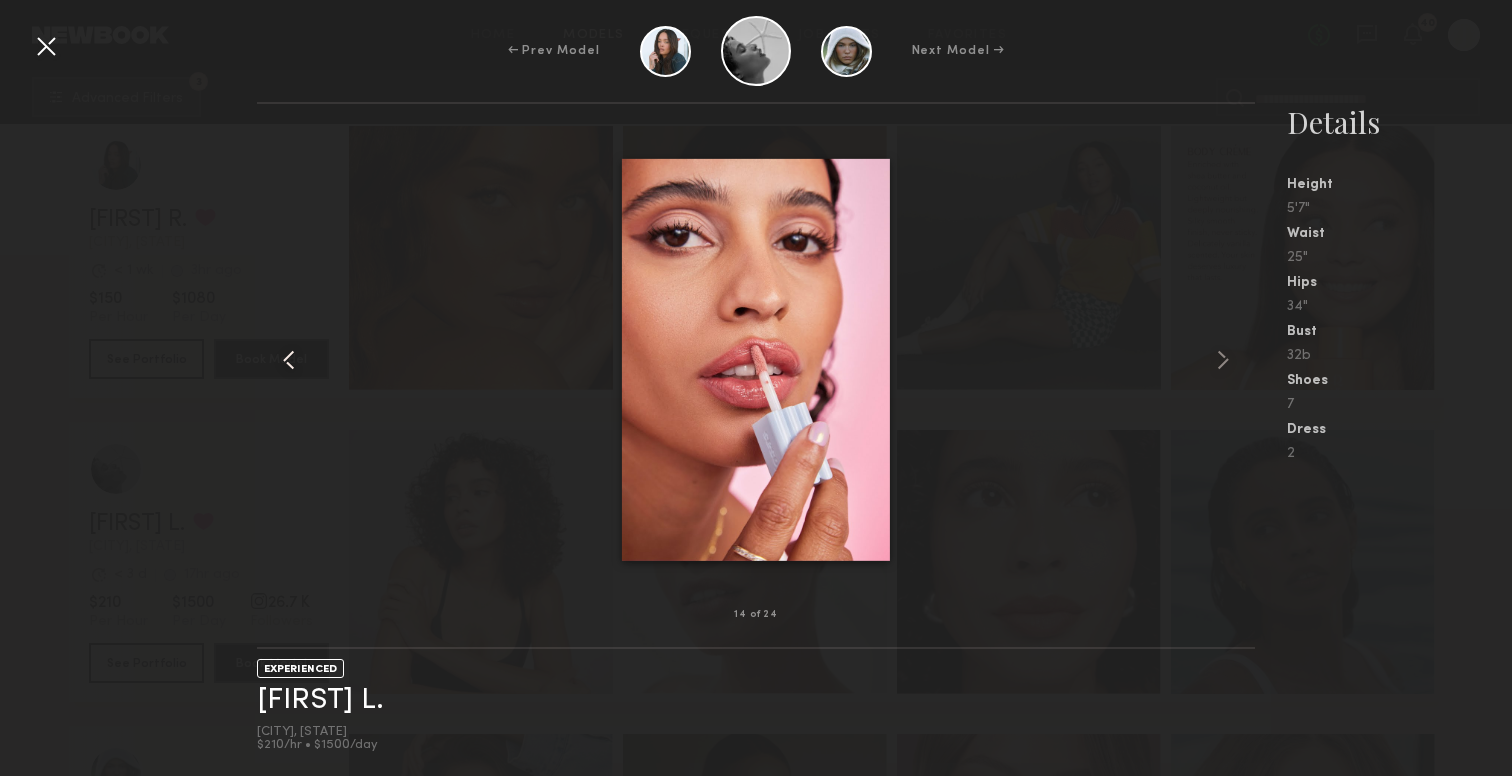 click at bounding box center (289, 360) 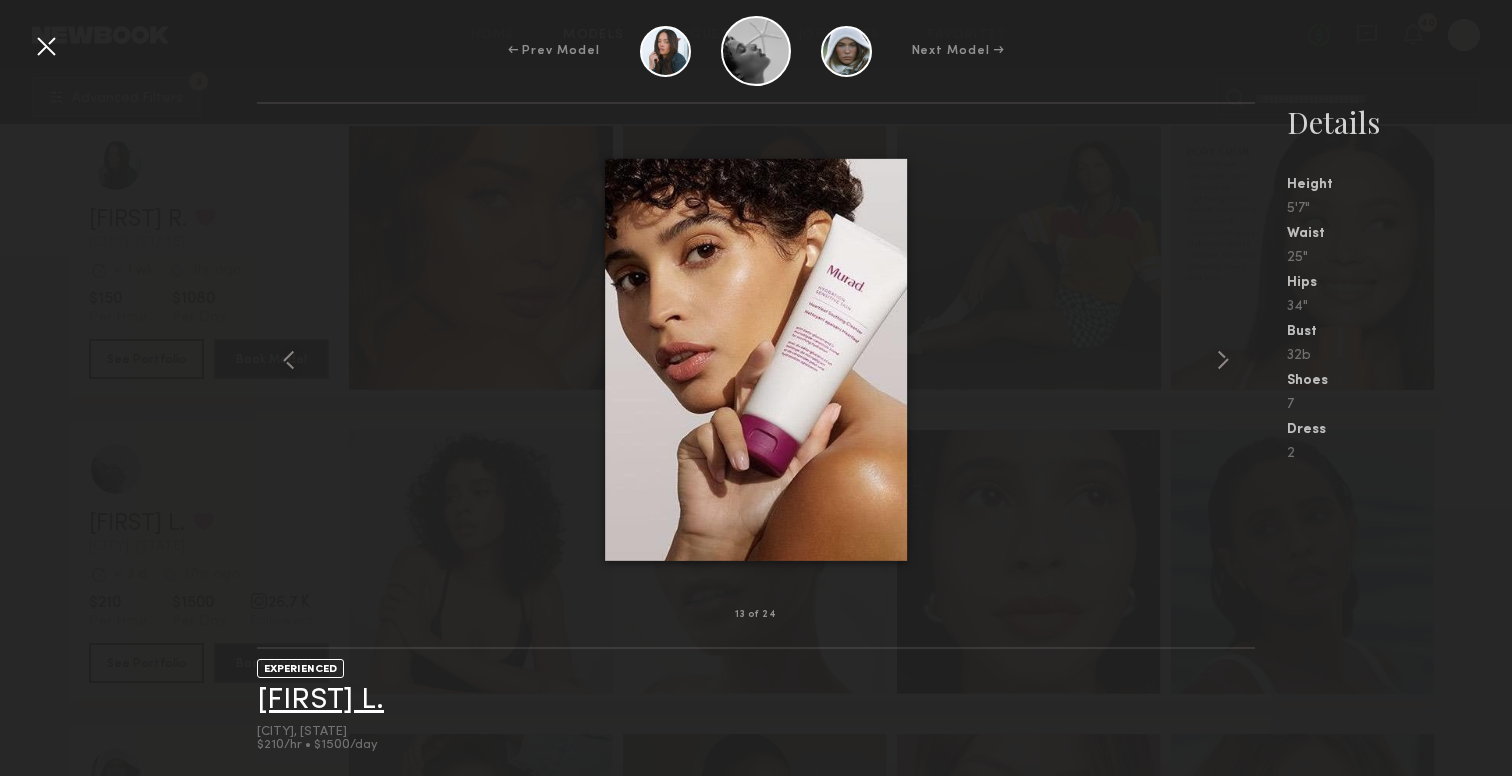 click on "[FIRST] [LAST]" 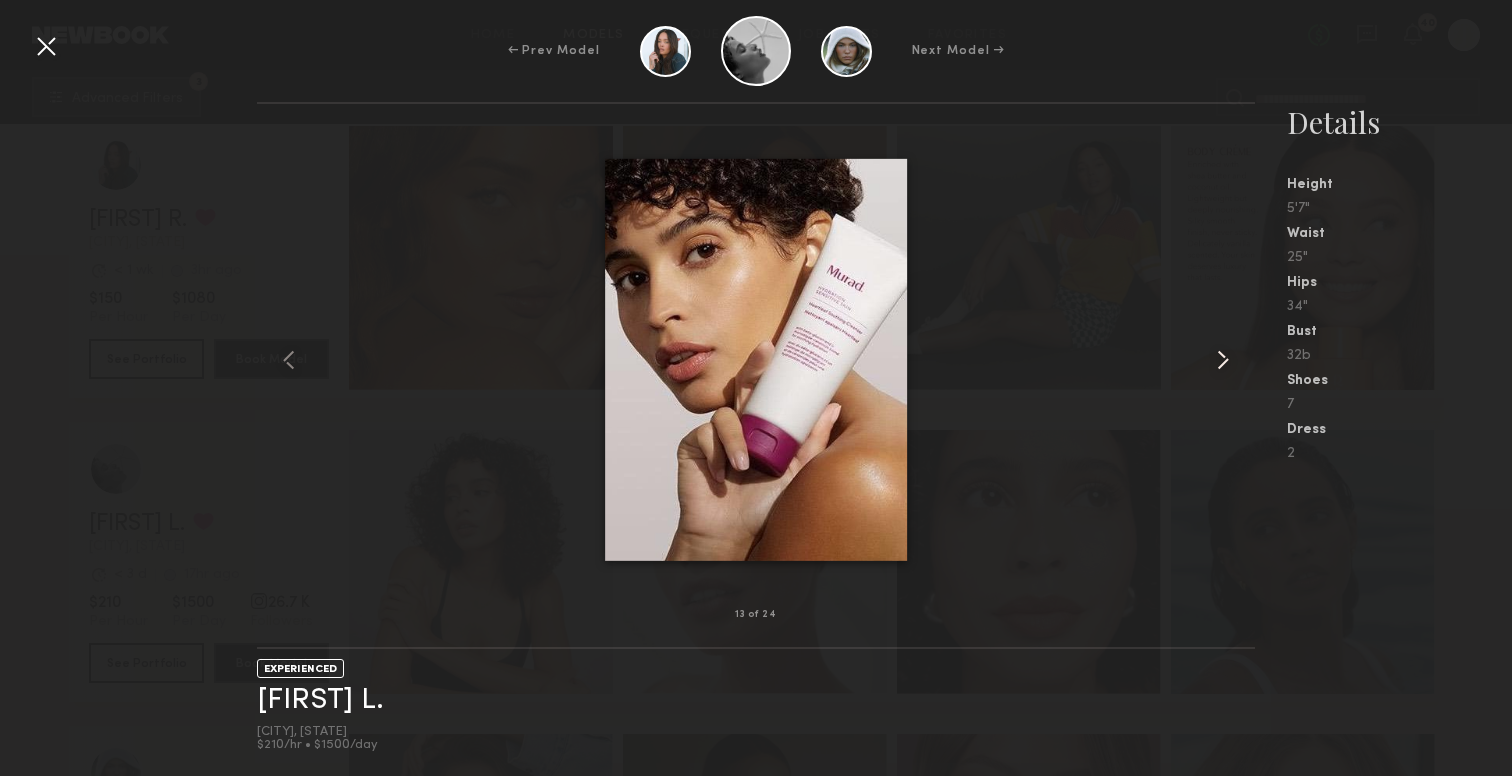 click at bounding box center [1223, 360] 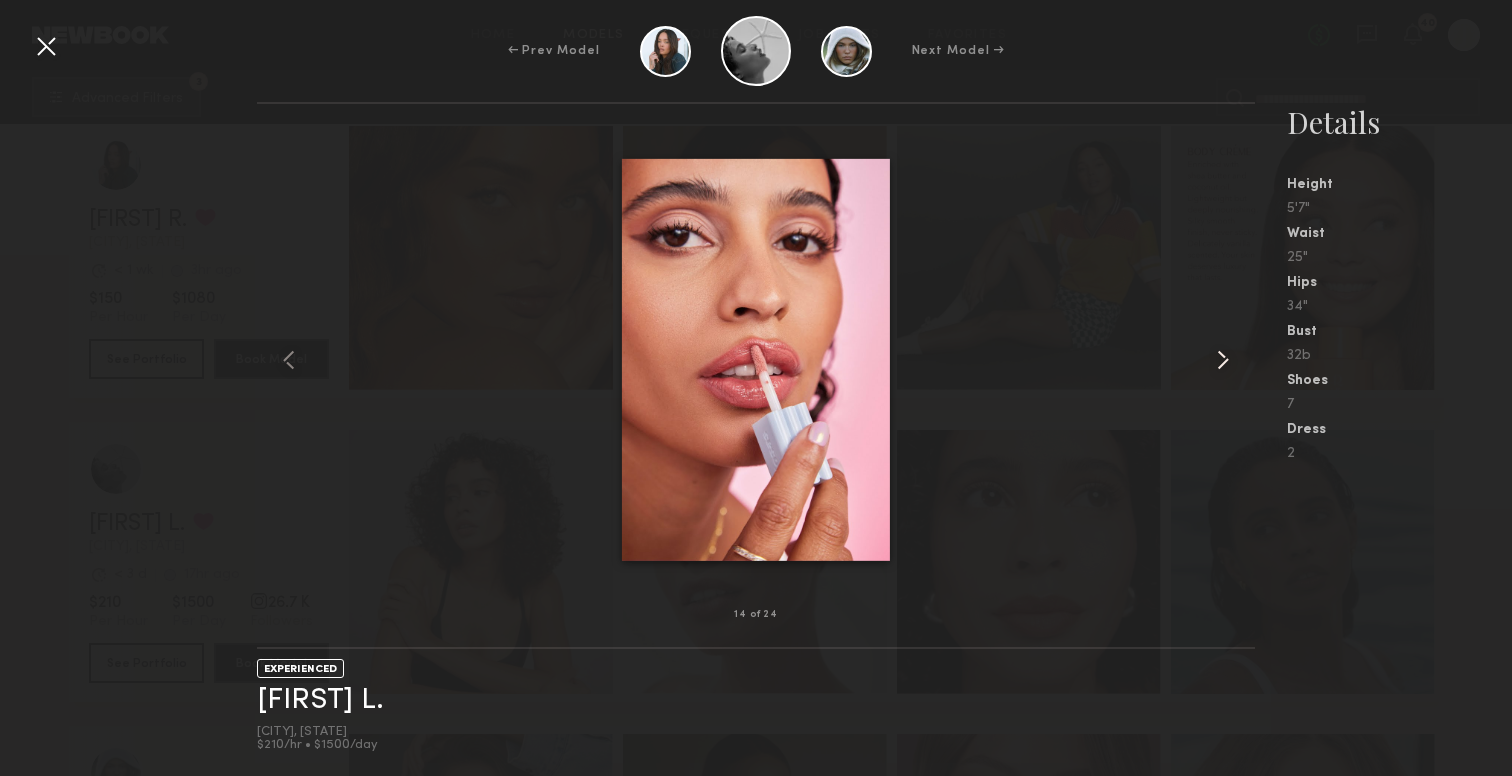 click at bounding box center (1223, 360) 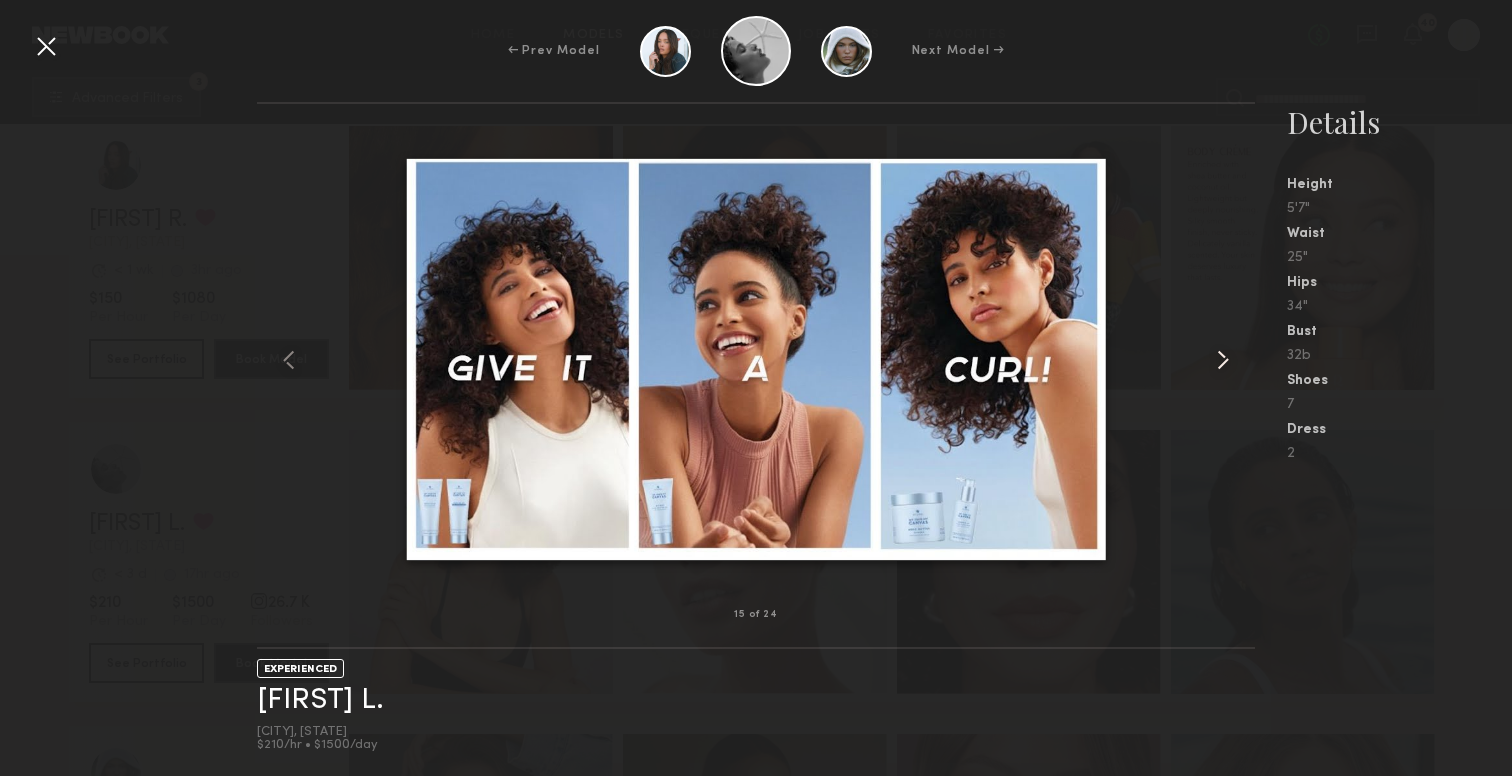 click at bounding box center (1223, 360) 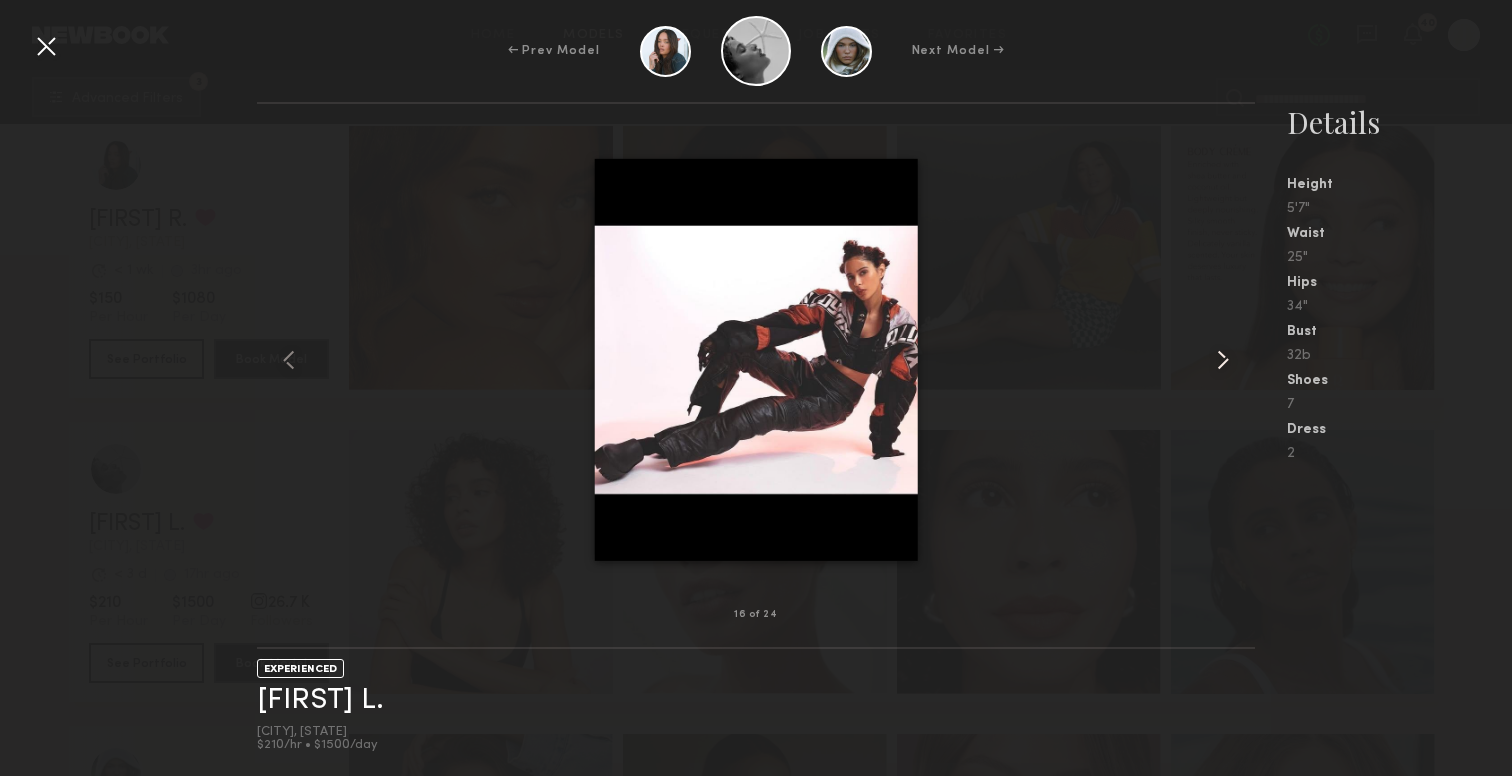 click at bounding box center [1223, 360] 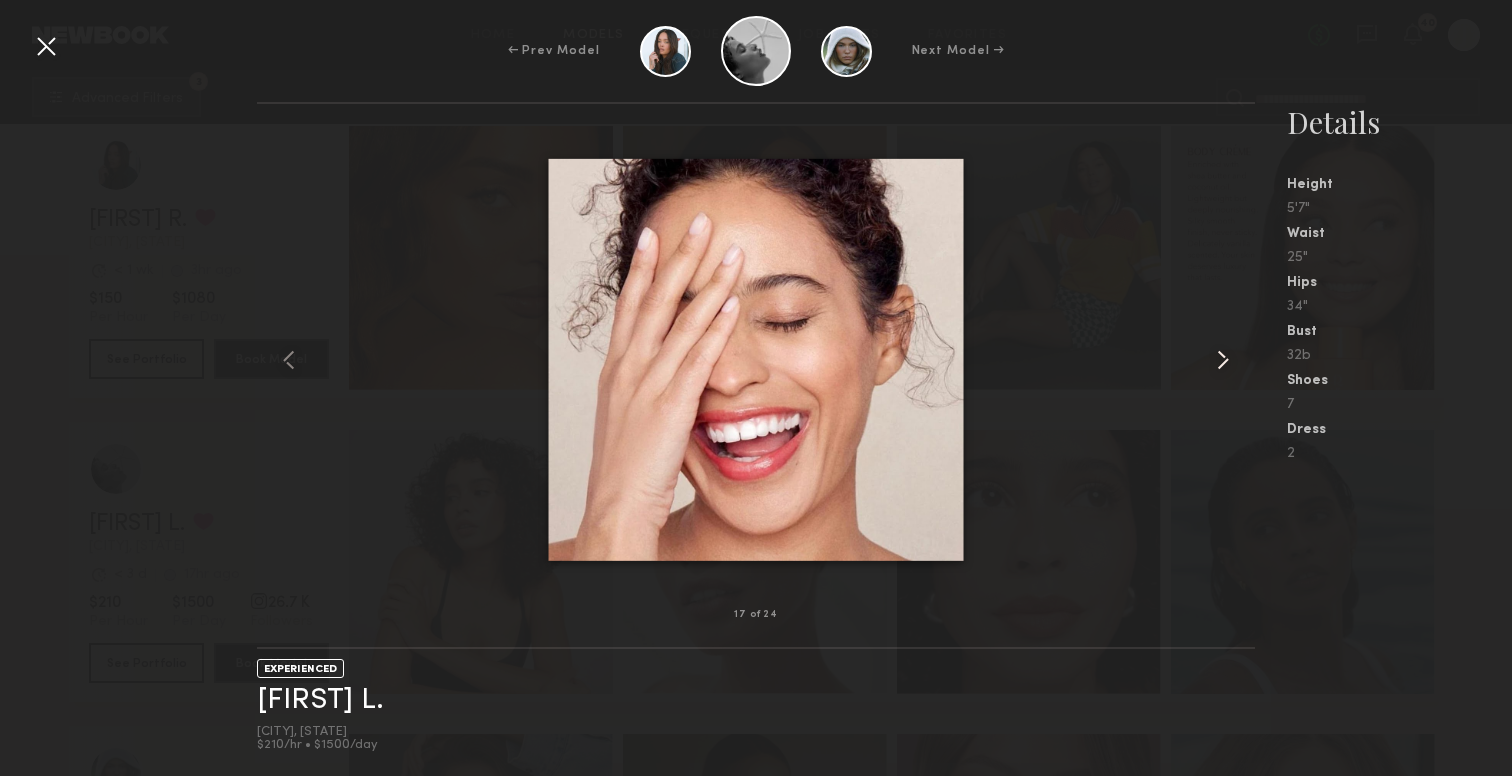 click at bounding box center [1223, 360] 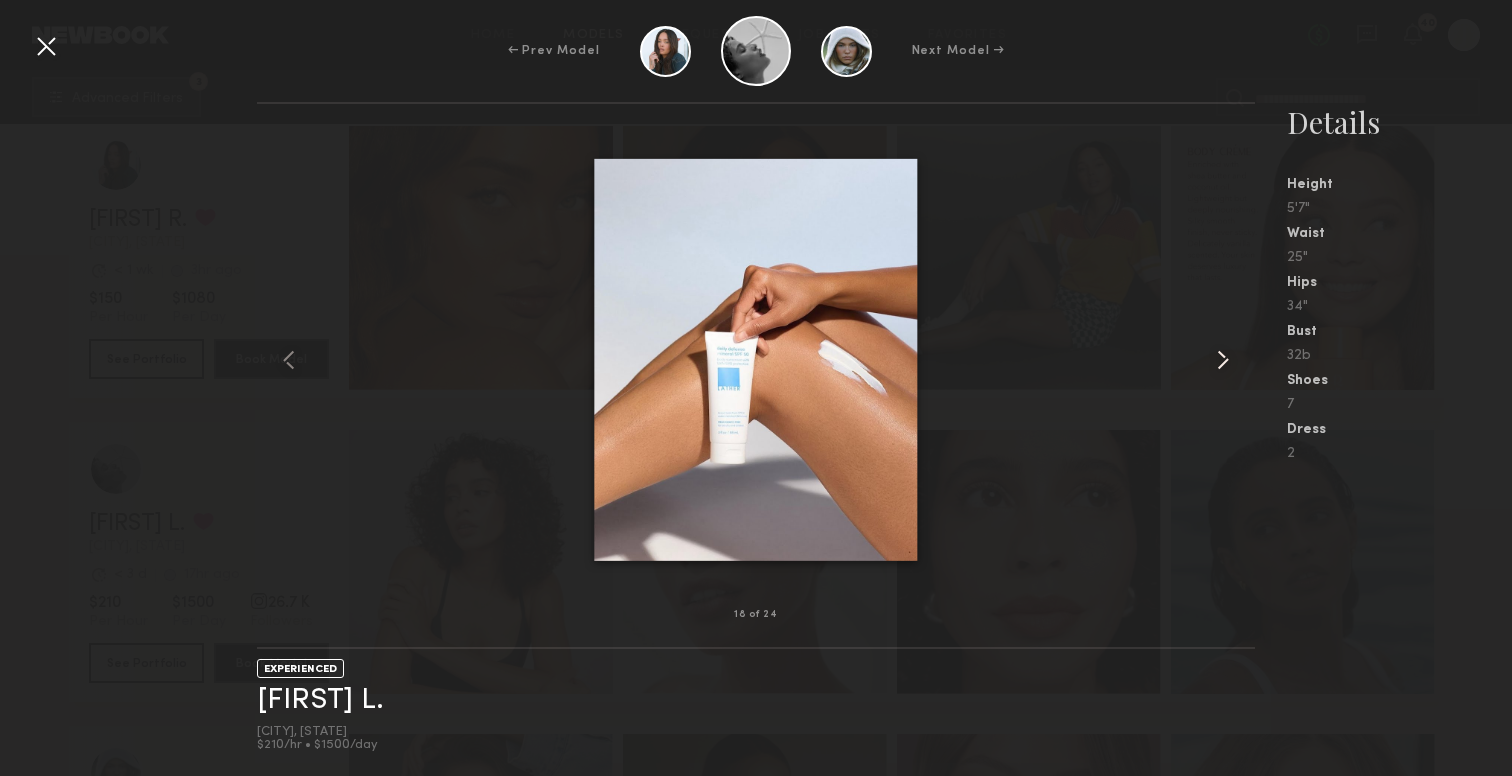 click at bounding box center [1223, 360] 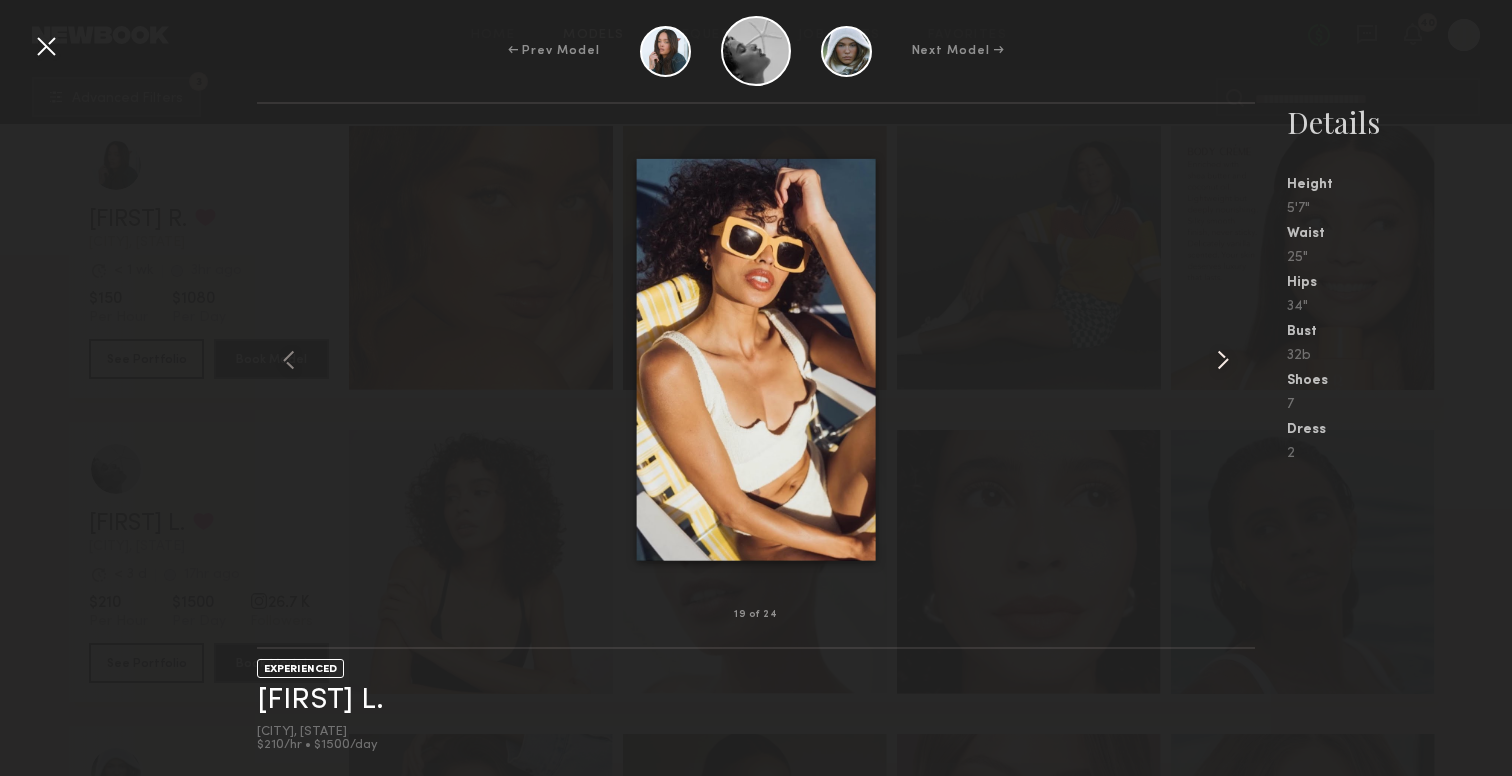 click at bounding box center (1223, 360) 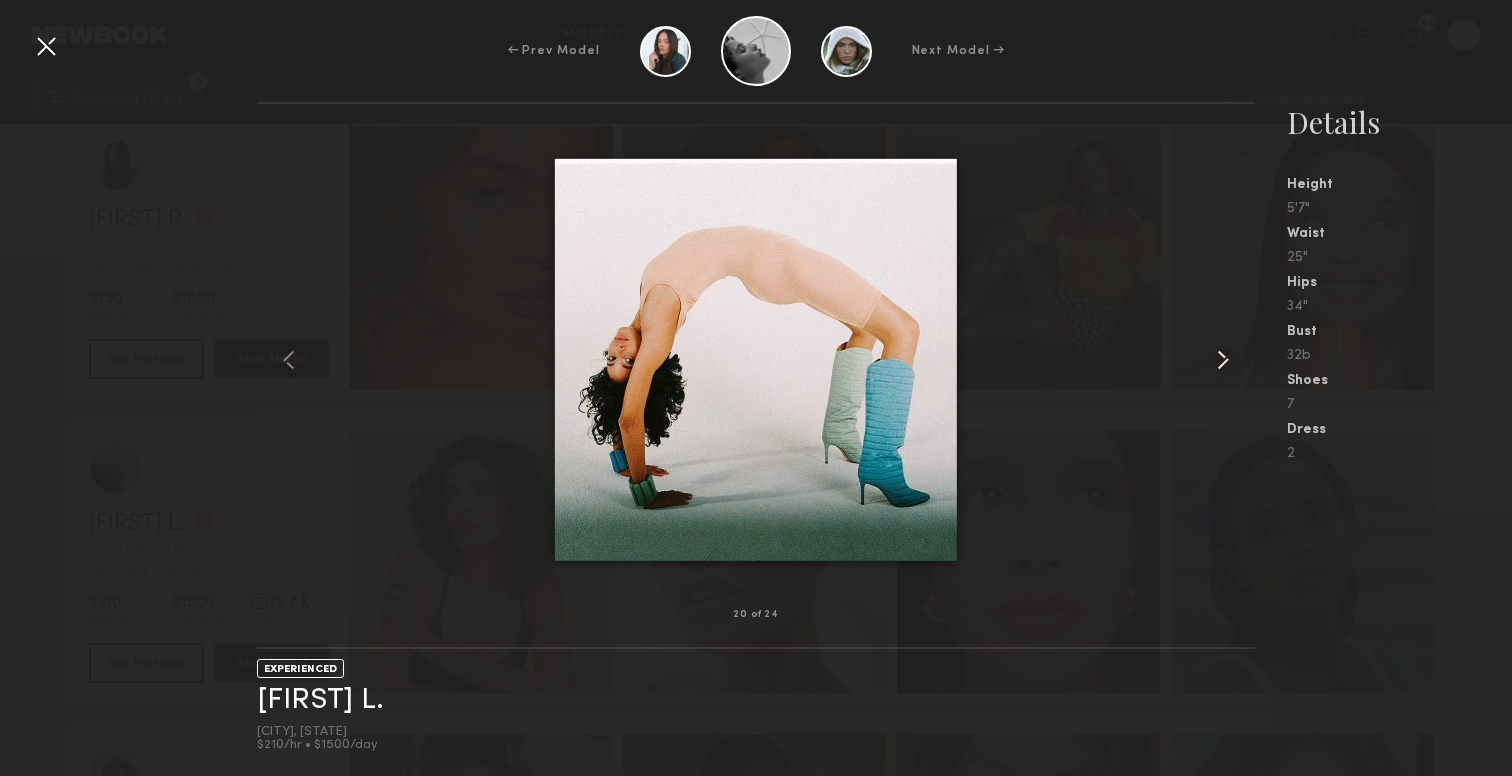 click at bounding box center (1223, 360) 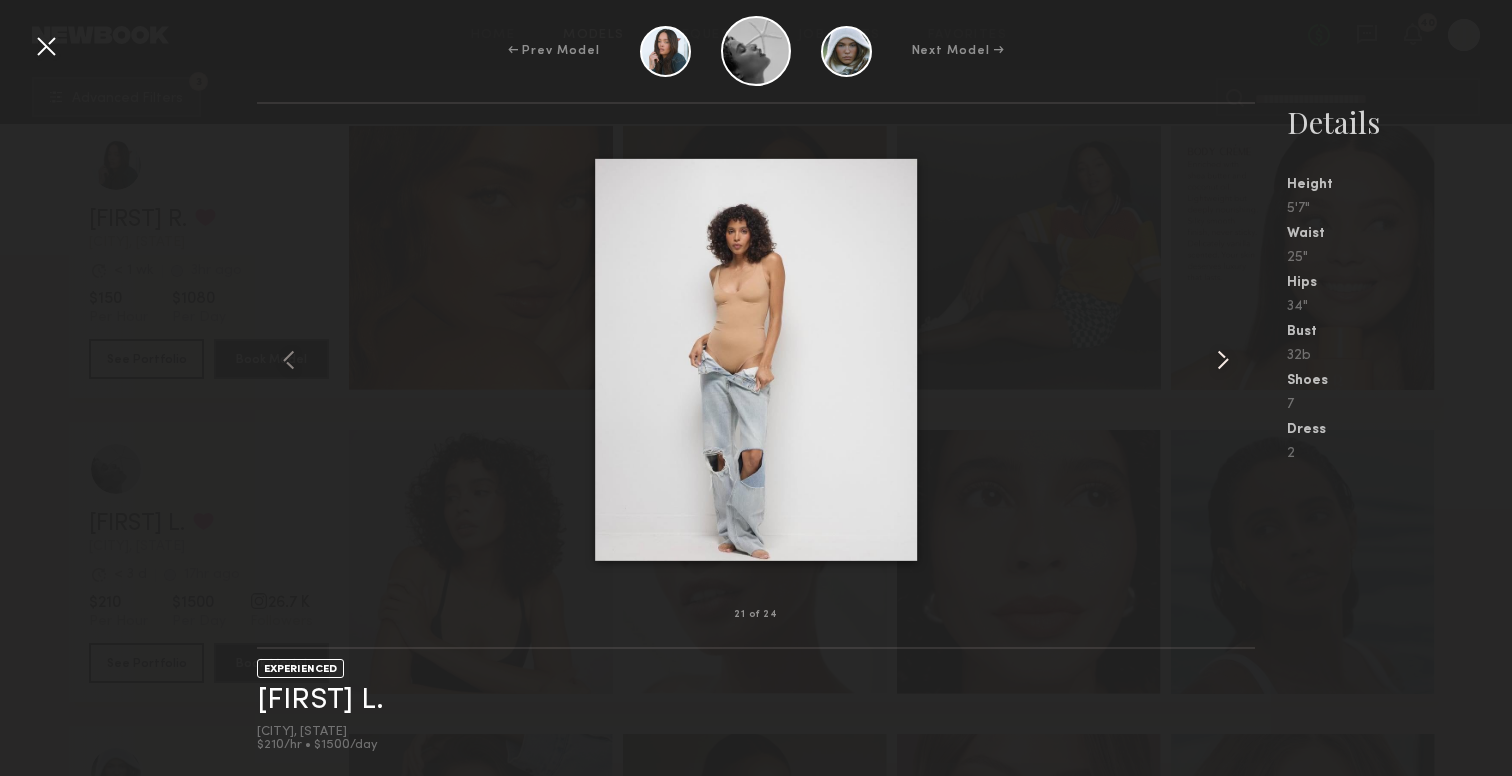 click at bounding box center [1223, 360] 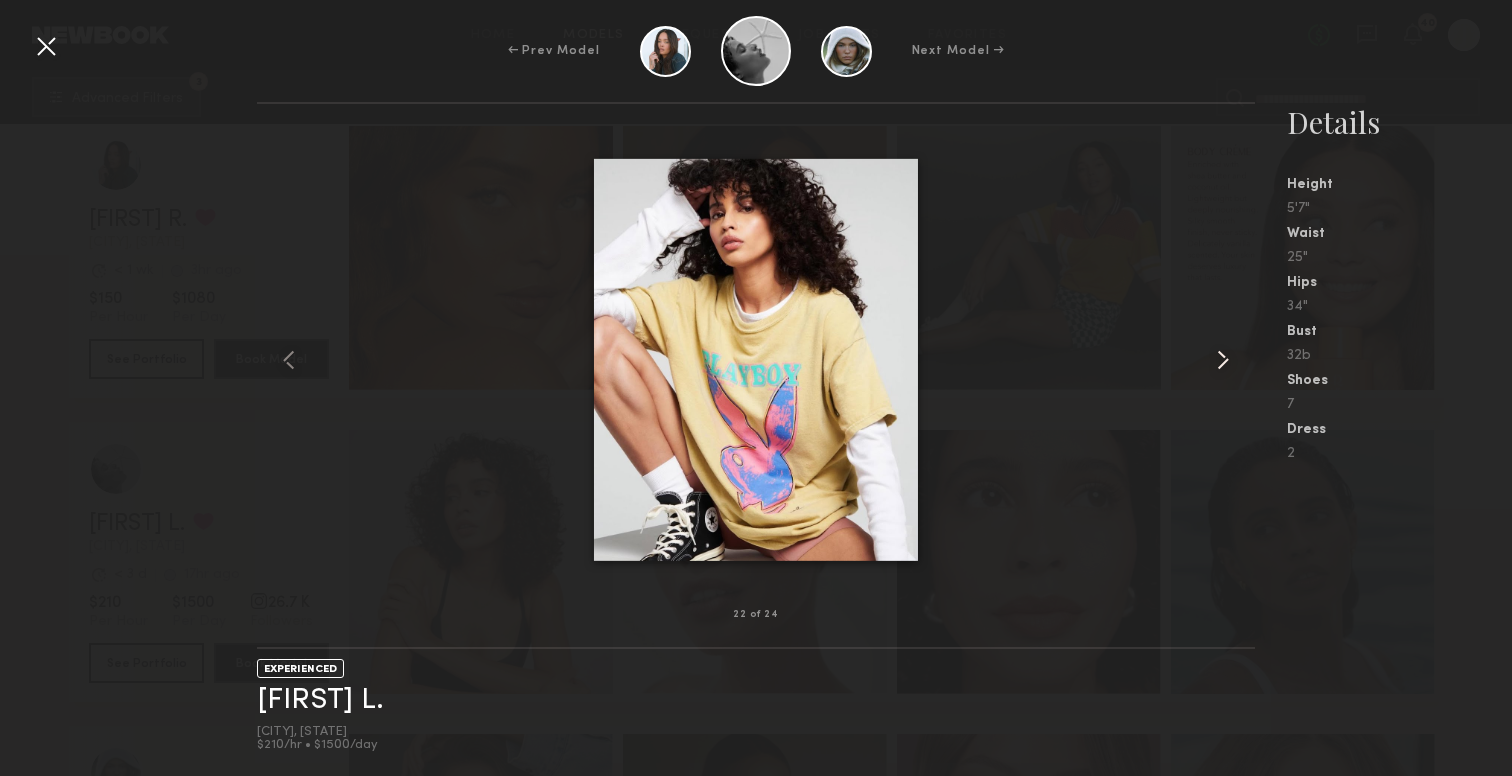 click at bounding box center (1223, 360) 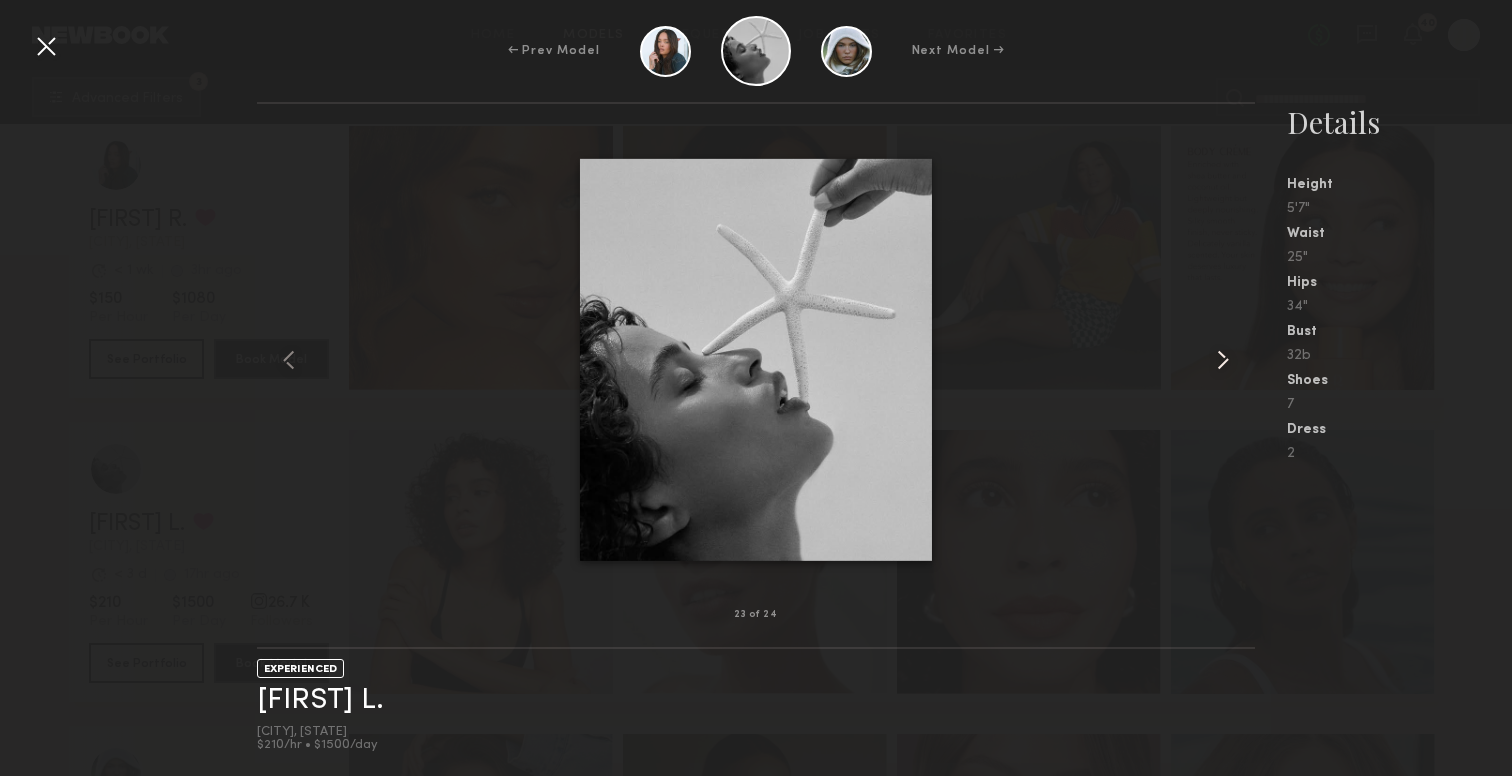 click at bounding box center (1223, 360) 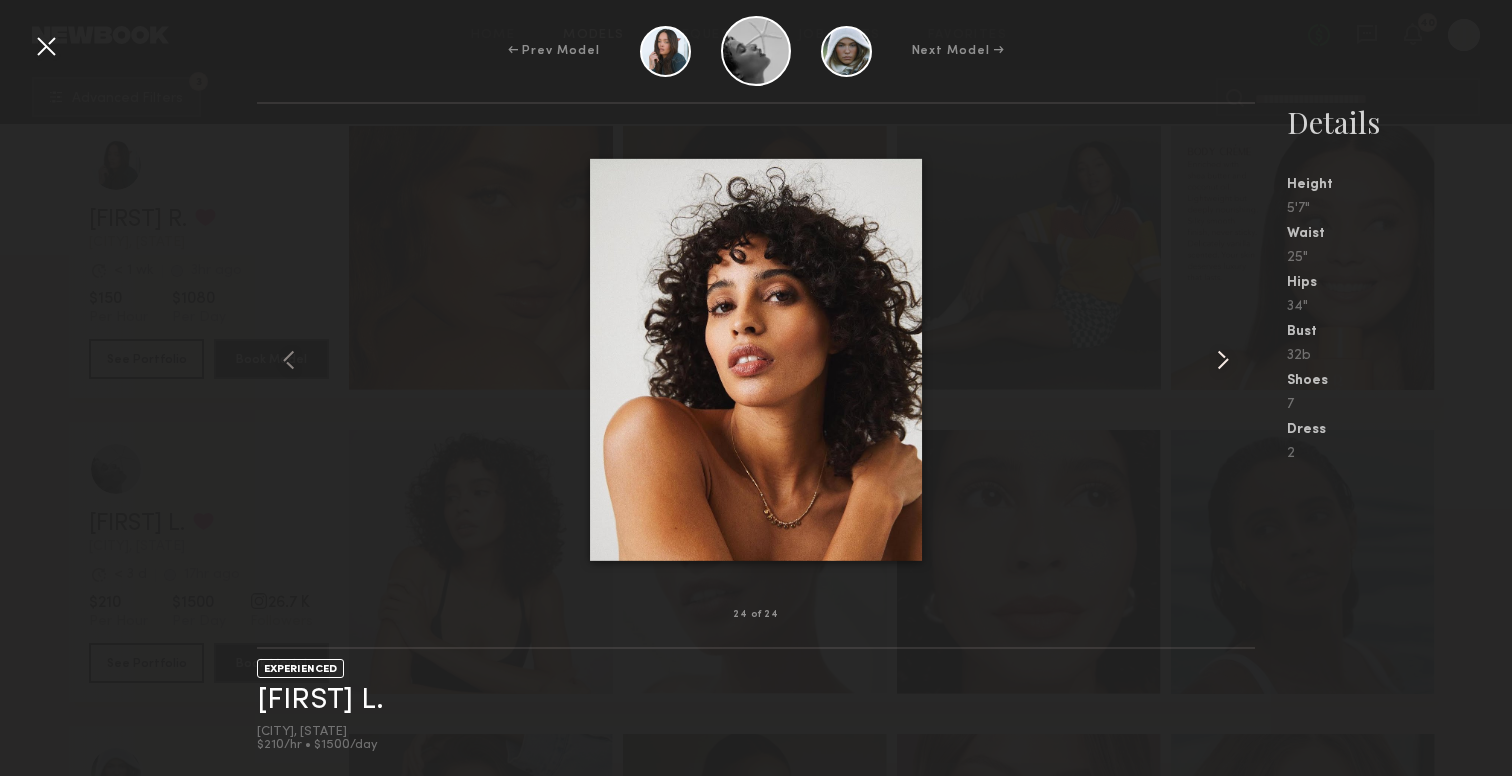 click at bounding box center [1223, 360] 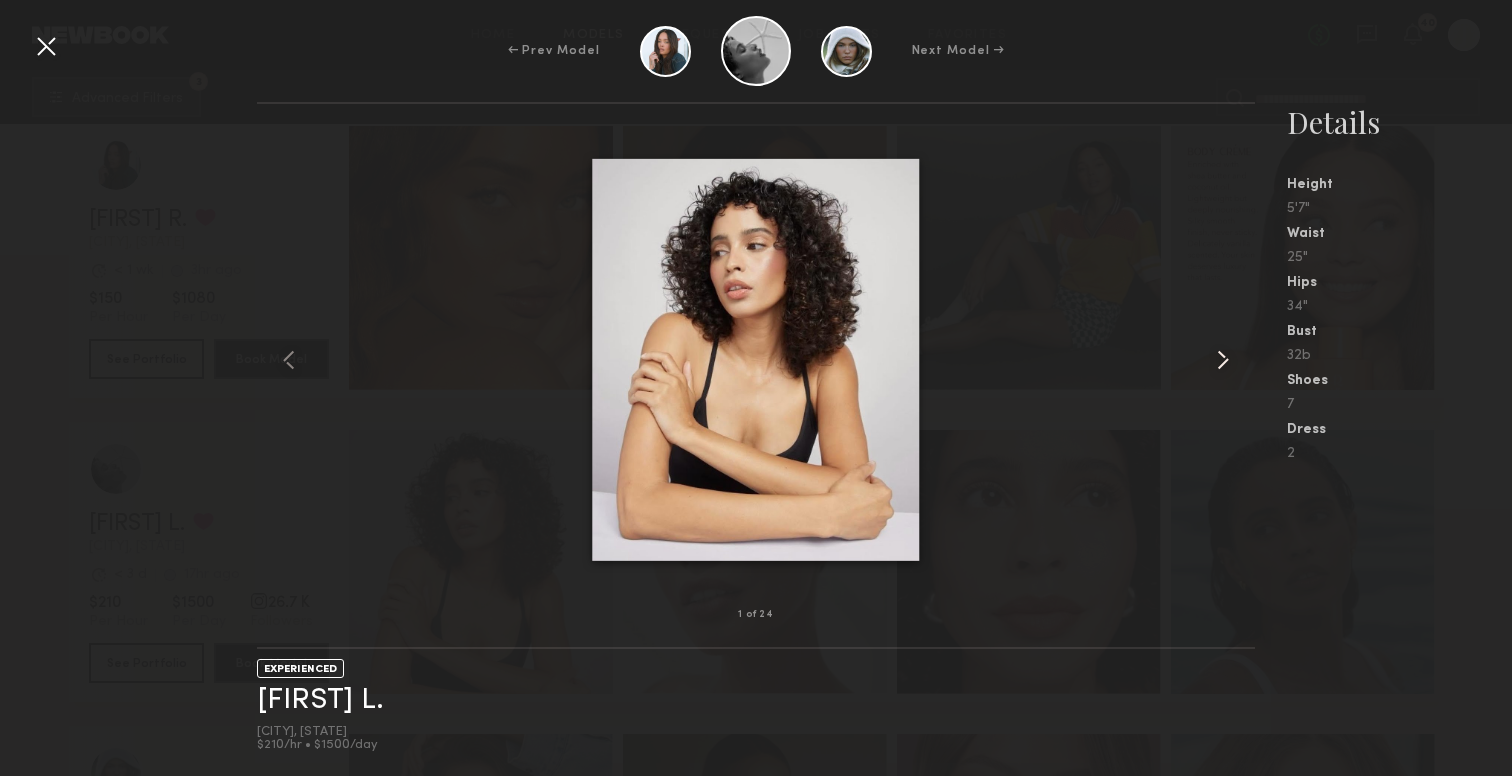 click at bounding box center [1223, 360] 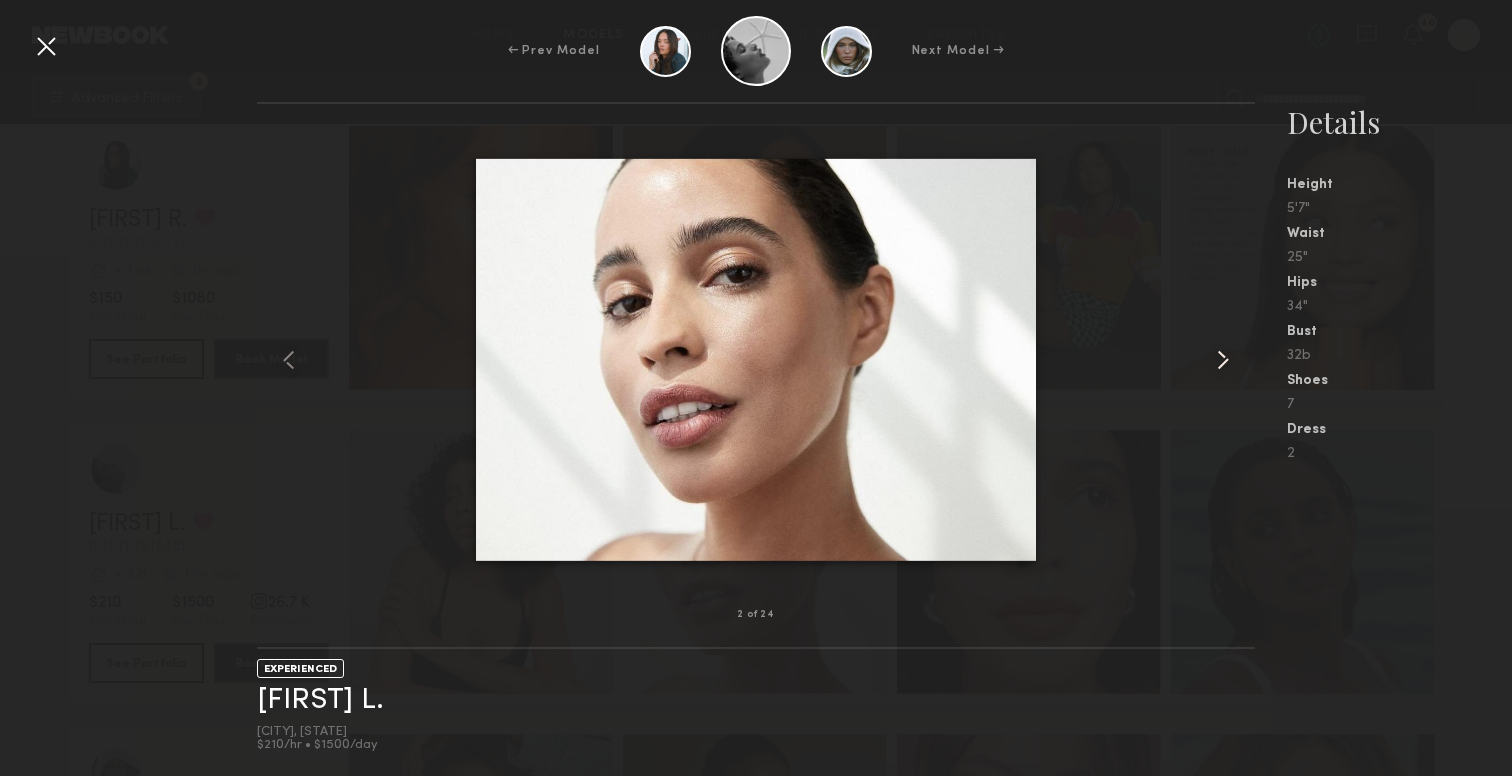 click at bounding box center [1223, 360] 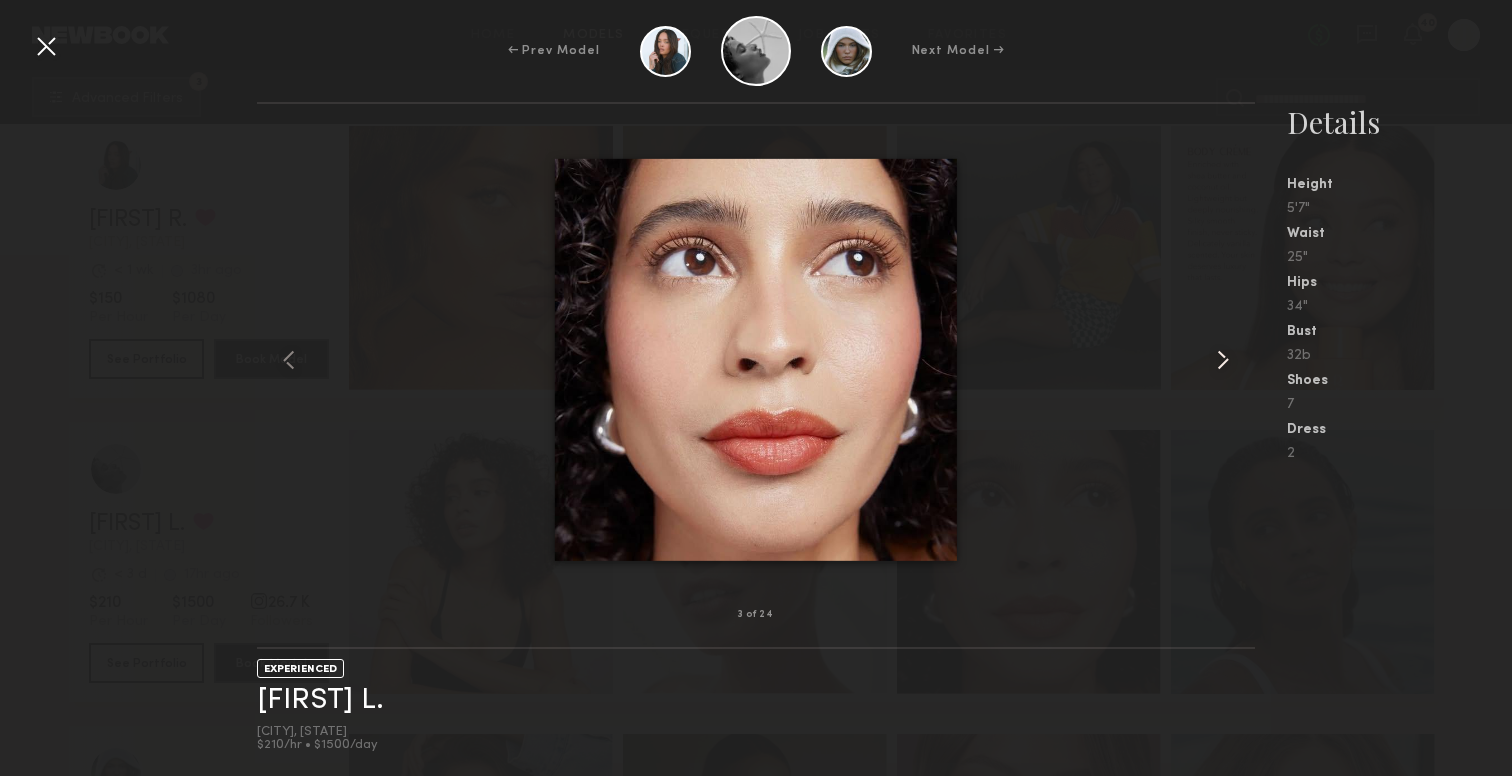click at bounding box center (1223, 360) 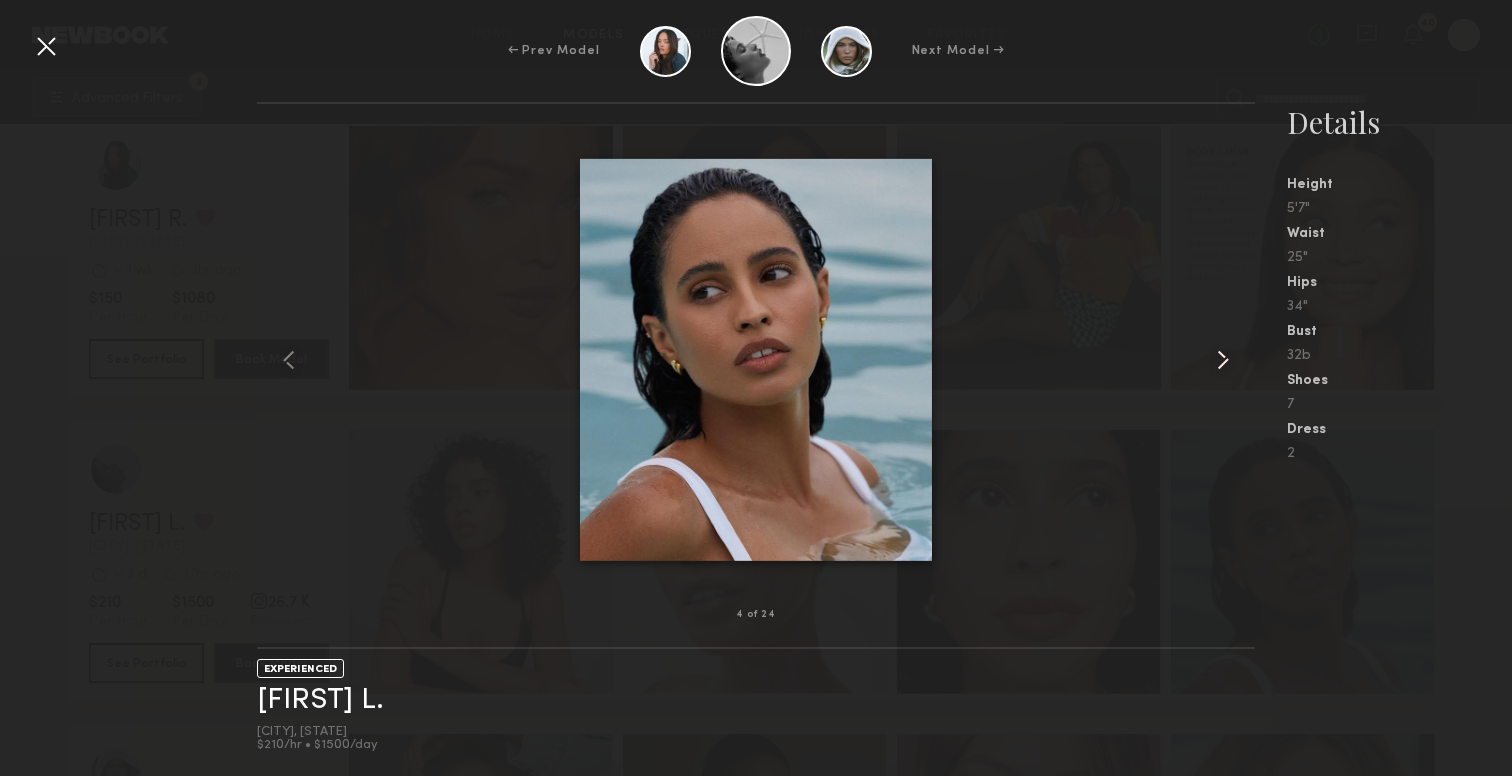 click at bounding box center [1223, 360] 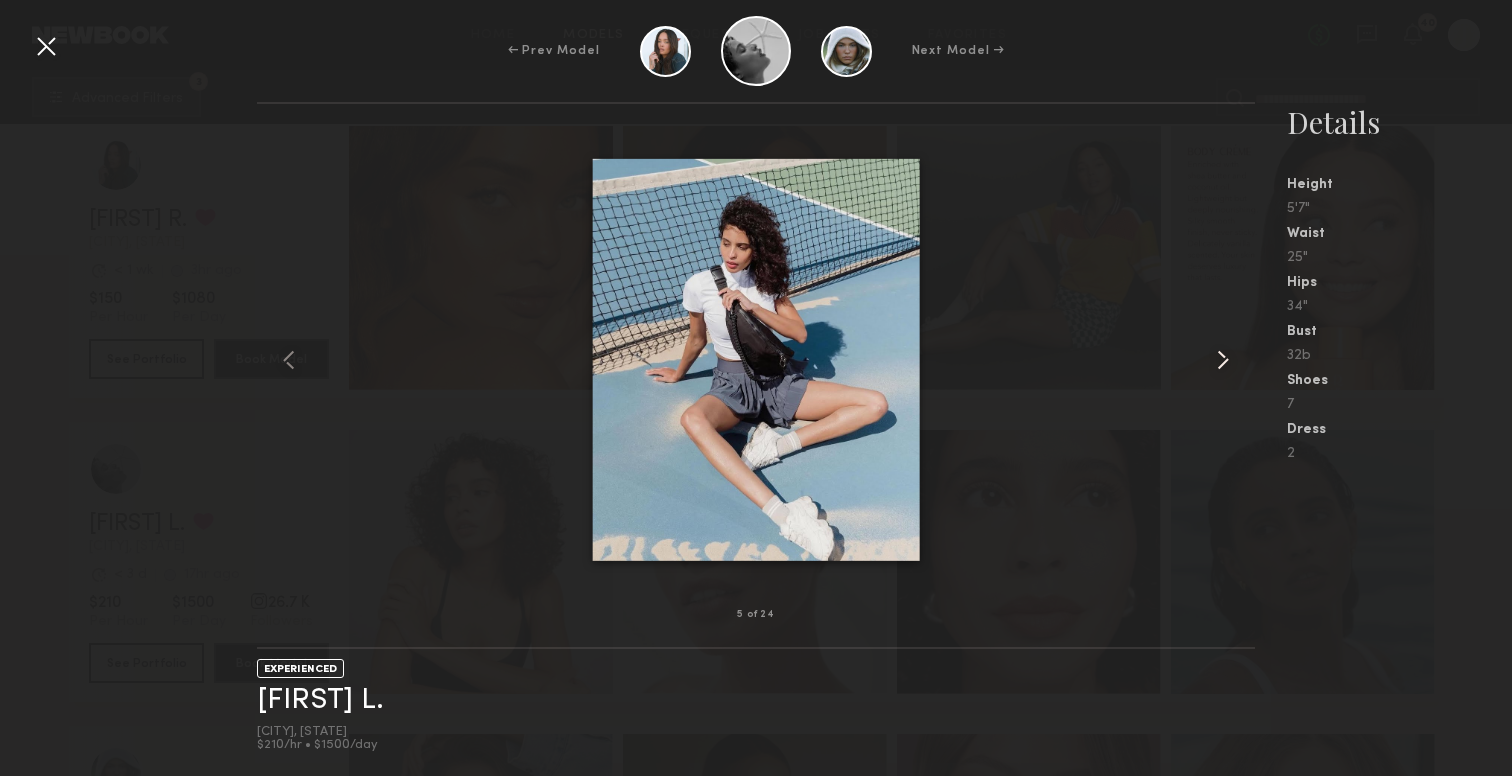 click at bounding box center [1223, 360] 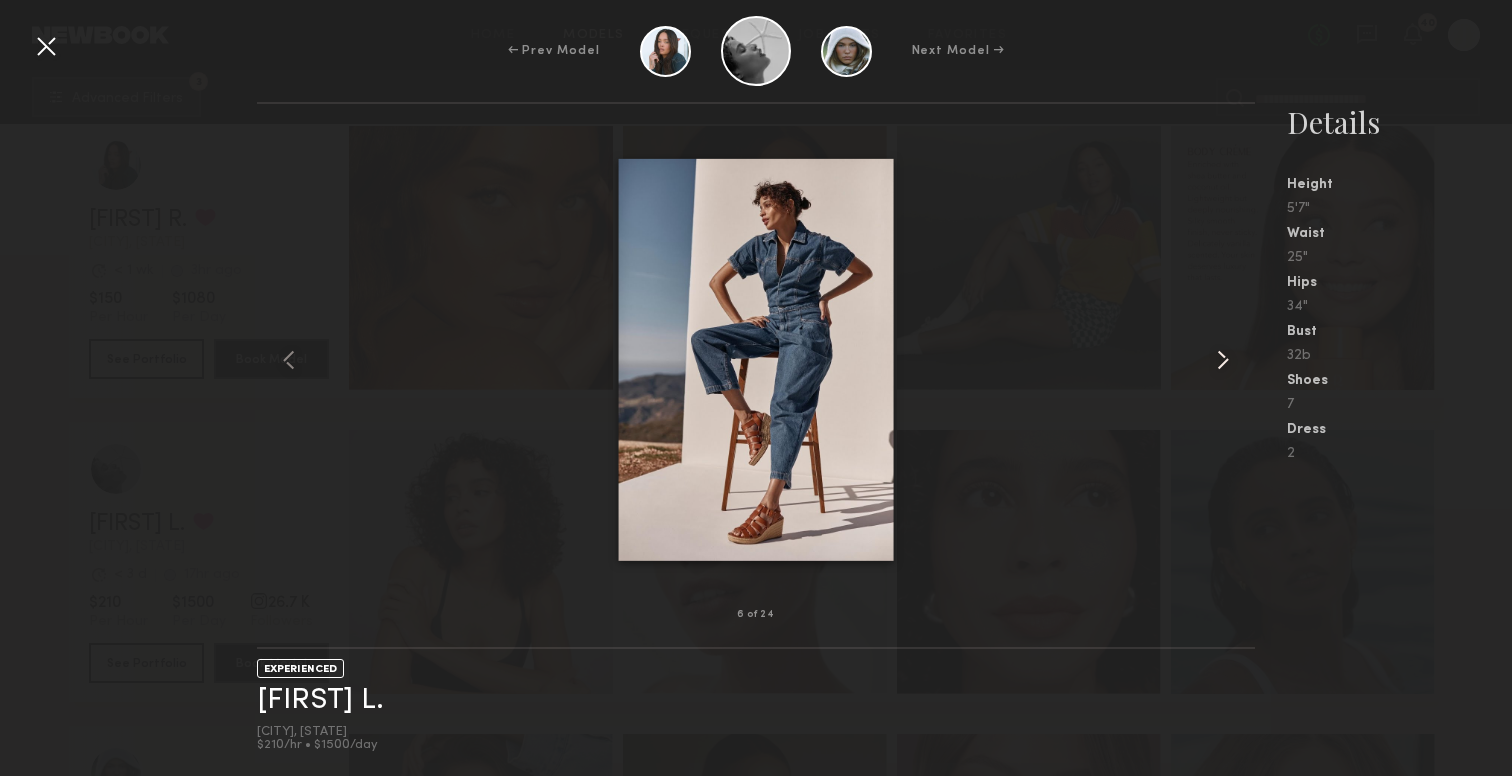 click at bounding box center [1223, 360] 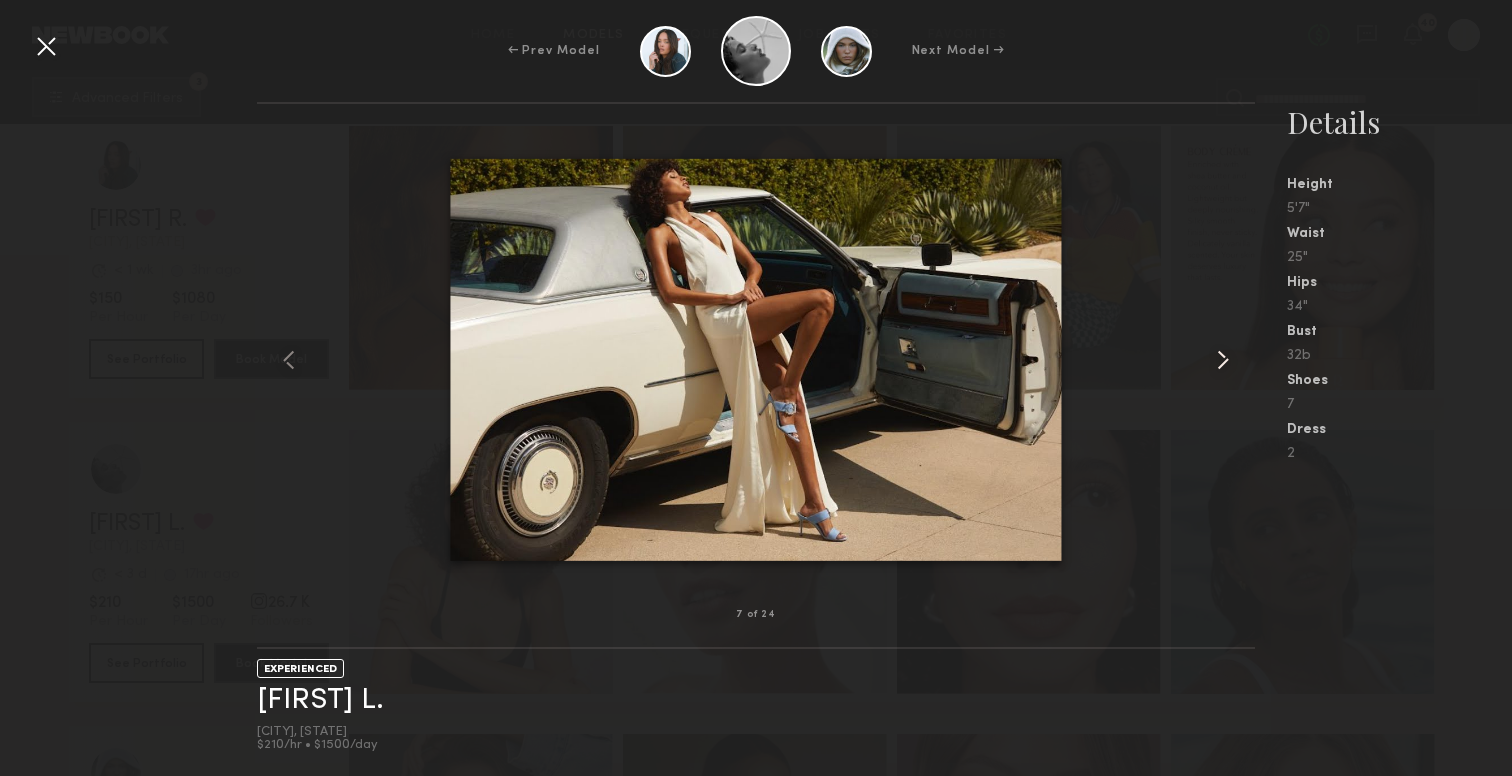 click at bounding box center [1223, 360] 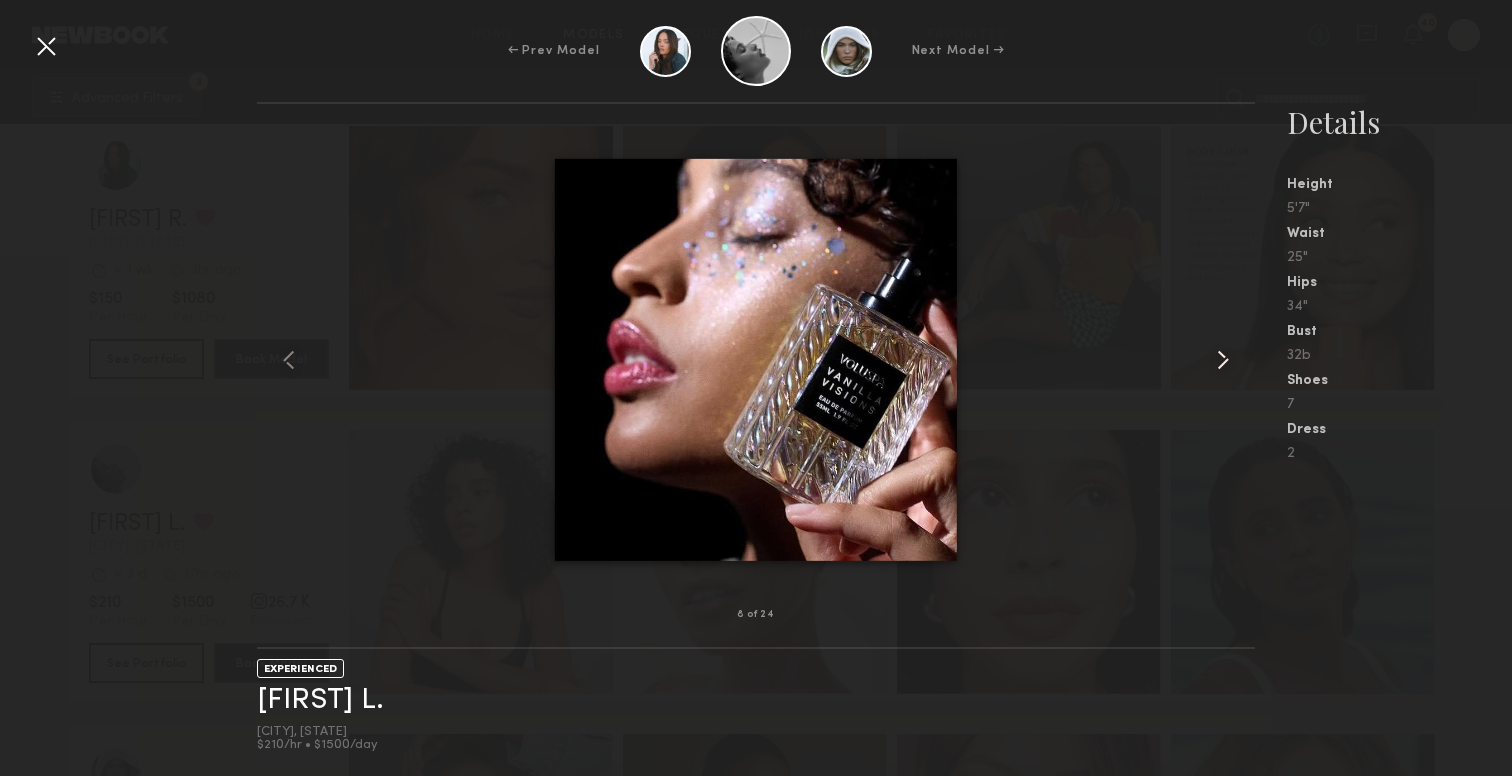 click at bounding box center (1223, 360) 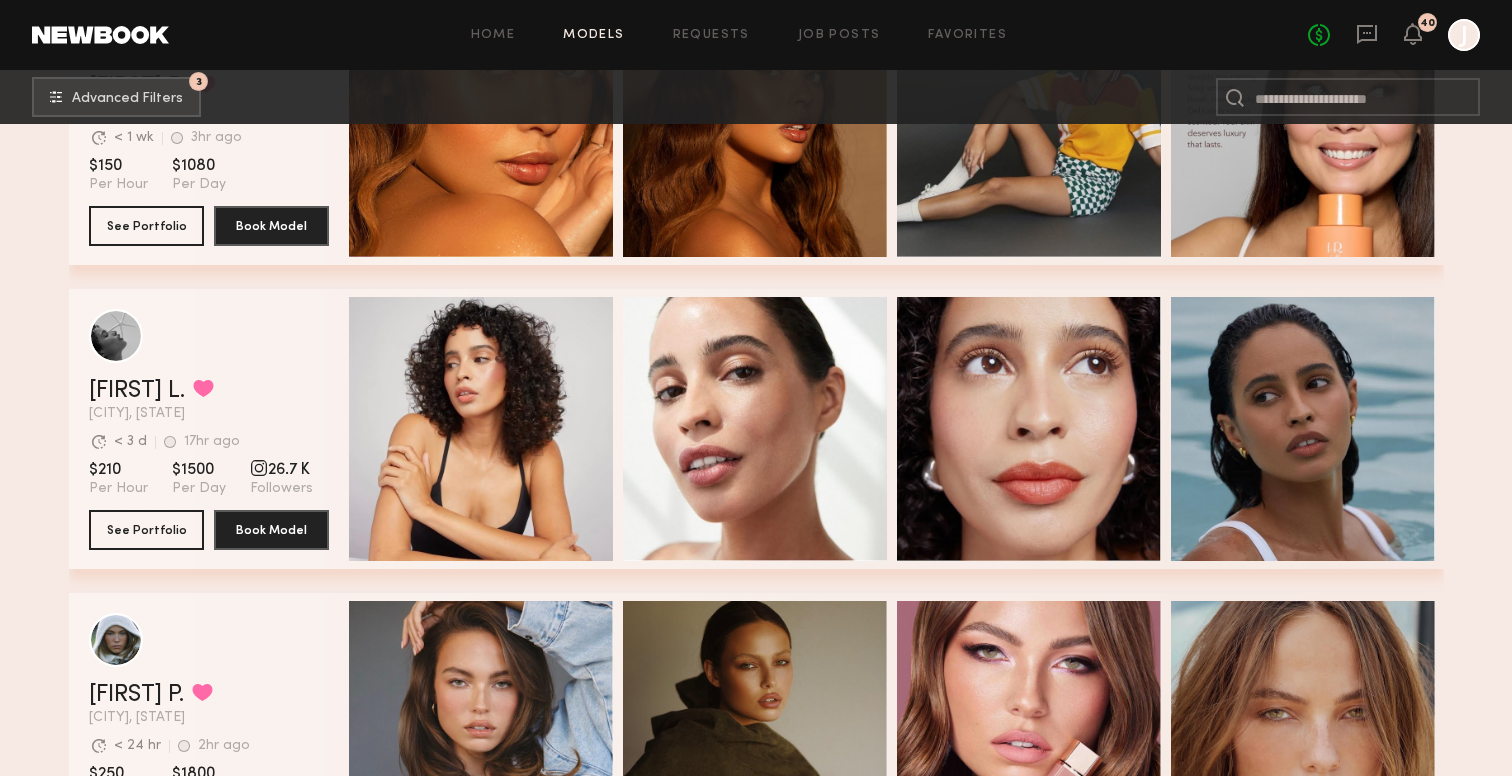 scroll, scrollTop: 40048, scrollLeft: 0, axis: vertical 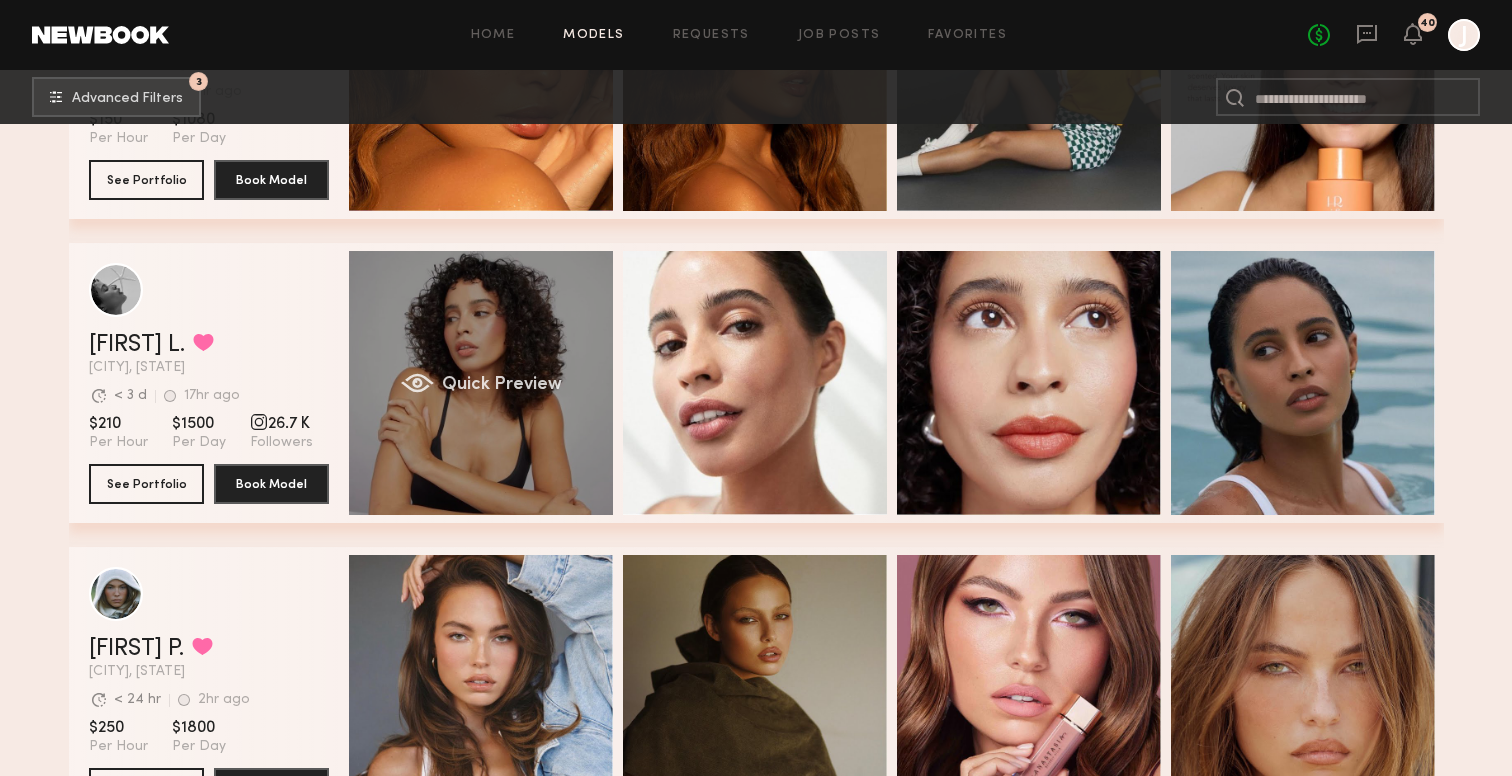 click on "Quick Preview" 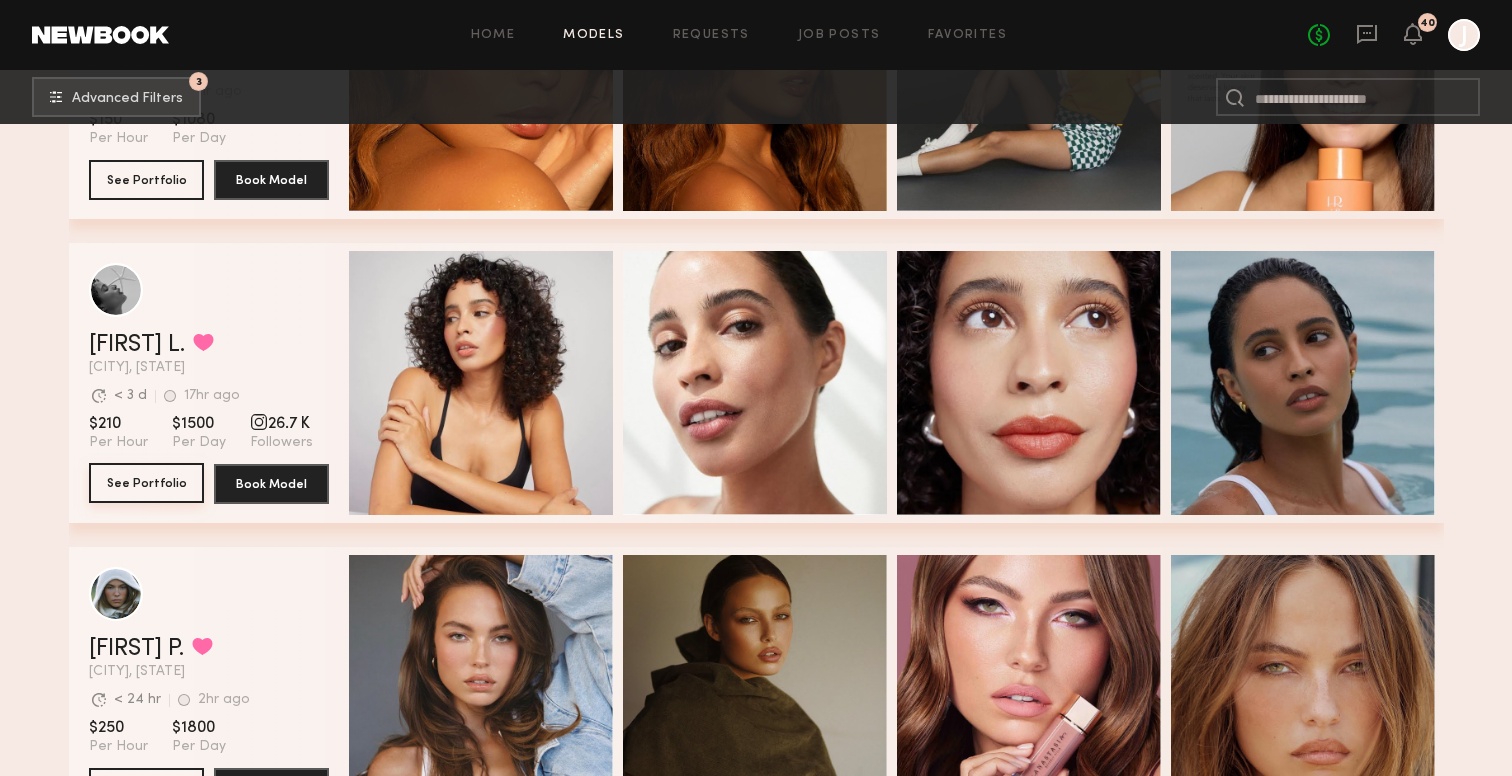 click on "See Portfolio" 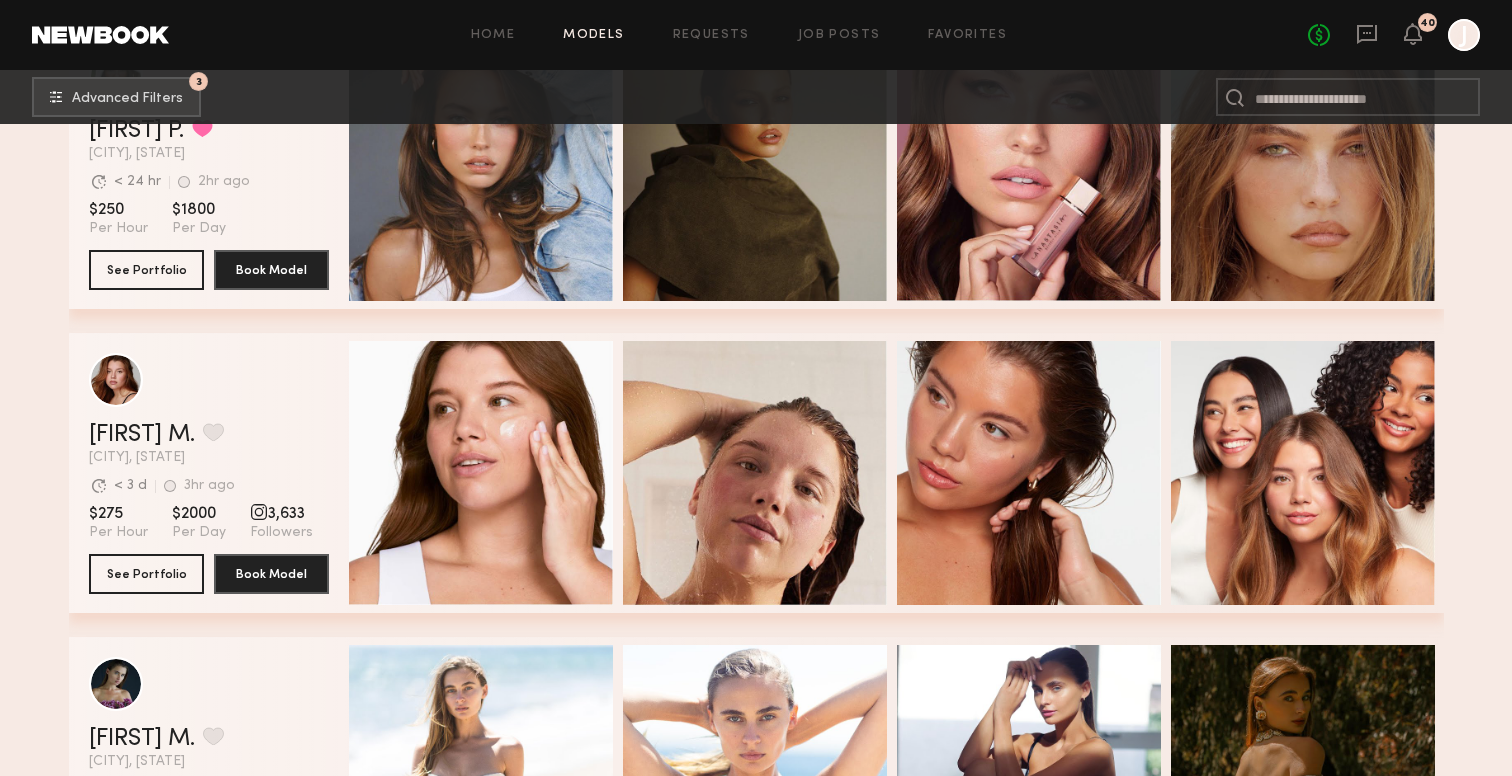 scroll, scrollTop: 40608, scrollLeft: 0, axis: vertical 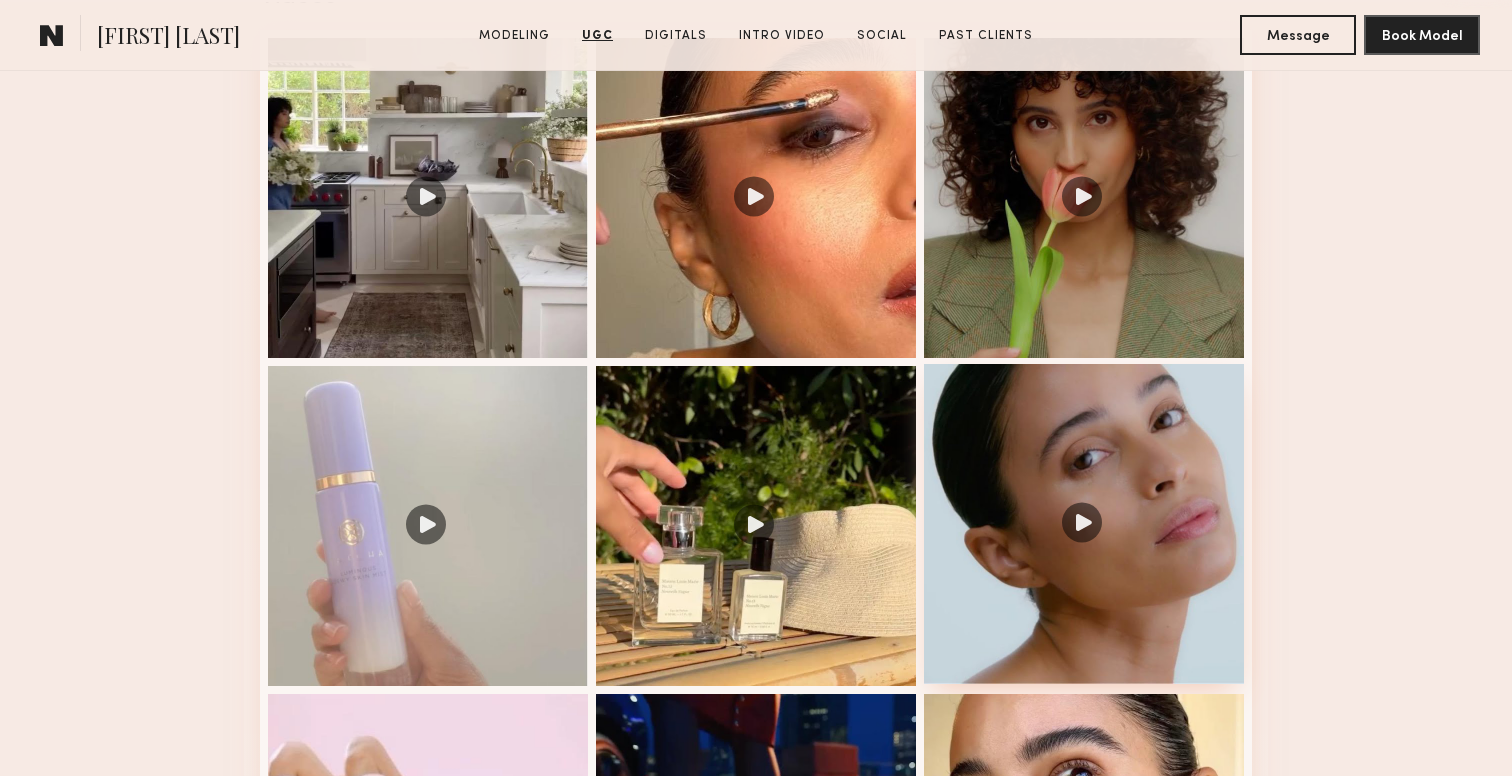 click at bounding box center [1084, 524] 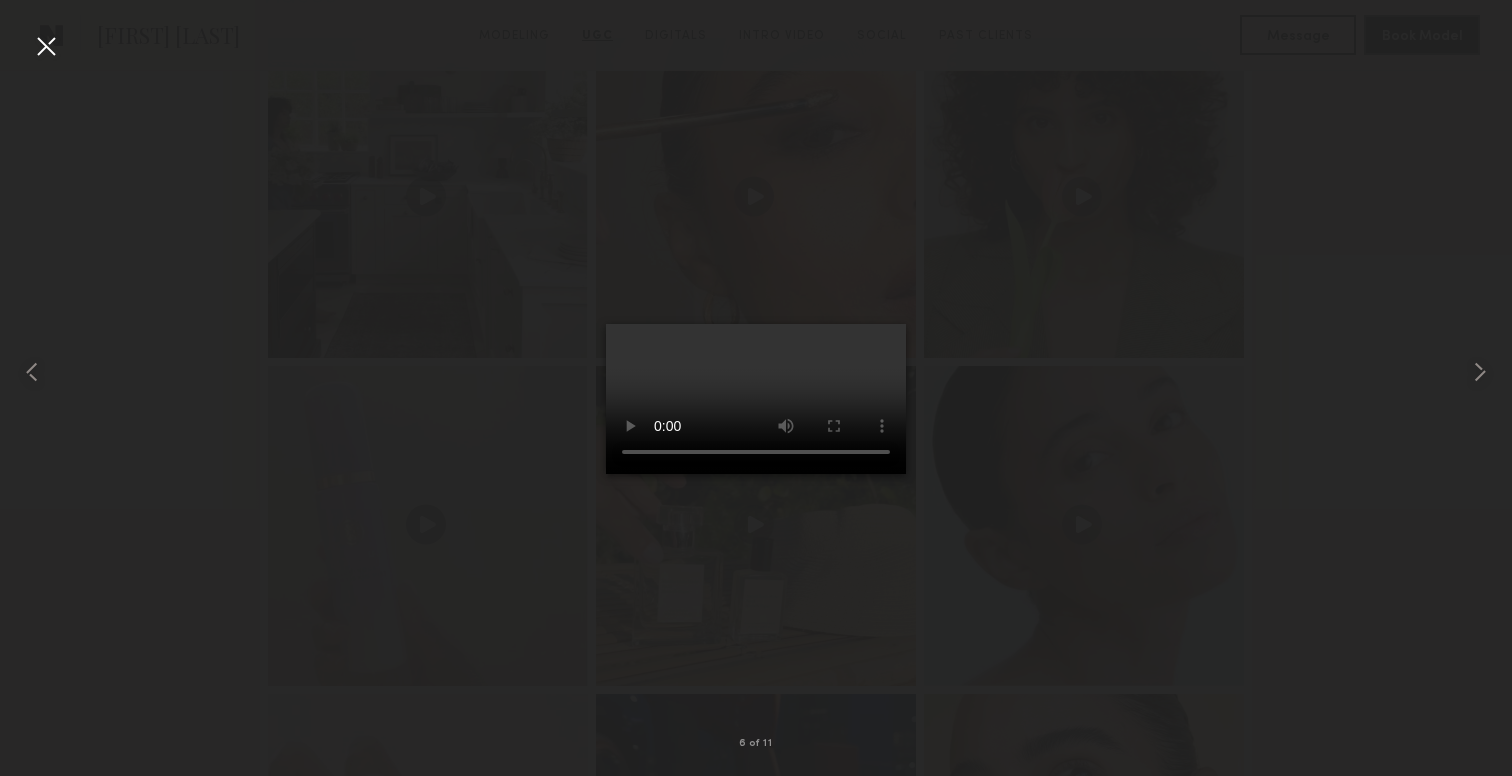type 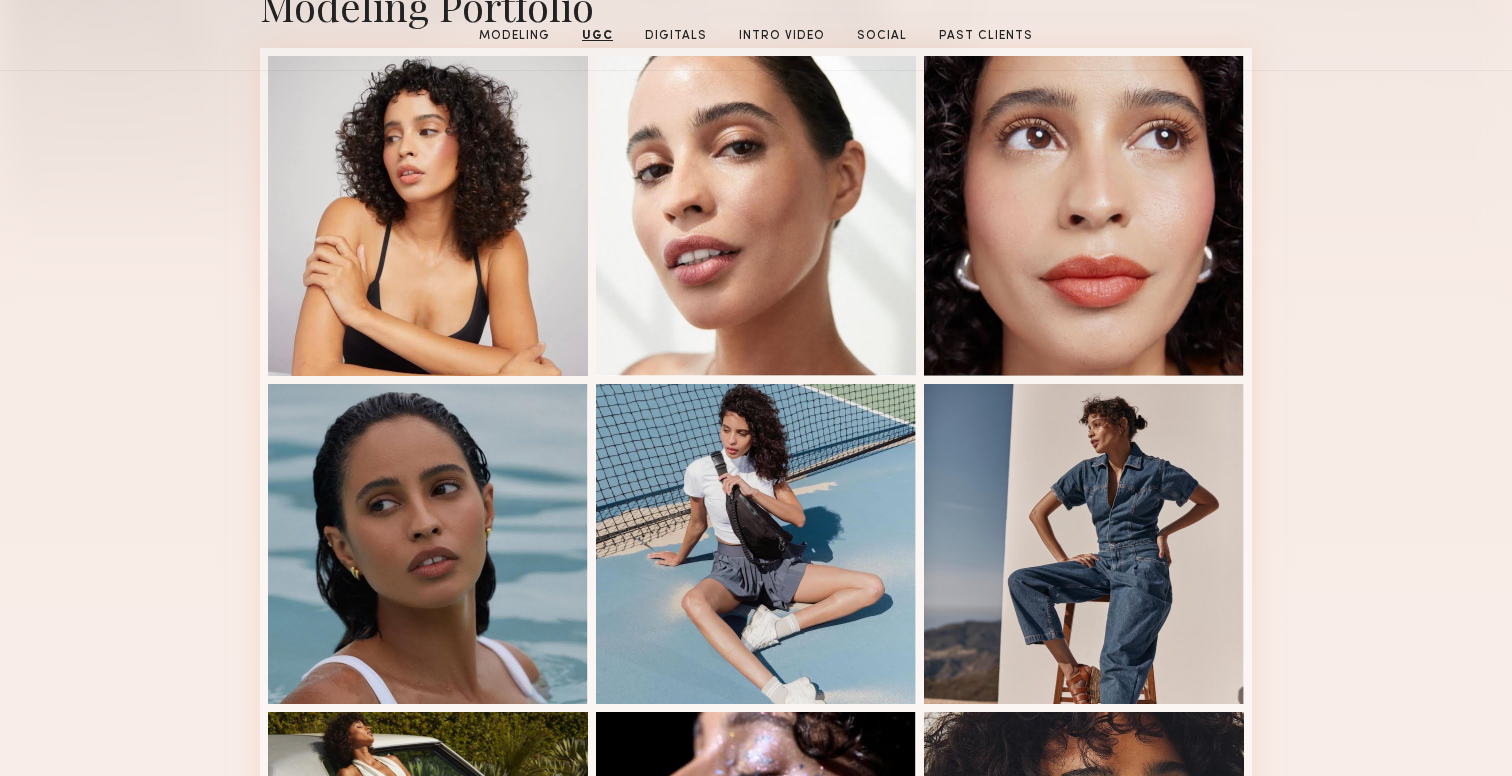 scroll, scrollTop: 99, scrollLeft: 0, axis: vertical 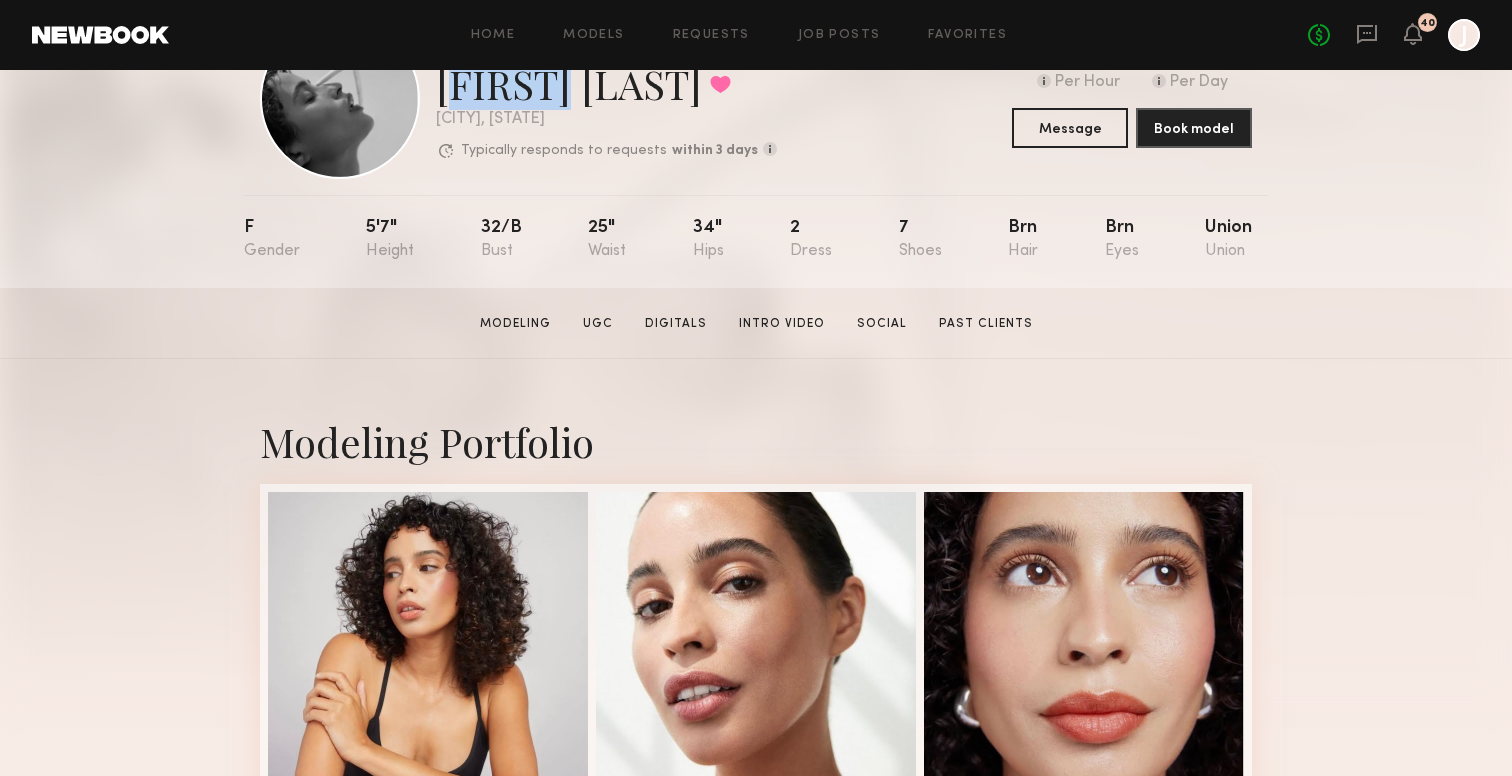drag, startPoint x: 529, startPoint y: 90, endPoint x: 438, endPoint y: 90, distance: 91 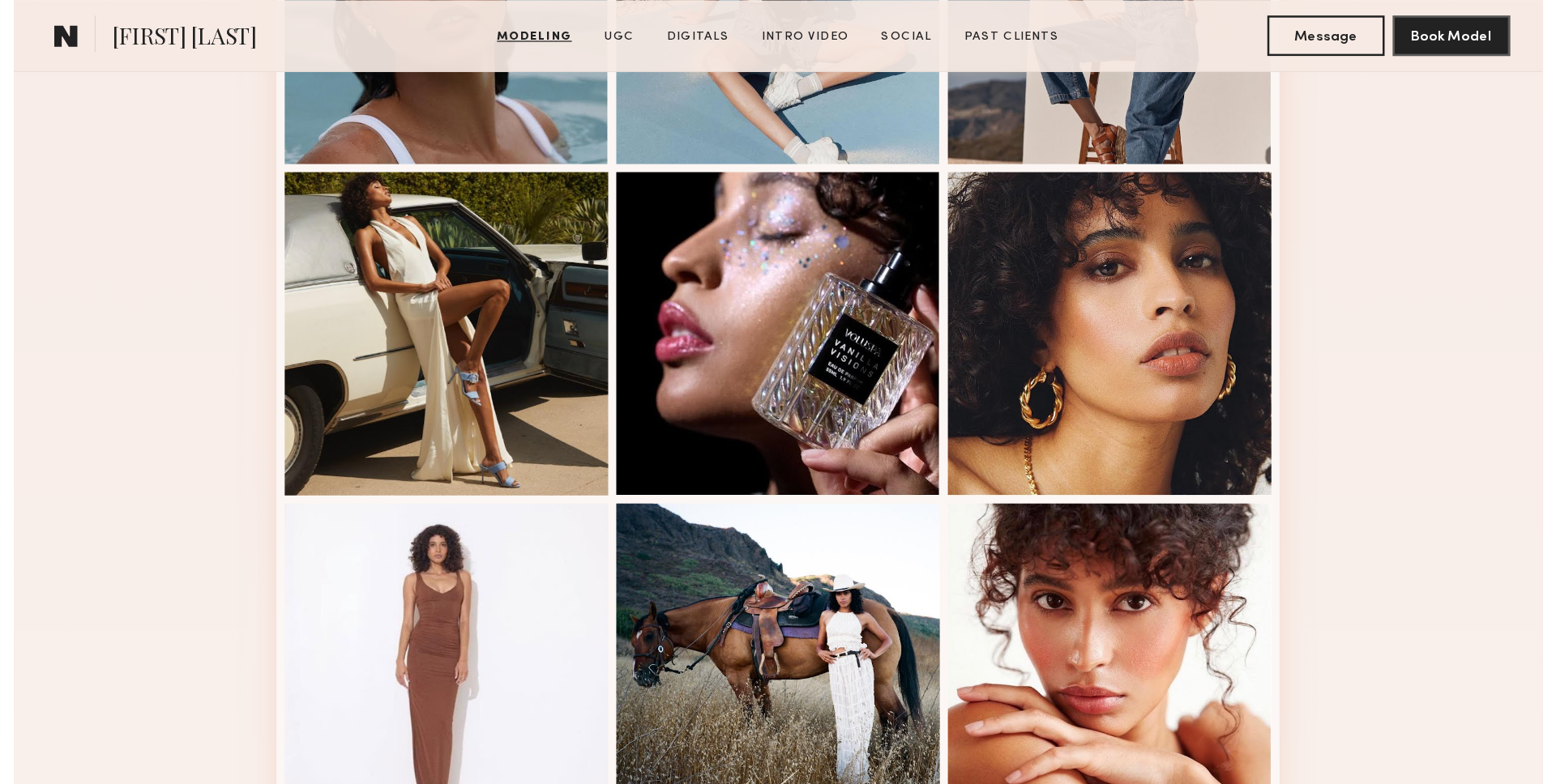 scroll, scrollTop: 813, scrollLeft: 0, axis: vertical 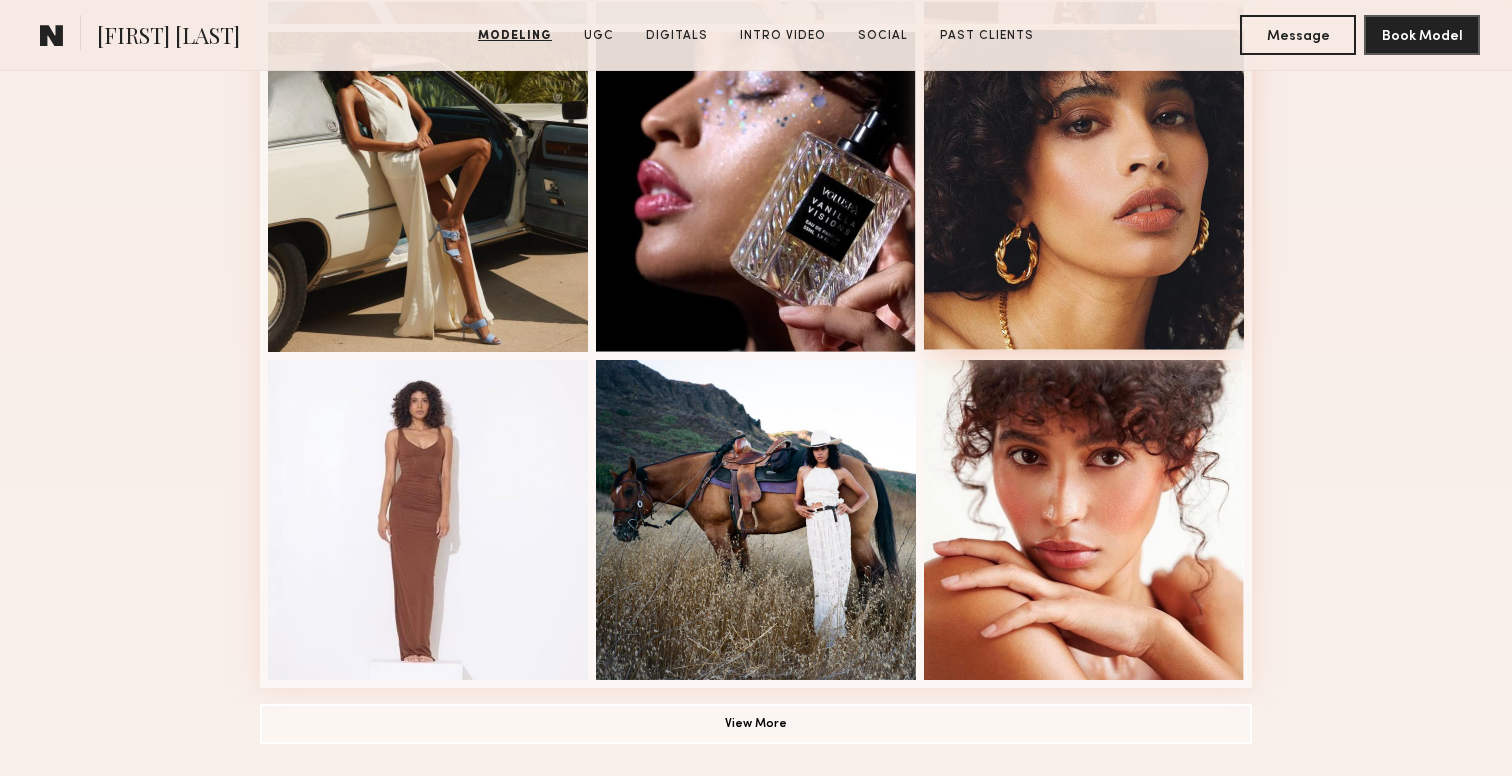click at bounding box center (1084, 190) 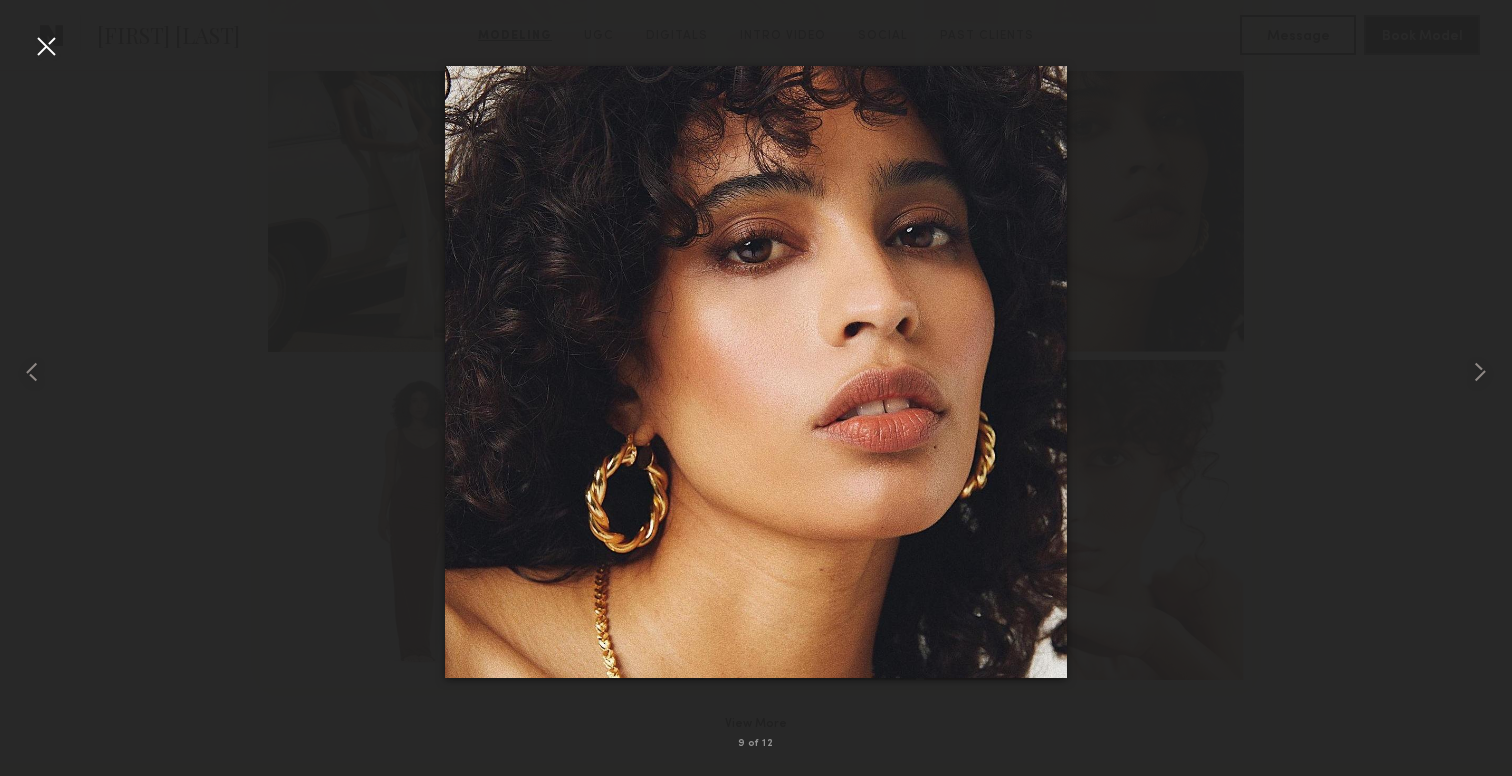 click at bounding box center [756, 372] 